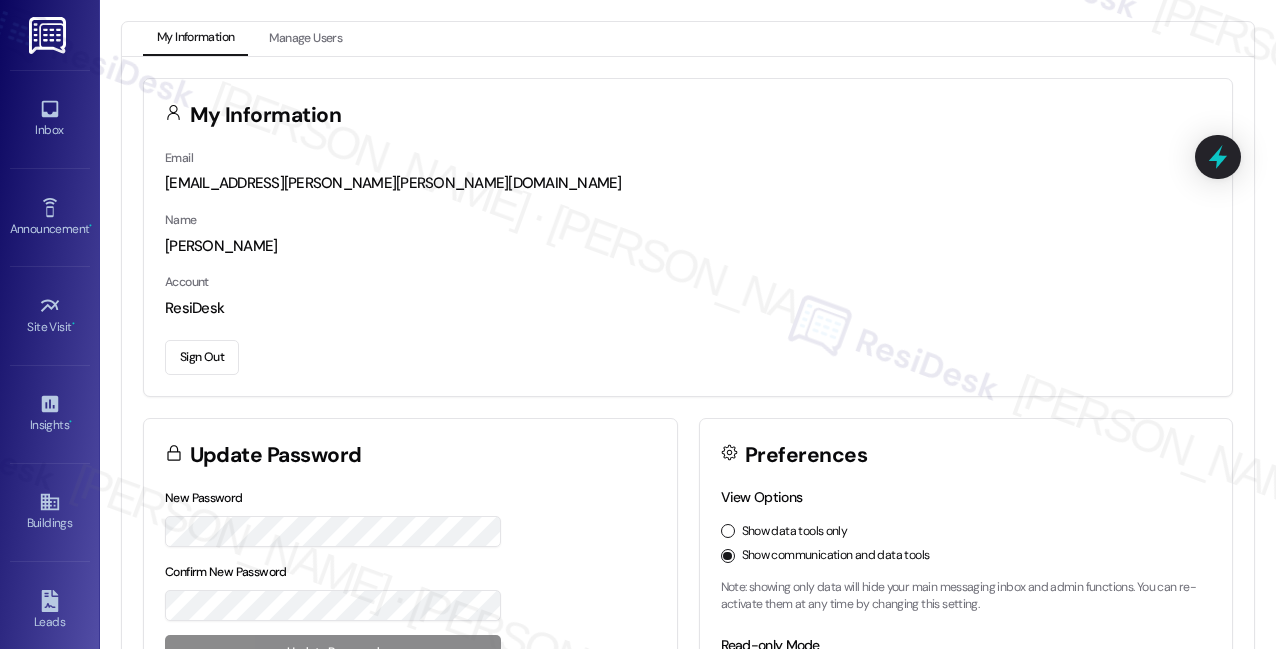 scroll, scrollTop: 0, scrollLeft: 0, axis: both 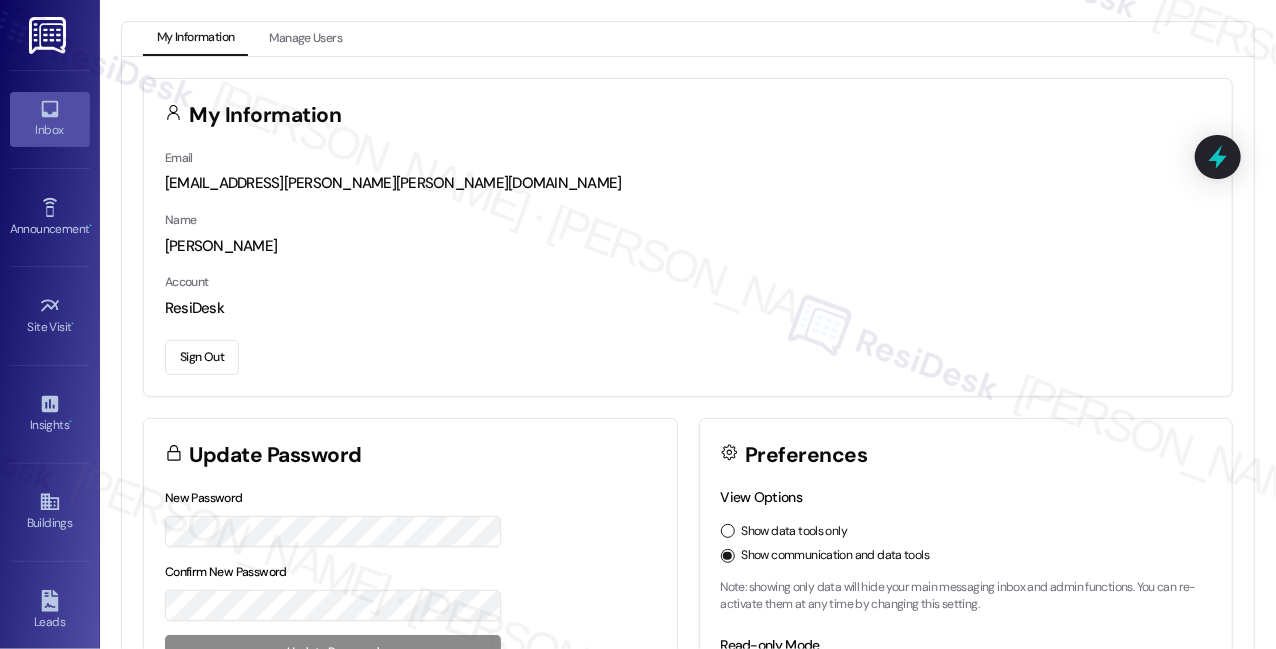 click on "Inbox" at bounding box center (50, 130) 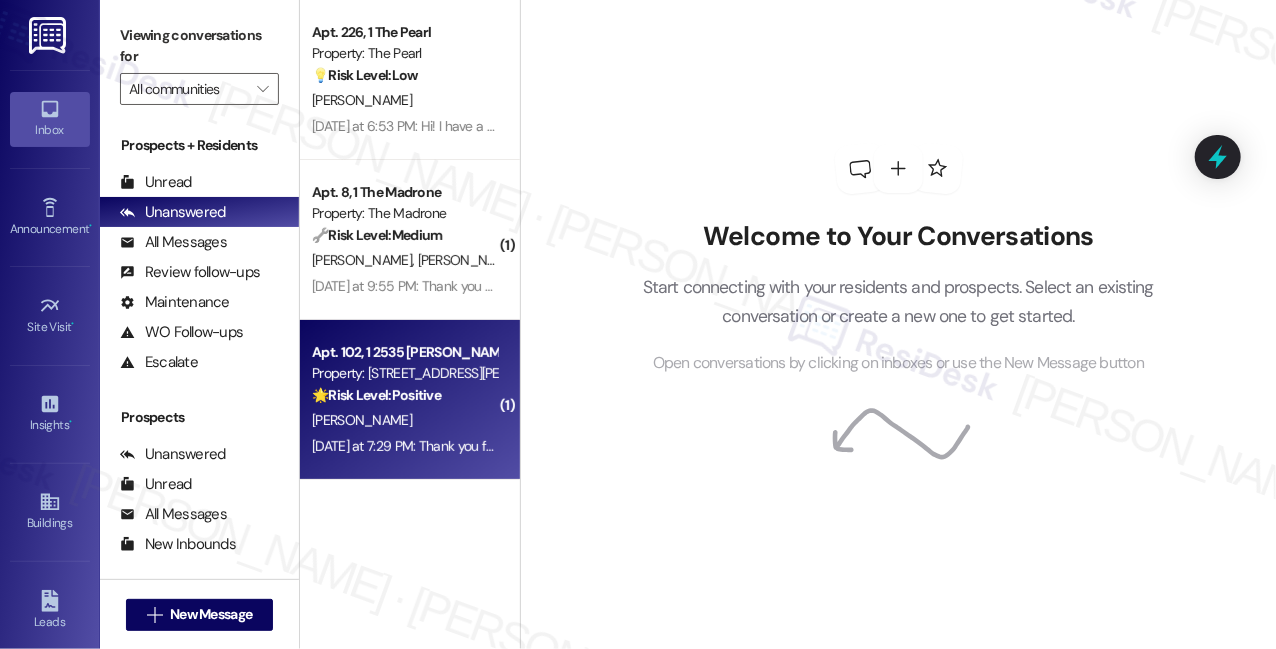click on "🌟  Risk Level:  Positive" at bounding box center [376, 395] 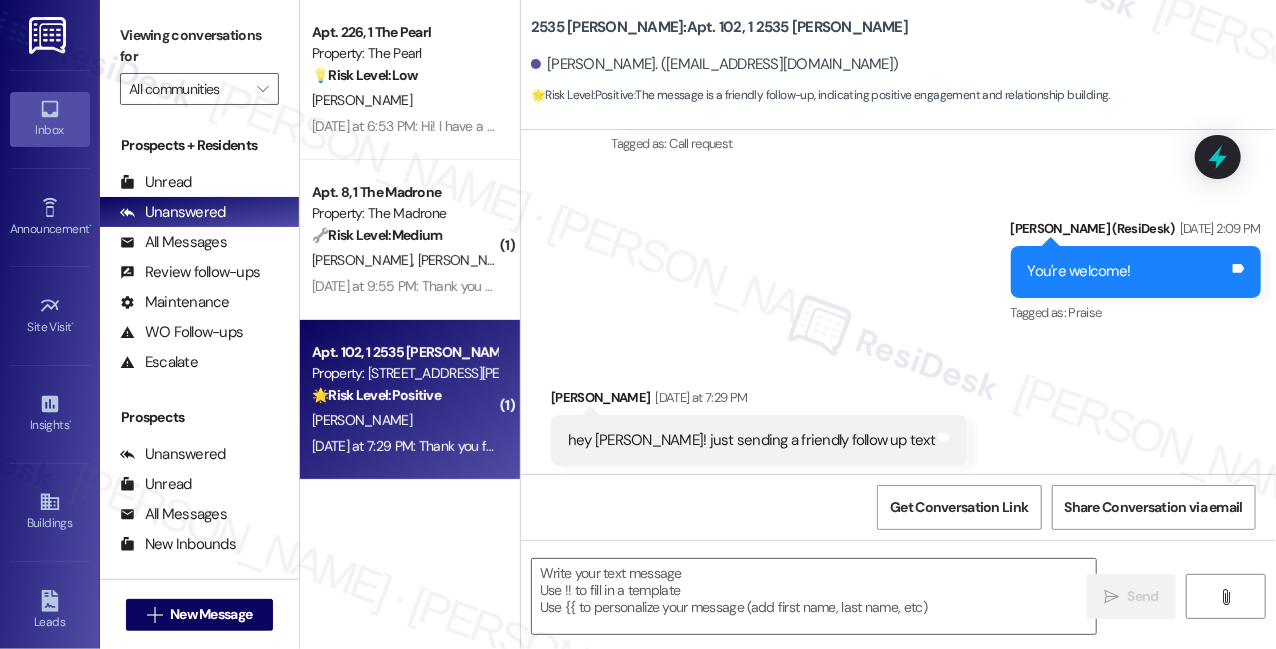 scroll, scrollTop: 3586, scrollLeft: 0, axis: vertical 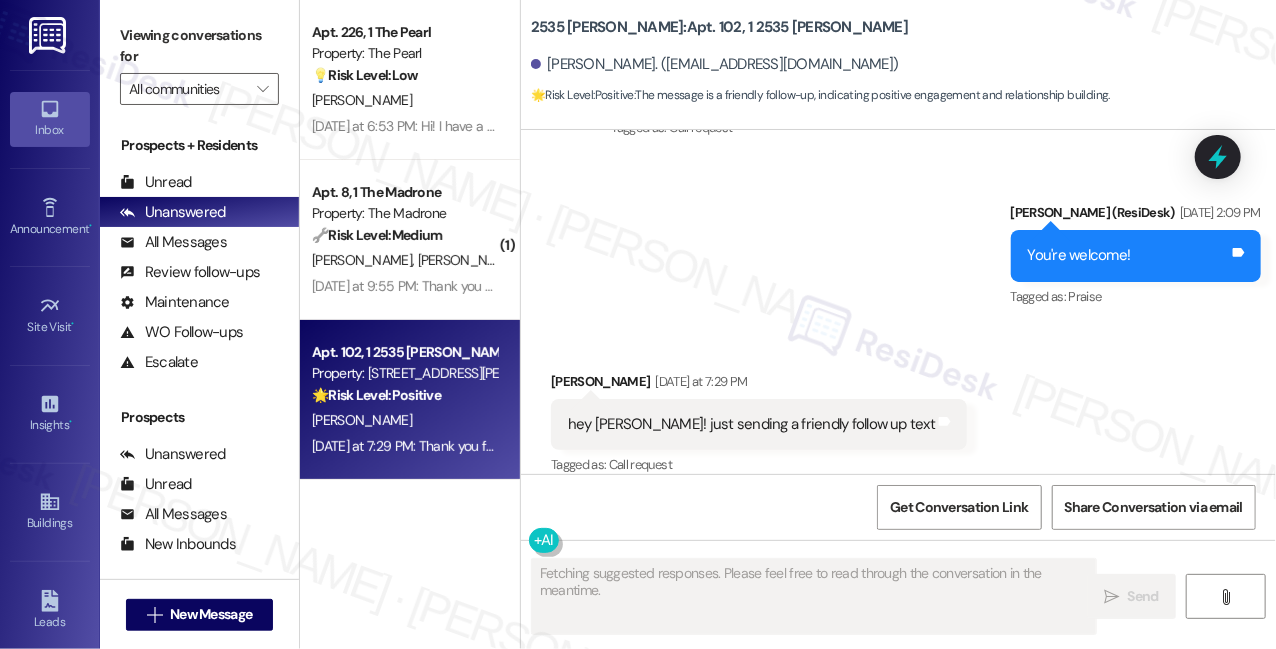 click on "hey [PERSON_NAME]! just sending a friendly follow up text" at bounding box center (751, 424) 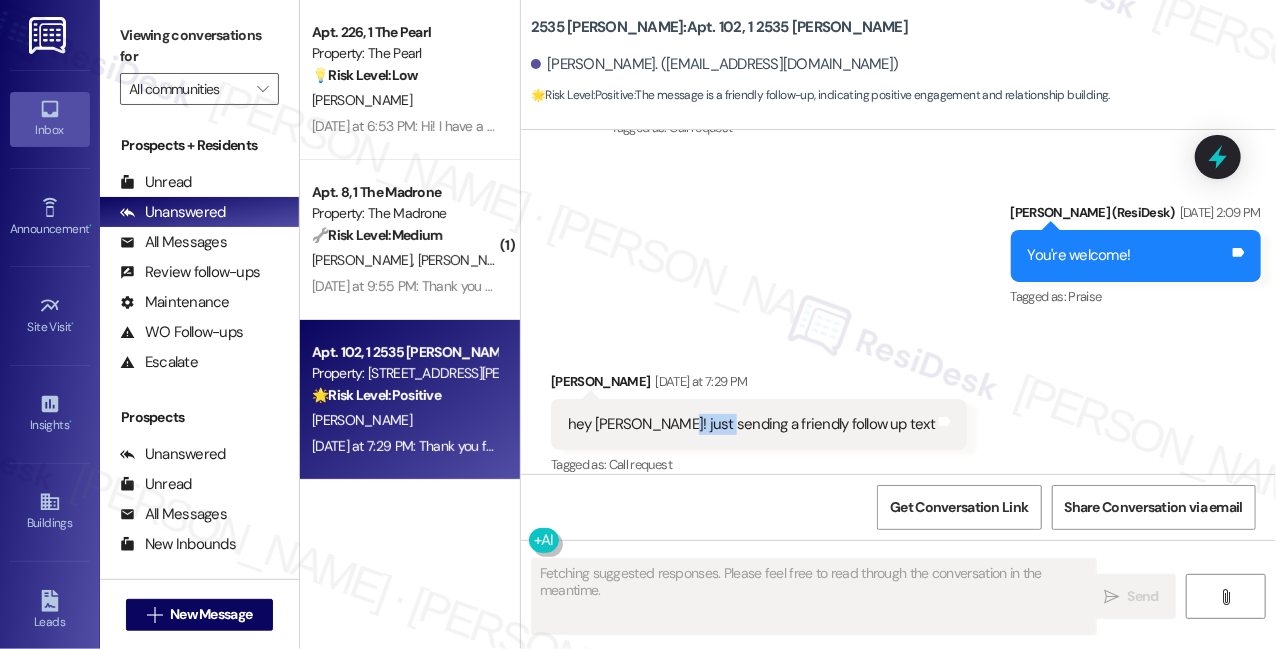 click on "hey [PERSON_NAME]! just sending a friendly follow up text" at bounding box center [751, 424] 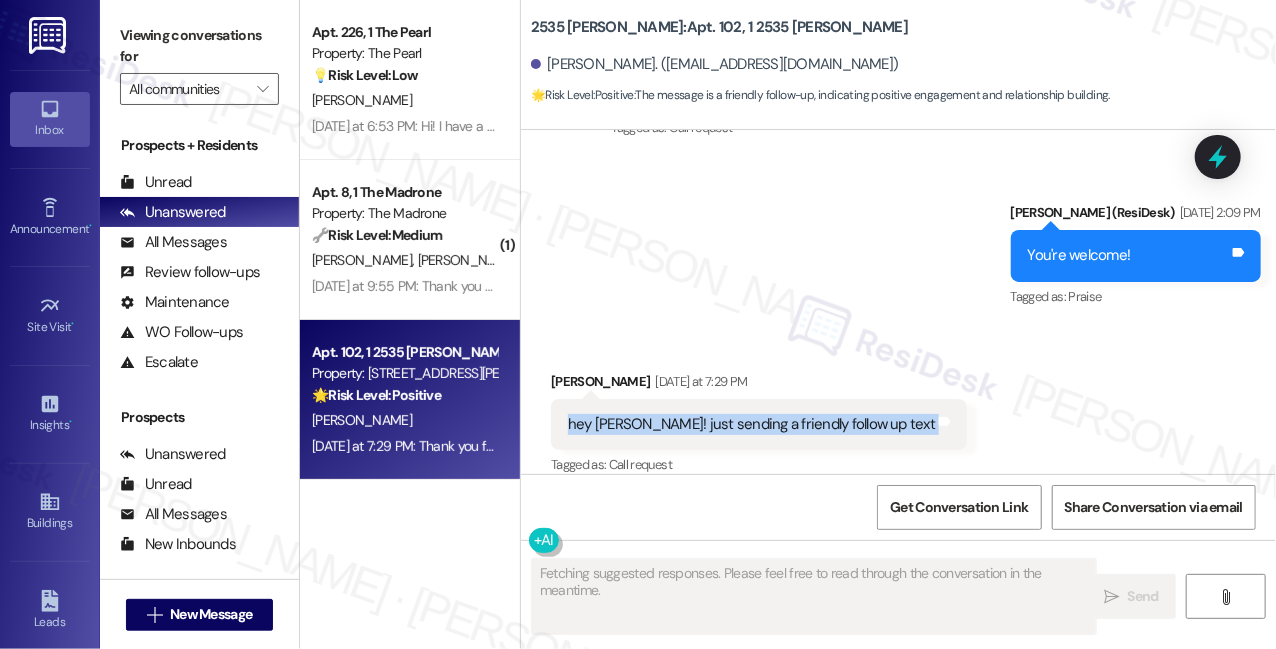click on "hey [PERSON_NAME]! just sending a friendly follow up text" at bounding box center (751, 424) 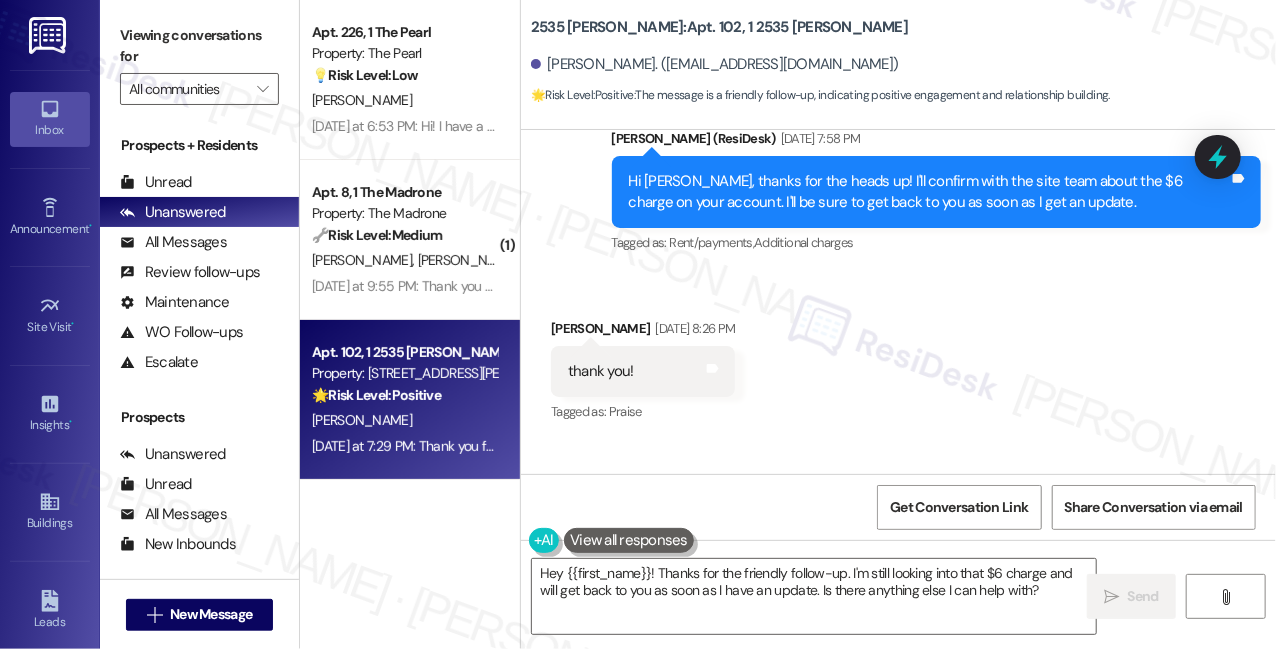 scroll, scrollTop: 2949, scrollLeft: 0, axis: vertical 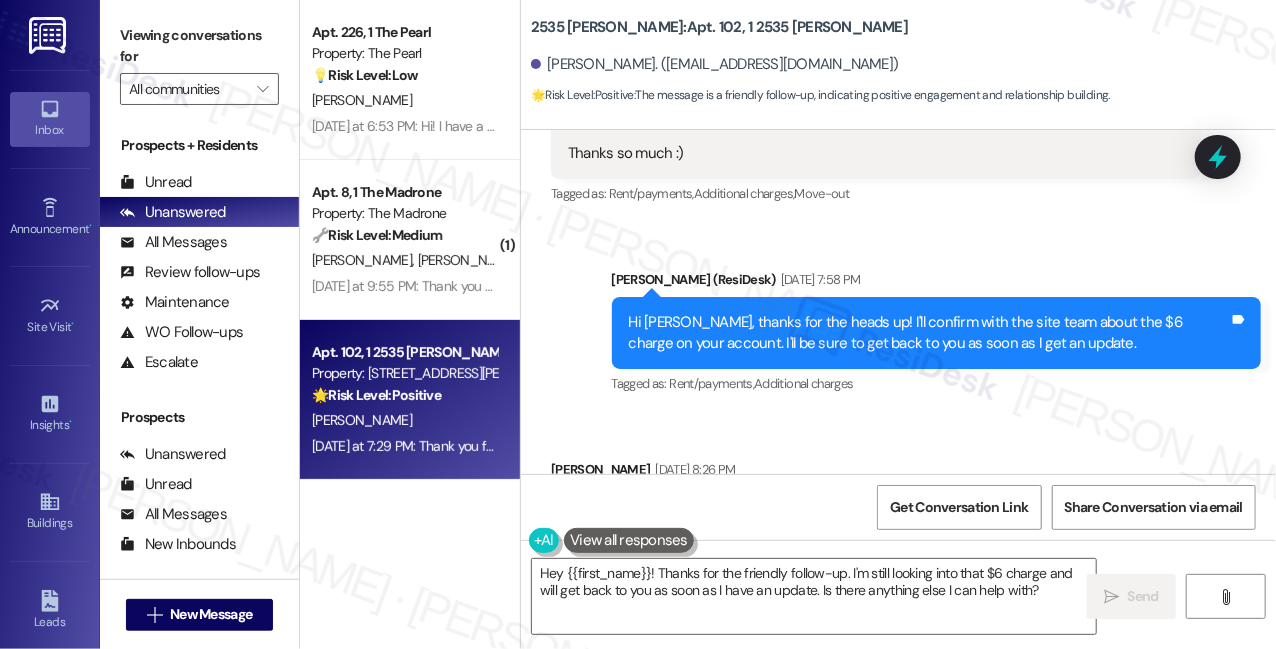 click on "Hi [PERSON_NAME], thanks for the heads up! I'll confirm with the site team about the $6 charge on your account. I'll be sure to get back to you as soon as I get an update." at bounding box center [929, 333] 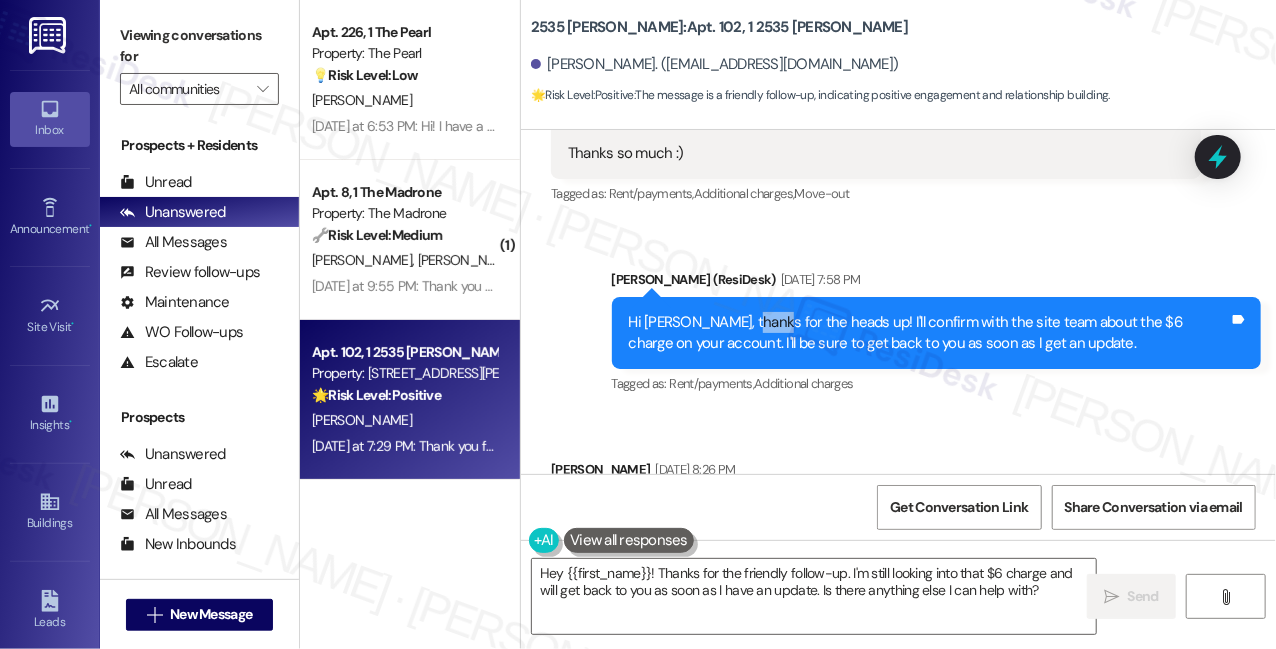 click on "Hi [PERSON_NAME], thanks for the heads up! I'll confirm with the site team about the $6 charge on your account. I'll be sure to get back to you as soon as I get an update." at bounding box center [929, 333] 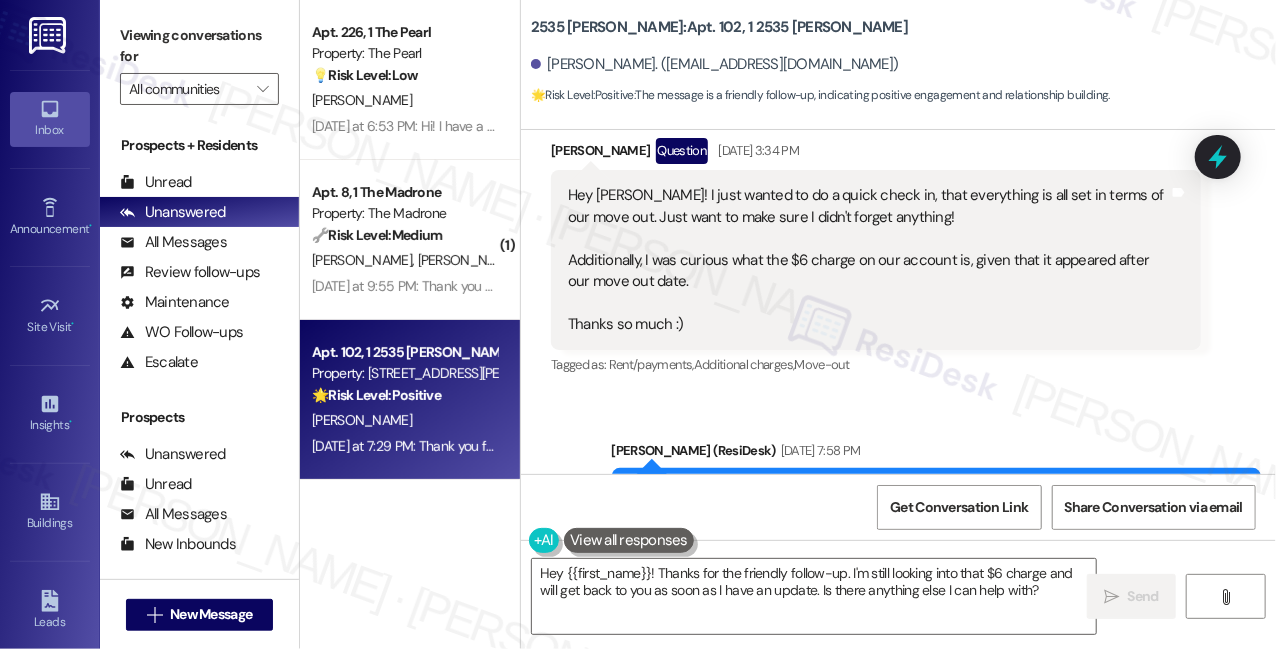 scroll, scrollTop: 2677, scrollLeft: 0, axis: vertical 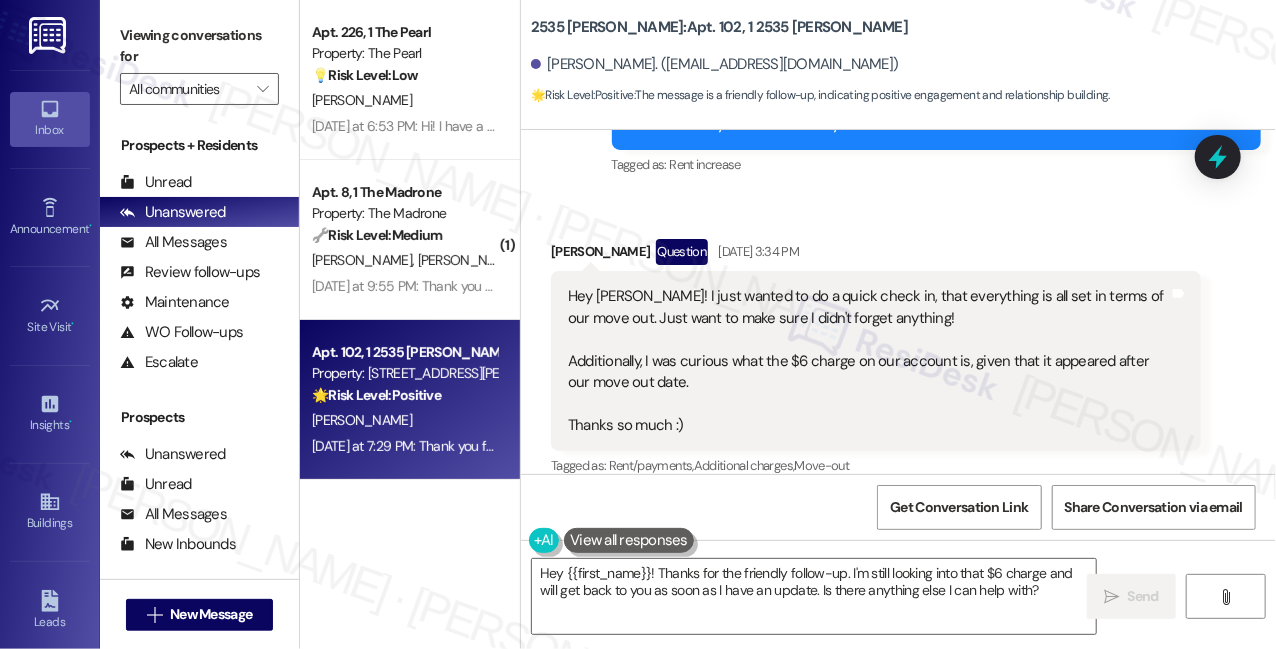 click on "Hey [PERSON_NAME]! I just wanted to do a quick check in, that everything is all set in terms of our move out. Just want to make sure I didn't forget anything!
Additionally, I was curious what the $6 charge on our account is, given that it appeared after our move out date.
Thanks so much :)" at bounding box center [868, 361] 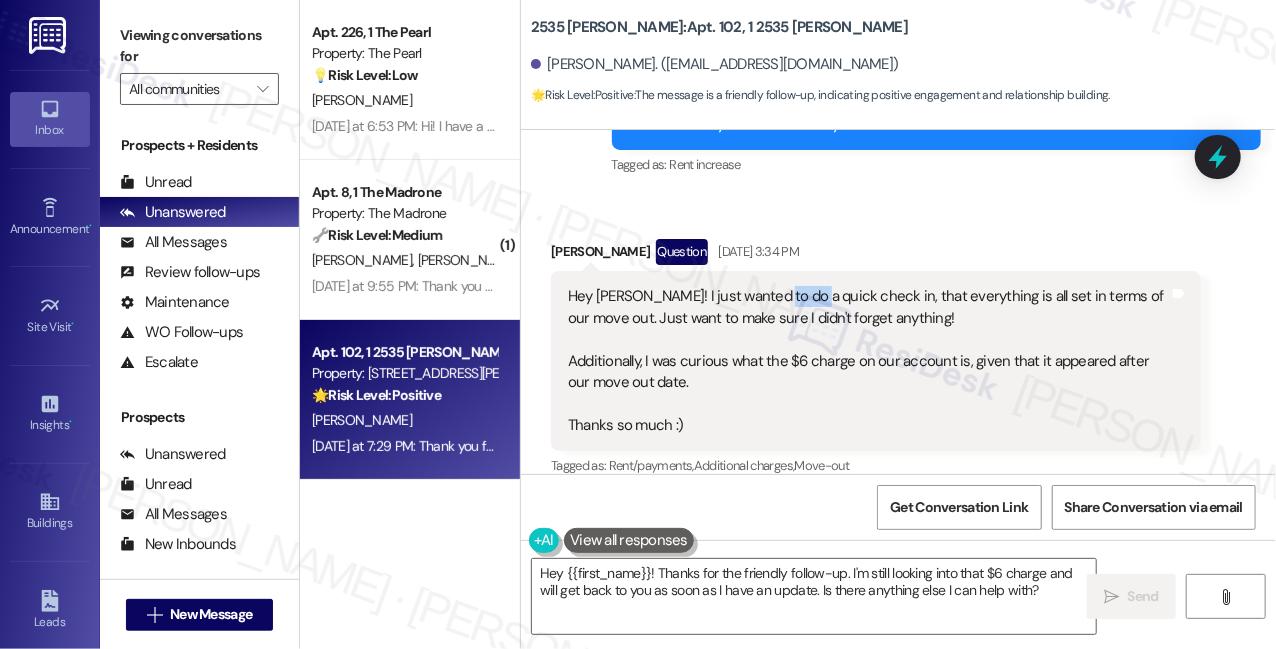 click on "Hey [PERSON_NAME]! I just wanted to do a quick check in, that everything is all set in terms of our move out. Just want to make sure I didn't forget anything!
Additionally, I was curious what the $6 charge on our account is, given that it appeared after our move out date.
Thanks so much :)" at bounding box center (868, 361) 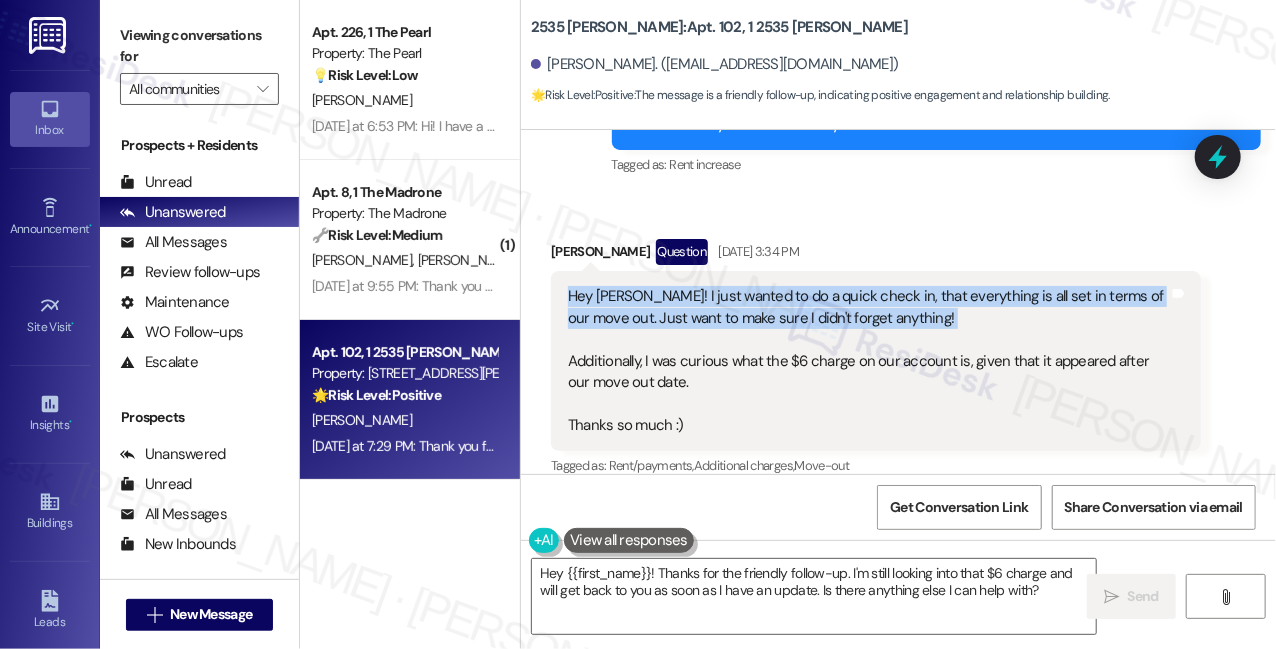click on "Hey [PERSON_NAME]! I just wanted to do a quick check in, that everything is all set in terms of our move out. Just want to make sure I didn't forget anything!
Additionally, I was curious what the $6 charge on our account is, given that it appeared after our move out date.
Thanks so much :)" at bounding box center [868, 361] 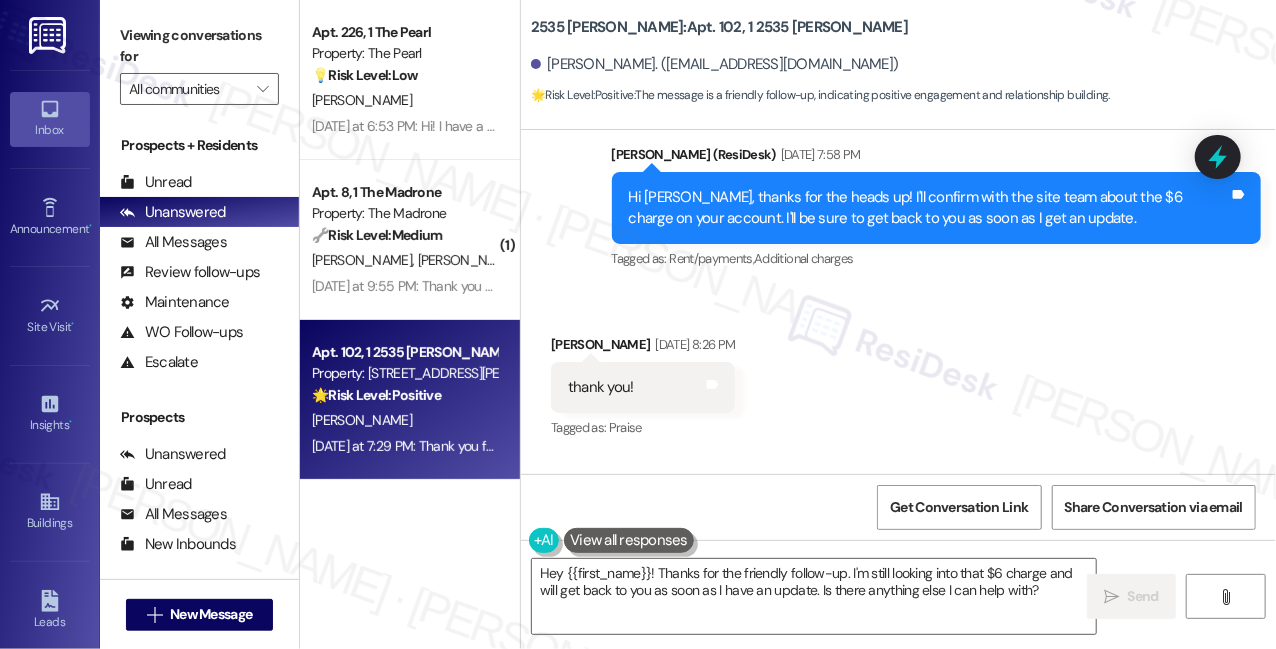scroll, scrollTop: 2869, scrollLeft: 0, axis: vertical 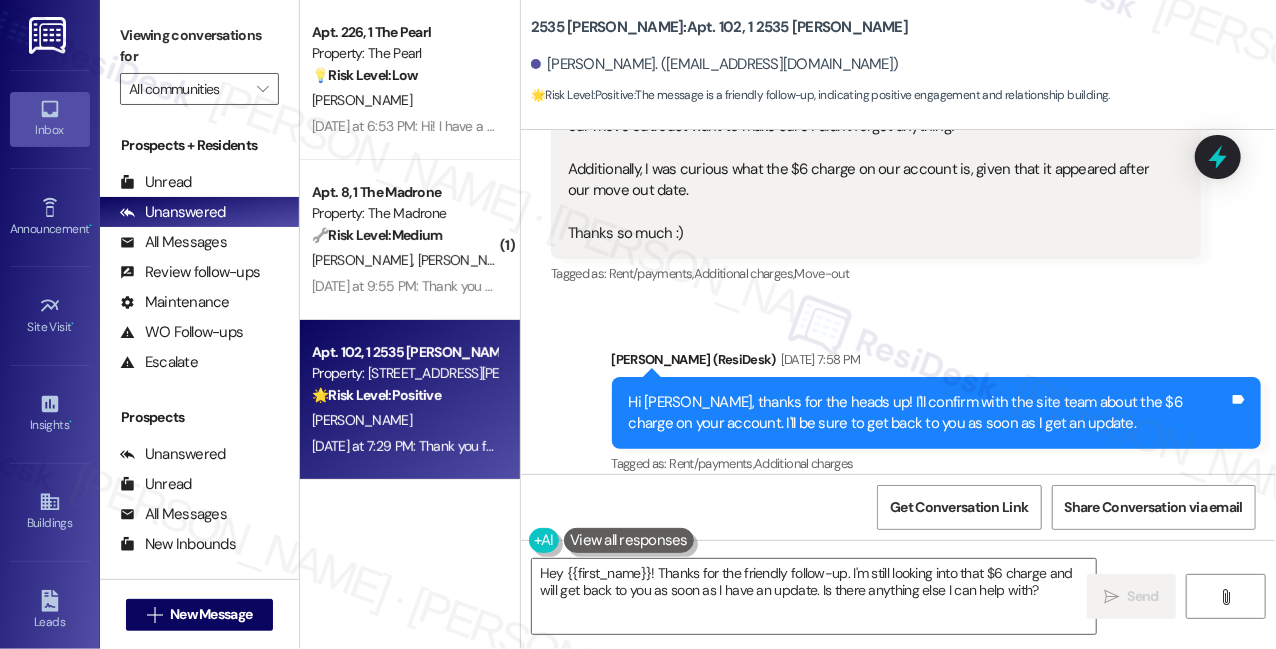 click on "Hi [PERSON_NAME], thanks for the heads up! I'll confirm with the site team about the $6 charge on your account. I'll be sure to get back to you as soon as I get an update. Tags and notes" at bounding box center [937, 413] 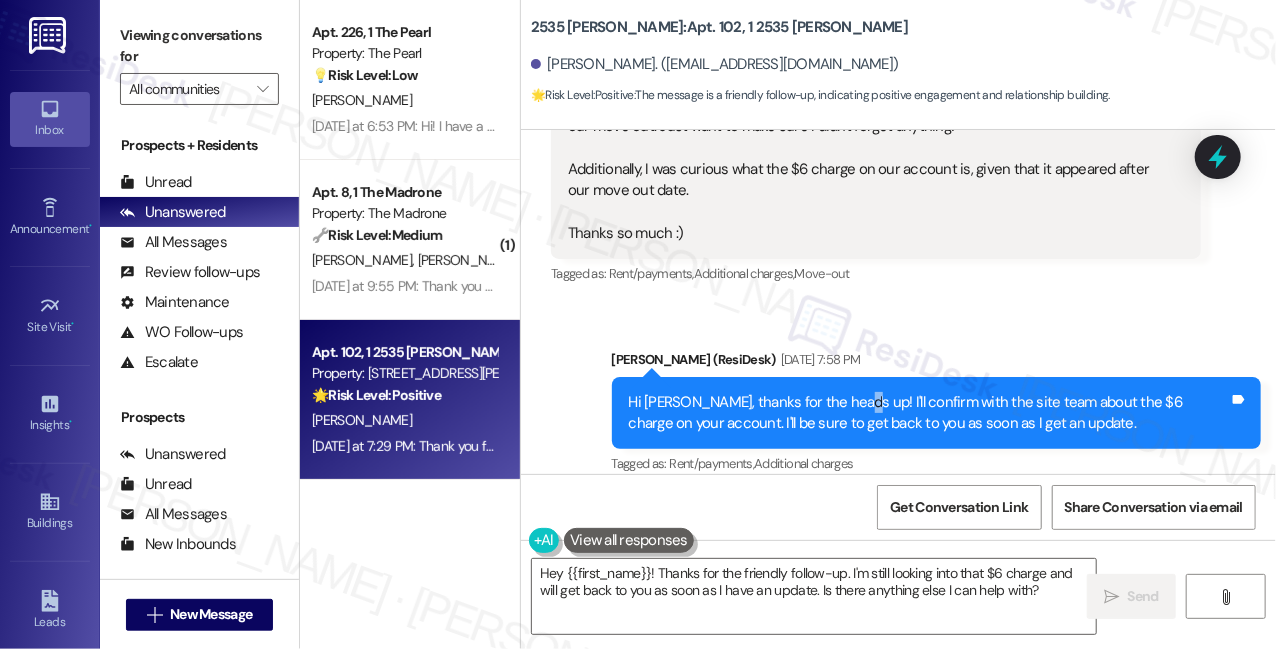 click on "Hi [PERSON_NAME], thanks for the heads up! I'll confirm with the site team about the $6 charge on your account. I'll be sure to get back to you as soon as I get an update. Tags and notes" at bounding box center [937, 413] 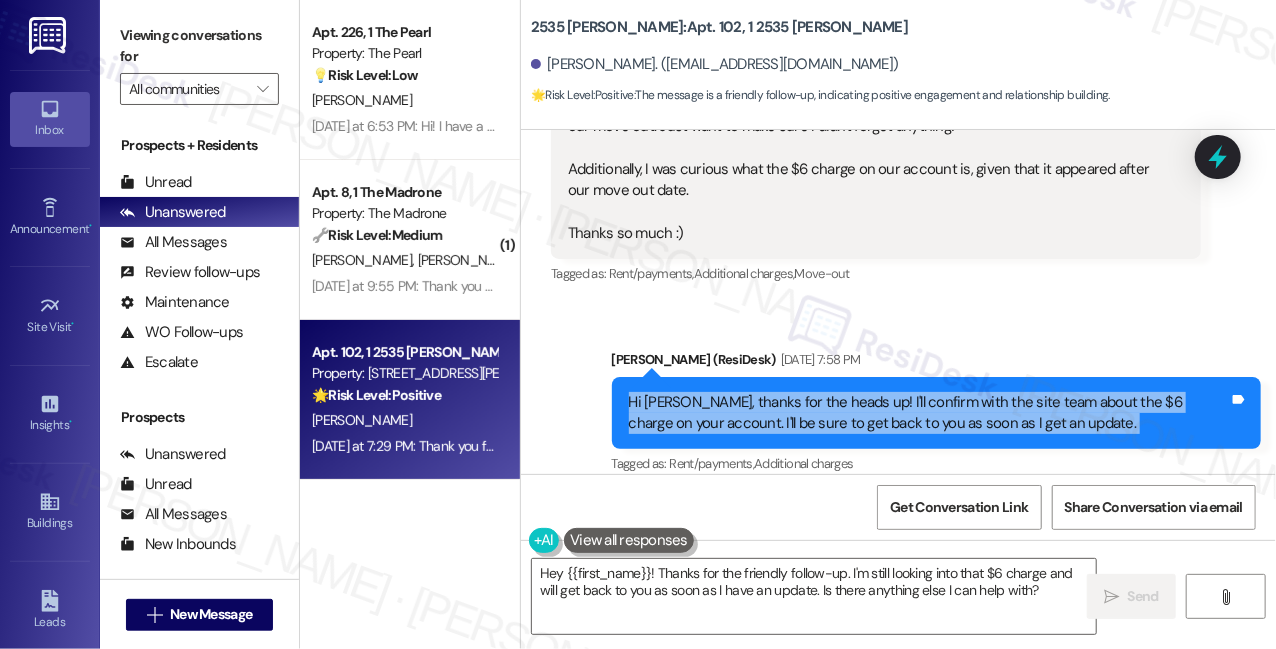 click on "Hi [PERSON_NAME], thanks for the heads up! I'll confirm with the site team about the $6 charge on your account. I'll be sure to get back to you as soon as I get an update. Tags and notes" at bounding box center [937, 413] 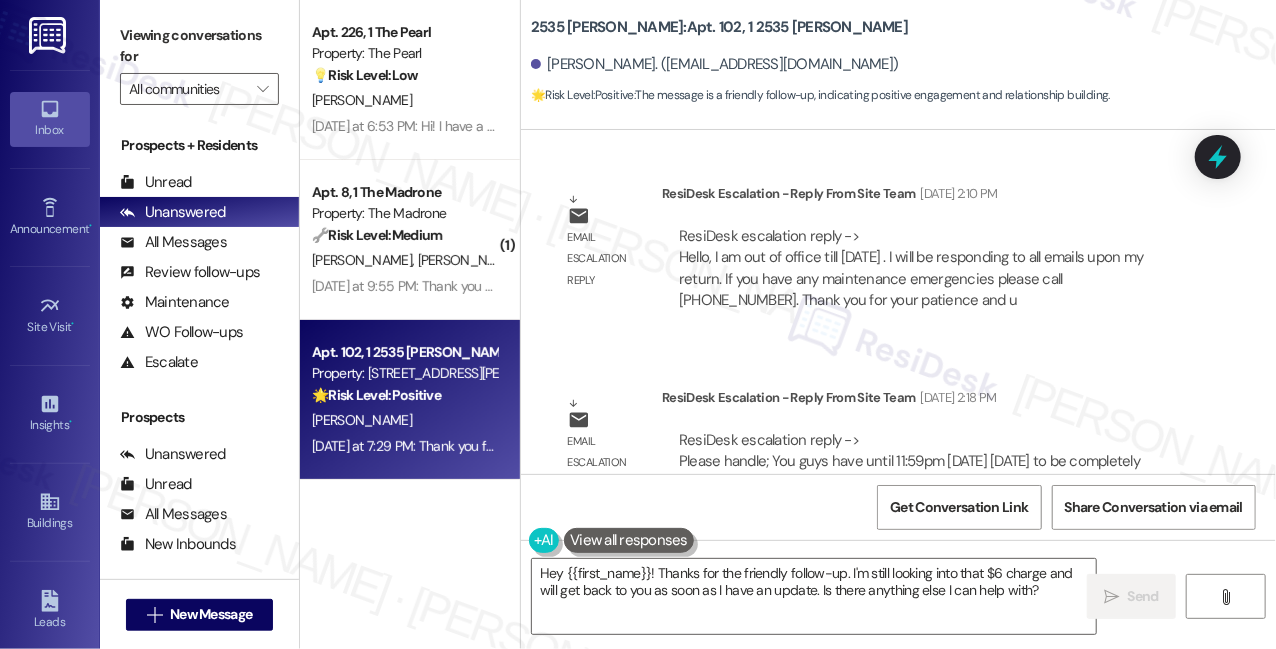 scroll, scrollTop: 2050, scrollLeft: 0, axis: vertical 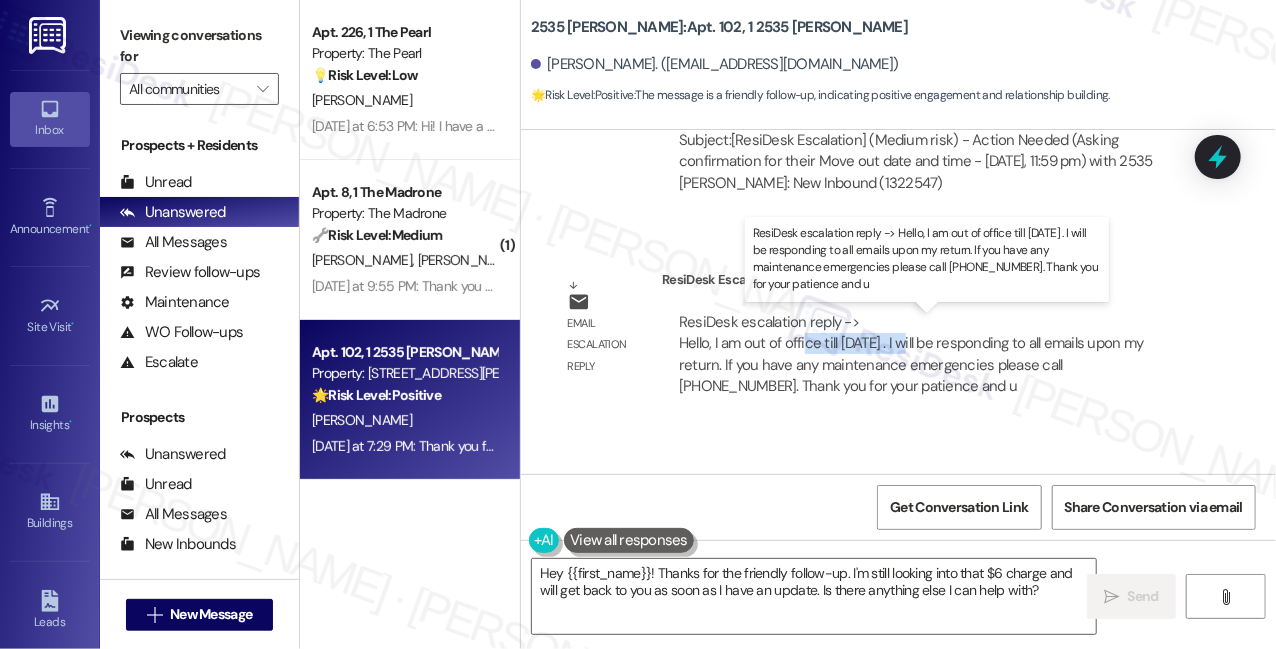 drag, startPoint x: 804, startPoint y: 336, endPoint x: 923, endPoint y: 348, distance: 119.60351 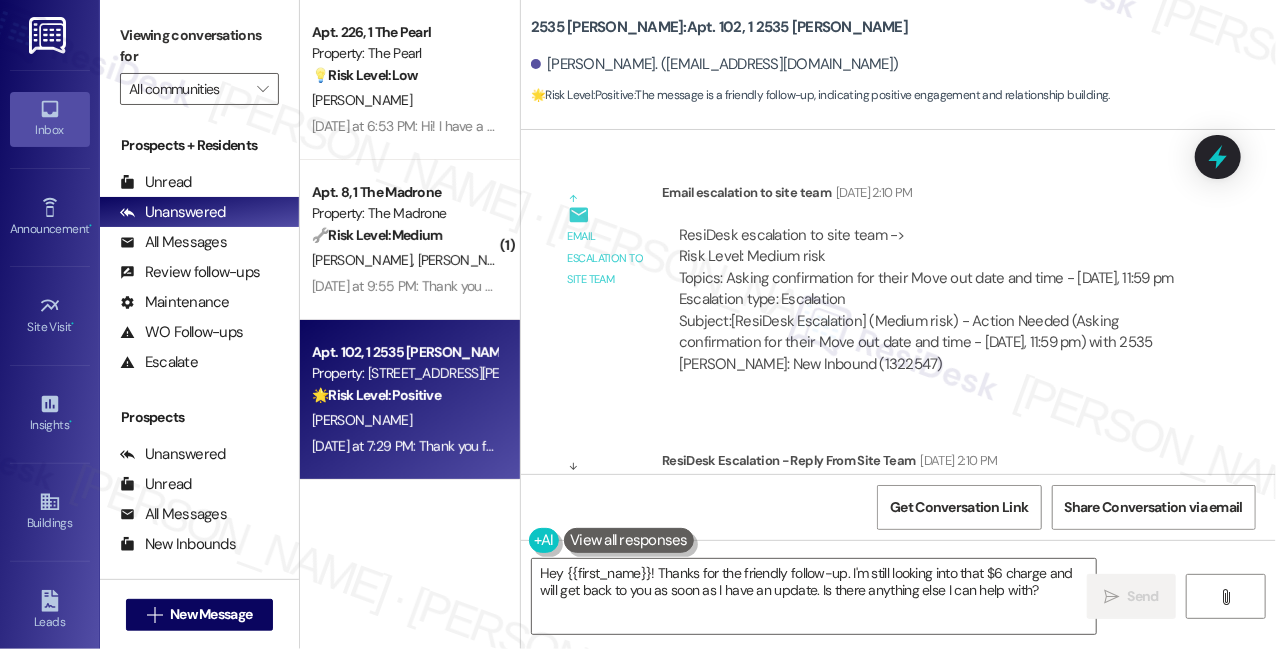 scroll, scrollTop: 1868, scrollLeft: 0, axis: vertical 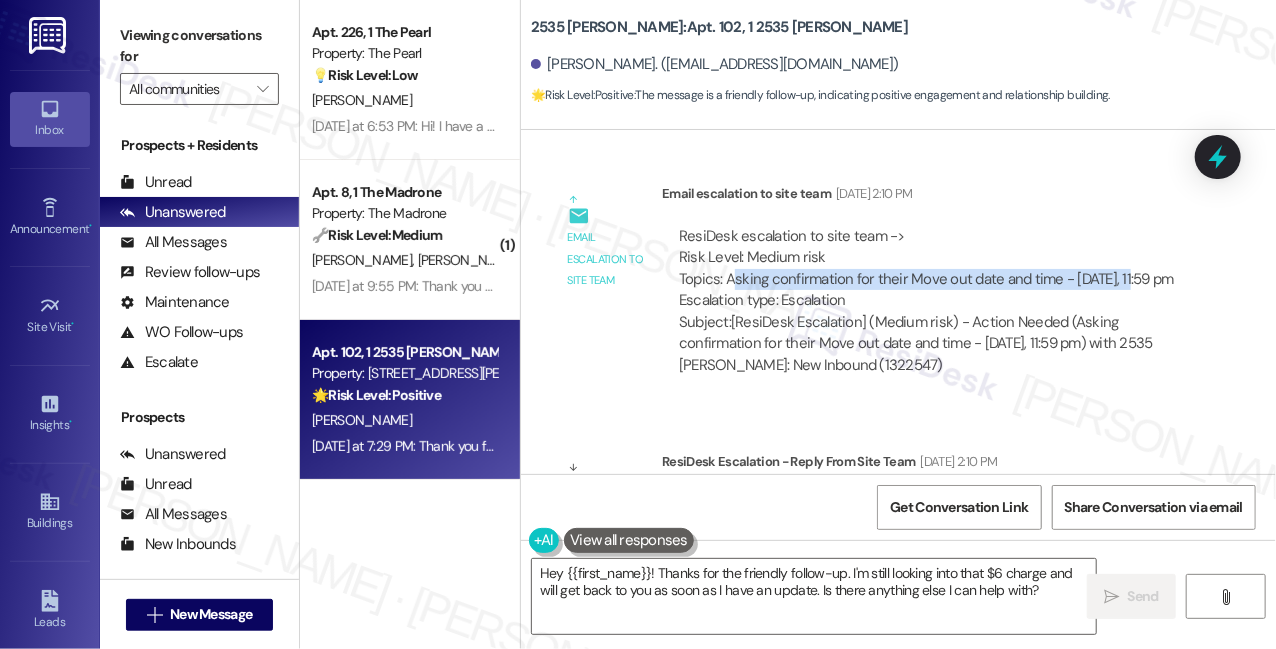 drag, startPoint x: 736, startPoint y: 254, endPoint x: 1130, endPoint y: 256, distance: 394.00507 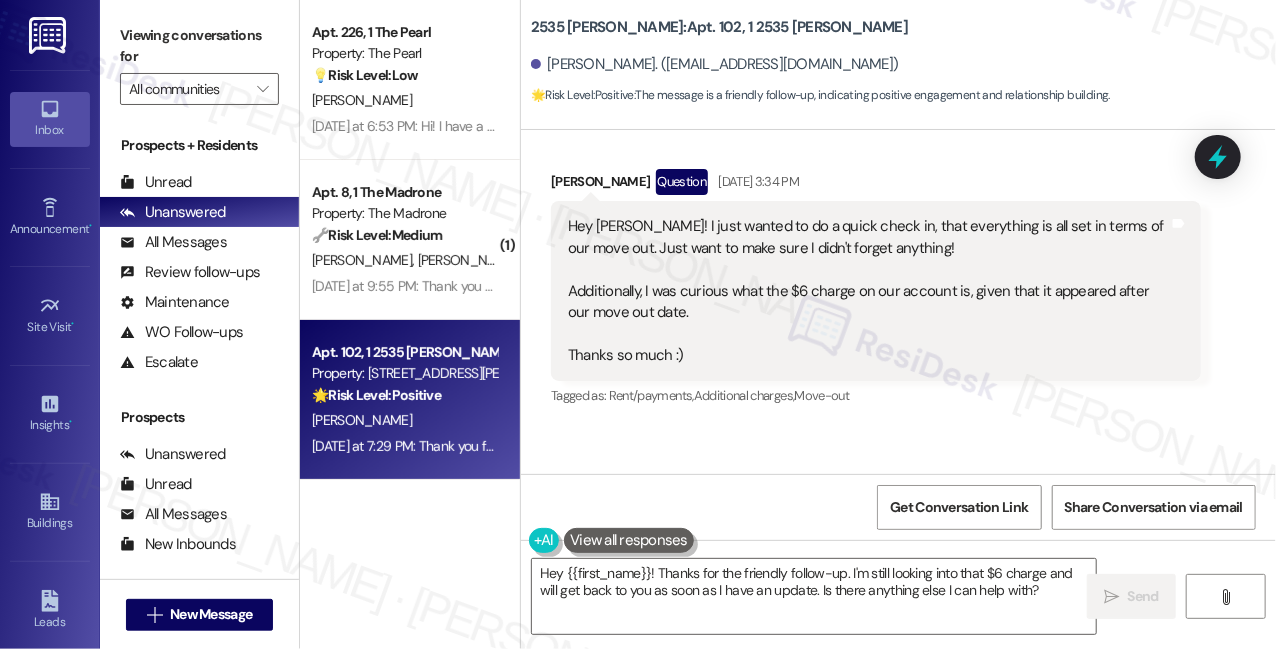 scroll, scrollTop: 2777, scrollLeft: 0, axis: vertical 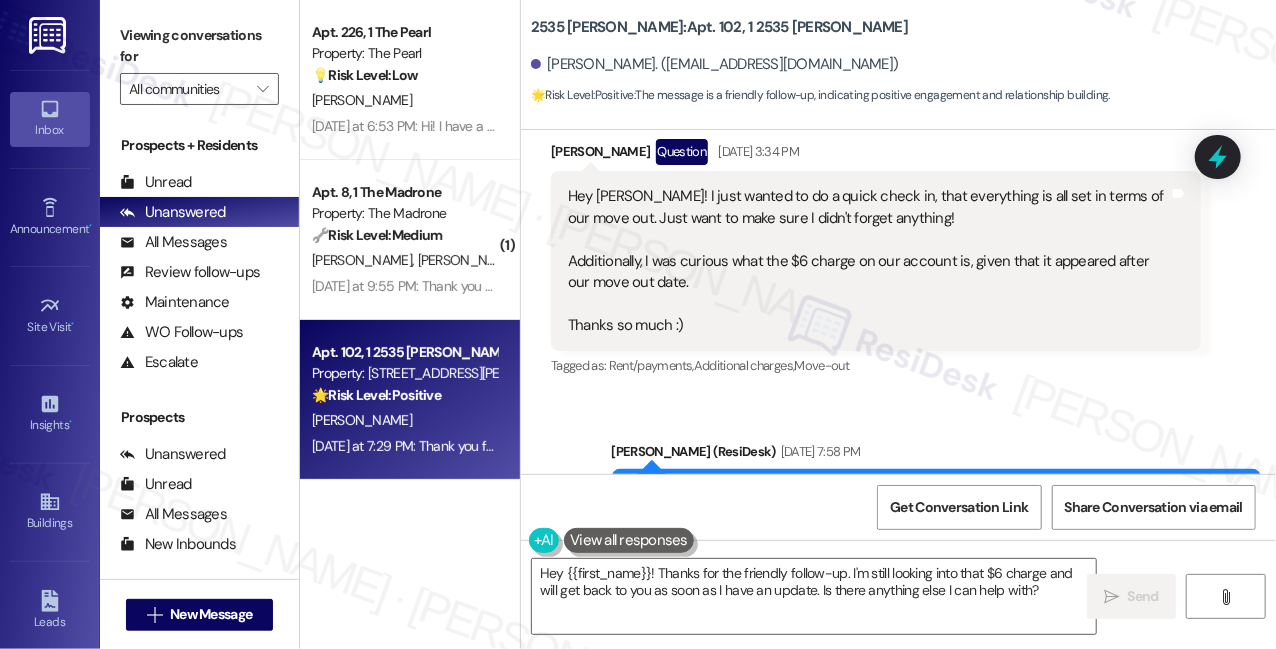 click on "Hey [PERSON_NAME]! I just wanted to do a quick check in, that everything is all set in terms of our move out. Just want to make sure I didn't forget anything!
Additionally, I was curious what the $6 charge on our account is, given that it appeared after our move out date.
Thanks so much :)" at bounding box center [868, 261] 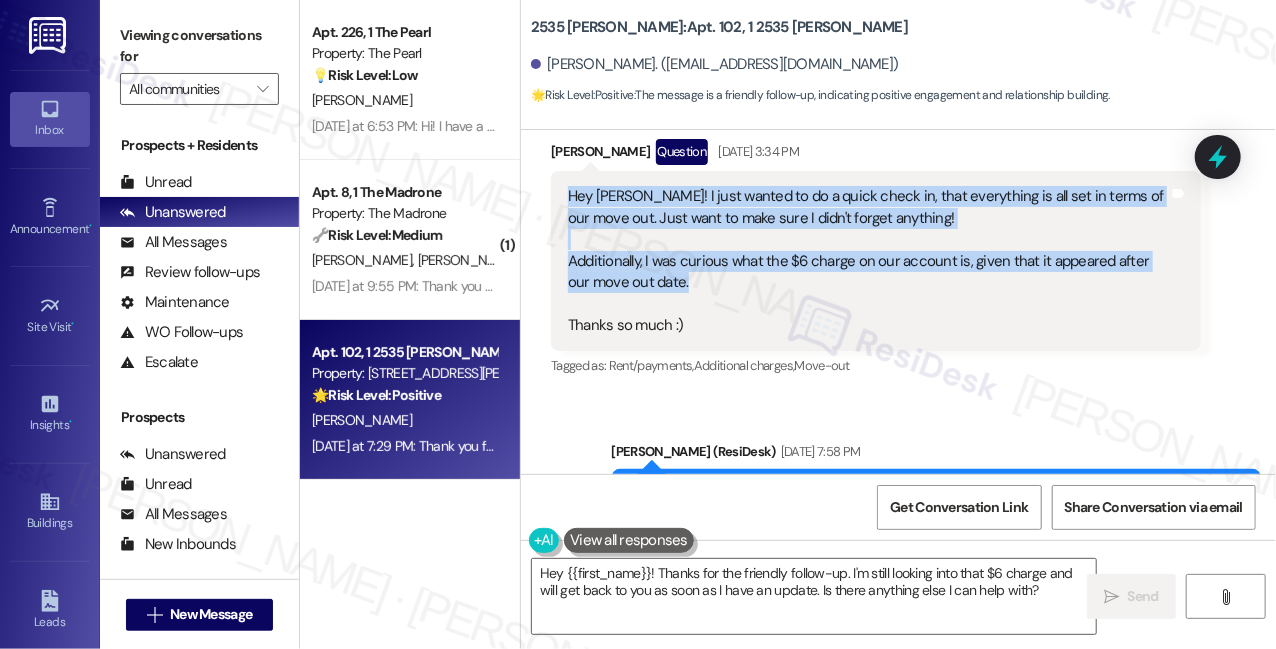 drag, startPoint x: 617, startPoint y: 275, endPoint x: 564, endPoint y: 195, distance: 95.96353 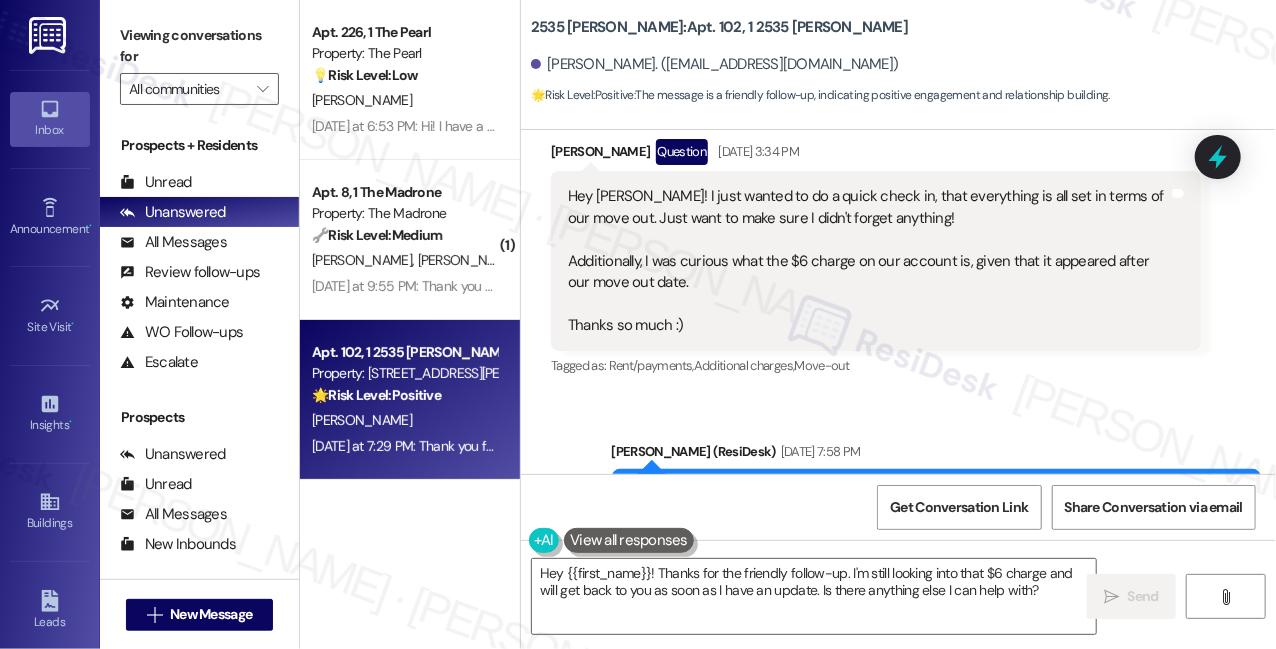 click on "Viewing conversations for" at bounding box center [199, 46] 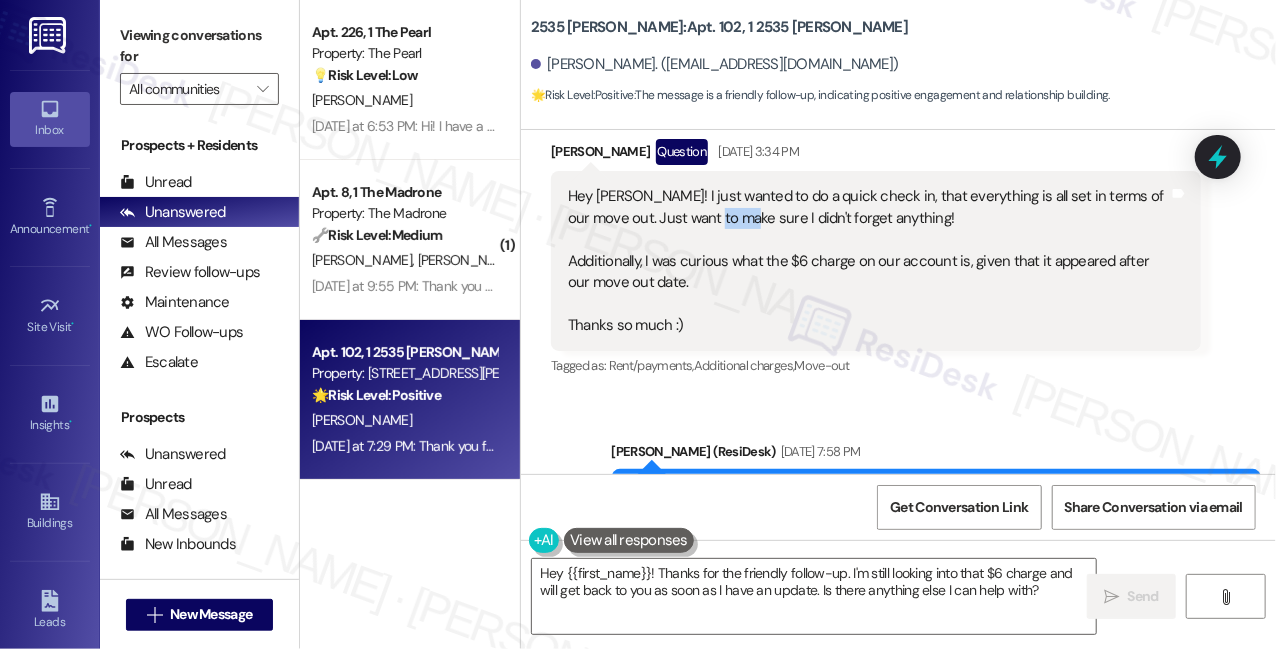 click on "Hey [PERSON_NAME]! I just wanted to do a quick check in, that everything is all set in terms of our move out. Just want to make sure I didn't forget anything!
Additionally, I was curious what the $6 charge on our account is, given that it appeared after our move out date.
Thanks so much :)" at bounding box center (868, 261) 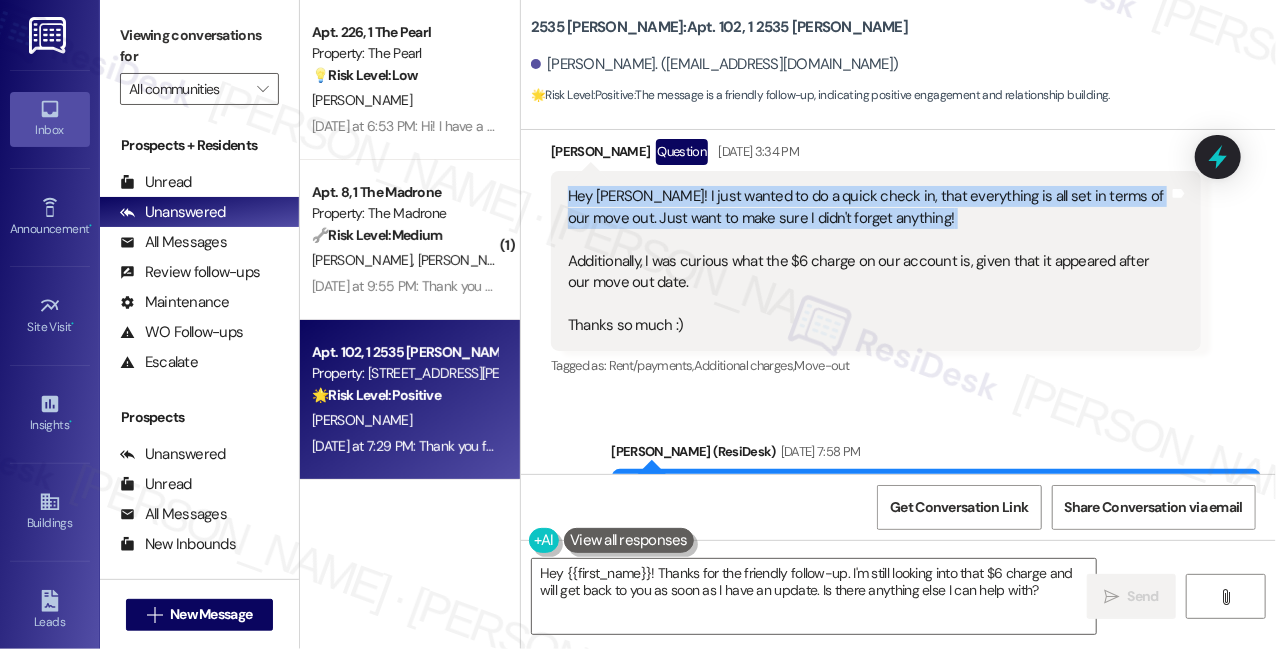 click on "Hey [PERSON_NAME]! I just wanted to do a quick check in, that everything is all set in terms of our move out. Just want to make sure I didn't forget anything!
Additionally, I was curious what the $6 charge on our account is, given that it appeared after our move out date.
Thanks so much :)" at bounding box center [868, 261] 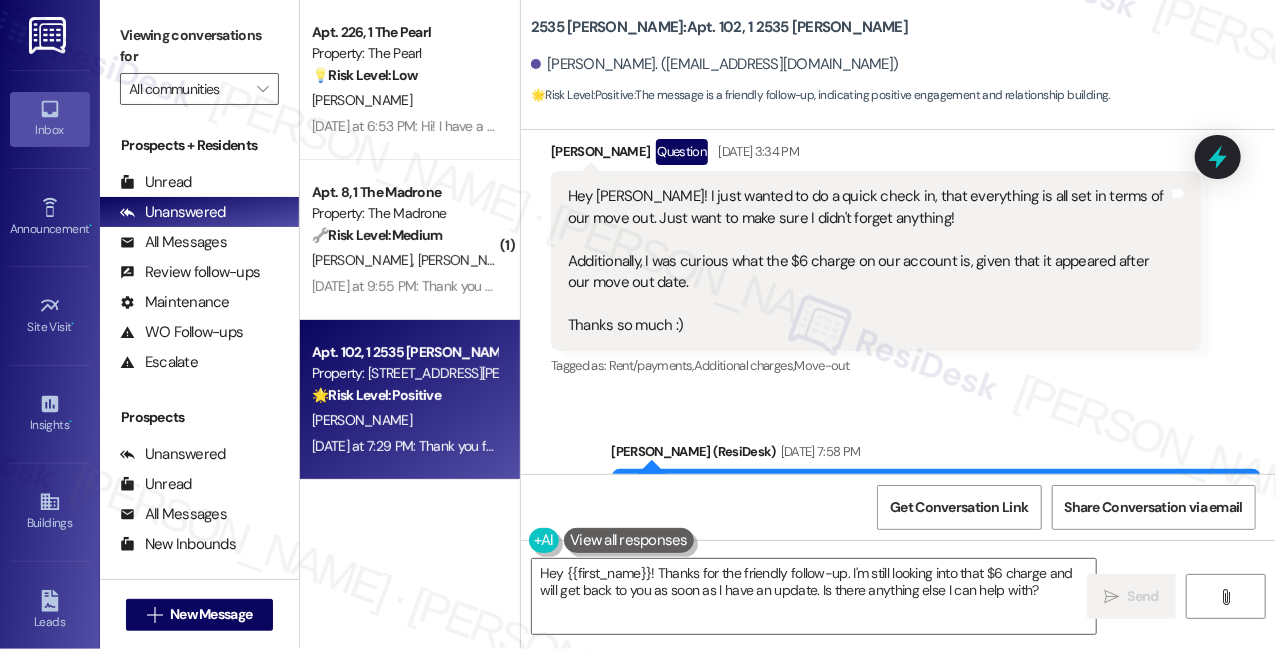 click on "Hey [PERSON_NAME]! I just wanted to do a quick check in, that everything is all set in terms of our move out. Just want to make sure I didn't forget anything!
Additionally, I was curious what the $6 charge on our account is, given that it appeared after our move out date.
Thanks so much :)" at bounding box center [868, 261] 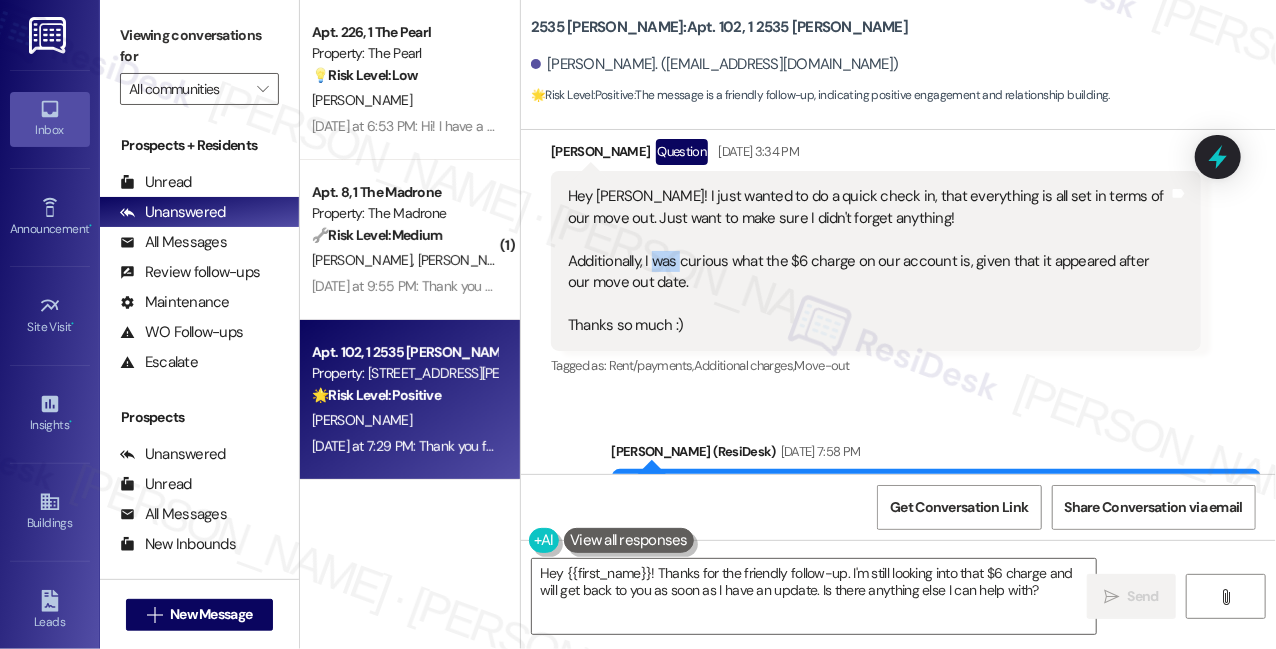 click on "Hey [PERSON_NAME]! I just wanted to do a quick check in, that everything is all set in terms of our move out. Just want to make sure I didn't forget anything!
Additionally, I was curious what the $6 charge on our account is, given that it appeared after our move out date.
Thanks so much :)" at bounding box center (868, 261) 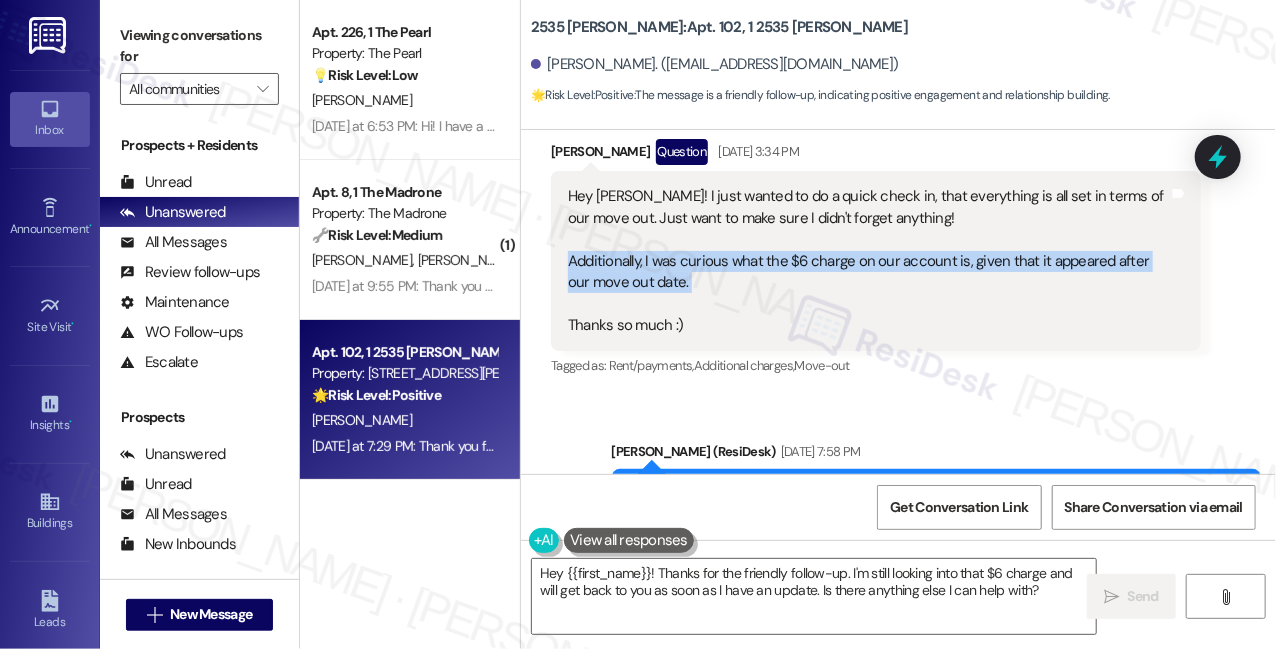 click on "Hey [PERSON_NAME]! I just wanted to do a quick check in, that everything is all set in terms of our move out. Just want to make sure I didn't forget anything!
Additionally, I was curious what the $6 charge on our account is, given that it appeared after our move out date.
Thanks so much :)" at bounding box center (868, 261) 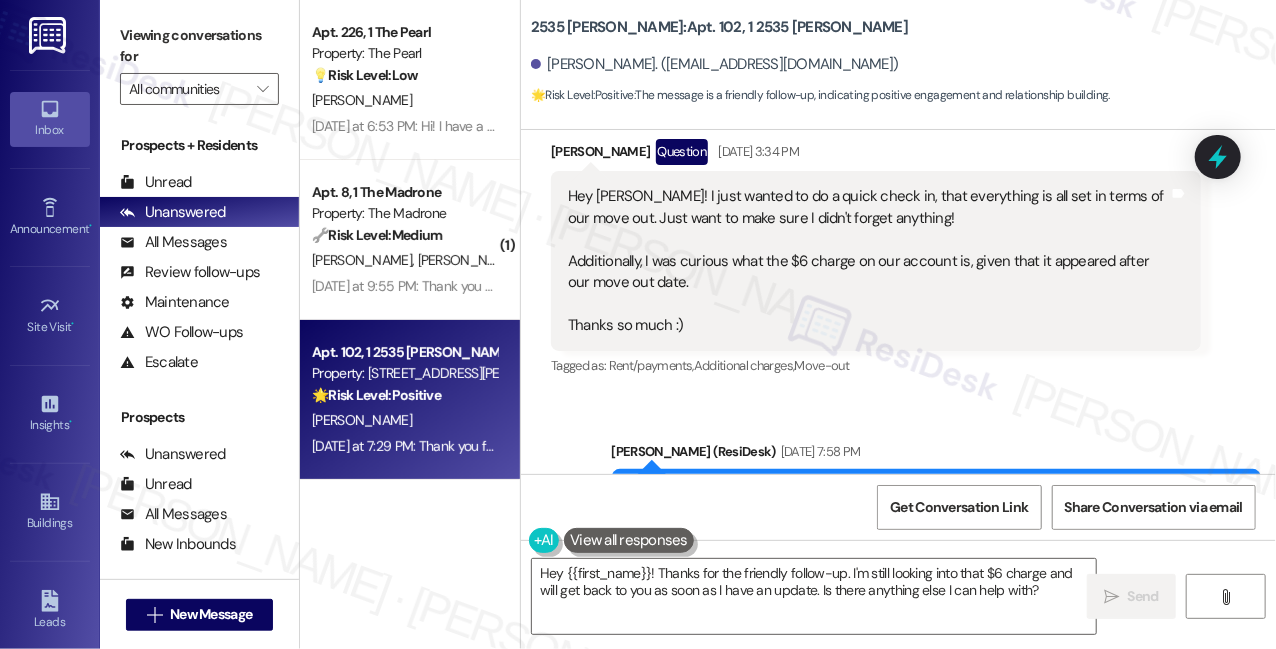 click on "Hey [PERSON_NAME]! I just wanted to do a quick check in, that everything is all set in terms of our move out. Just want to make sure I didn't forget anything!
Additionally, I was curious what the $6 charge on our account is, given that it appeared after our move out date.
Thanks so much :)" at bounding box center [868, 261] 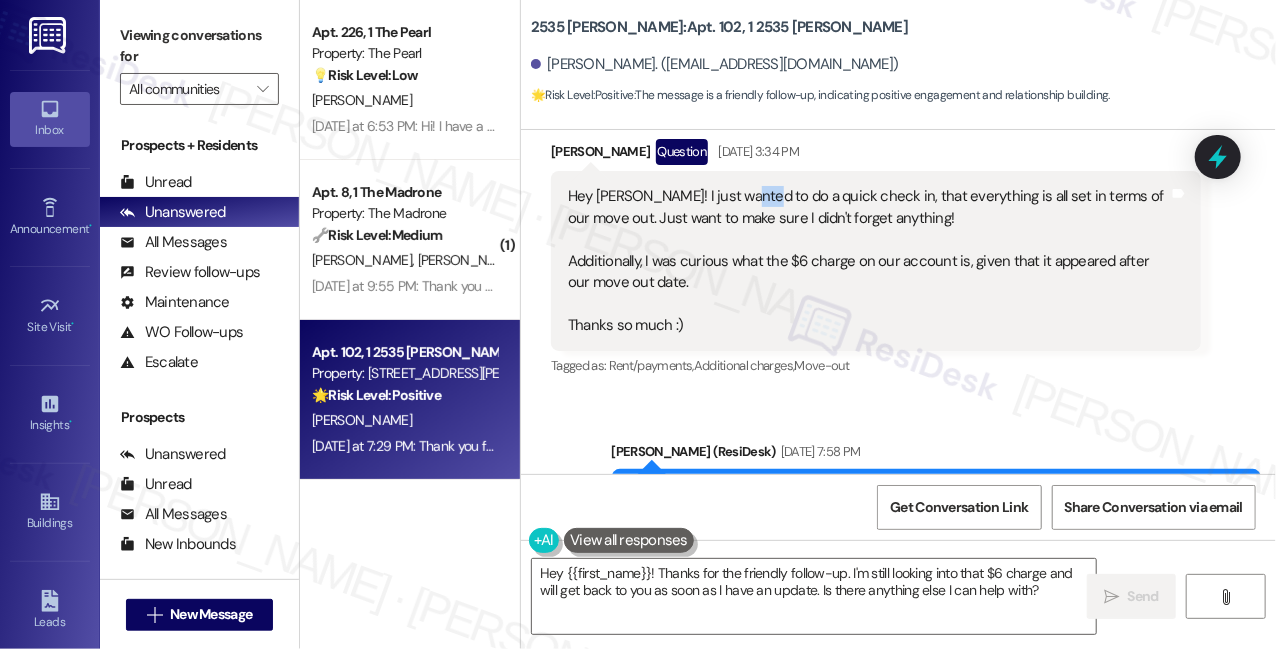 click on "Hey [PERSON_NAME]! I just wanted to do a quick check in, that everything is all set in terms of our move out. Just want to make sure I didn't forget anything!
Additionally, I was curious what the $6 charge on our account is, given that it appeared after our move out date.
Thanks so much :)" at bounding box center [868, 261] 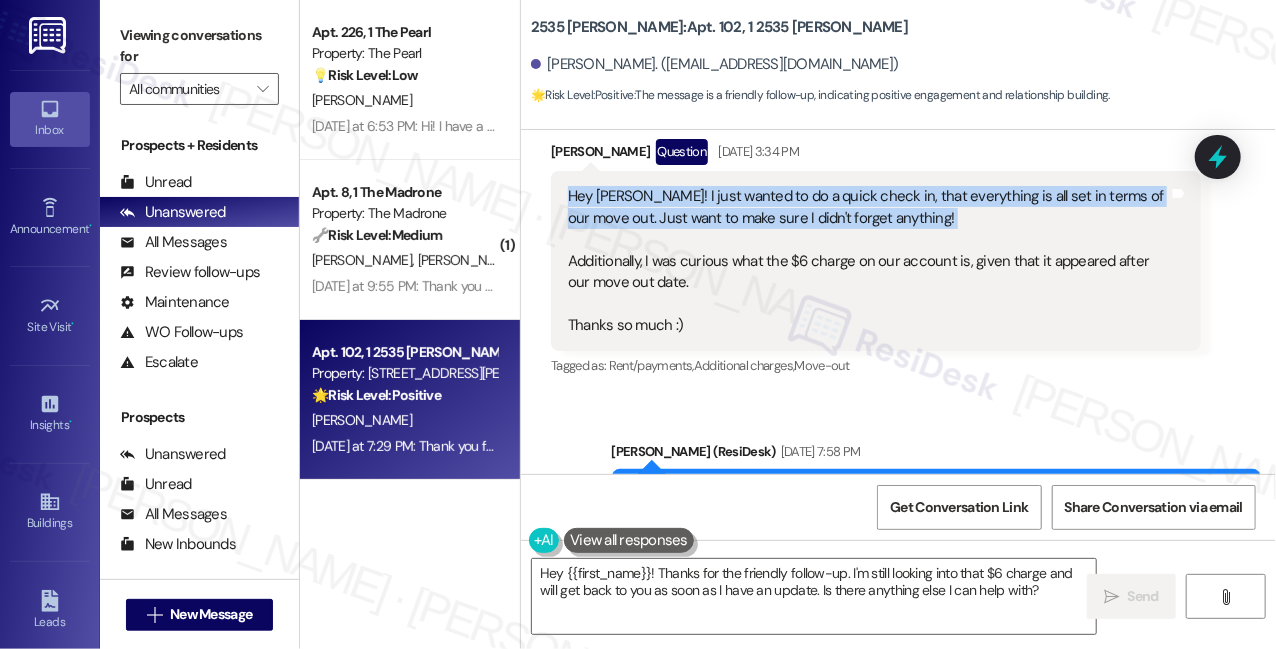 click on "Hey [PERSON_NAME]! I just wanted to do a quick check in, that everything is all set in terms of our move out. Just want to make sure I didn't forget anything!
Additionally, I was curious what the $6 charge on our account is, given that it appeared after our move out date.
Thanks so much :)" at bounding box center [868, 261] 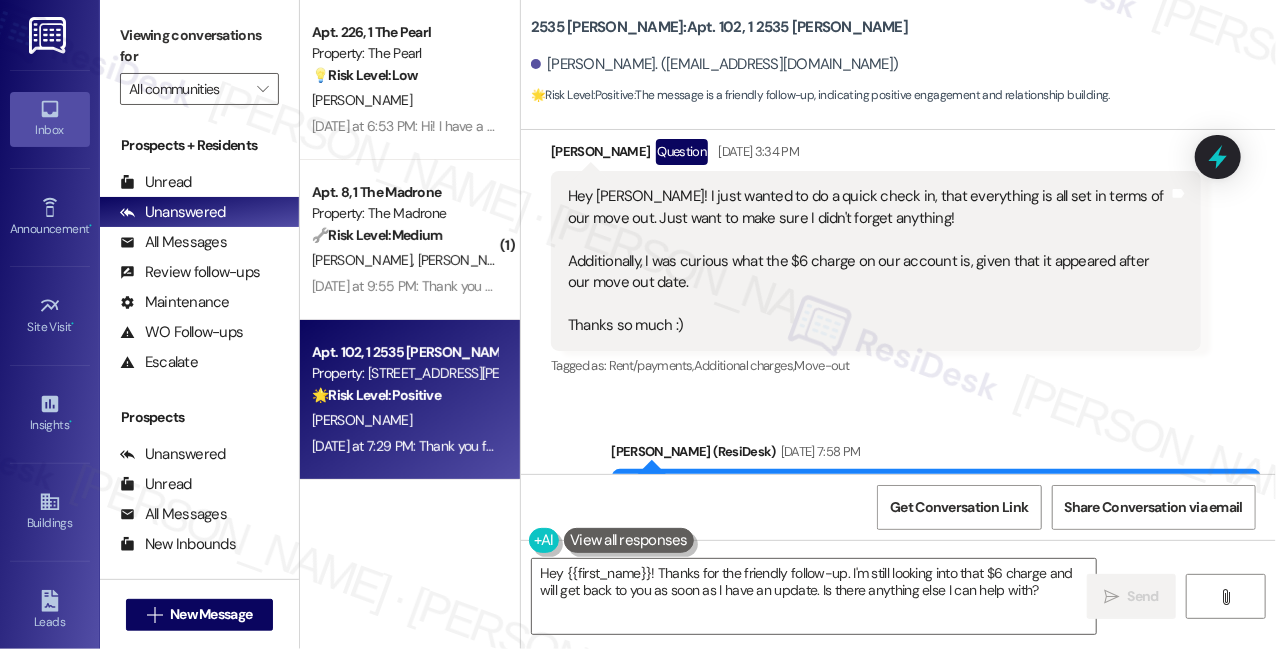 click on "Hey [PERSON_NAME]! I just wanted to do a quick check in, that everything is all set in terms of our move out. Just want to make sure I didn't forget anything!
Additionally, I was curious what the $6 charge on our account is, given that it appeared after our move out date.
Thanks so much :)" at bounding box center [868, 261] 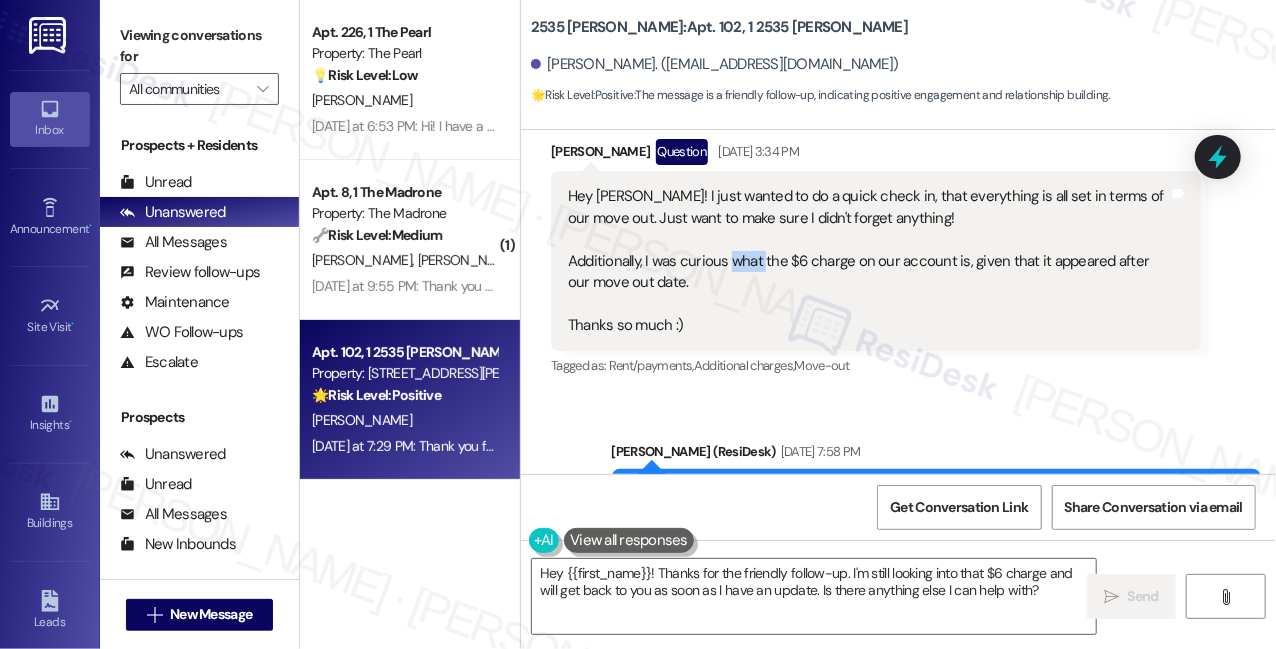 click on "Hey [PERSON_NAME]! I just wanted to do a quick check in, that everything is all set in terms of our move out. Just want to make sure I didn't forget anything!
Additionally, I was curious what the $6 charge on our account is, given that it appeared after our move out date.
Thanks so much :)" at bounding box center [868, 261] 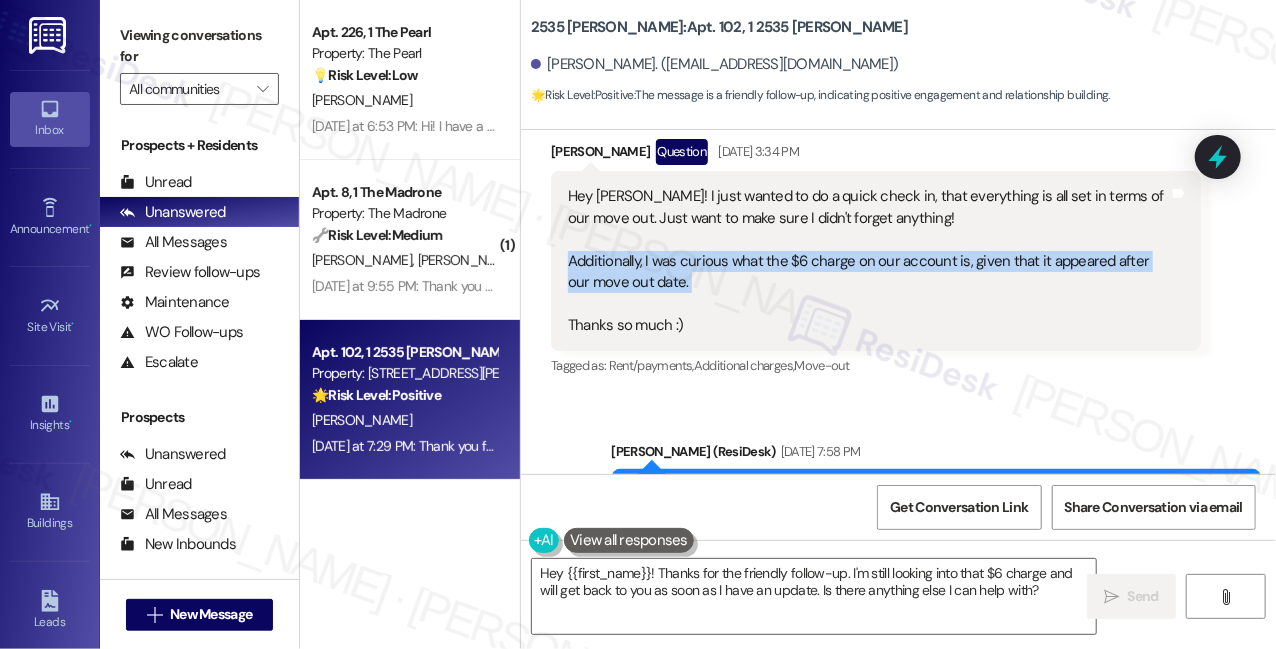 click on "Hey [PERSON_NAME]! I just wanted to do a quick check in, that everything is all set in terms of our move out. Just want to make sure I didn't forget anything!
Additionally, I was curious what the $6 charge on our account is, given that it appeared after our move out date.
Thanks so much :)" at bounding box center (868, 261) 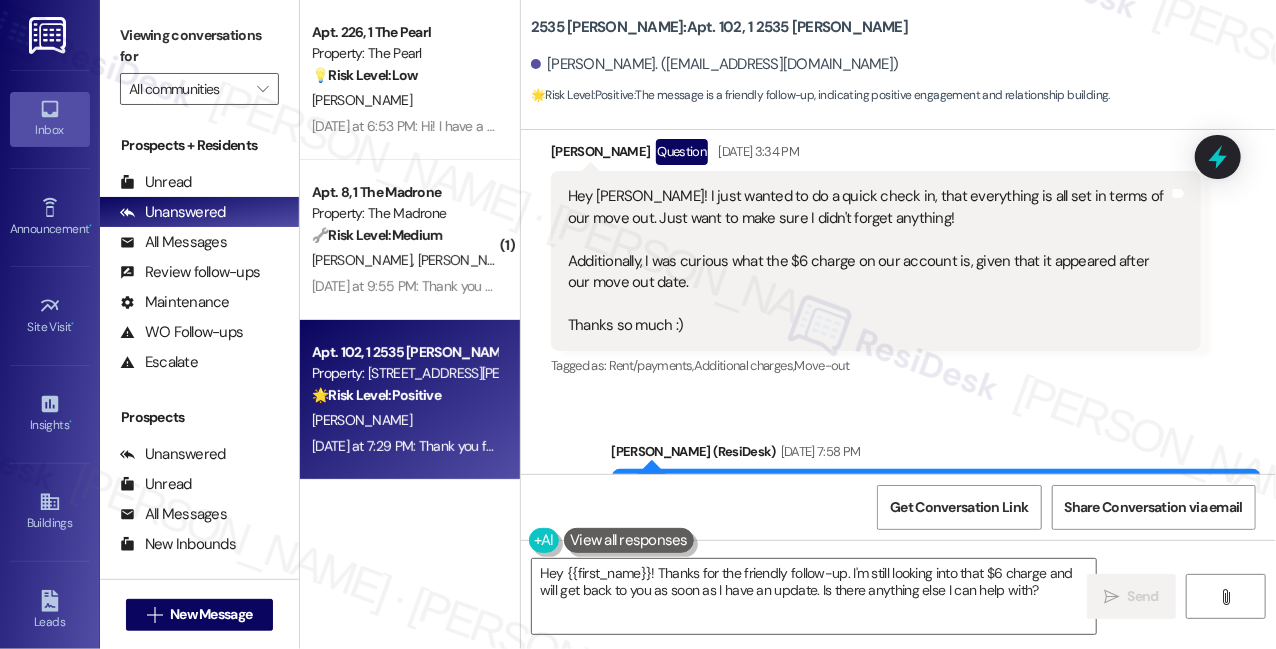 click on "Hey [PERSON_NAME]! I just wanted to do a quick check in, that everything is all set in terms of our move out. Just want to make sure I didn't forget anything!
Additionally, I was curious what the $6 charge on our account is, given that it appeared after our move out date.
Thanks so much :)" at bounding box center (868, 261) 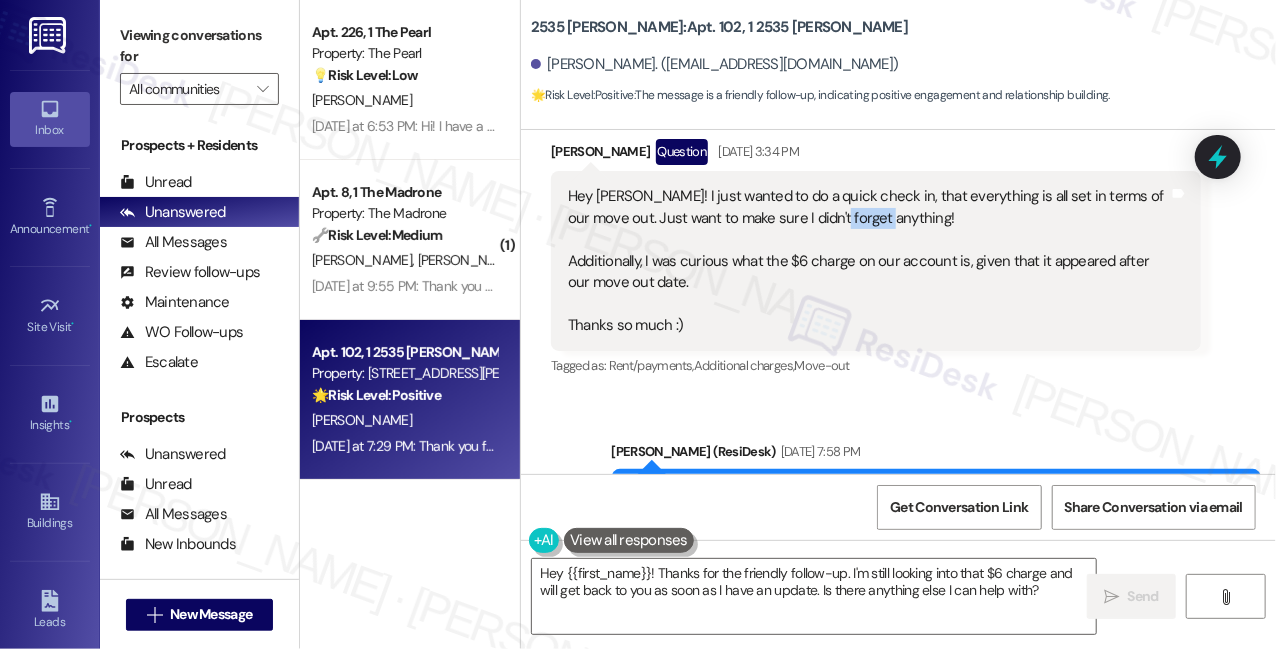 click on "Hey [PERSON_NAME]! I just wanted to do a quick check in, that everything is all set in terms of our move out. Just want to make sure I didn't forget anything!
Additionally, I was curious what the $6 charge on our account is, given that it appeared after our move out date.
Thanks so much :)" at bounding box center [868, 261] 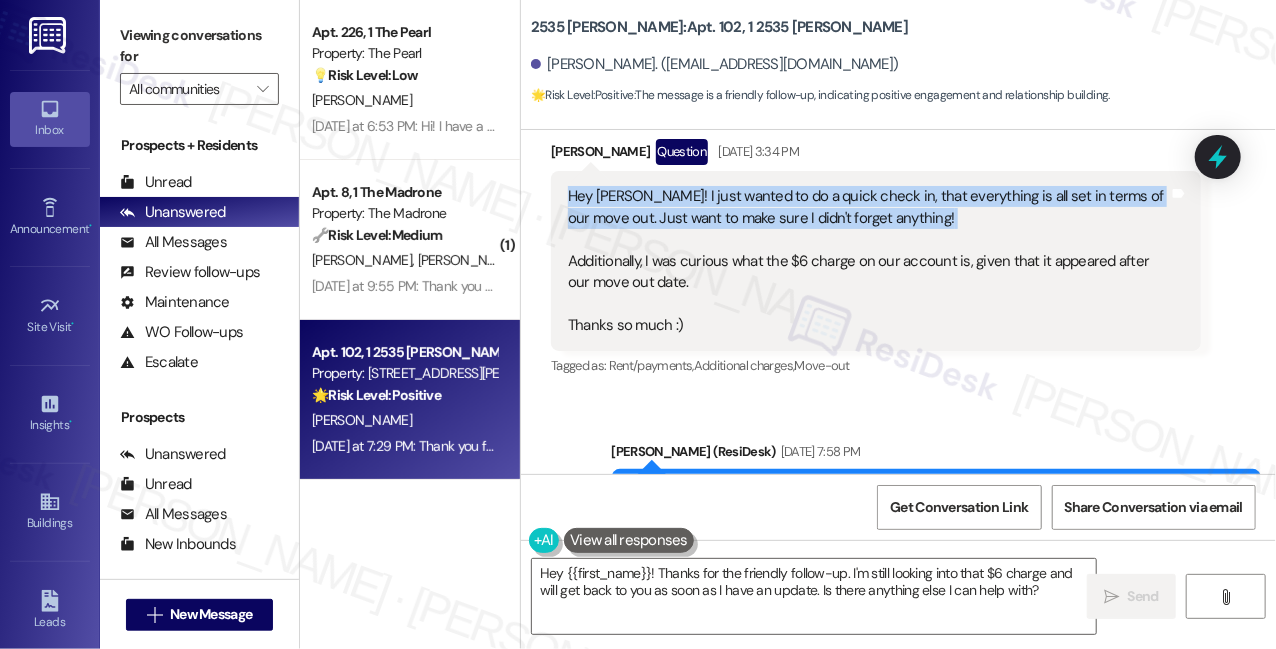 click on "Hey [PERSON_NAME]! I just wanted to do a quick check in, that everything is all set in terms of our move out. Just want to make sure I didn't forget anything!
Additionally, I was curious what the $6 charge on our account is, given that it appeared after our move out date.
Thanks so much :)" at bounding box center (868, 261) 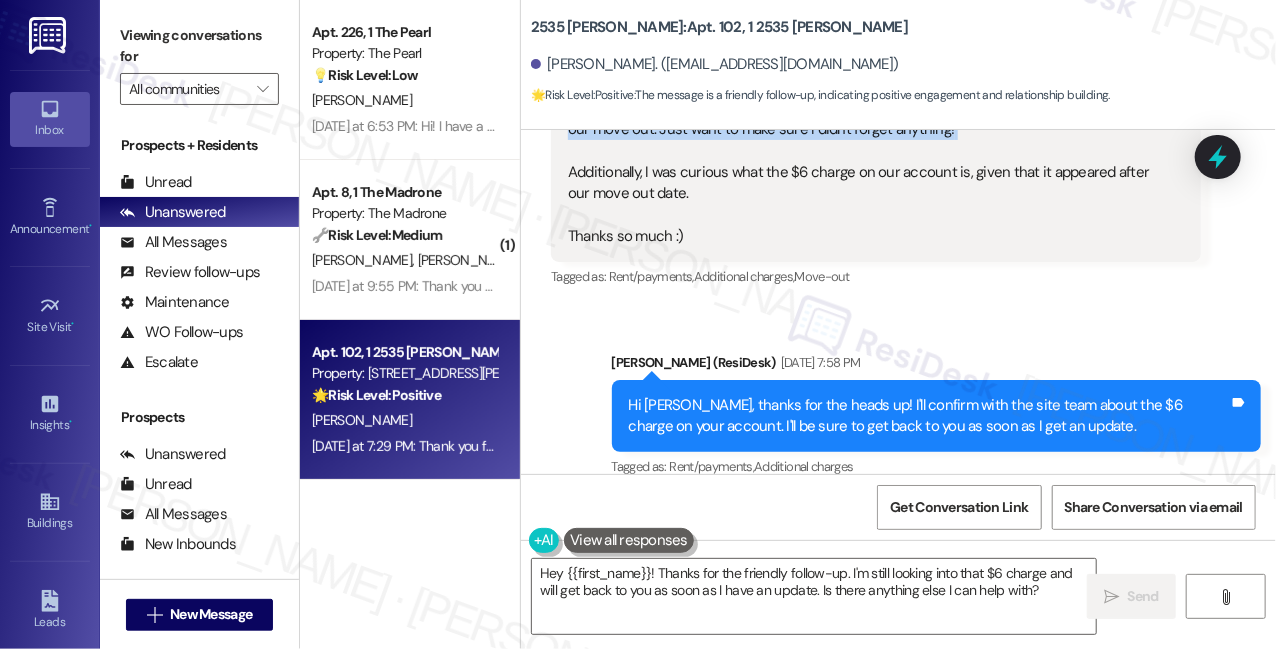 scroll, scrollTop: 2959, scrollLeft: 0, axis: vertical 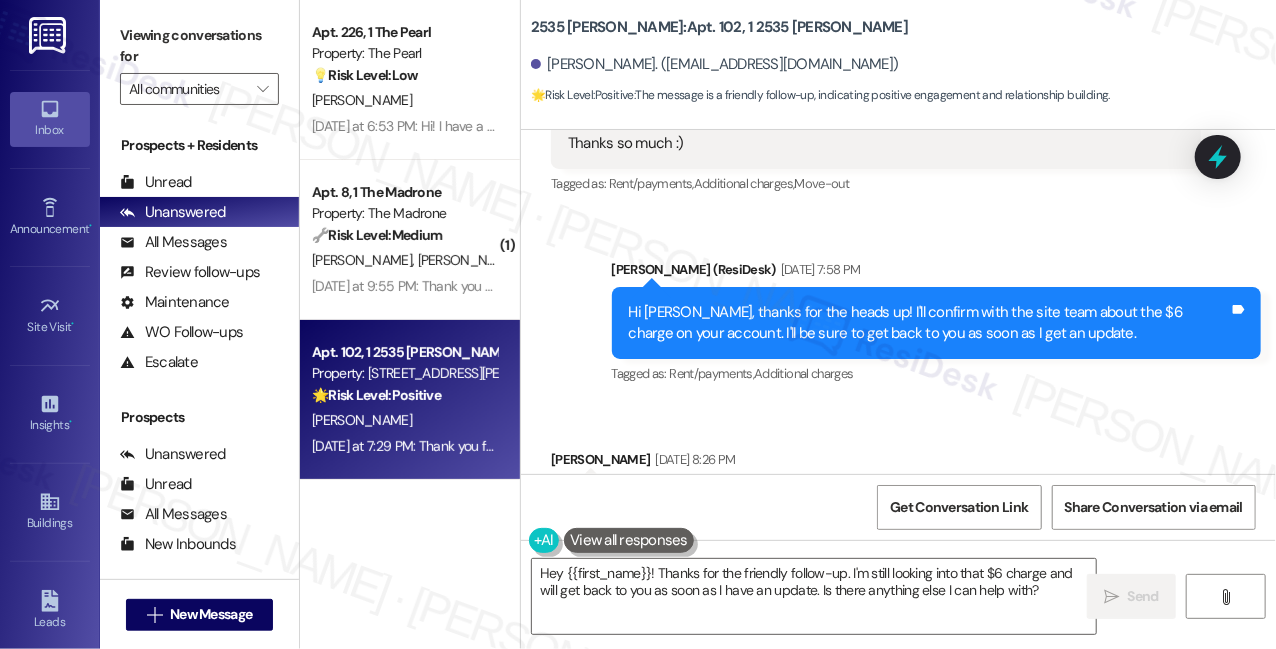 click on "Hi [PERSON_NAME], thanks for the heads up! I'll confirm with the site team about the $6 charge on your account. I'll be sure to get back to you as soon as I get an update." at bounding box center [929, 323] 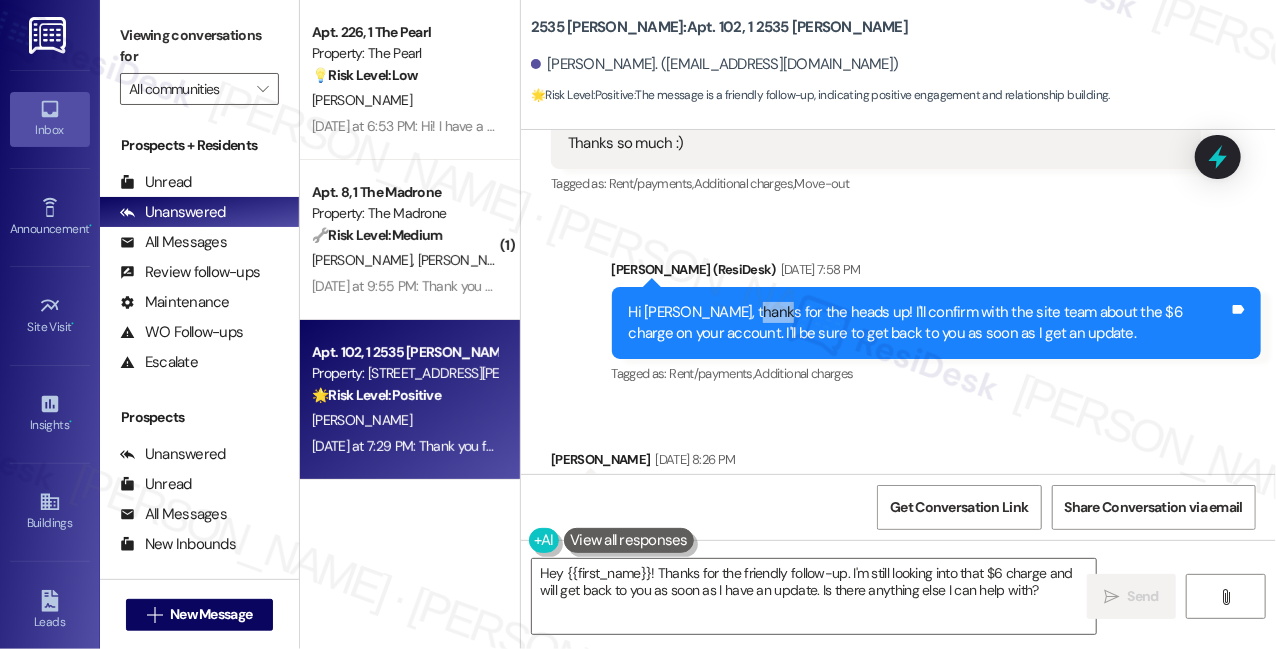 click on "Hi [PERSON_NAME], thanks for the heads up! I'll confirm with the site team about the $6 charge on your account. I'll be sure to get back to you as soon as I get an update." at bounding box center [929, 323] 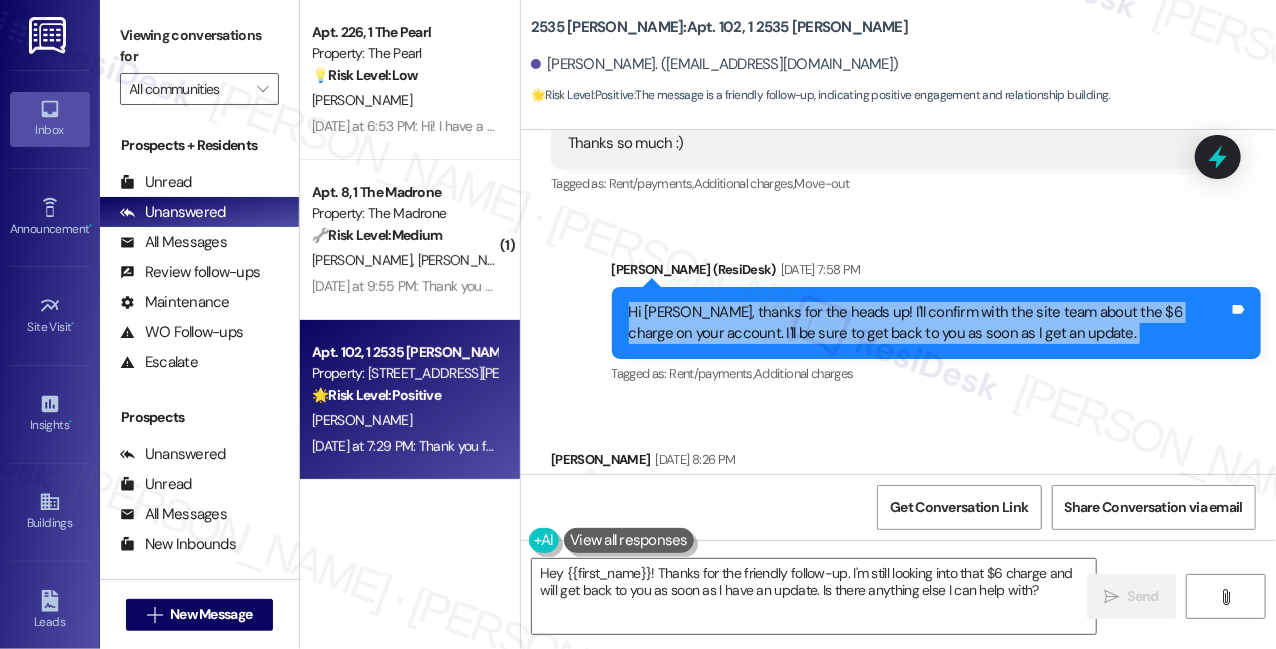 click on "Hi [PERSON_NAME], thanks for the heads up! I'll confirm with the site team about the $6 charge on your account. I'll be sure to get back to you as soon as I get an update." at bounding box center (929, 323) 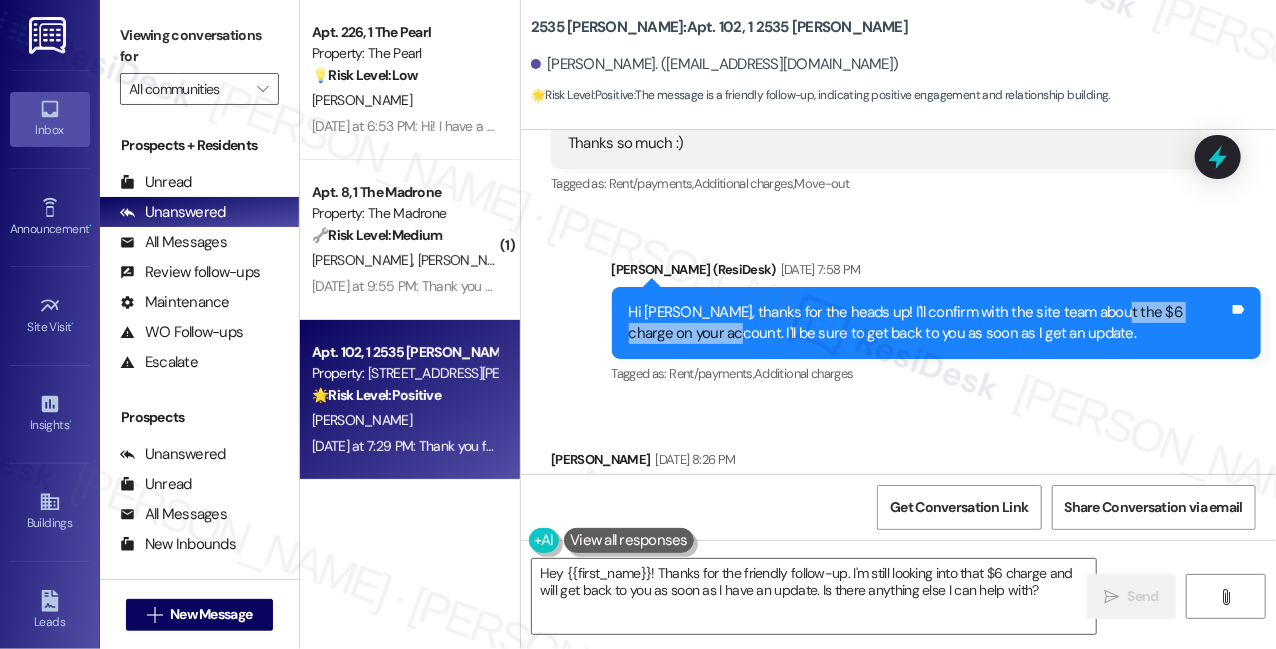drag, startPoint x: 1104, startPoint y: 311, endPoint x: 680, endPoint y: 329, distance: 424.3819 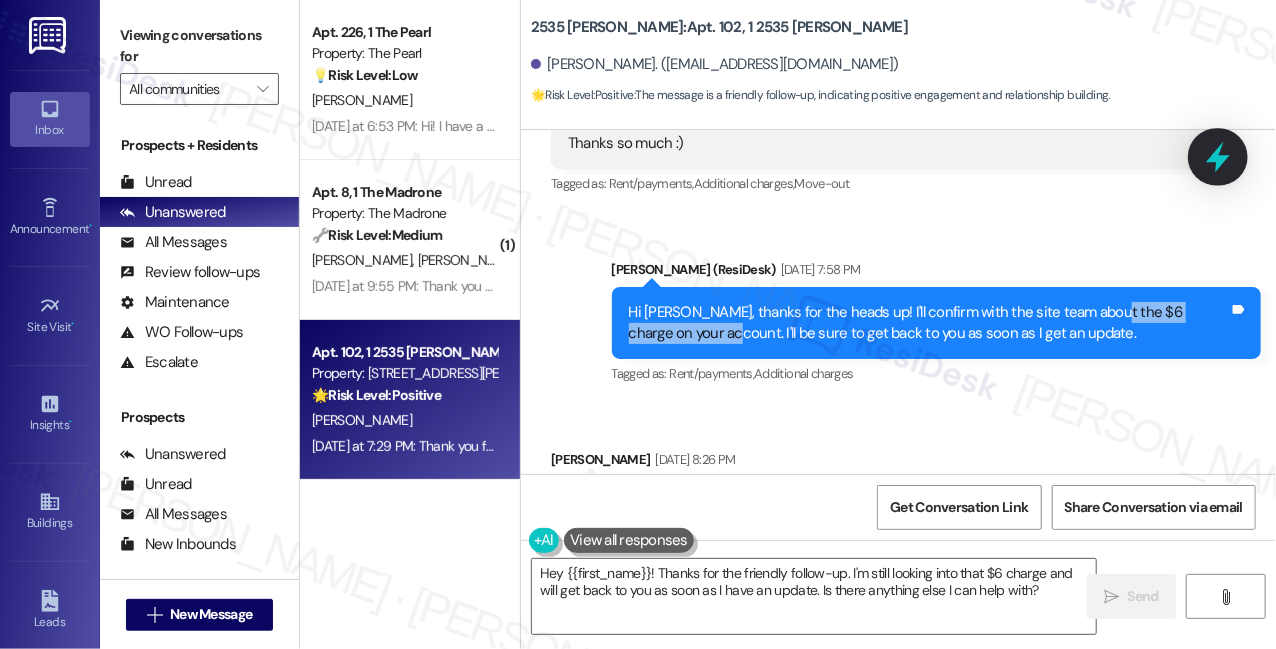 click 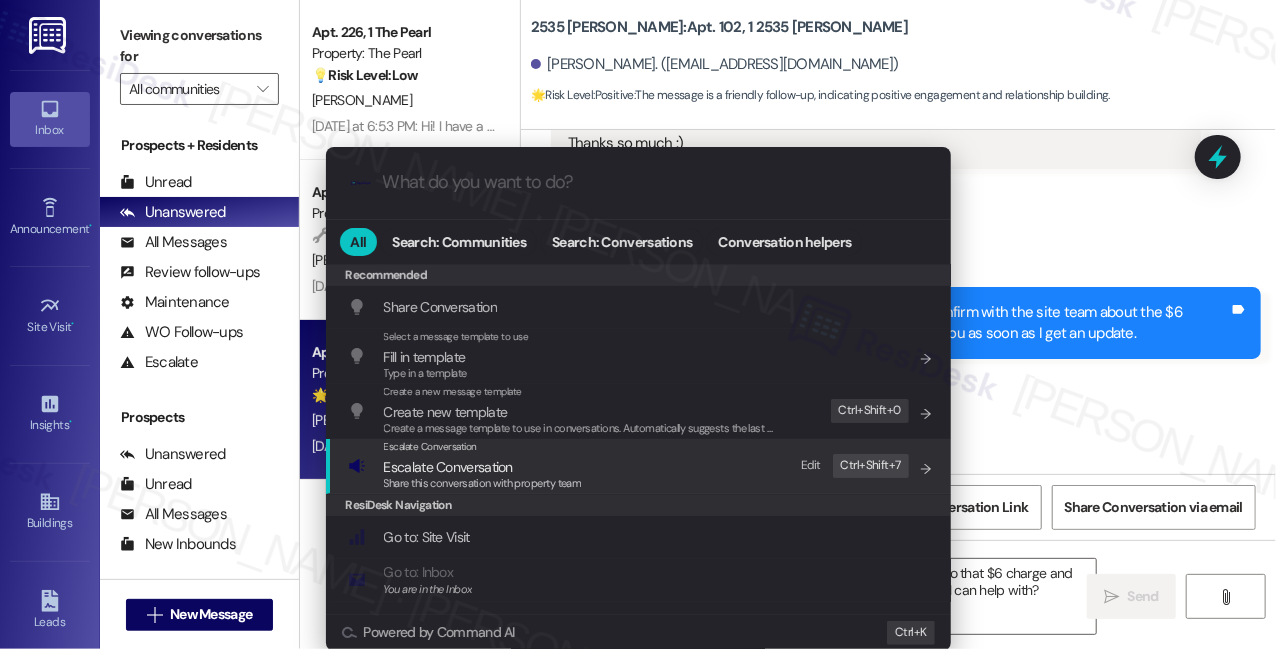 click on "Escalate Conversation Escalate Conversation Share this conversation with property team Edit Ctrl+ Shift+ 7" at bounding box center [640, 466] 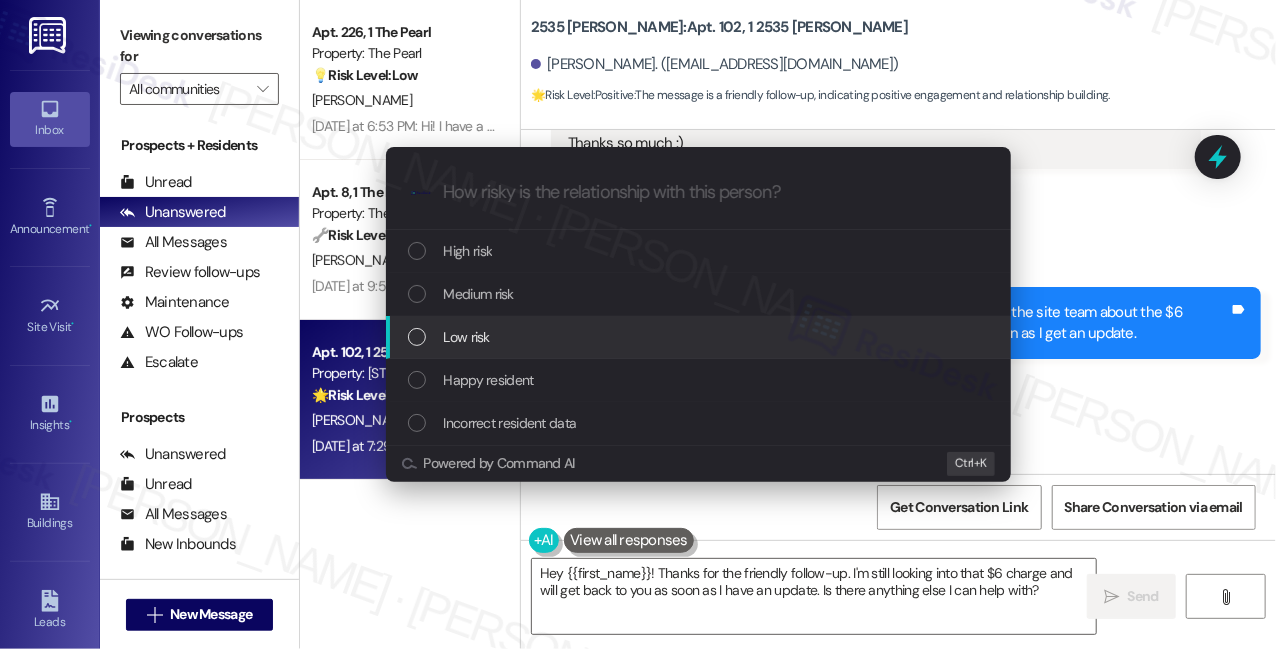 click on "Low risk" at bounding box center (467, 337) 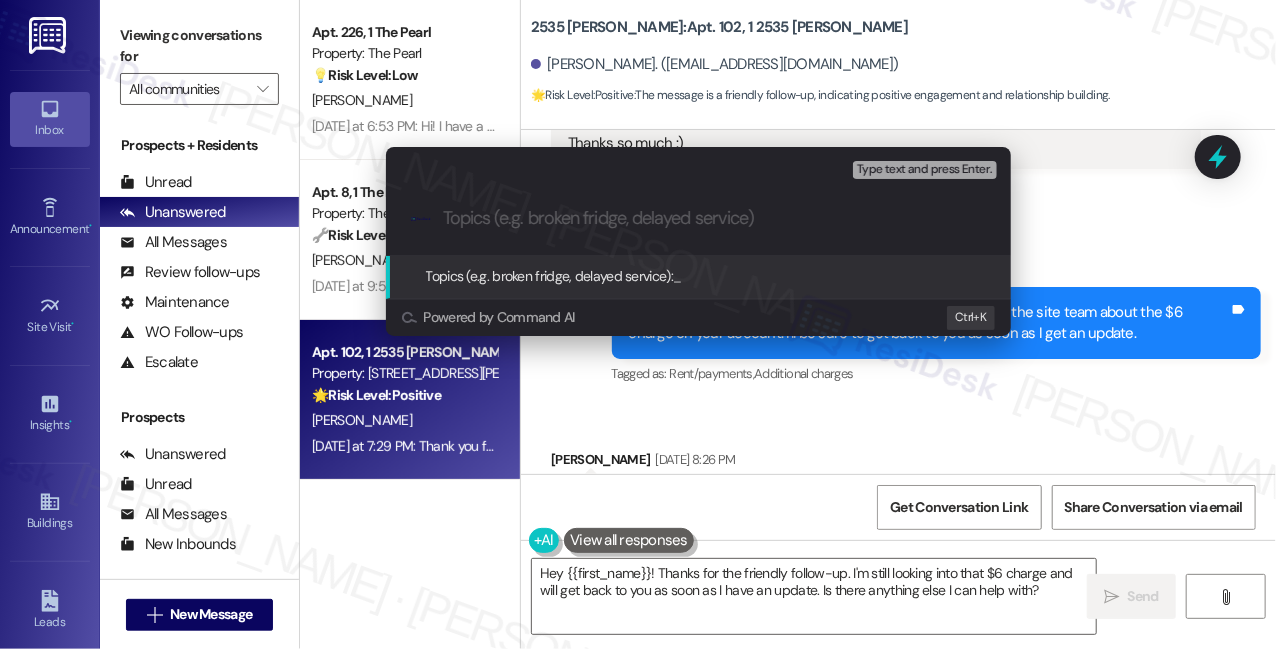 paste on "$6 charge on your account." 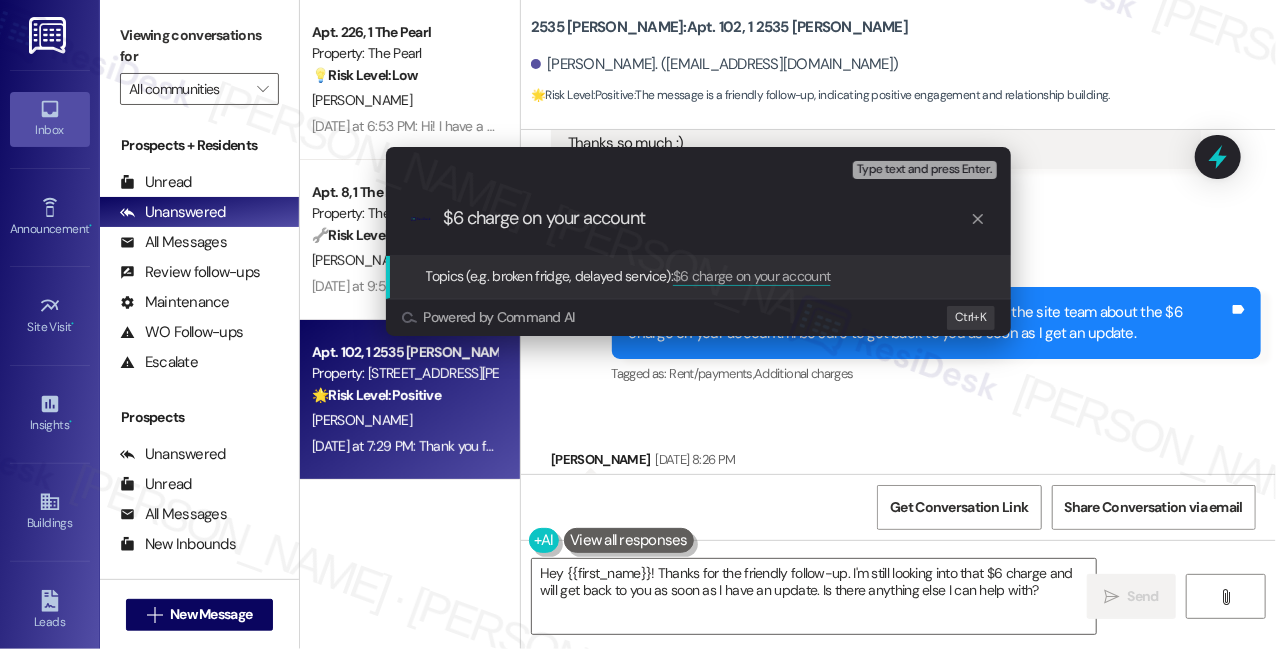 click on "$6 charge on your account" at bounding box center (706, 218) 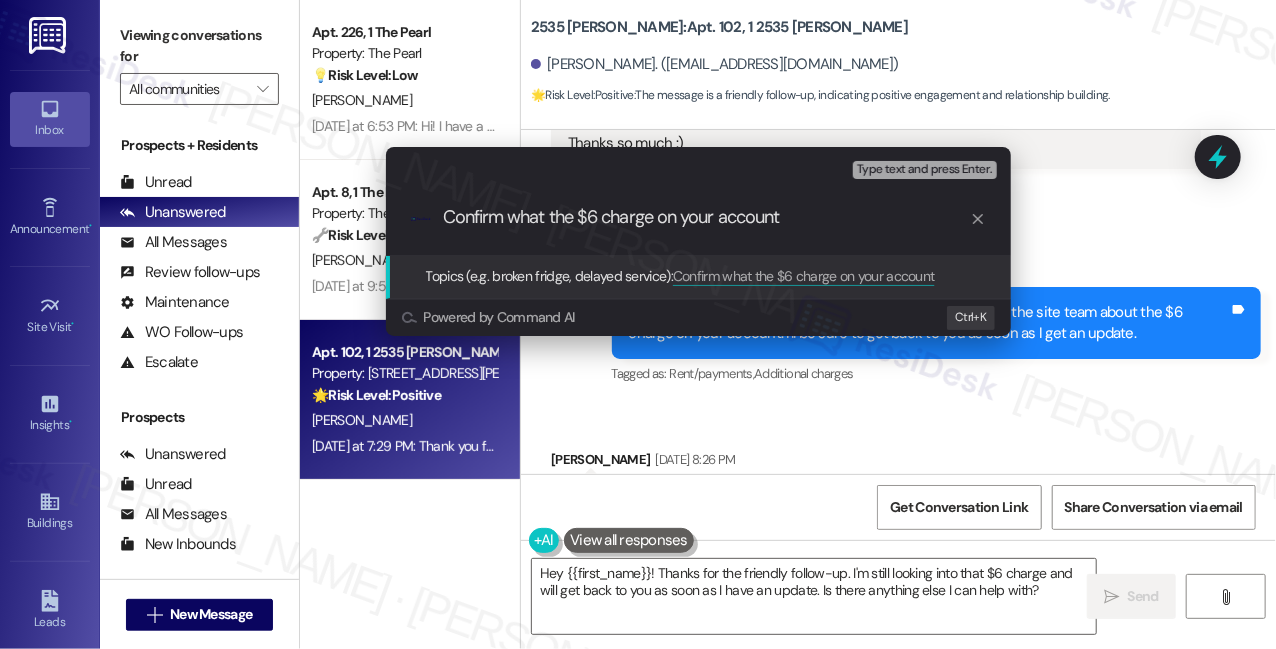 scroll, scrollTop: 0, scrollLeft: 0, axis: both 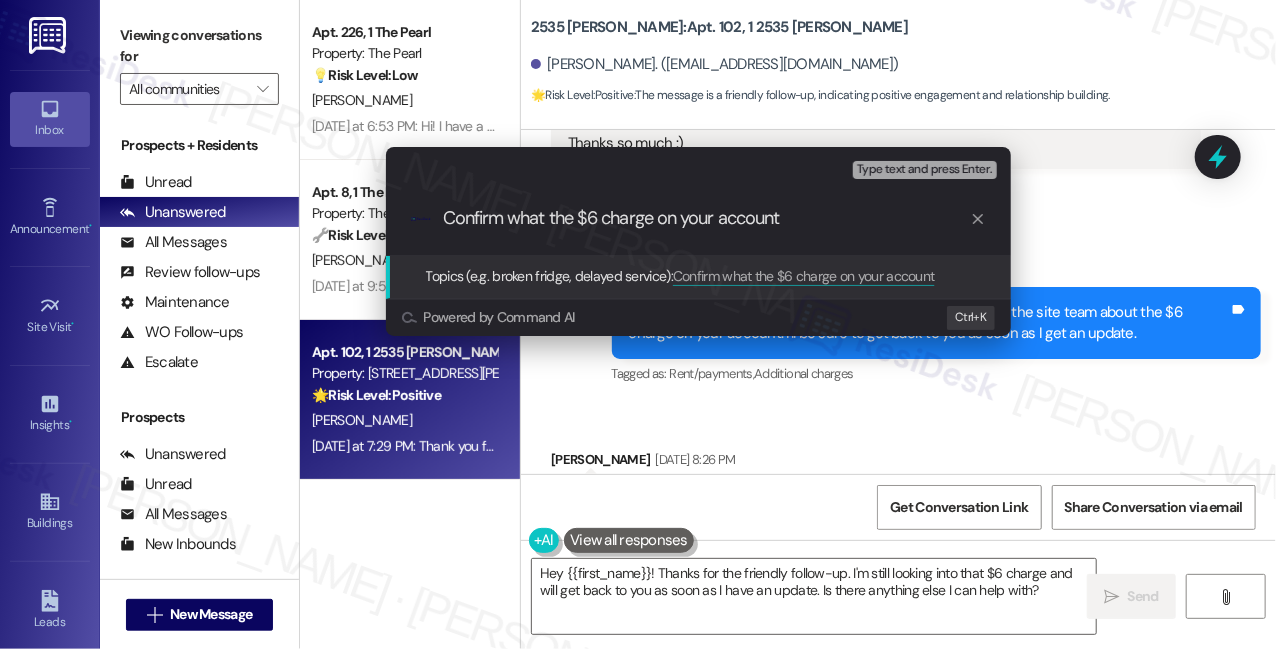 drag, startPoint x: 813, startPoint y: 224, endPoint x: 657, endPoint y: 219, distance: 156.08011 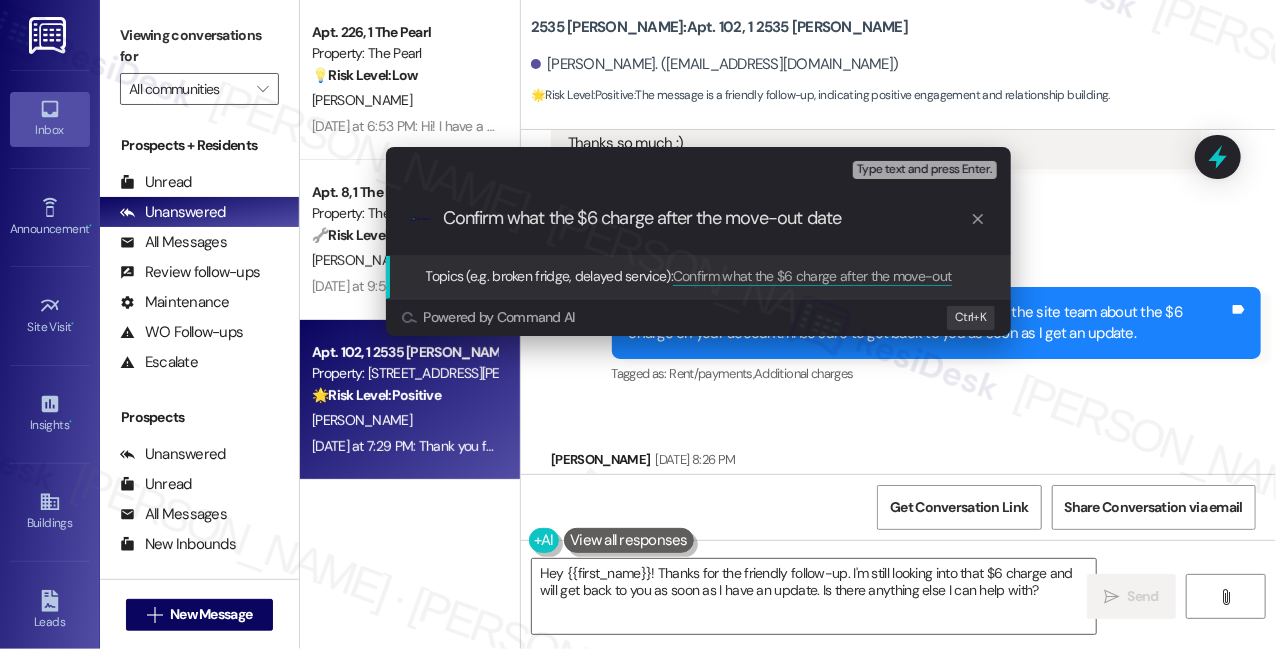 click on "Confirm what the $6 charge after the move-out date" at bounding box center (706, 218) 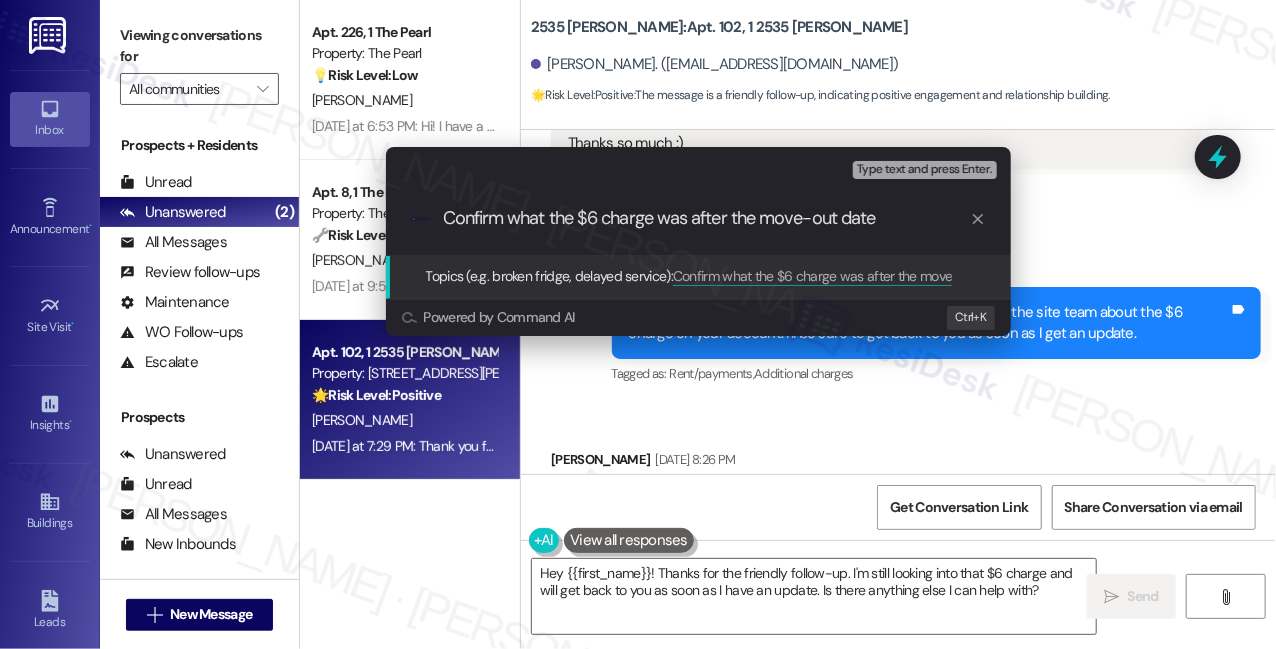 click on "Escalate Conversation Low risk Topics (e.g. broken fridge, delayed service) Any messages to highlight in the email? Type text and press Enter. .cls-1{fill:#0a055f;}.cls-2{fill:#0cc4c4;} resideskLogoBlueOrange Confirm what the $6 charge was after the move-out date Topics (e.g. broken fridge, delayed service):  Confirm what the $6 charge was after the move-out date Powered by Command AI Ctrl+ K" at bounding box center [638, 324] 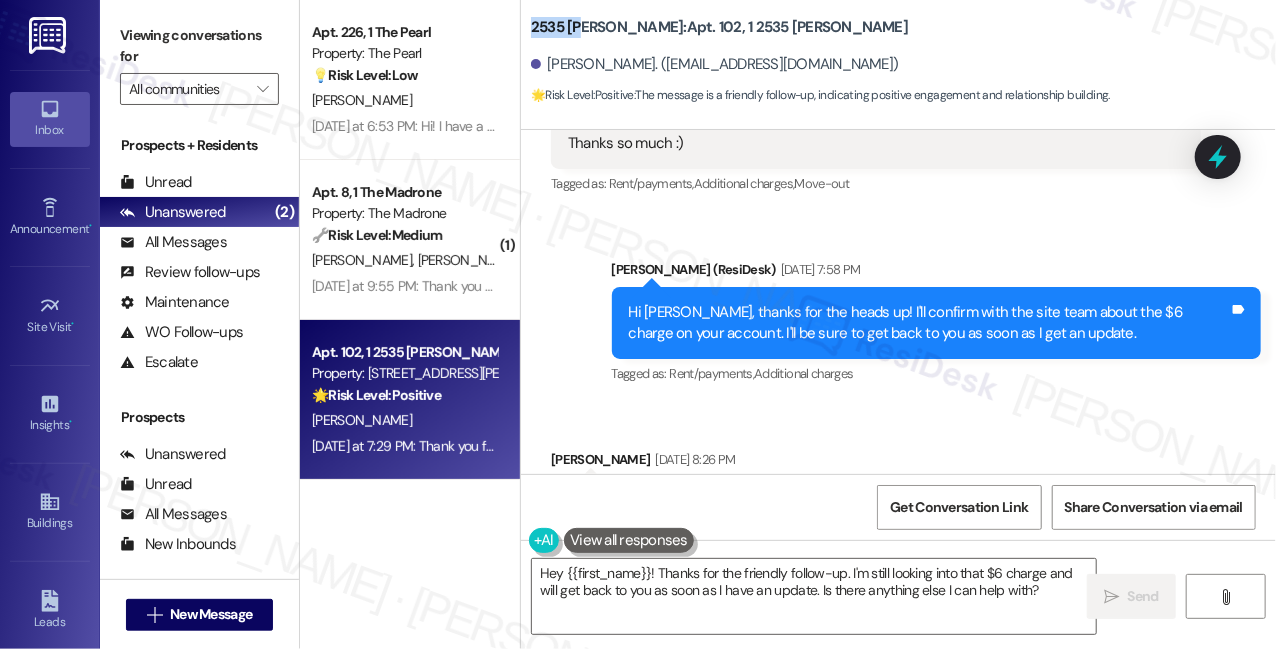 drag, startPoint x: 523, startPoint y: 20, endPoint x: 590, endPoint y: 30, distance: 67.74216 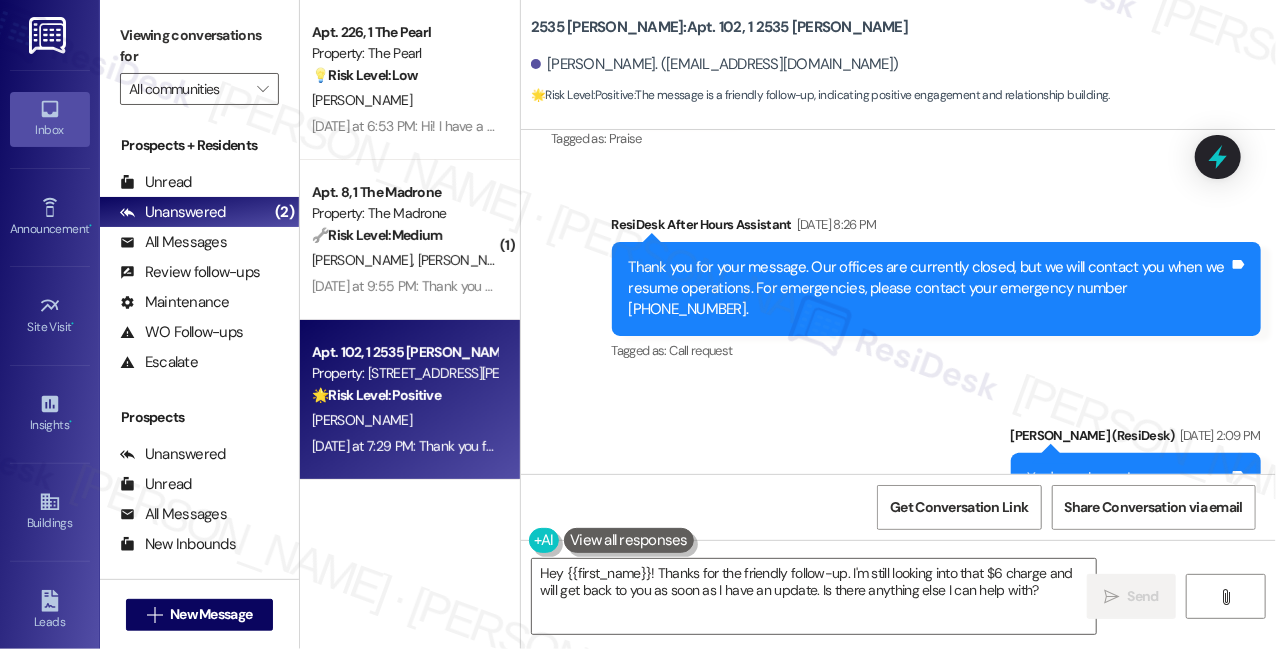 scroll, scrollTop: 3504, scrollLeft: 0, axis: vertical 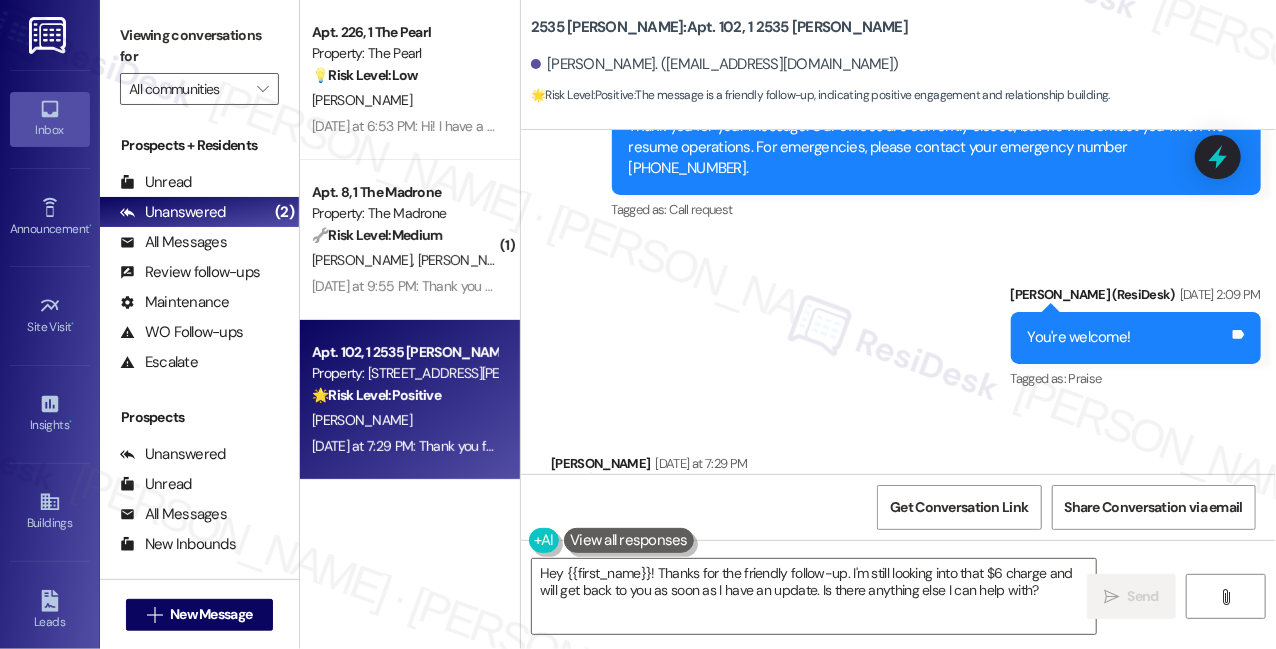 drag, startPoint x: 797, startPoint y: 473, endPoint x: 666, endPoint y: 307, distance: 211.46394 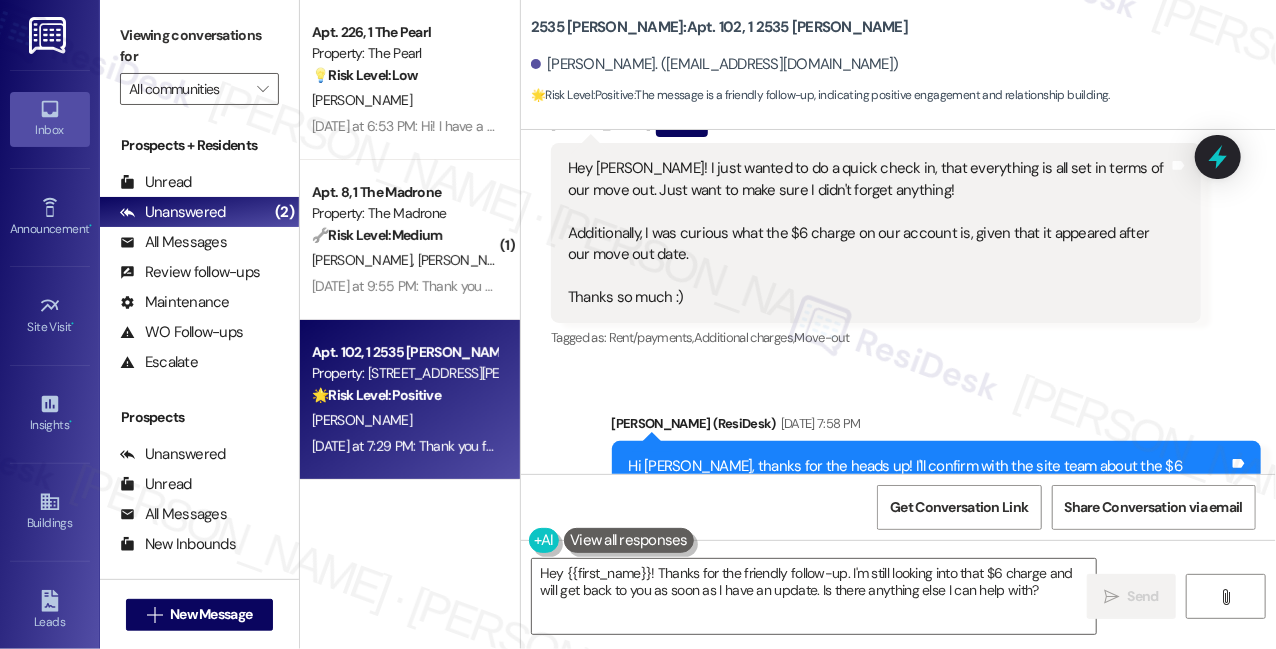 scroll, scrollTop: 2777, scrollLeft: 0, axis: vertical 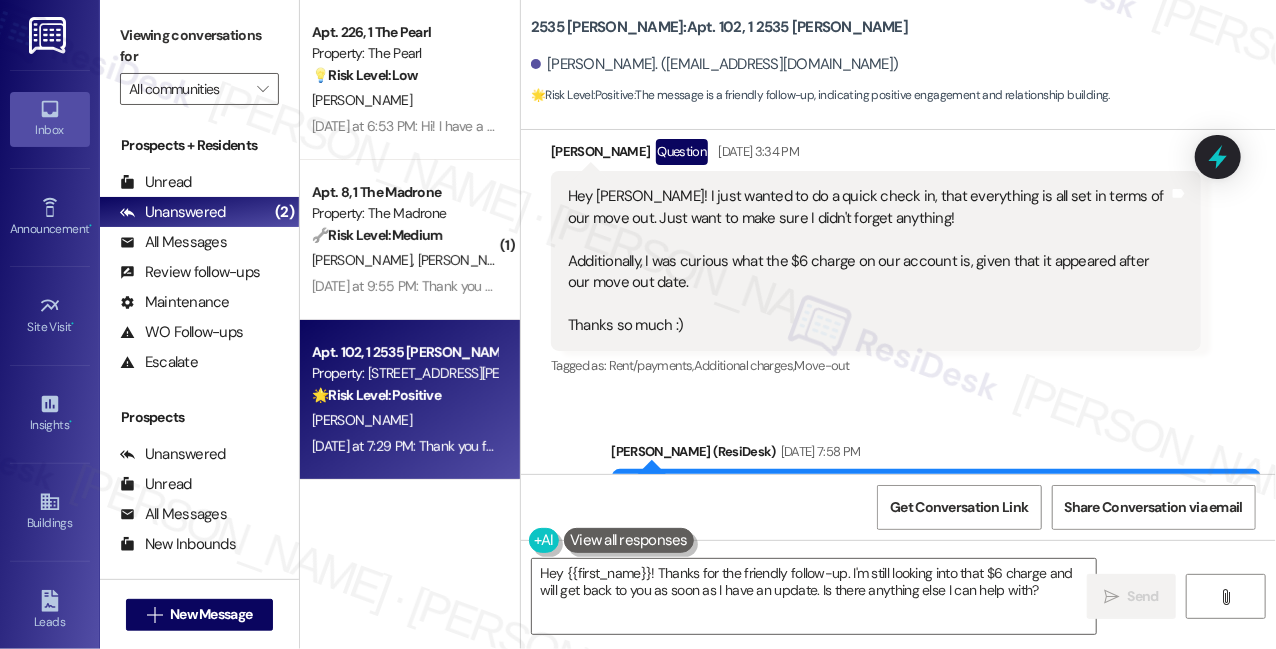 click on "Hey [PERSON_NAME]! I just wanted to do a quick check in, that everything is all set in terms of our move out. Just want to make sure I didn't forget anything!
Additionally, I was curious what the $6 charge on our account is, given that it appeared after our move out date.
Thanks so much :)" at bounding box center (868, 261) 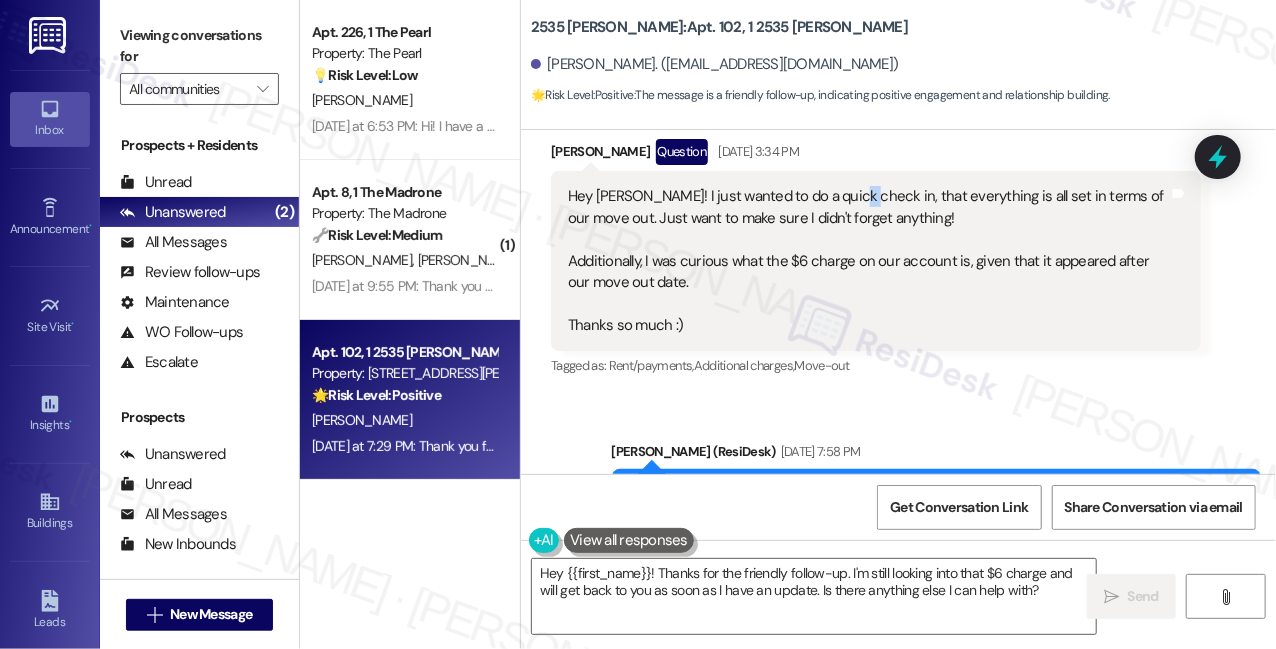 click on "Hey [PERSON_NAME]! I just wanted to do a quick check in, that everything is all set in terms of our move out. Just want to make sure I didn't forget anything!
Additionally, I was curious what the $6 charge on our account is, given that it appeared after our move out date.
Thanks so much :)" at bounding box center (868, 261) 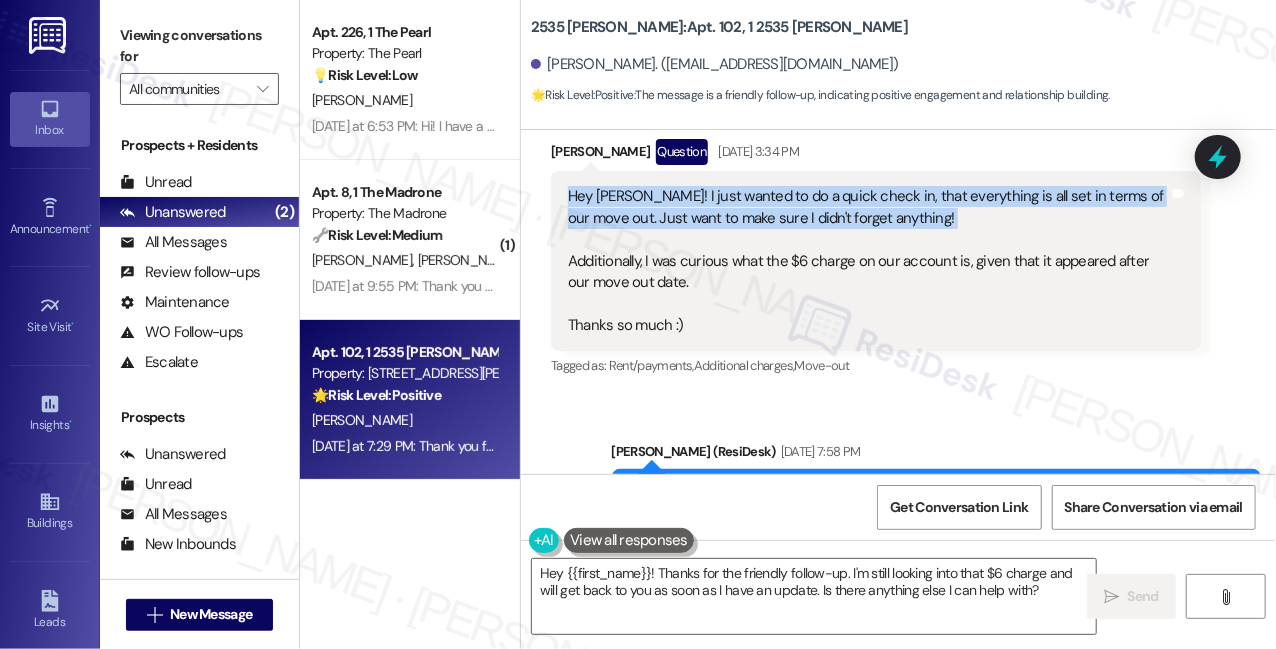 click on "Hey [PERSON_NAME]! I just wanted to do a quick check in, that everything is all set in terms of our move out. Just want to make sure I didn't forget anything!
Additionally, I was curious what the $6 charge on our account is, given that it appeared after our move out date.
Thanks so much :)" at bounding box center (868, 261) 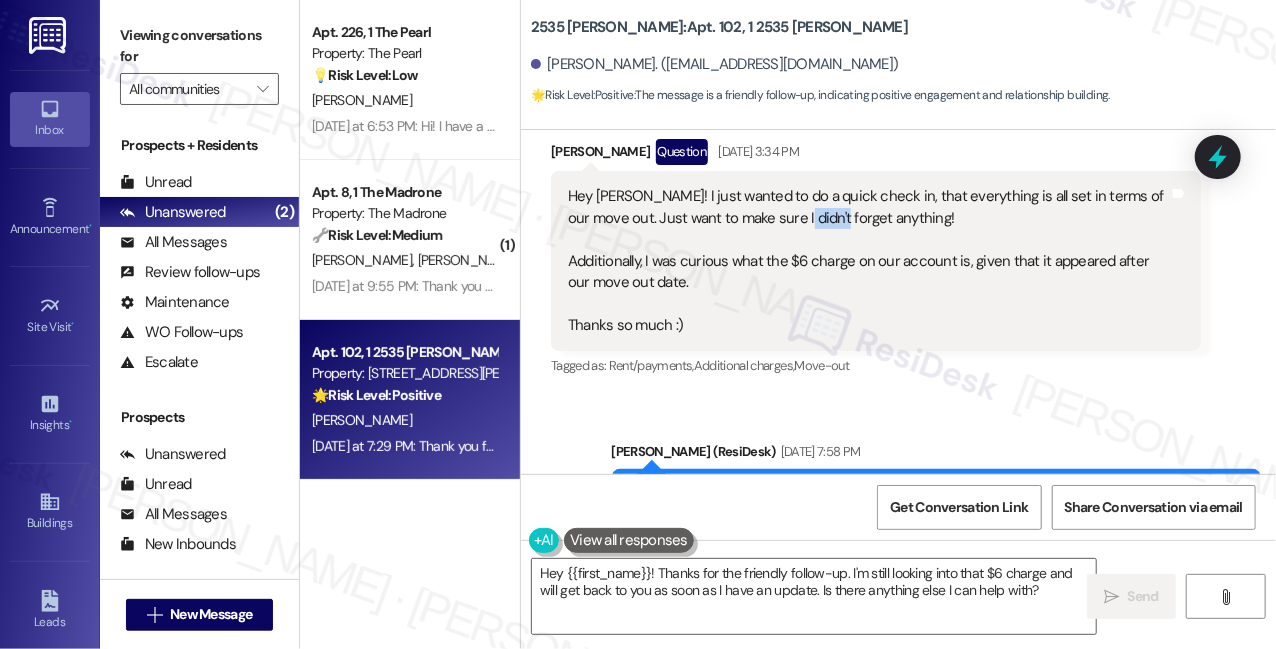 click on "Hey [PERSON_NAME]! I just wanted to do a quick check in, that everything is all set in terms of our move out. Just want to make sure I didn't forget anything!
Additionally, I was curious what the $6 charge on our account is, given that it appeared after our move out date.
Thanks so much :)" at bounding box center [868, 261] 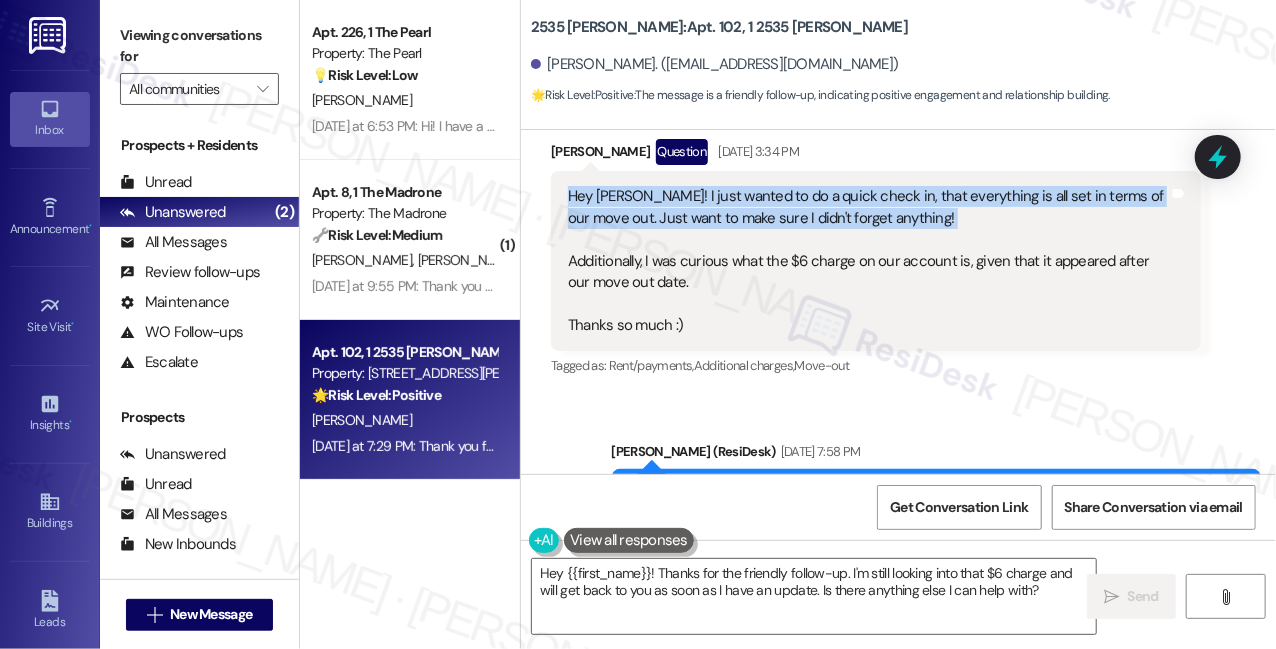 click on "Hey [PERSON_NAME]! I just wanted to do a quick check in, that everything is all set in terms of our move out. Just want to make sure I didn't forget anything!
Additionally, I was curious what the $6 charge on our account is, given that it appeared after our move out date.
Thanks so much :)" at bounding box center (868, 261) 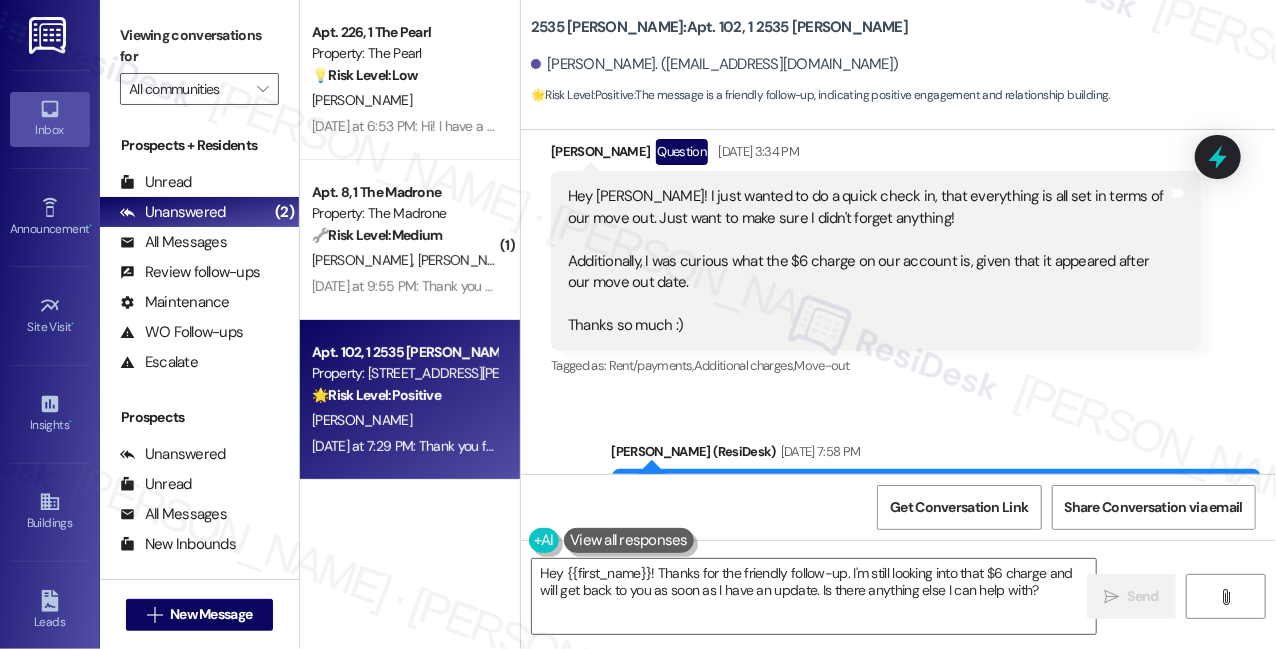 click on "Hey [PERSON_NAME]! I just wanted to do a quick check in, that everything is all set in terms of our move out. Just want to make sure I didn't forget anything!
Additionally, I was curious what the $6 charge on our account is, given that it appeared after our move out date.
Thanks so much :)" at bounding box center (868, 261) 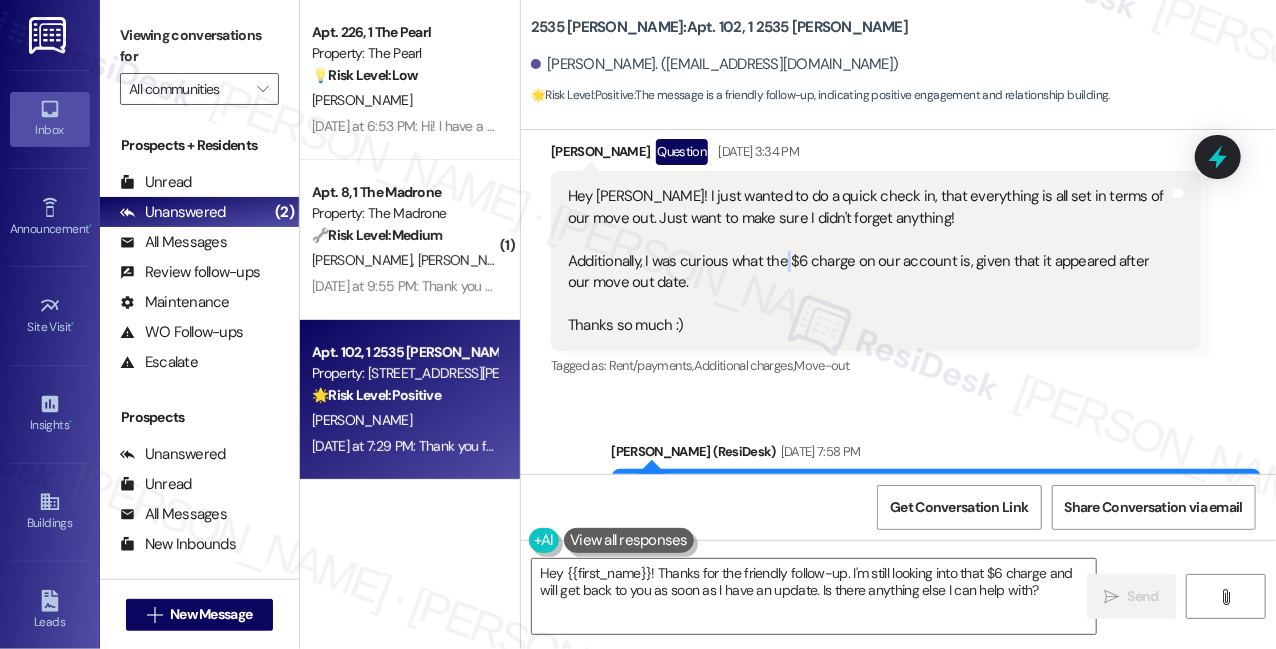 click on "Hey [PERSON_NAME]! I just wanted to do a quick check in, that everything is all set in terms of our move out. Just want to make sure I didn't forget anything!
Additionally, I was curious what the $6 charge on our account is, given that it appeared after our move out date.
Thanks so much :)" at bounding box center (868, 261) 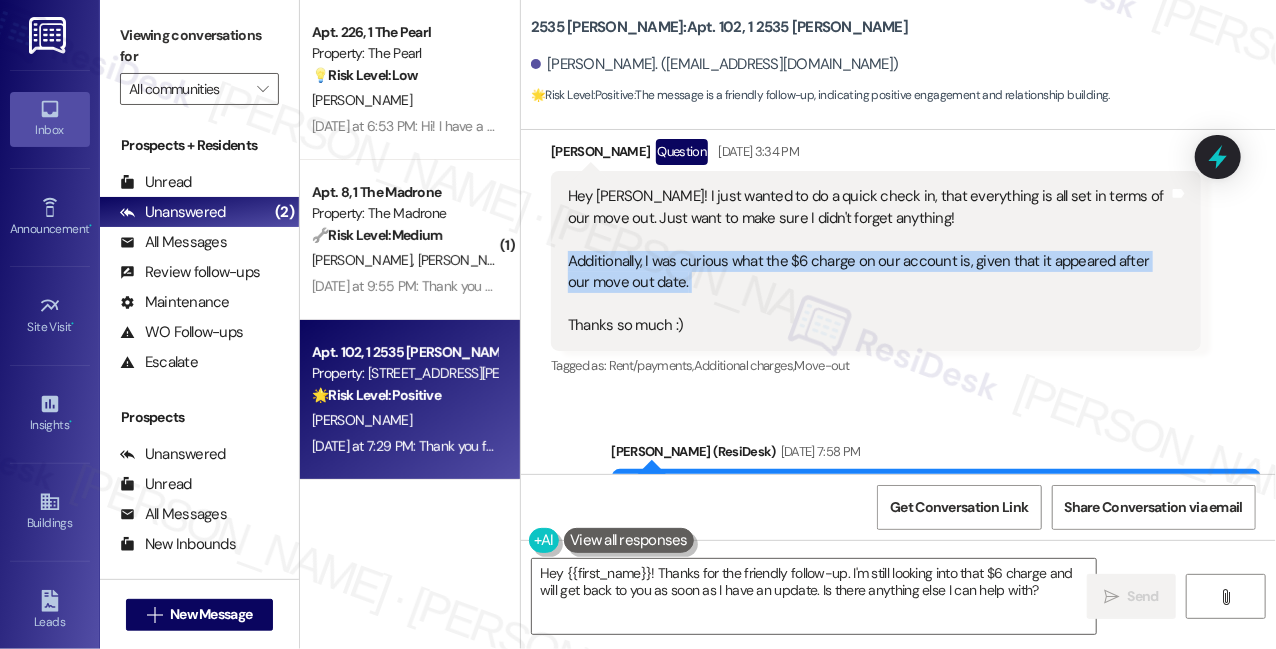 click on "Hey [PERSON_NAME]! I just wanted to do a quick check in, that everything is all set in terms of our move out. Just want to make sure I didn't forget anything!
Additionally, I was curious what the $6 charge on our account is, given that it appeared after our move out date.
Thanks so much :)" at bounding box center [868, 261] 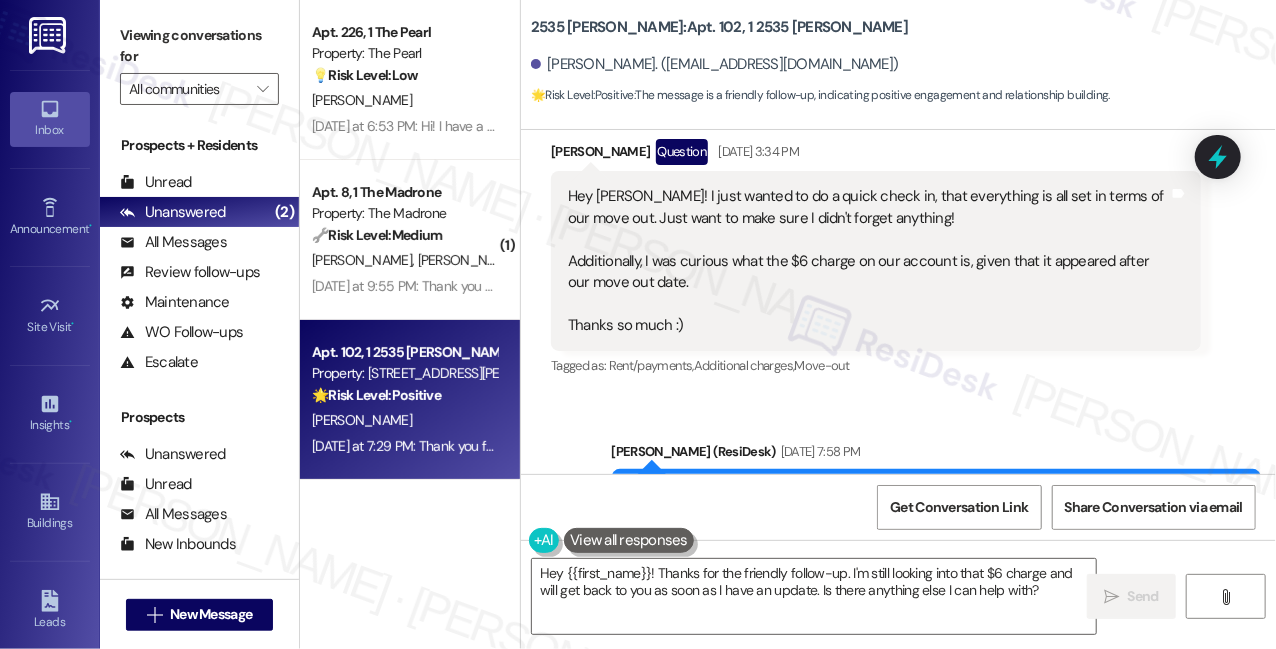 click on "Hey [PERSON_NAME]! I just wanted to do a quick check in, that everything is all set in terms of our move out. Just want to make sure I didn't forget anything!
Additionally, I was curious what the $6 charge on our account is, given that it appeared after our move out date.
Thanks so much :)" at bounding box center [868, 261] 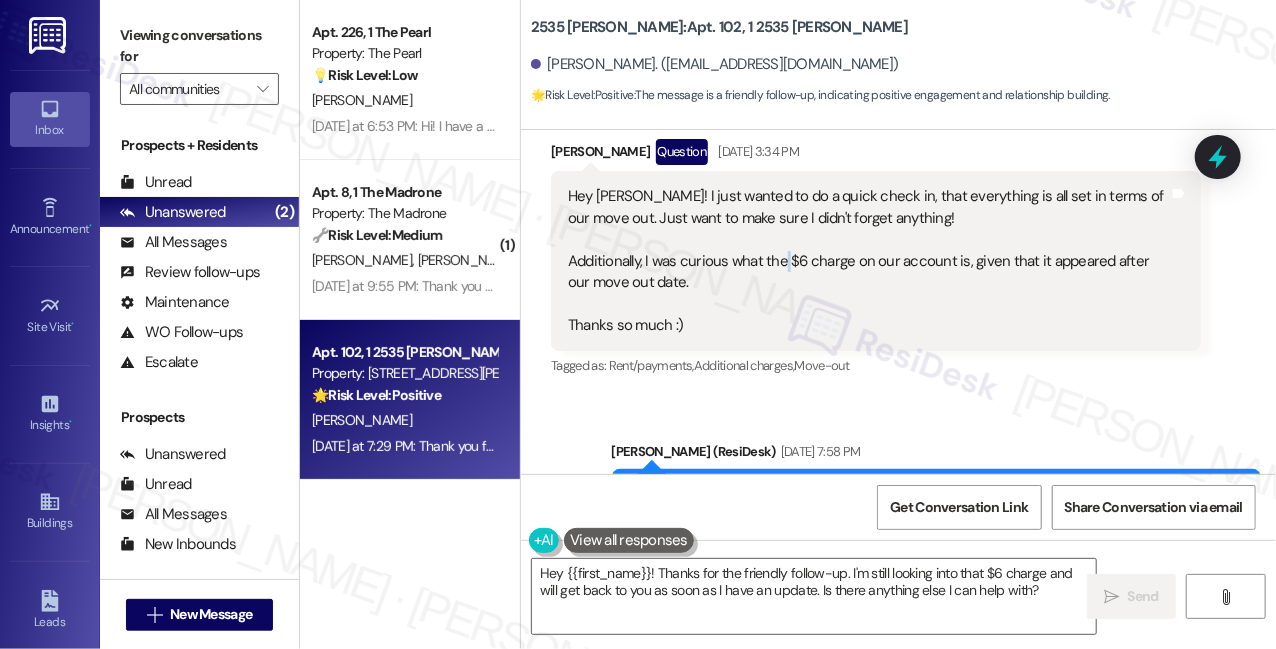 click on "Hey [PERSON_NAME]! I just wanted to do a quick check in, that everything is all set in terms of our move out. Just want to make sure I didn't forget anything!
Additionally, I was curious what the $6 charge on our account is, given that it appeared after our move out date.
Thanks so much :)" at bounding box center (868, 261) 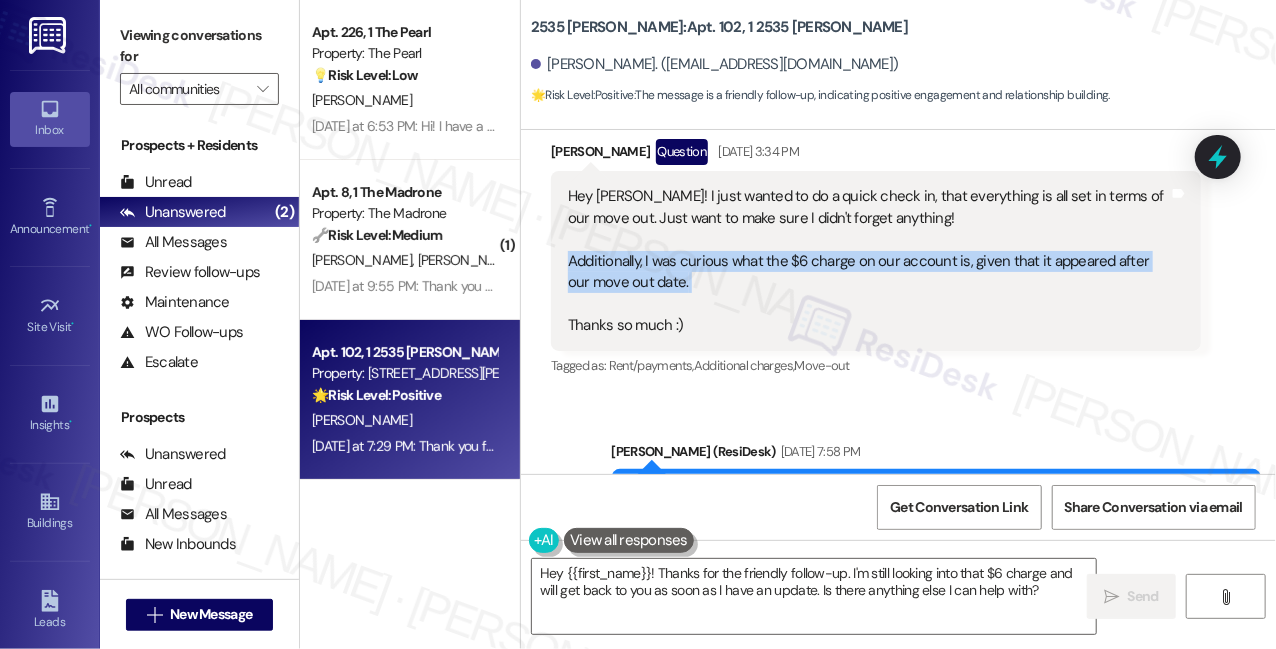 click on "Hey [PERSON_NAME]! I just wanted to do a quick check in, that everything is all set in terms of our move out. Just want to make sure I didn't forget anything!
Additionally, I was curious what the $6 charge on our account is, given that it appeared after our move out date.
Thanks so much :)" at bounding box center [868, 261] 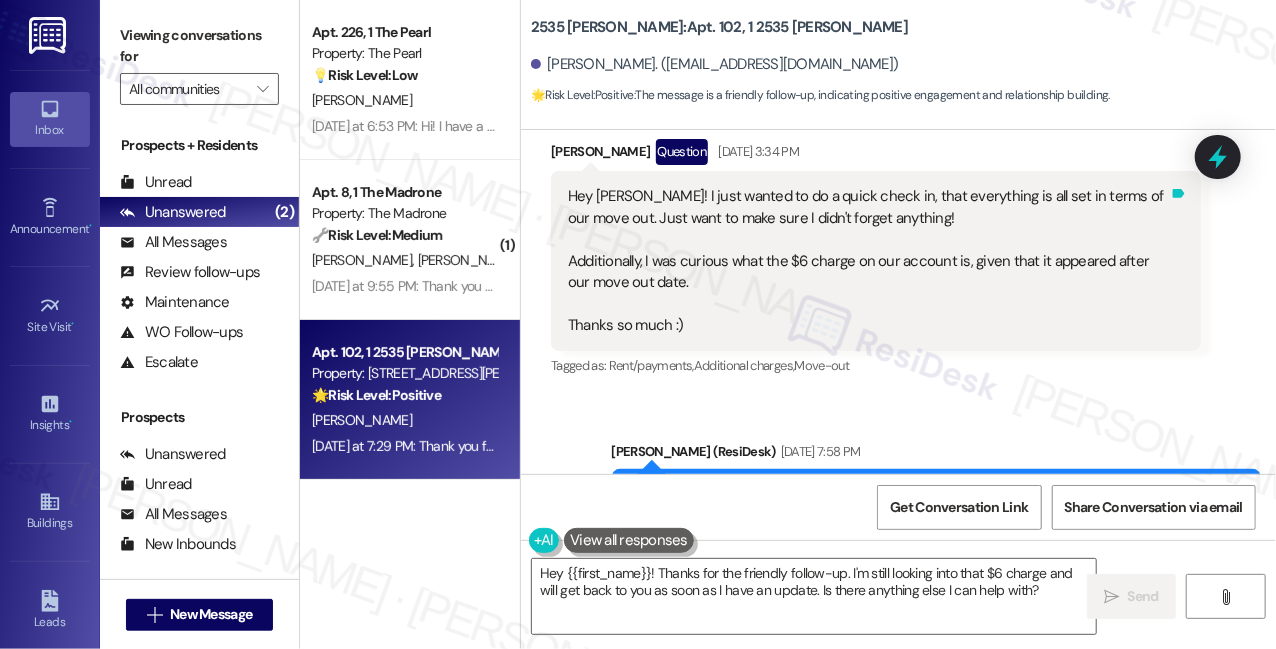 click on "Tags and notes" at bounding box center (1178, 261) 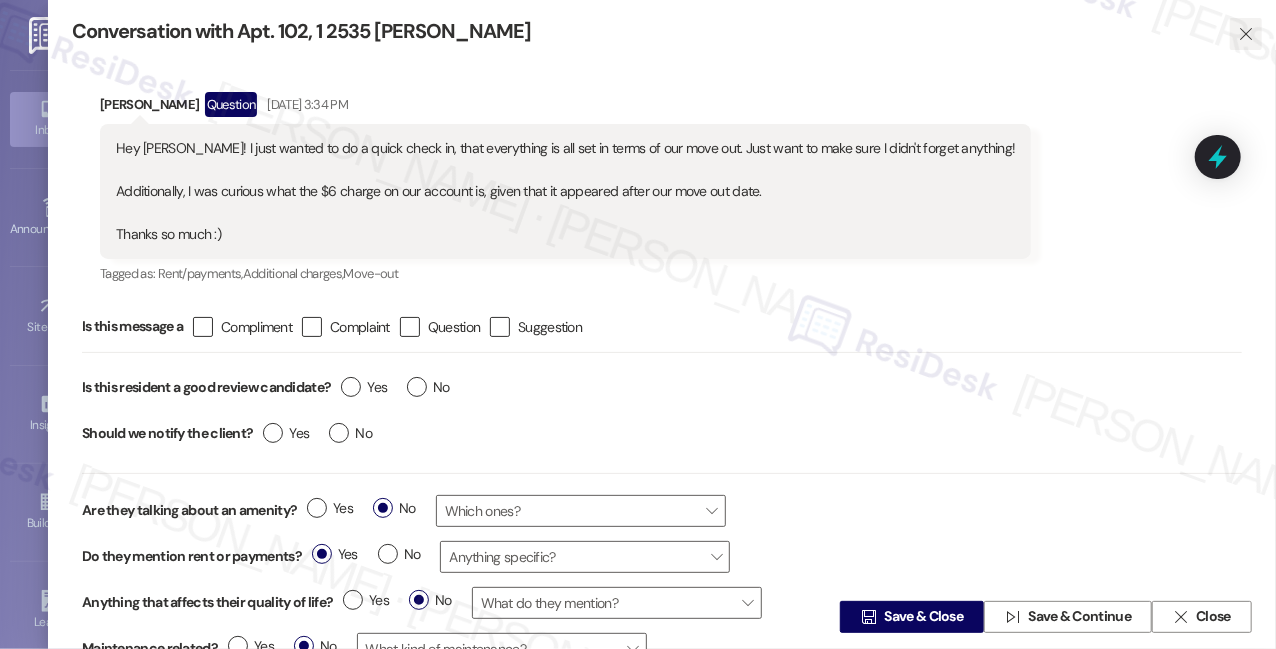 click on "" at bounding box center (1246, 34) 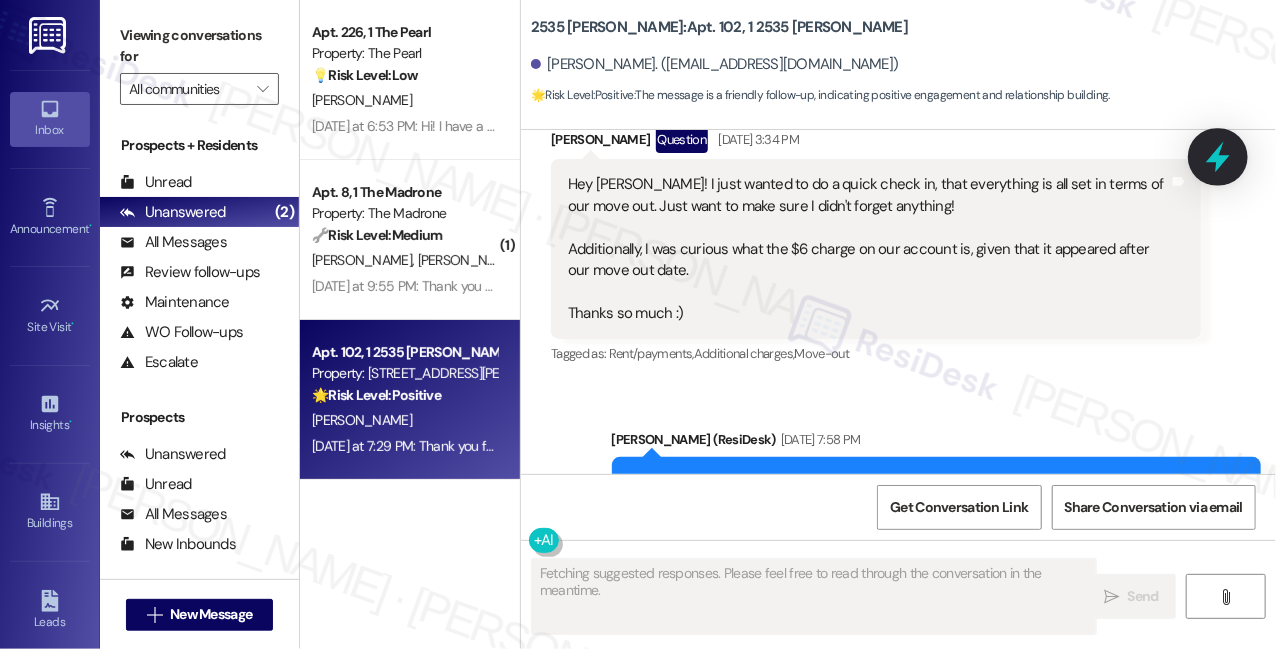 click 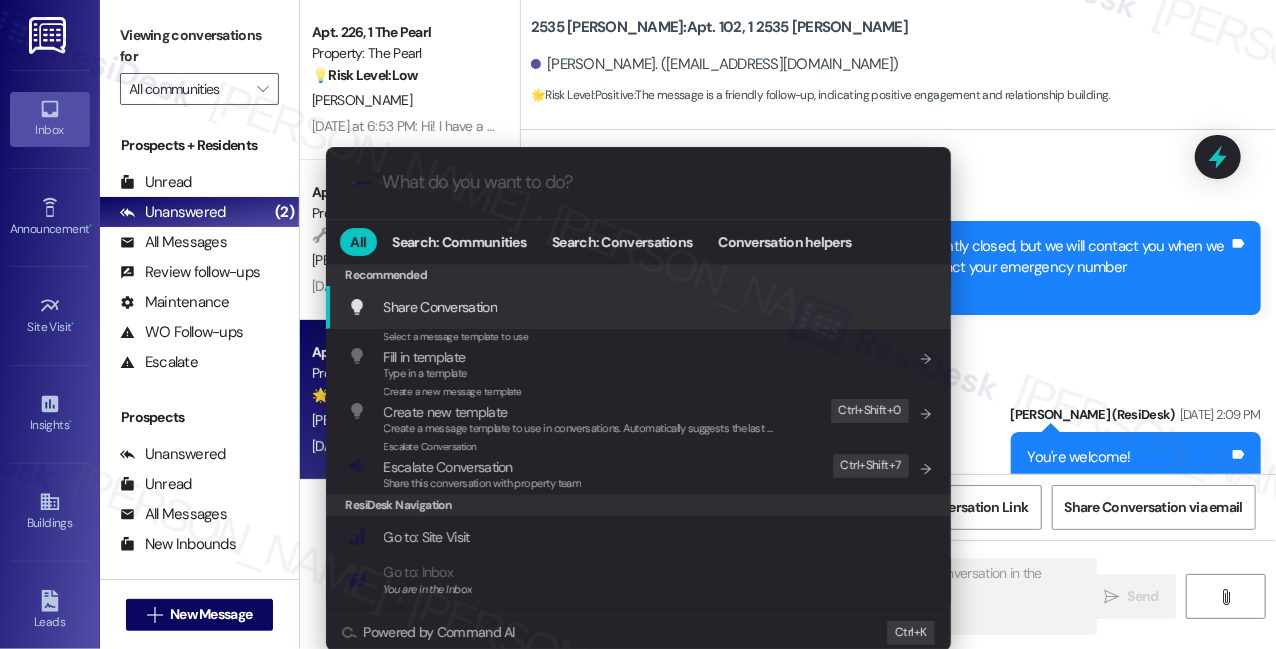 scroll, scrollTop: 3586, scrollLeft: 0, axis: vertical 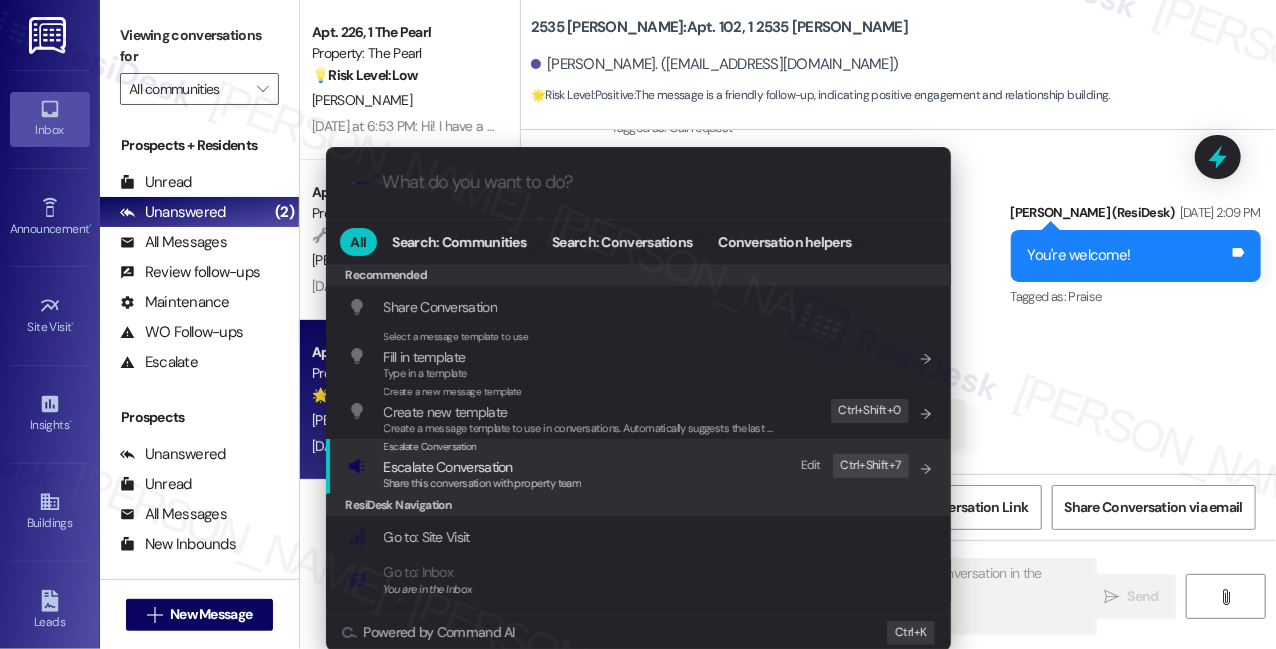 click on "Escalate Conversation Escalate Conversation Share this conversation with property team Edit Ctrl+ Shift+ 7" at bounding box center (640, 466) 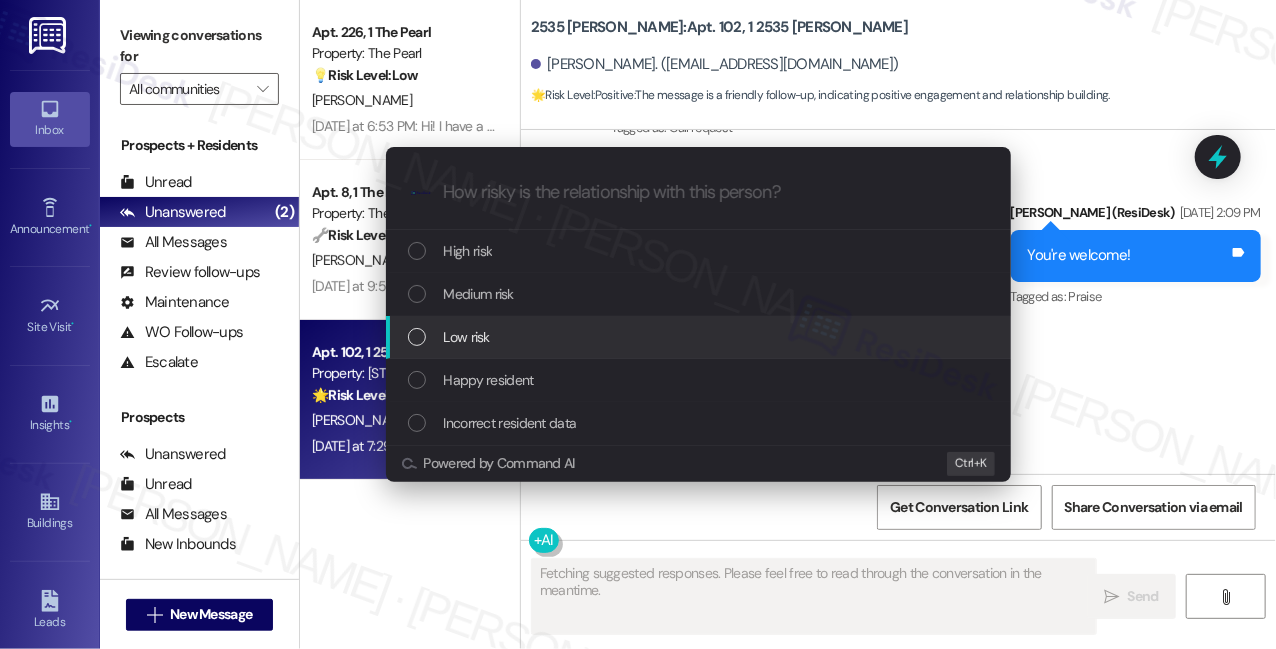 click on "Low risk" at bounding box center (467, 337) 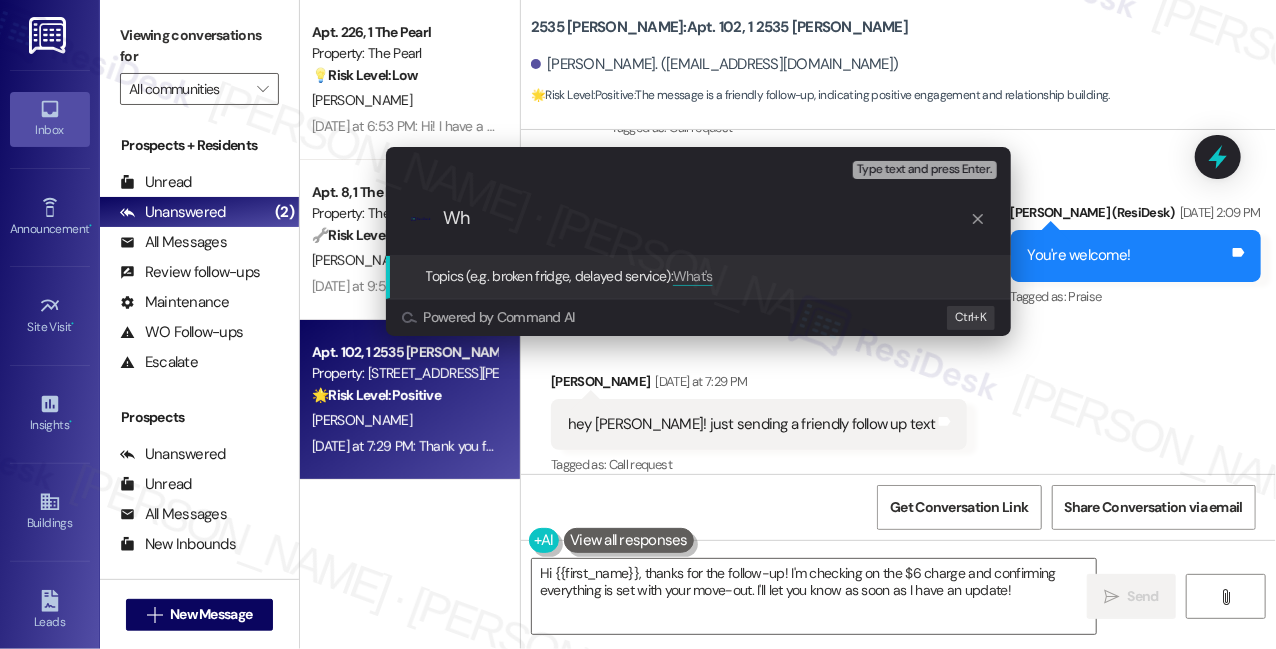 type on "W" 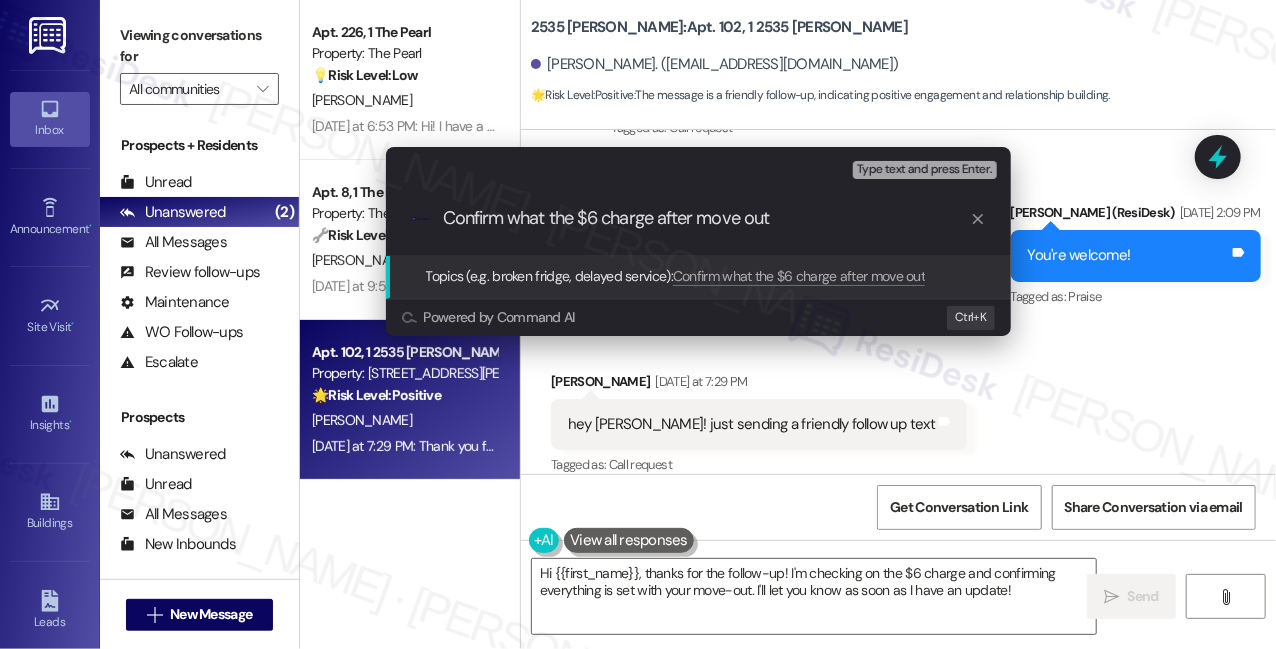 click on "Escalate Conversation Low risk Topics (e.g. broken fridge, delayed service) Any messages to highlight in the email? Type text and press Enter. .cls-1{fill:#0a055f;}.cls-2{fill:#0cc4c4;} resideskLogoBlueOrange Confirm what the $6 charge after move out Topics (e.g. broken fridge, delayed service):  Confirm what the $6 charge after move out Powered by Command AI Ctrl+ K" at bounding box center [638, 324] 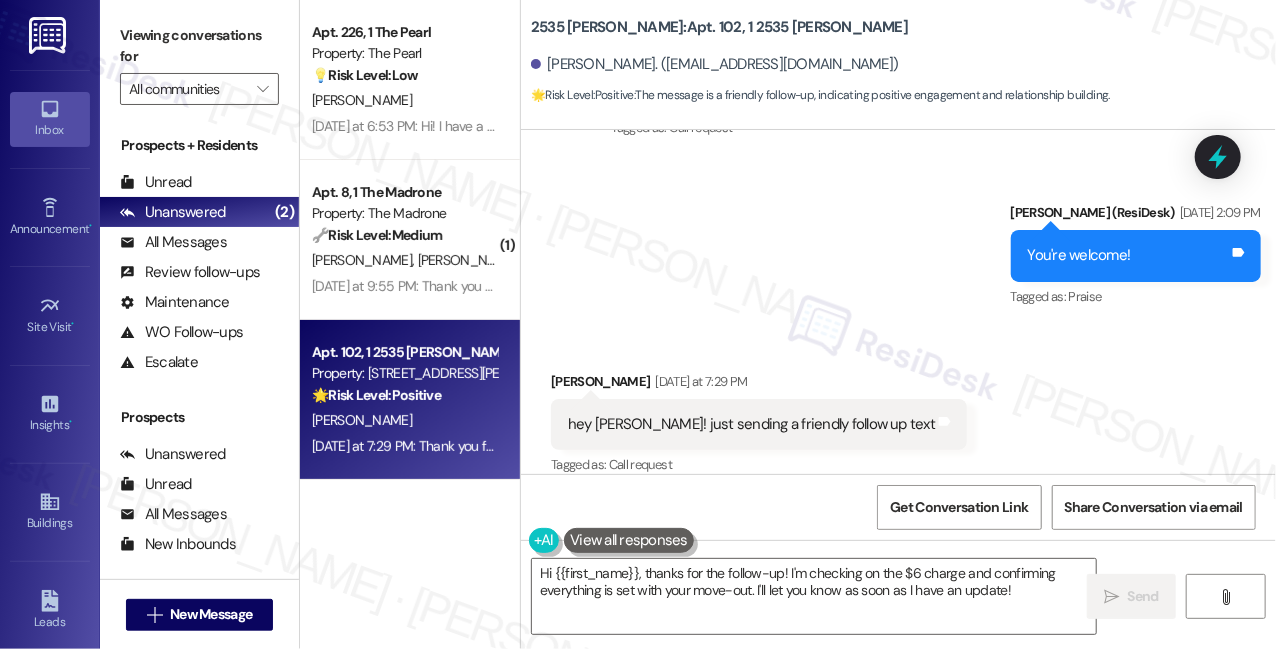 click on "Viewing conversations for" at bounding box center (199, 46) 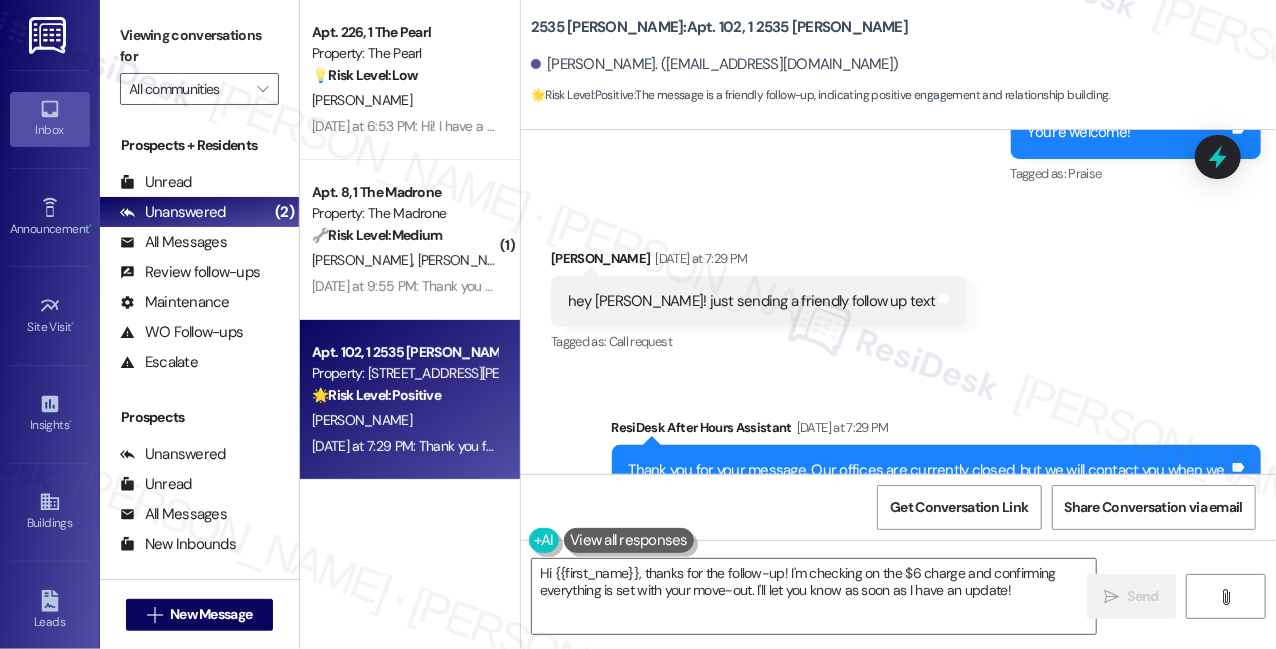 scroll, scrollTop: 3777, scrollLeft: 0, axis: vertical 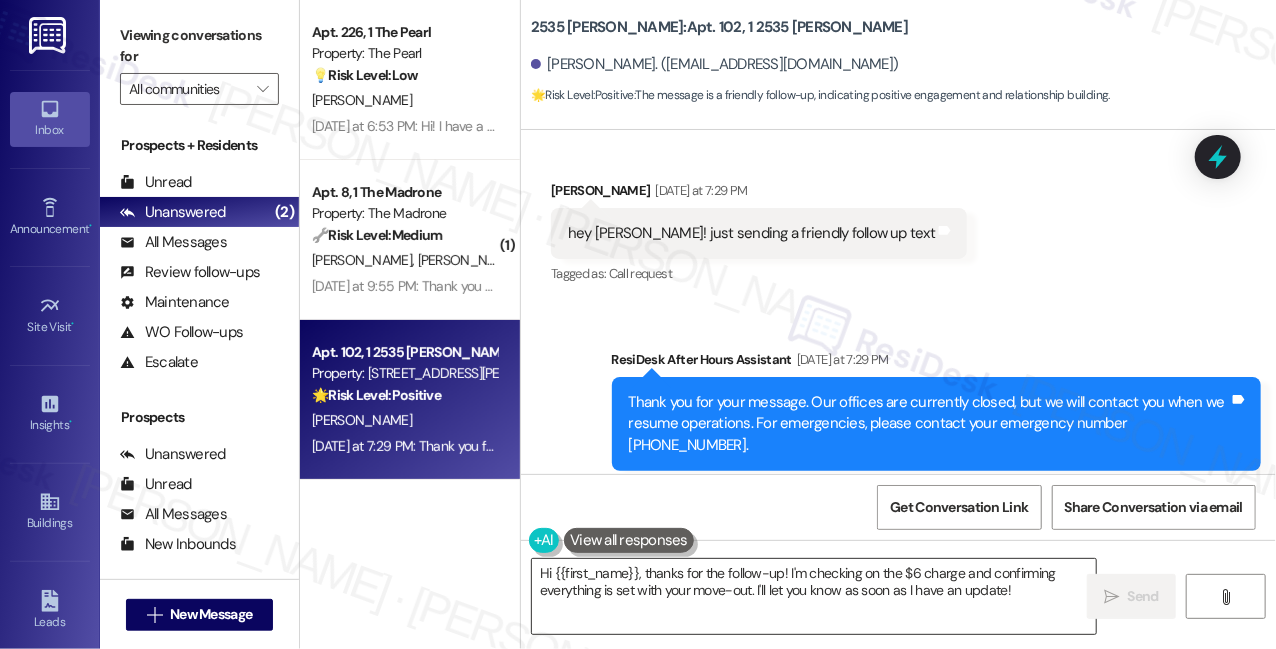 click on "Hi {{first_name}}, thanks for the follow-up! I'm checking on the $6 charge and confirming everything is set with your move-out. I'll let you know as soon as I have an update!" at bounding box center (814, 596) 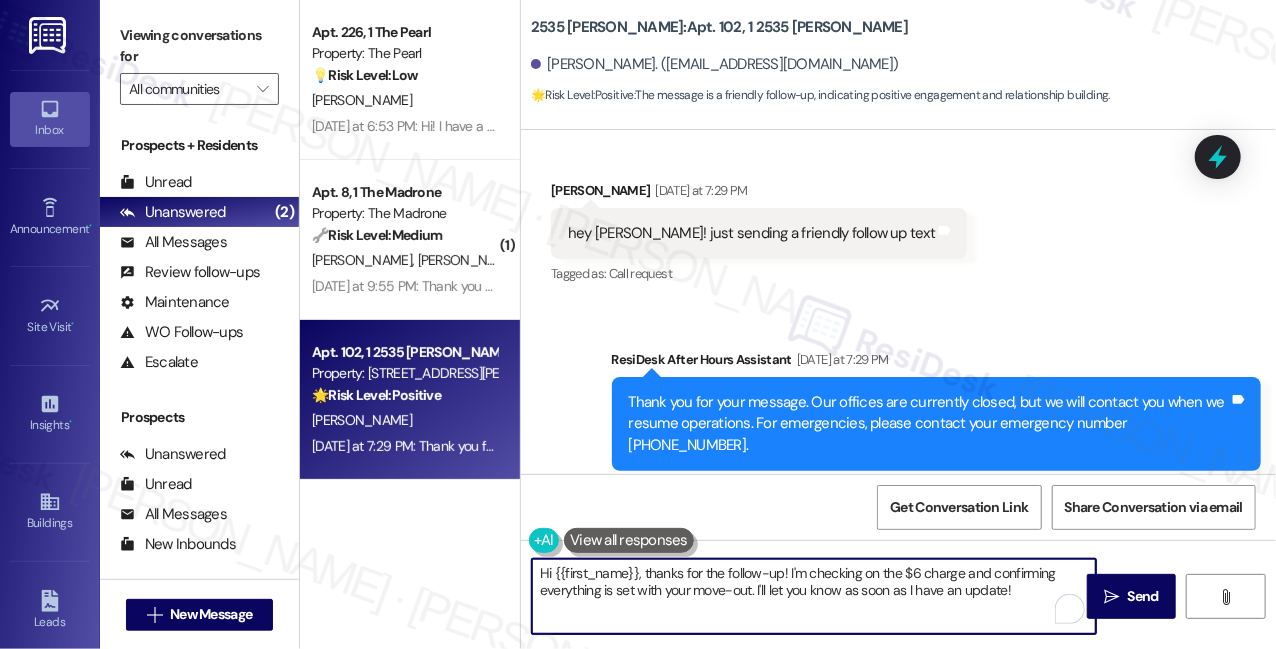 click on "Hi {{first_name}}, thanks for the follow-up! I'm checking on the $6 charge and confirming everything is set with your move-out. I'll let you know as soon as I have an update!" at bounding box center [814, 596] 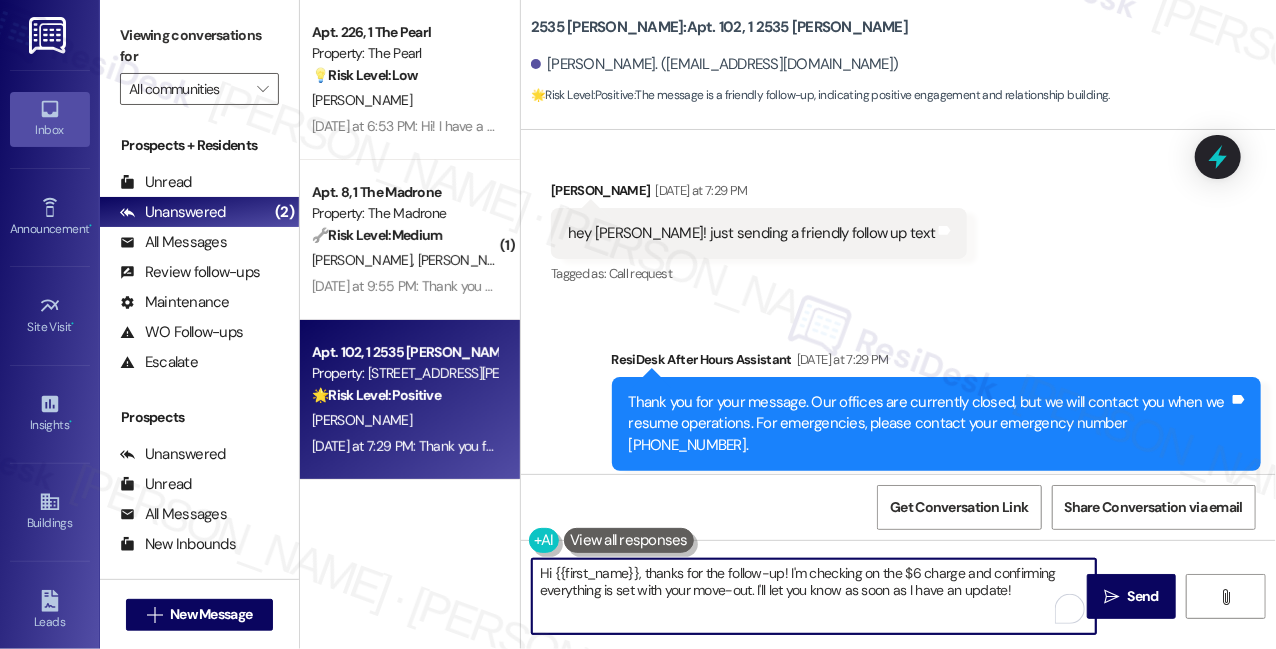 click on "Sent via SMS ResiDesk After Hours Assistant [DATE] at 7:29 PM Thank you for your message. Our offices are currently closed, but we will contact you when we resume operations. For emergencies, please contact your emergency number [PHONE_NUMBER]. Tags and notes Tagged as:   Call request Click to highlight conversations about Call request" at bounding box center (898, 410) 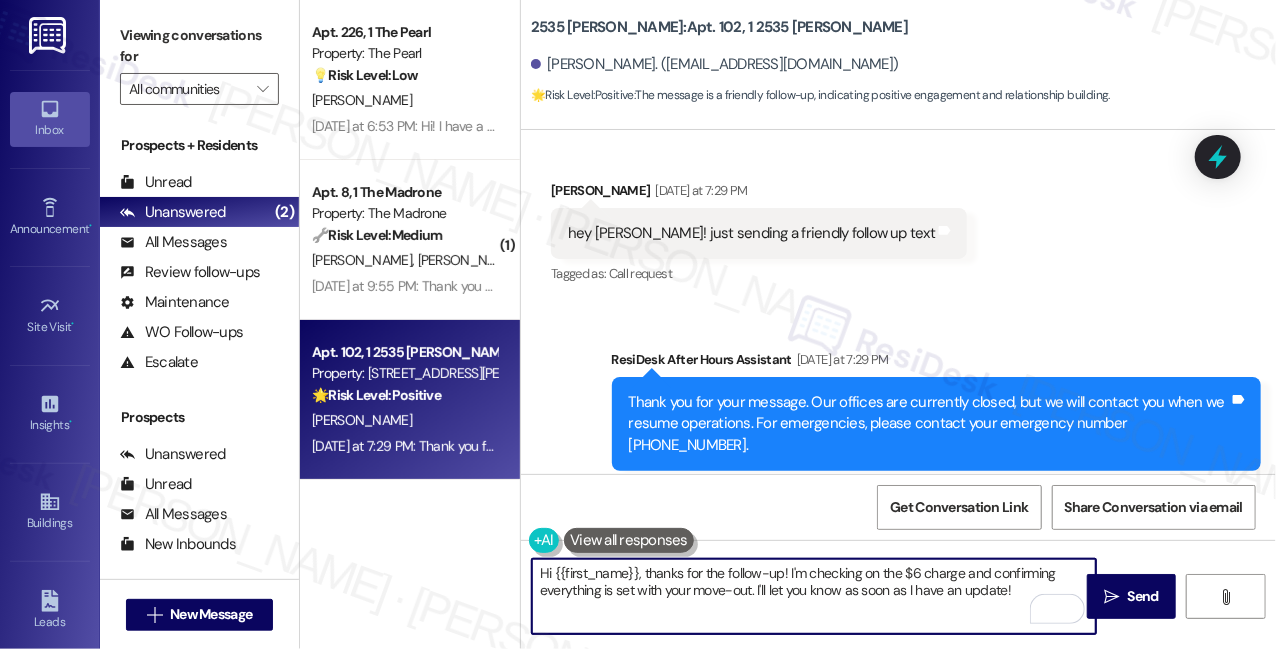 click on "Hi {{first_name}}, thanks for the follow-up! I'm checking on the $6 charge and confirming everything is set with your move-out. I'll let you know as soon as I have an update!" at bounding box center (814, 596) 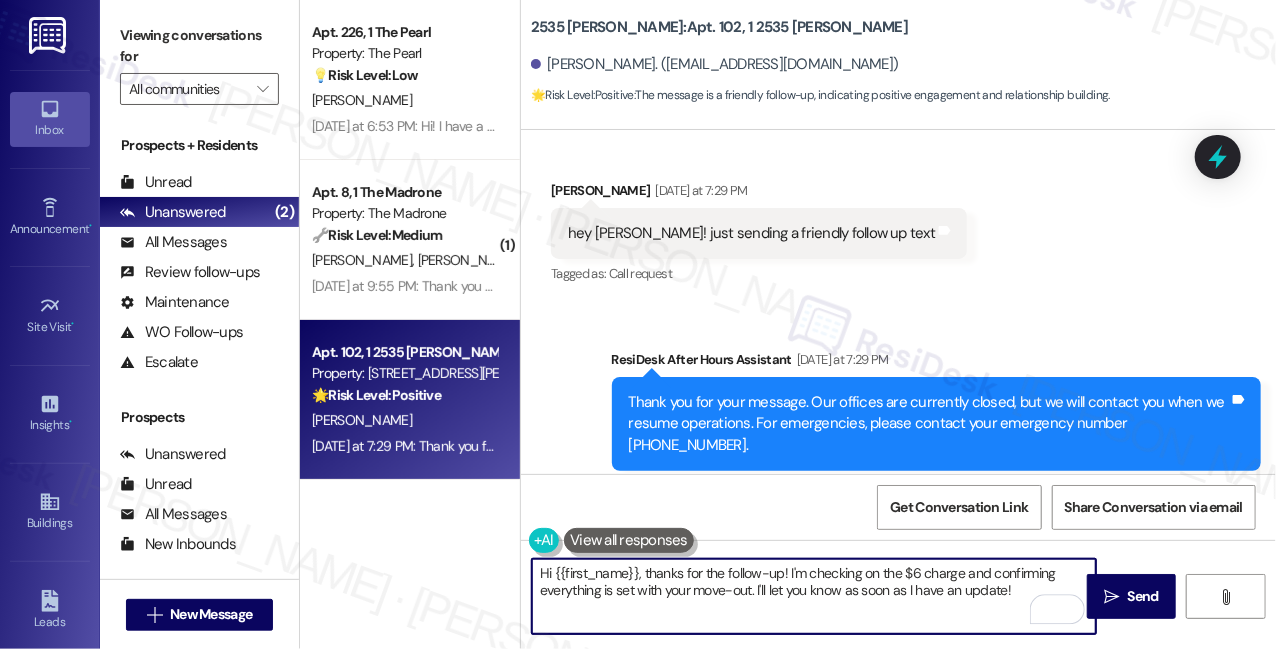 click on "Sent via SMS ResiDesk After Hours Assistant [DATE] at 7:29 PM Thank you for your message. Our offices are currently closed, but we will contact you when we resume operations. For emergencies, please contact your emergency number [PHONE_NUMBER]. Tags and notes Tagged as:   Call request Click to highlight conversations about Call request" at bounding box center [937, 425] 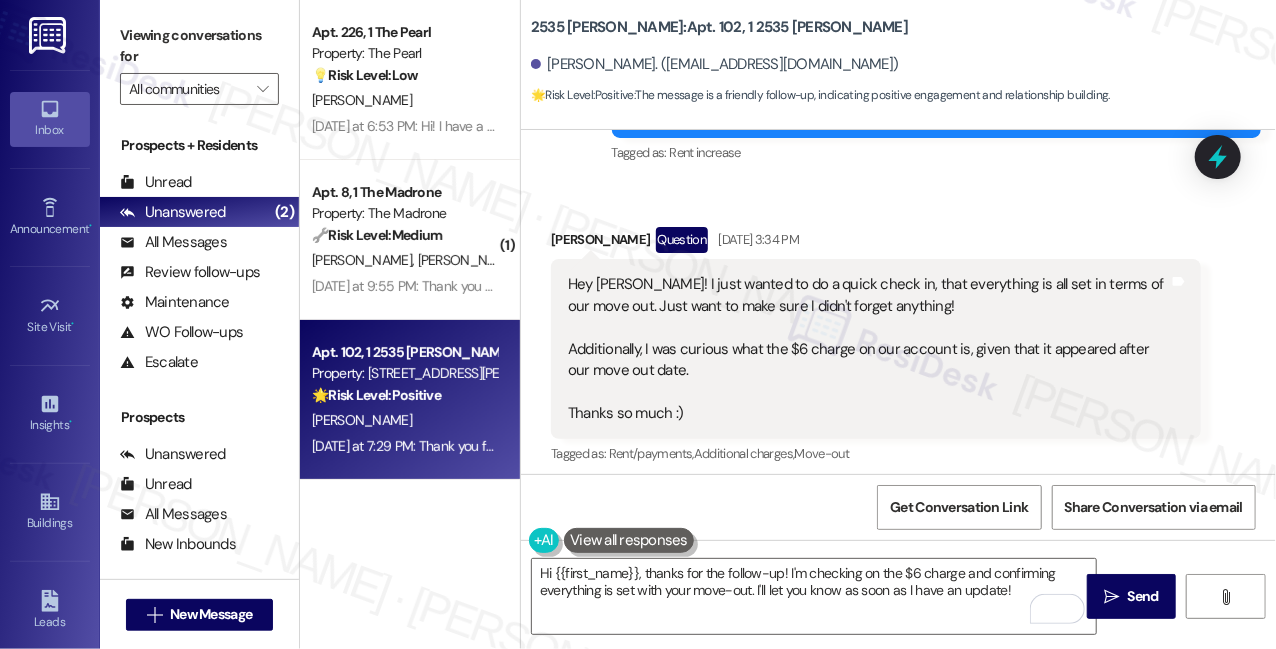 scroll, scrollTop: 2686, scrollLeft: 0, axis: vertical 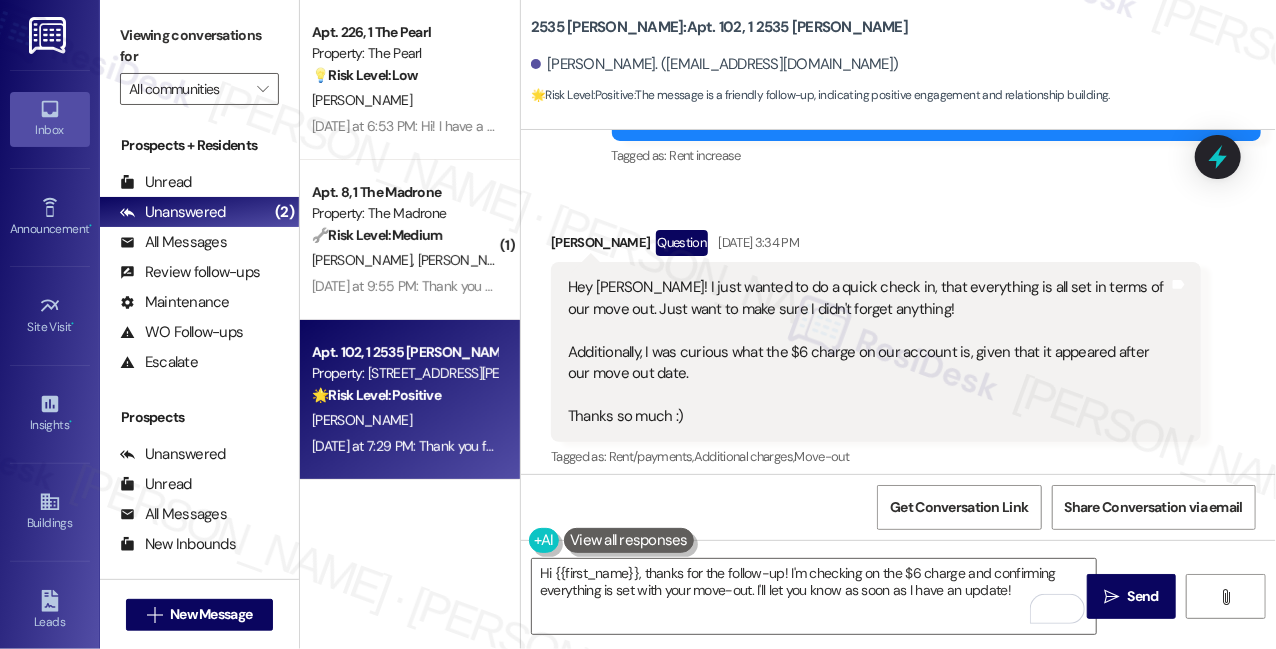 click on "Viewing conversations for" at bounding box center [199, 46] 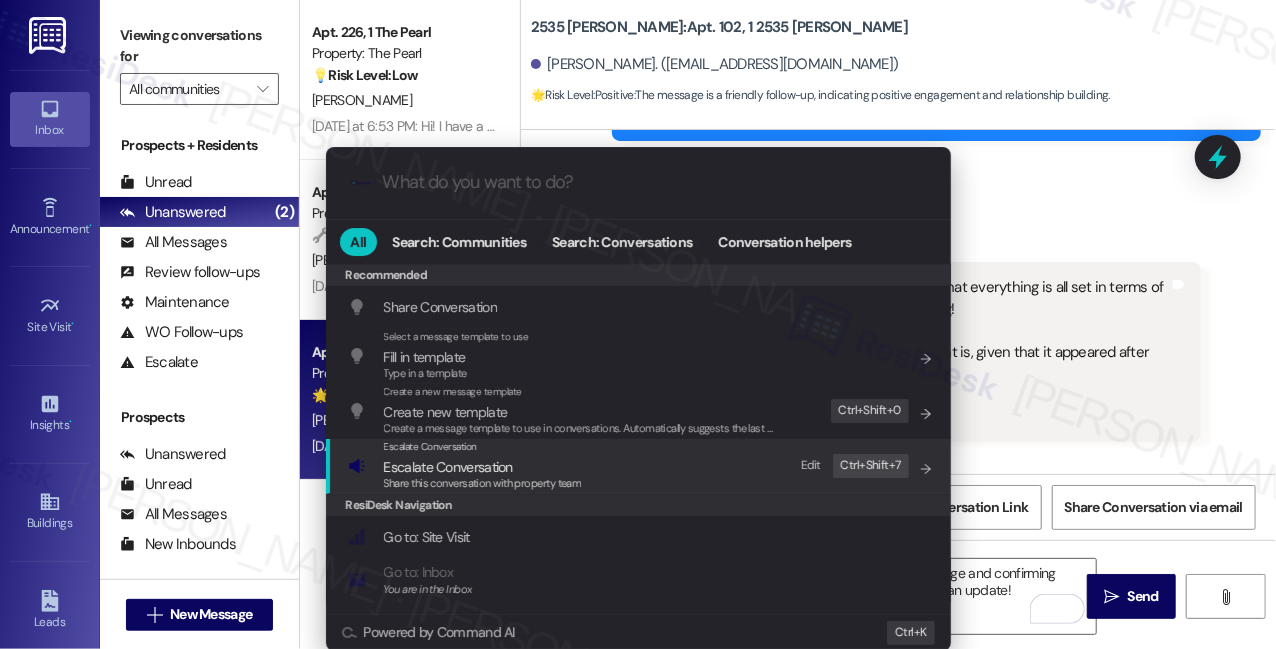 click on "Escalate Conversation Escalate Conversation Share this conversation with property team Edit Ctrl+ Shift+ 7" at bounding box center (640, 466) 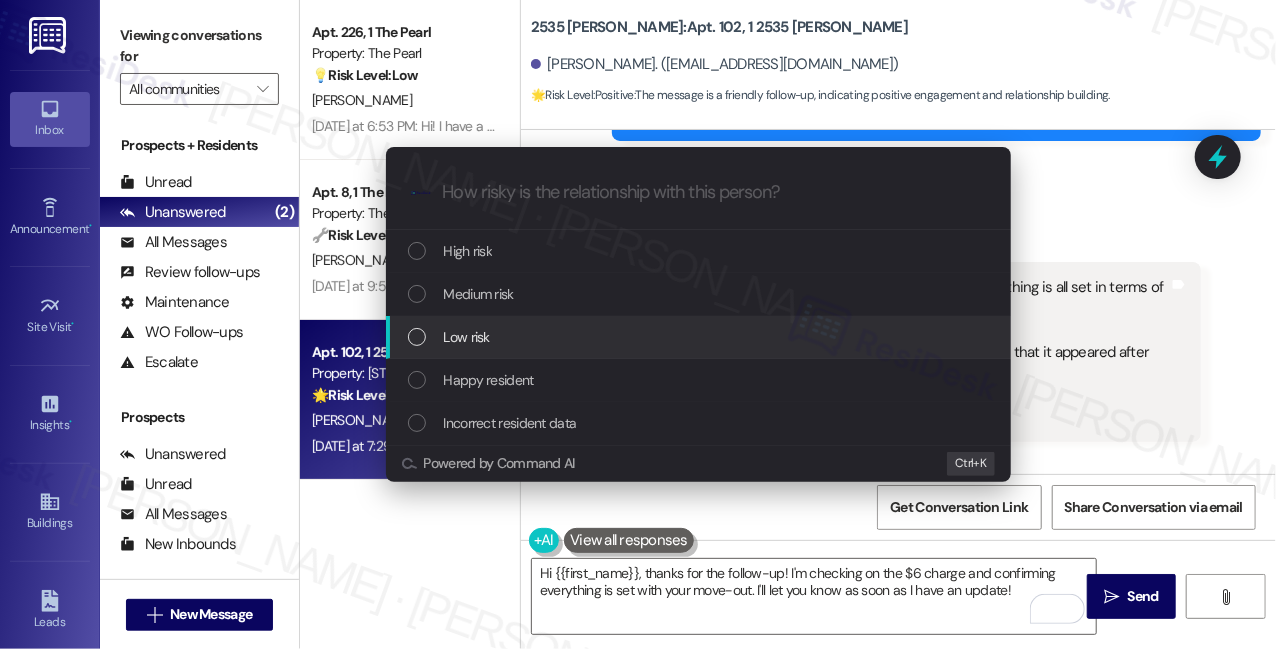 click on "Low risk" at bounding box center [698, 337] 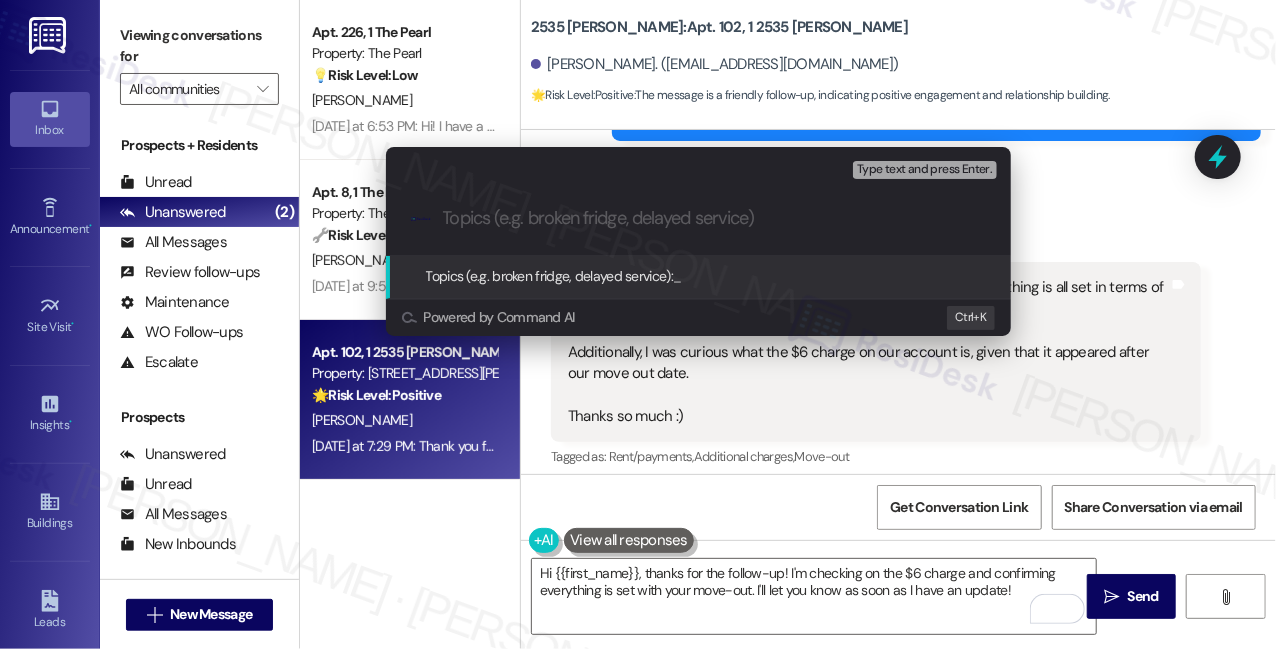 paste on "Question About $6 Charge After Move-Out" 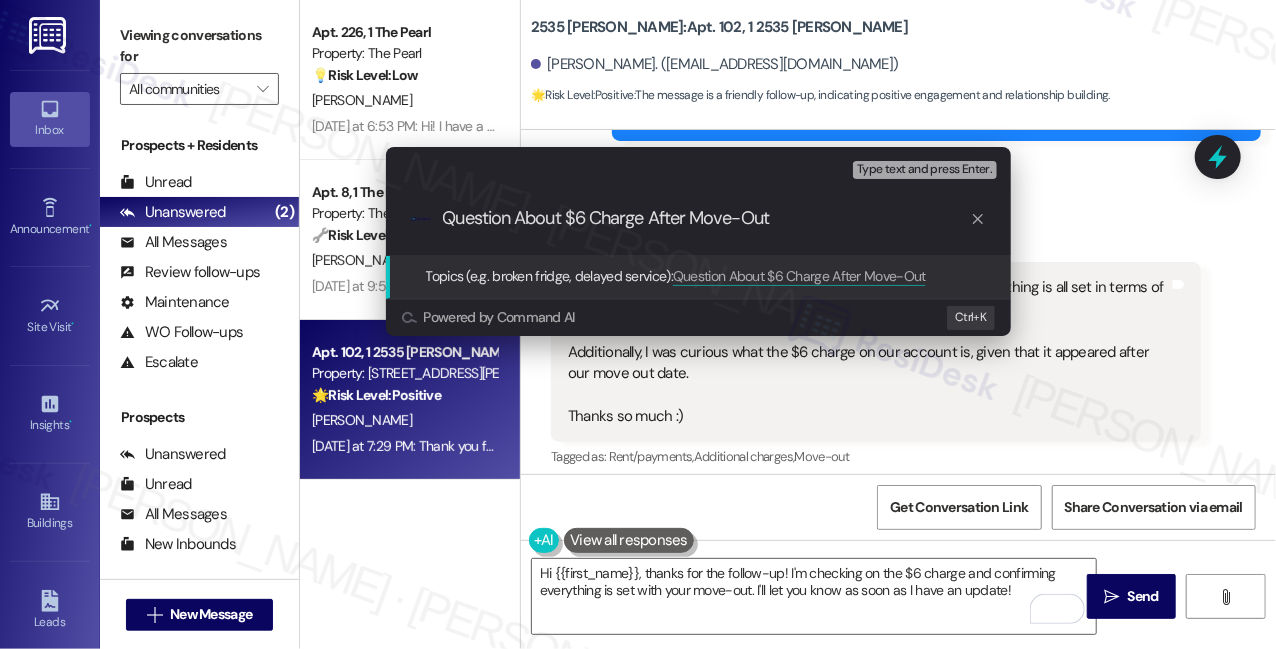 click on "Question About $6 Charge After Move-Out" at bounding box center [706, 218] 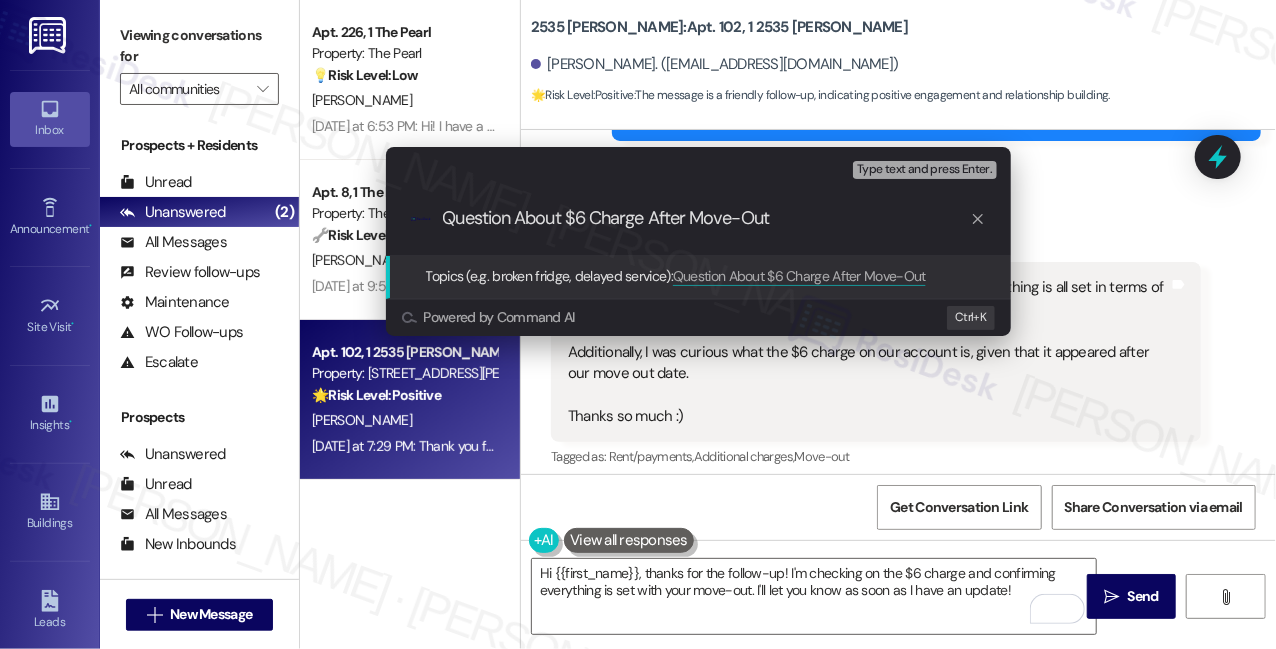 click on "Question About $6 Charge After Move-Out" at bounding box center (706, 218) 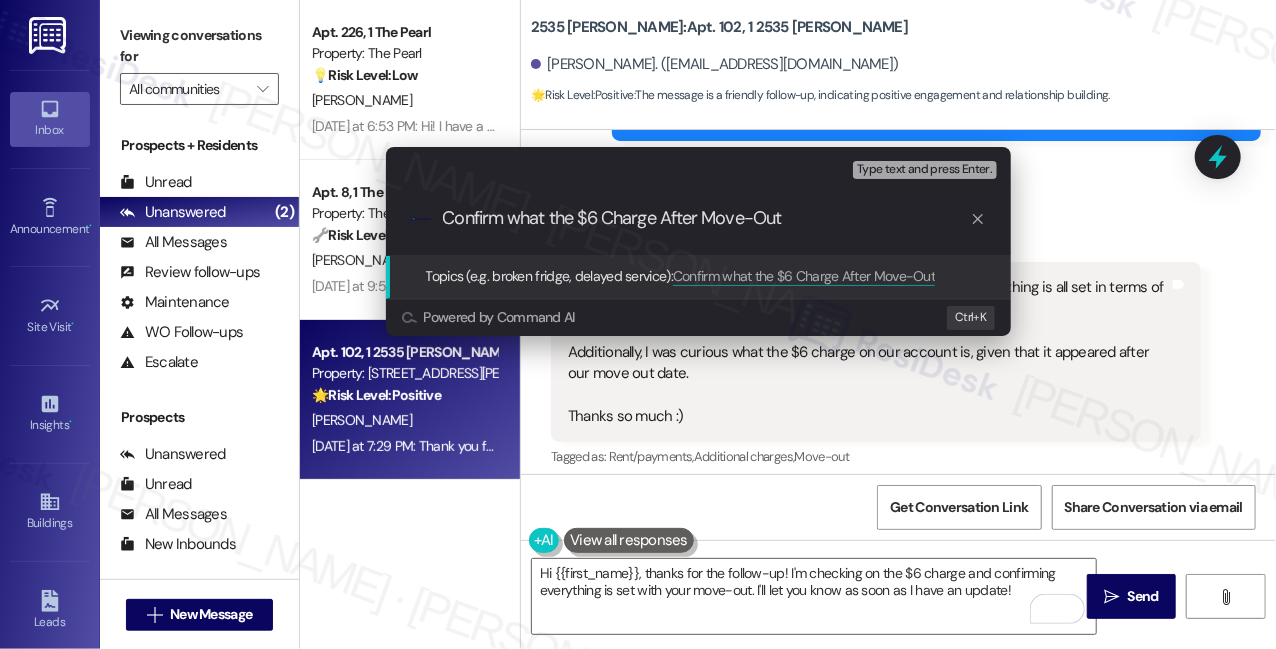 click on "Confirm what the $6 Charge After Move-Out" at bounding box center [706, 218] 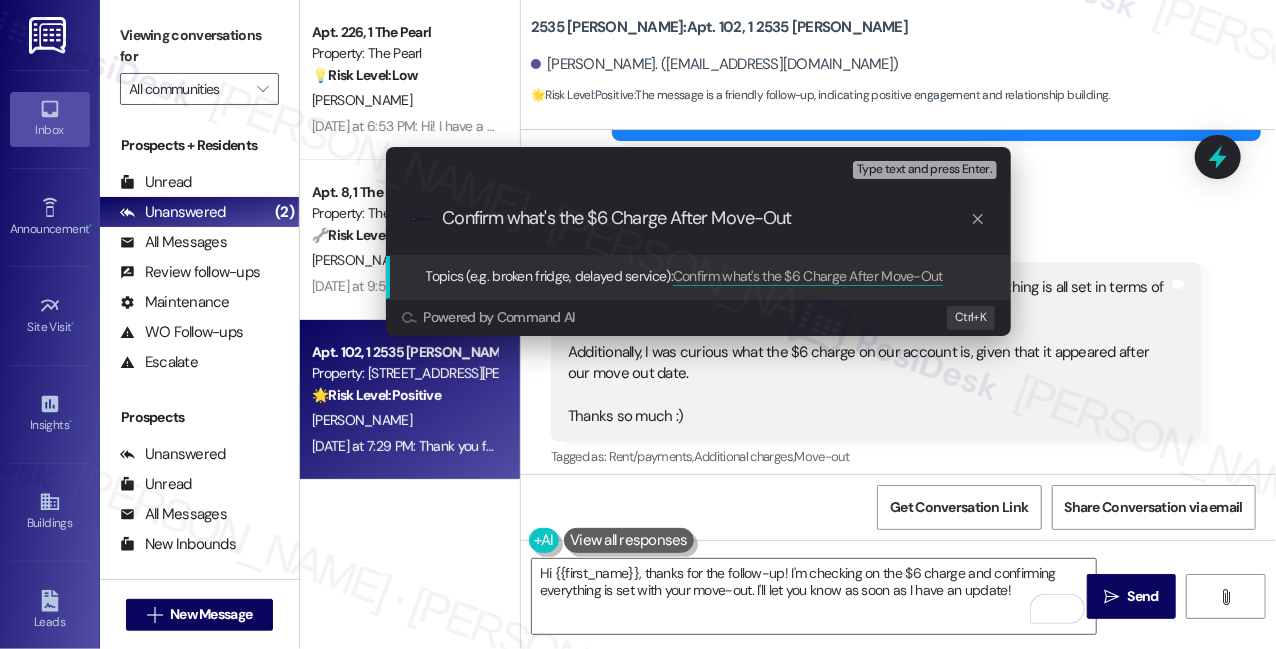 type on "Confirm what's the $6 Charge After Move-Out" 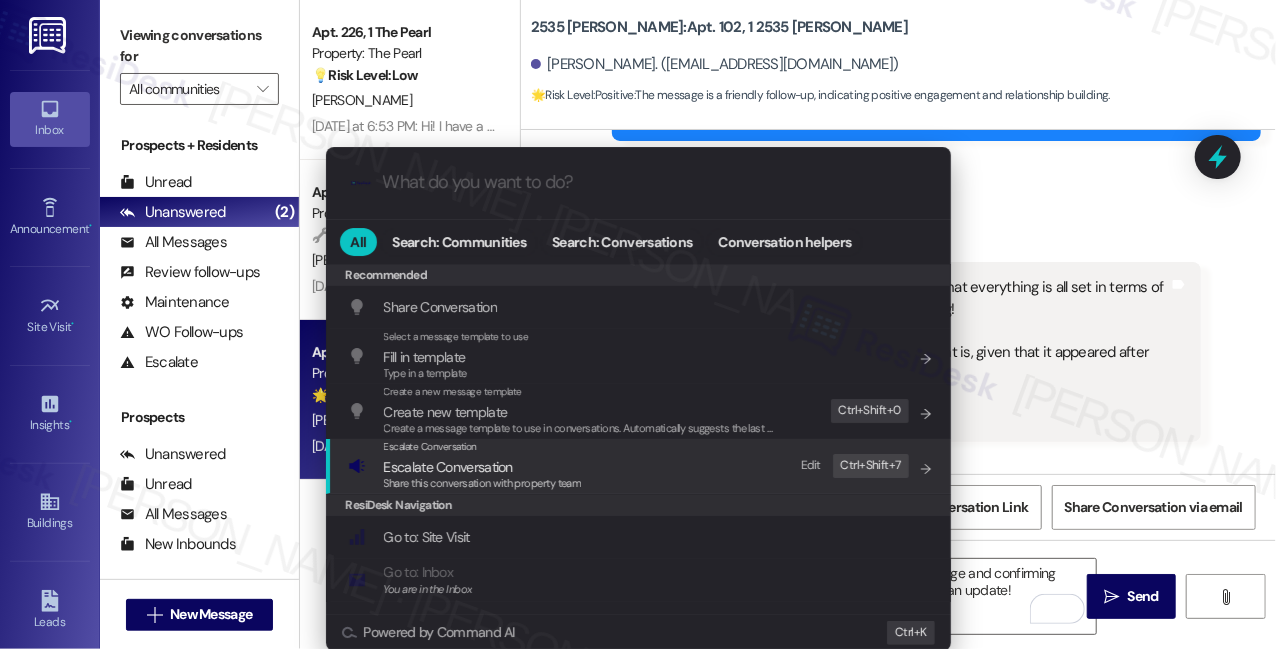 click on "Share this conversation with property team" at bounding box center (483, 483) 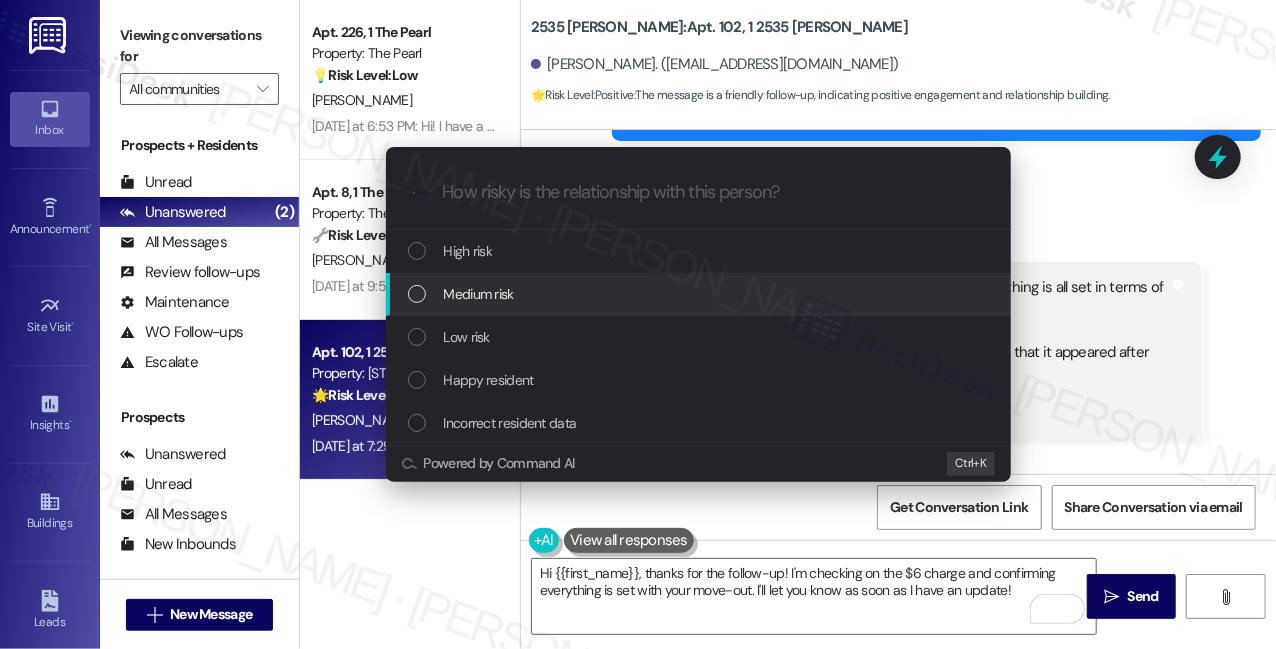 click on "Medium risk" at bounding box center [698, 294] 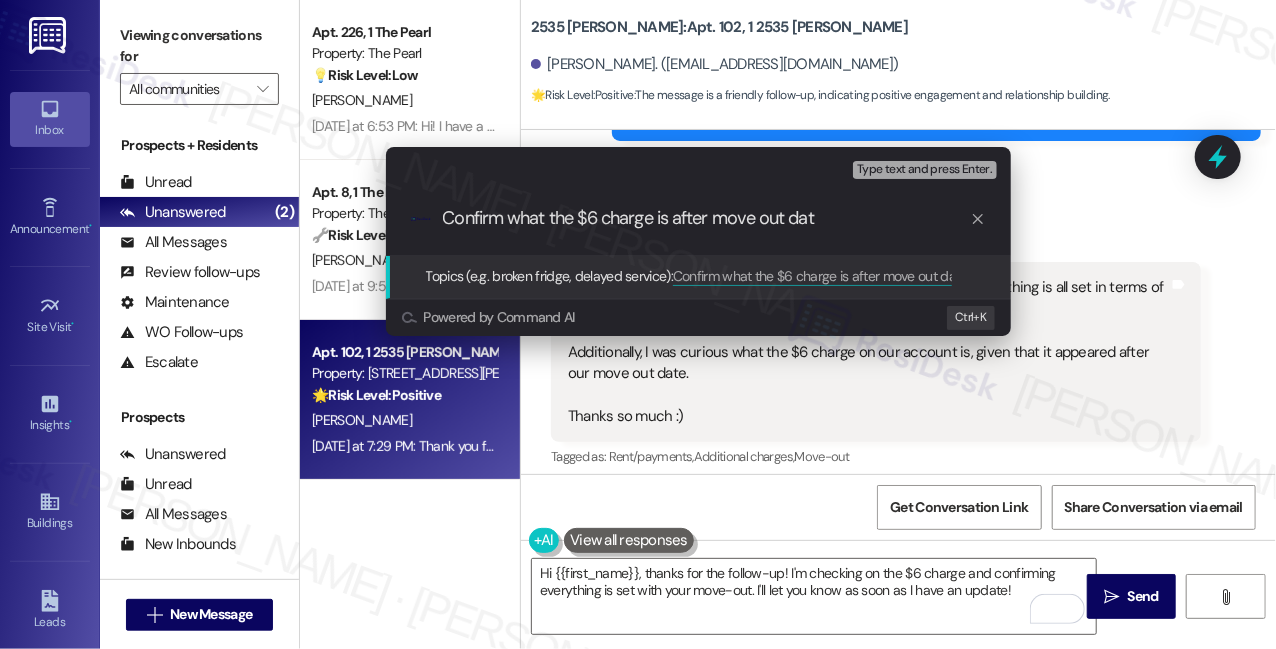 type on "Confirm what the $6 charge is after move out date" 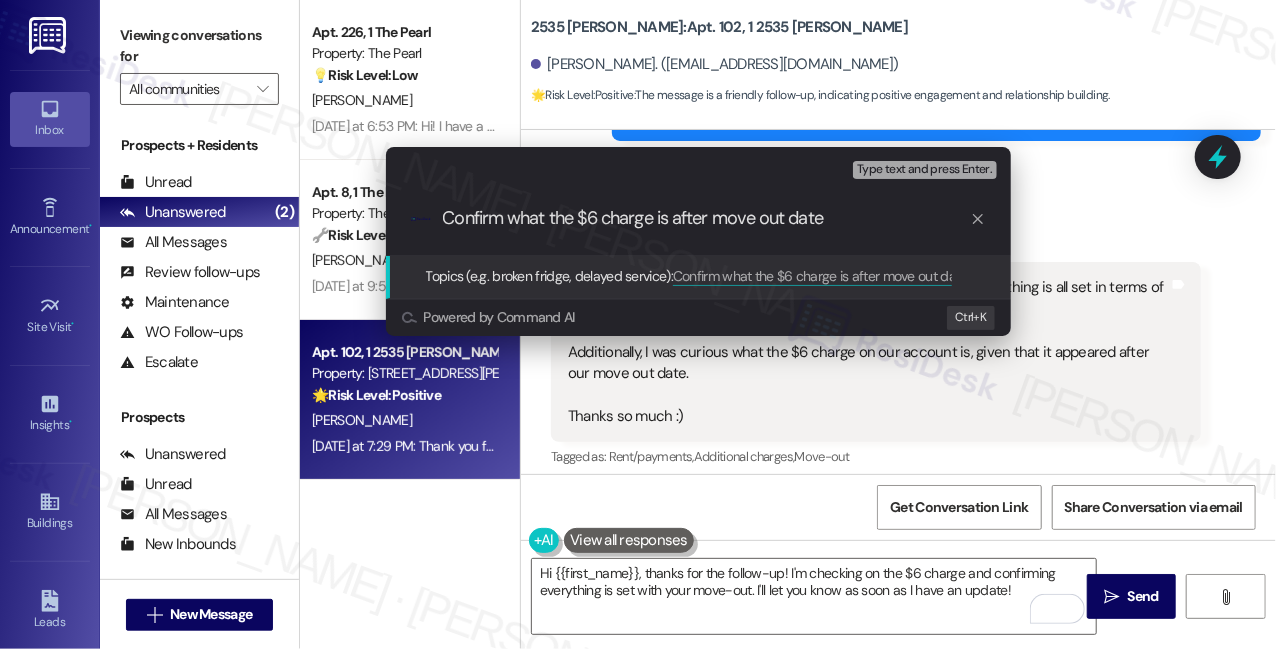 type 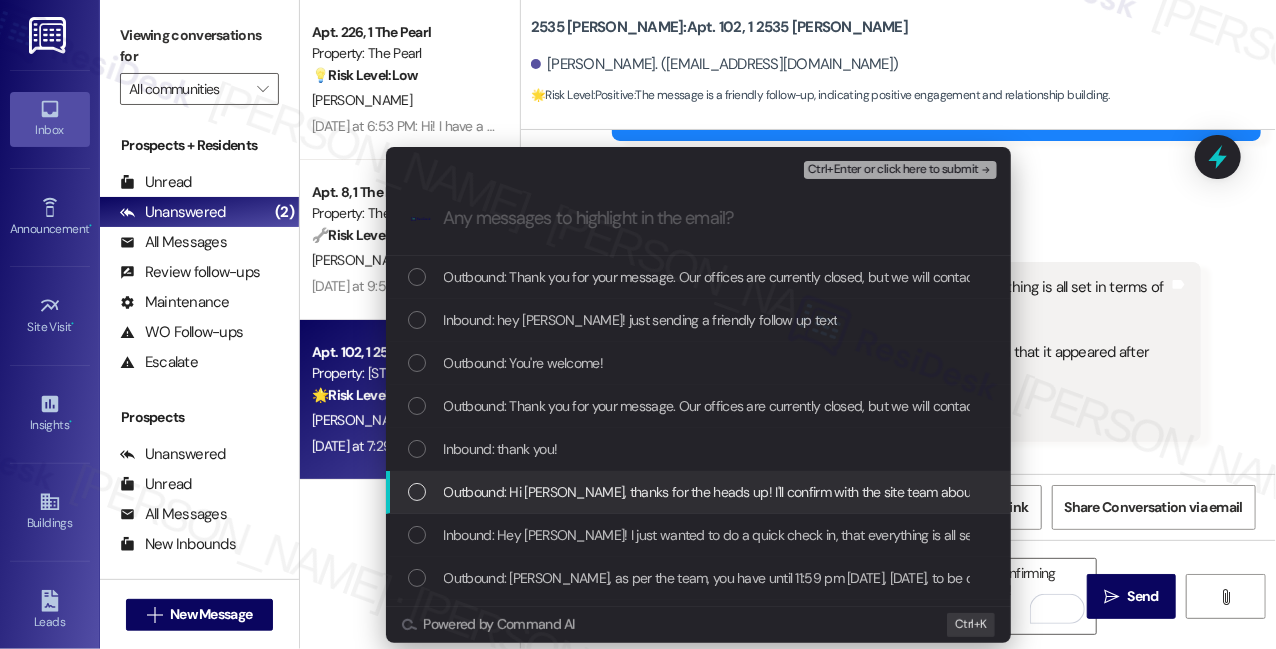 scroll, scrollTop: 90, scrollLeft: 0, axis: vertical 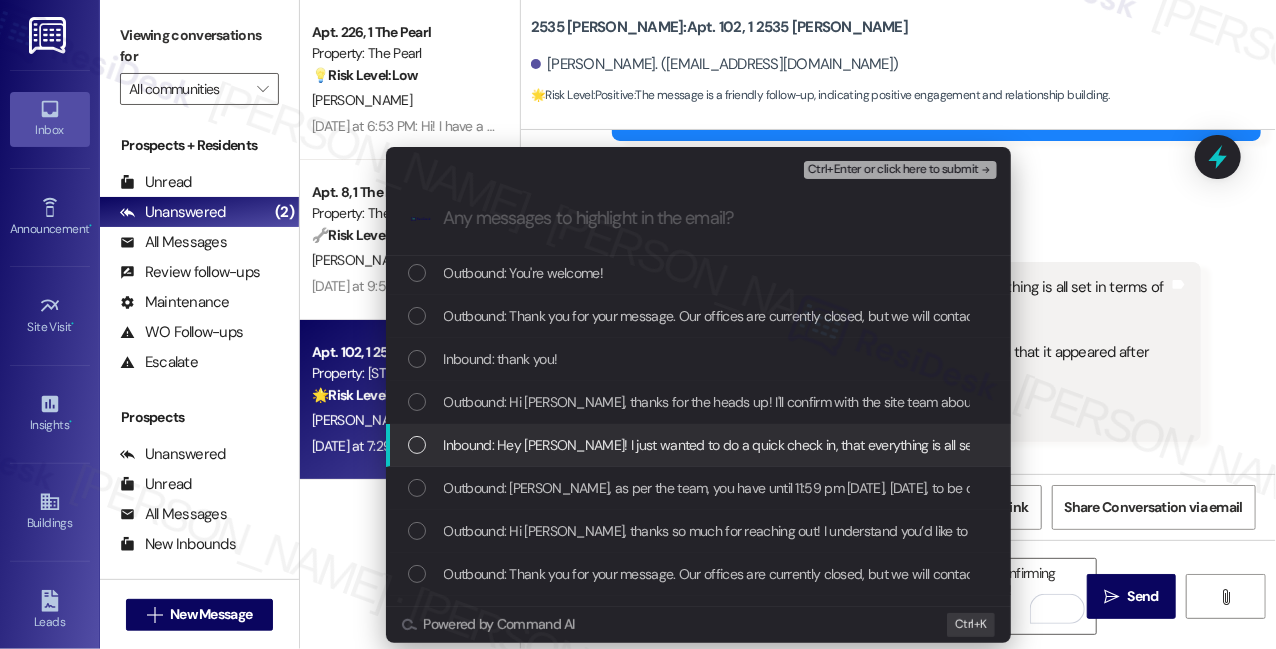 click on "Inbound: Hey [PERSON_NAME]! I just wanted to do a quick check in, that everything is all set in terms of our move out. Just want to make sure I didn't forget anything!
Additionally, I was curious what the $6 charge on our account is, given that it appeared after our move out date.
Thanks so much :)" at bounding box center [1299, 445] 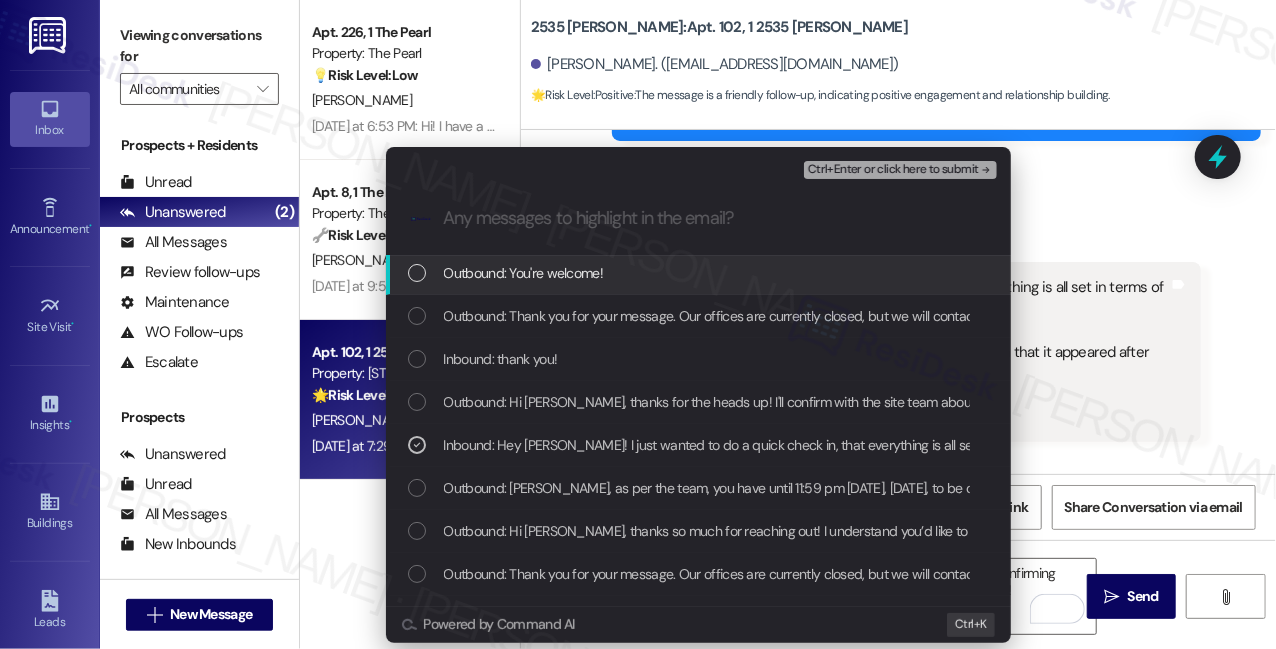 click on "Ctrl+Enter or click here to submit" at bounding box center [893, 170] 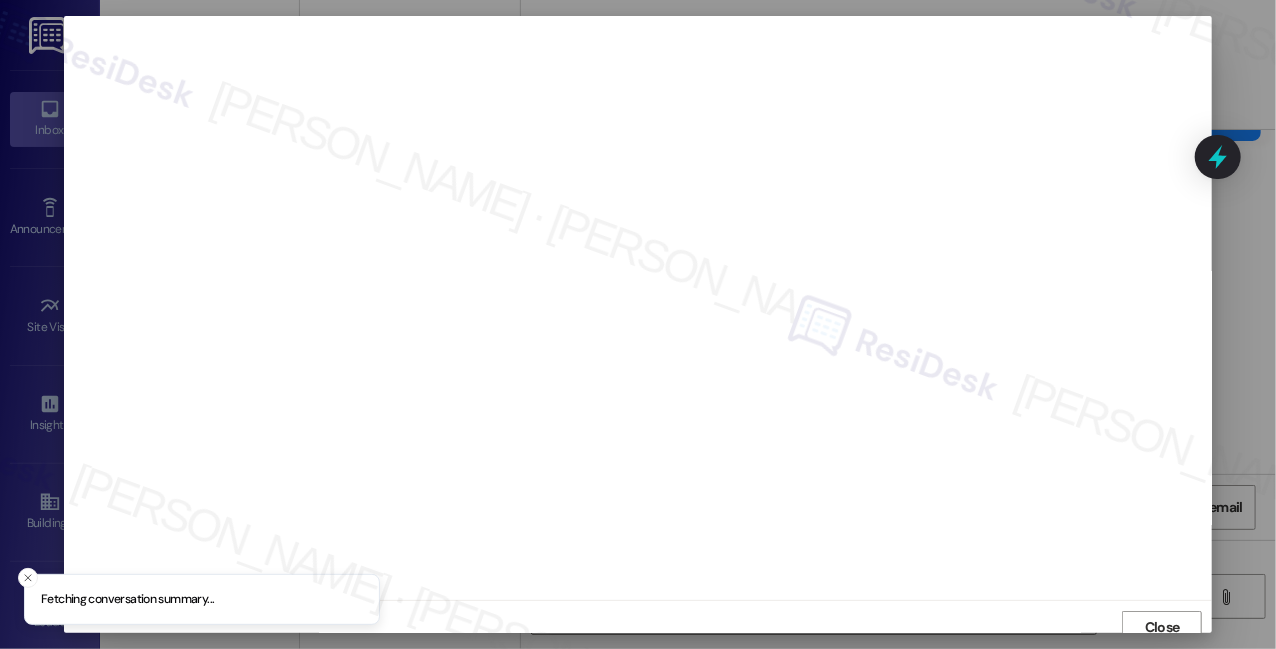 scroll, scrollTop: 10, scrollLeft: 0, axis: vertical 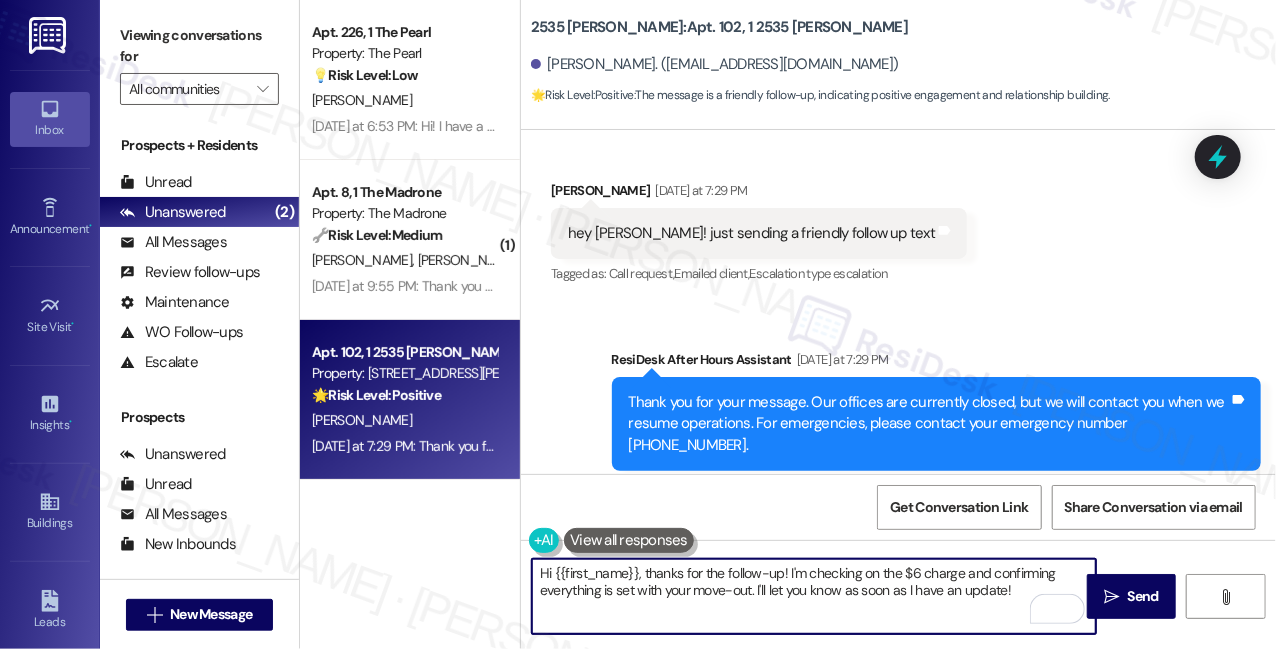 click on "Hi {{first_name}}, thanks for the follow-up! I'm checking on the $6 charge and confirming everything is set with your move-out. I'll let you know as soon as I have an update!" at bounding box center (814, 596) 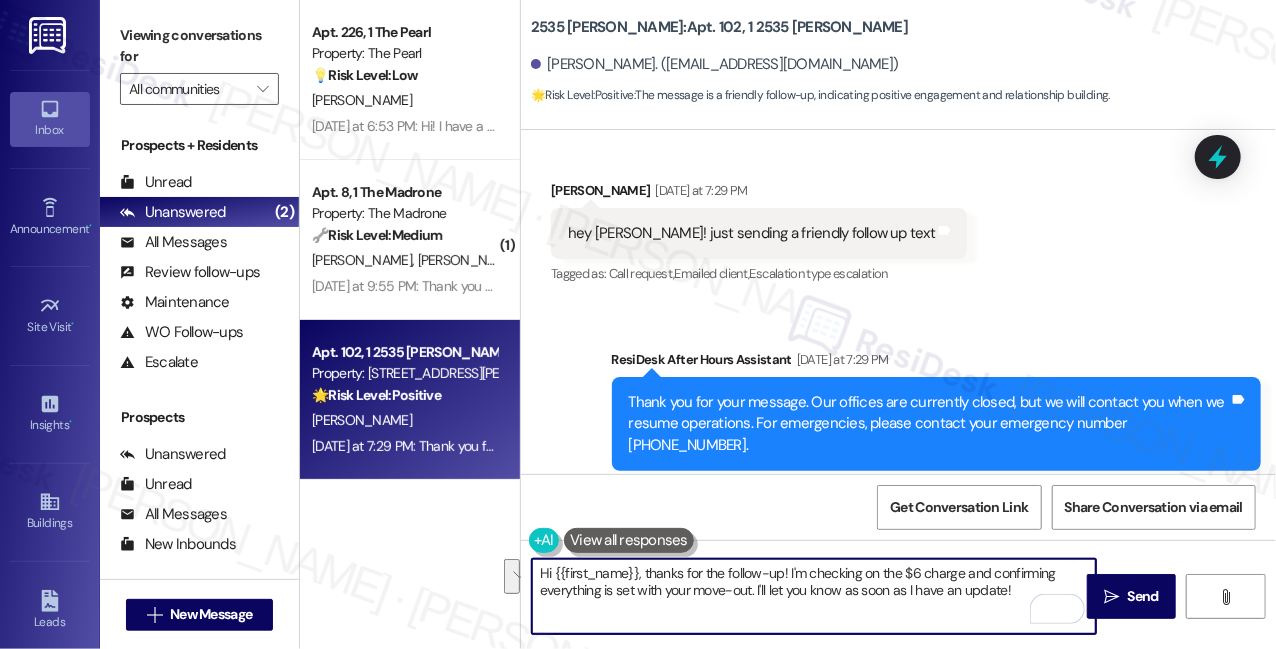 drag, startPoint x: 754, startPoint y: 590, endPoint x: 949, endPoint y: 573, distance: 195.73962 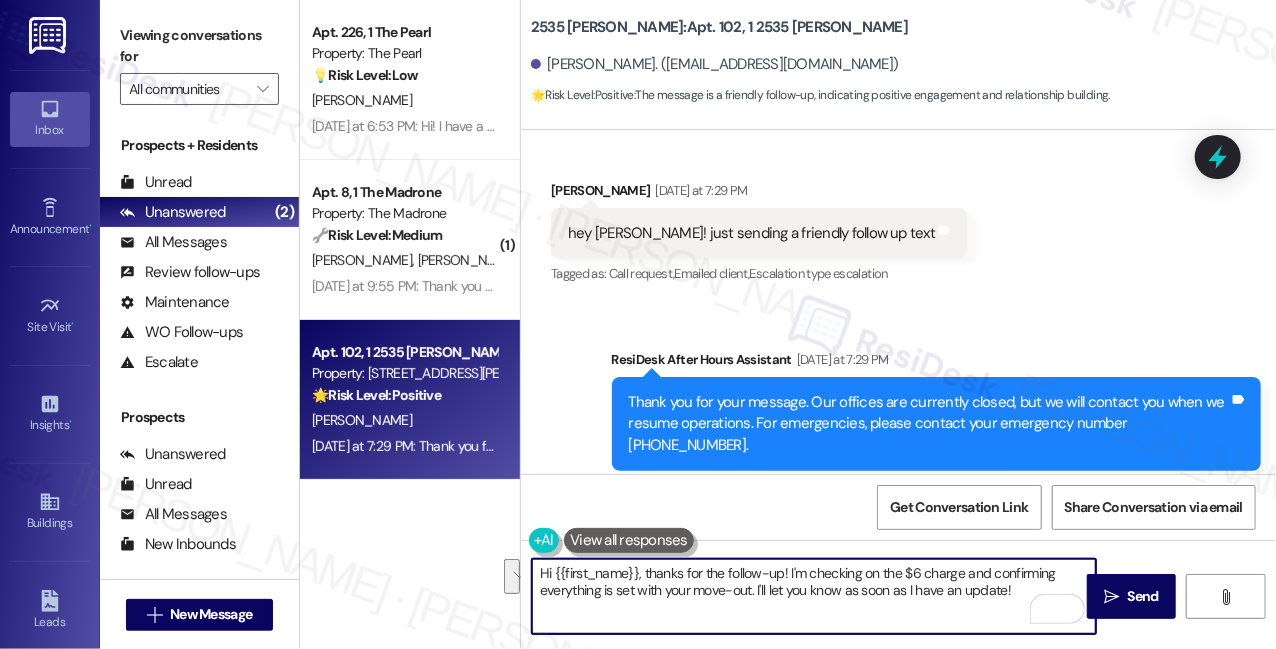 click on "Hi {{first_name}}, thanks for the follow-up! I'm checking on the $6 charge and confirming everything is set with your move-out. I'll let you know as soon as I have an update!" at bounding box center (814, 596) 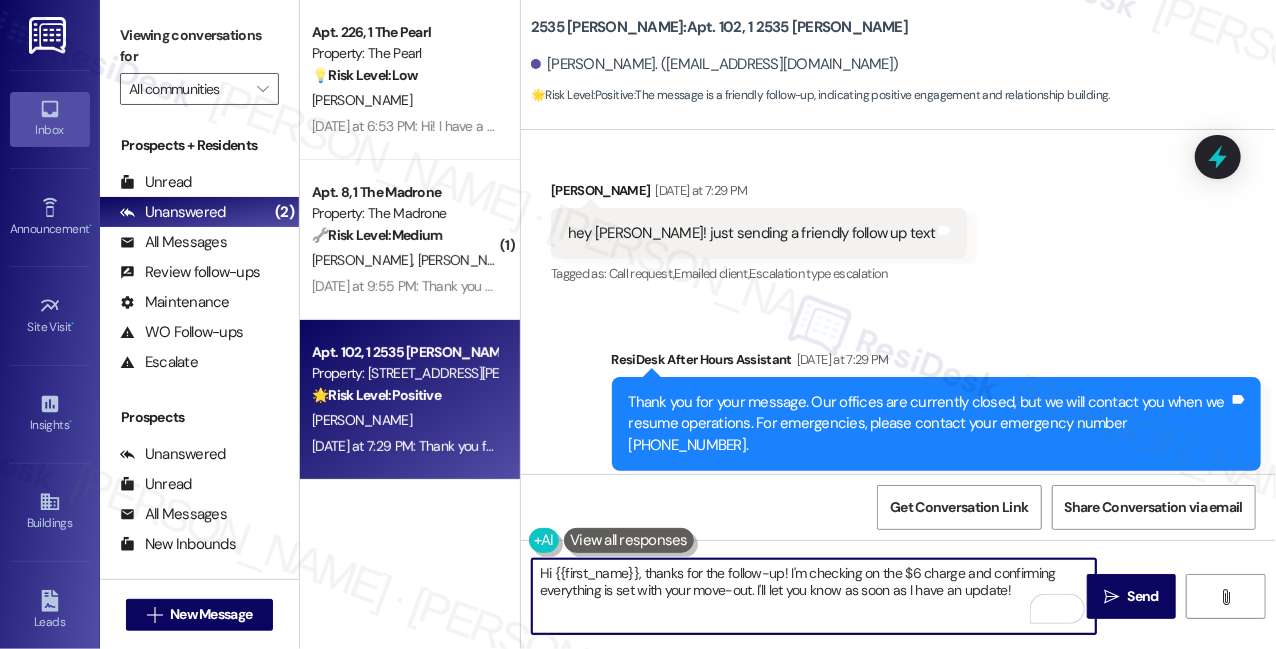 click on "Hi {{first_name}}, thanks for the follow-up! I'm checking on the $6 charge and confirming everything is set with your move-out. I'll let you know as soon as I have an update!" at bounding box center [814, 596] 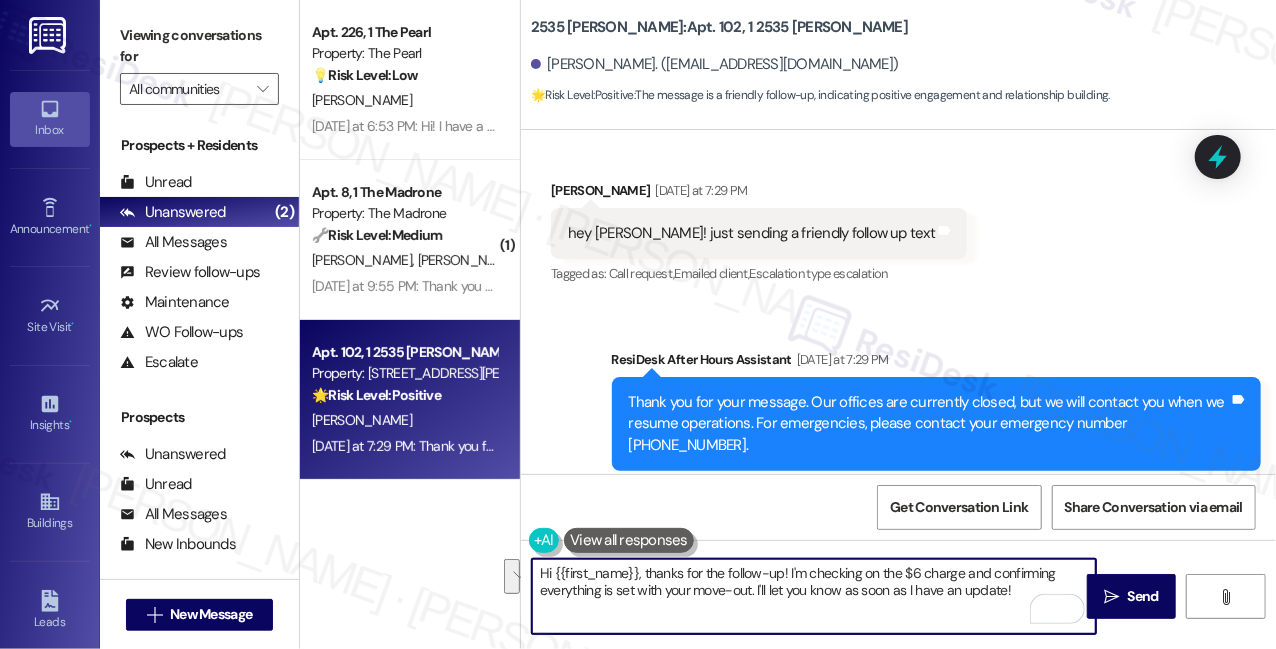 click on "Hi {{first_name}}, thanks for the follow-up! I'm checking on the $6 charge and confirming everything is set with your move-out. I'll let you know as soon as I have an update!" at bounding box center [814, 596] 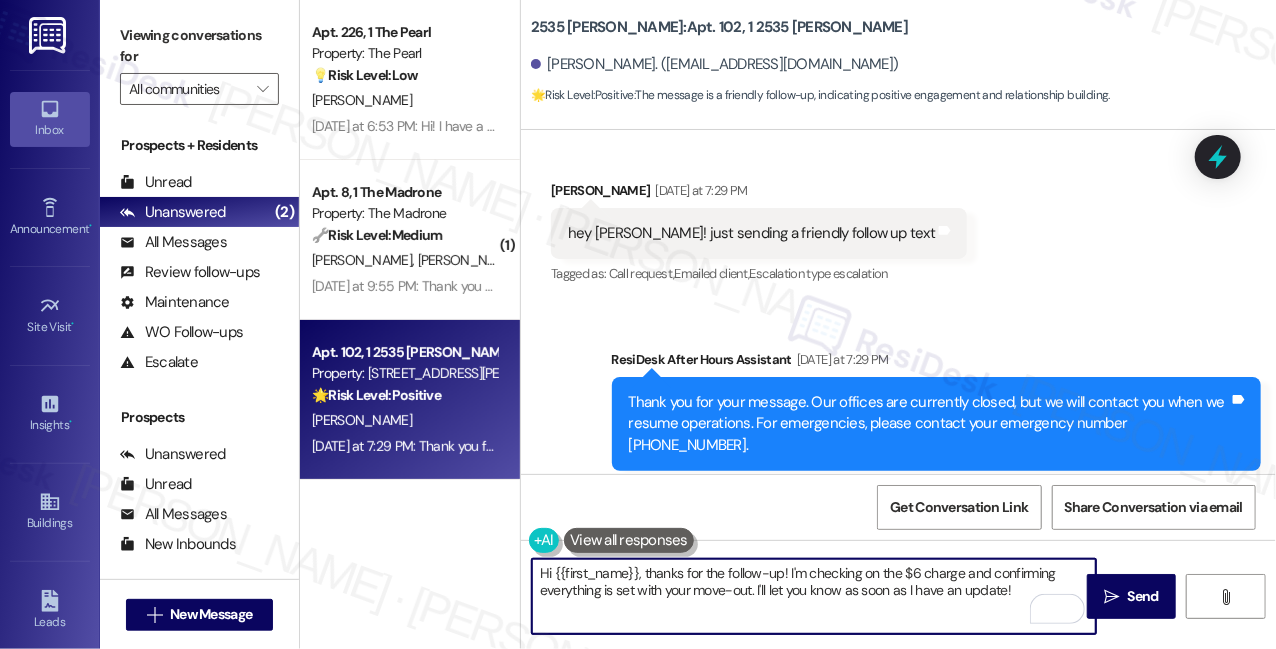 click on "[PERSON_NAME]. ([EMAIL_ADDRESS][DOMAIN_NAME])" at bounding box center (715, 64) 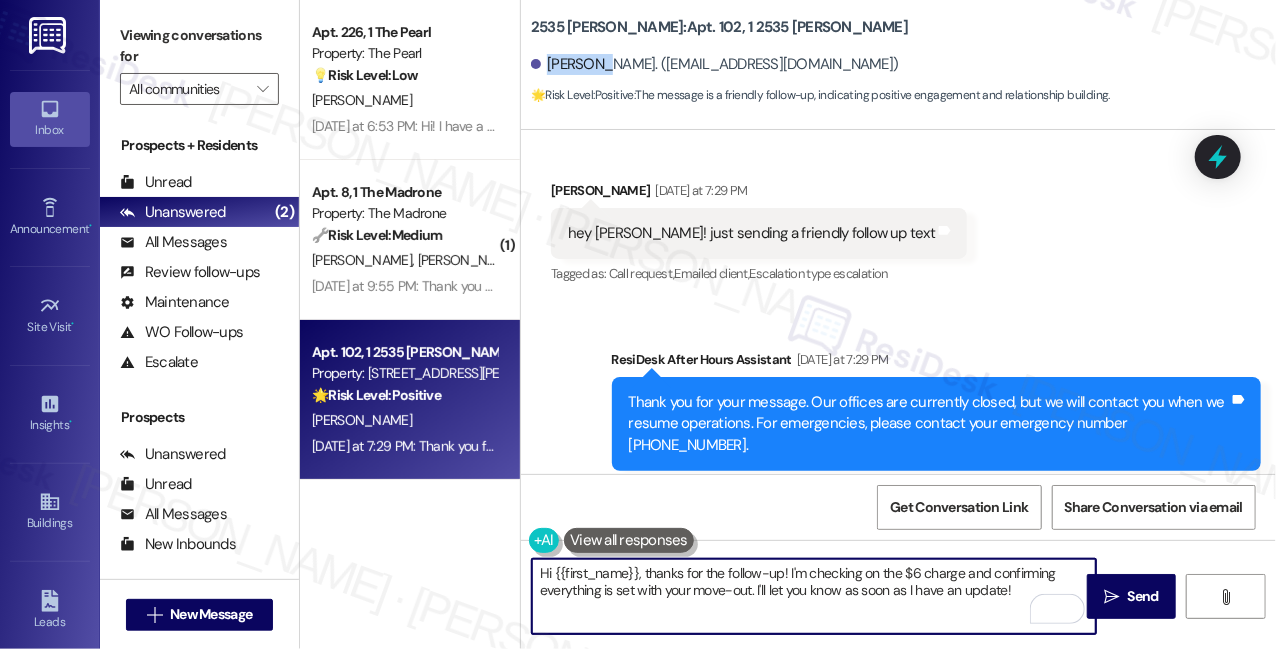 click on "[PERSON_NAME]. ([EMAIL_ADDRESS][DOMAIN_NAME])" at bounding box center (715, 64) 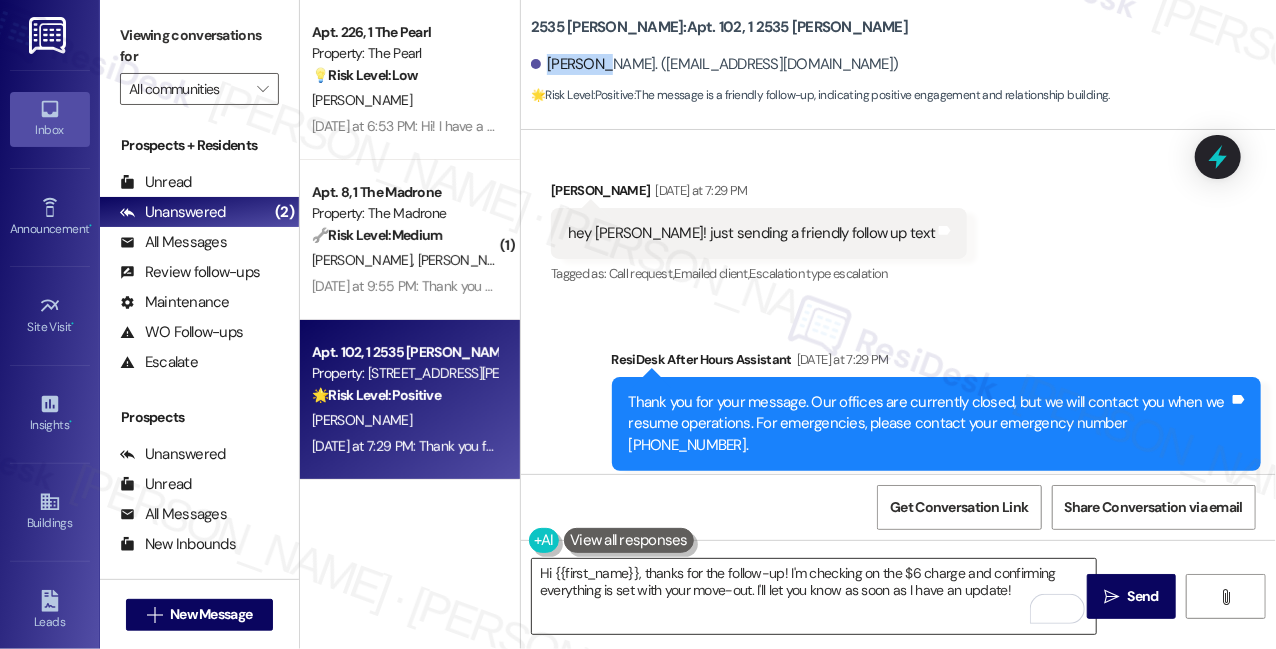 click on "Hi {{first_name}}, thanks for the follow-up! I'm checking on the $6 charge and confirming everything is set with your move-out. I'll let you know as soon as I have an update!" at bounding box center (814, 596) 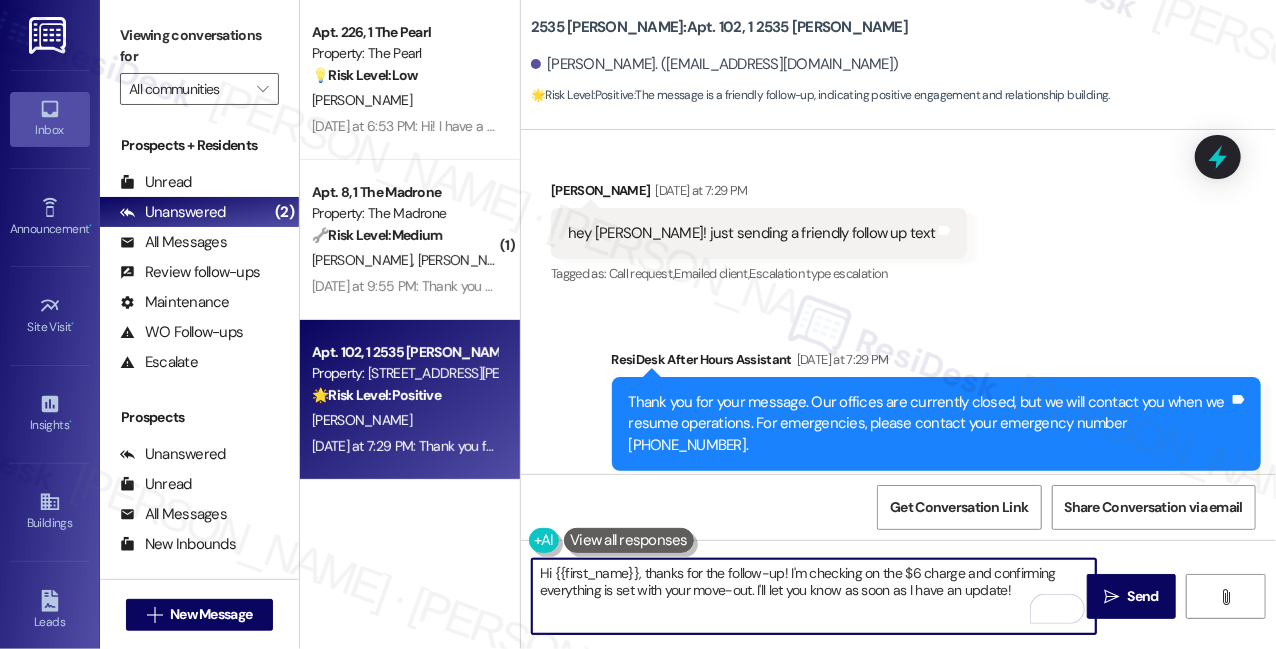 click on "Hi {{first_name}}, thanks for the follow-up! I'm checking on the $6 charge and confirming everything is set with your move-out. I'll let you know as soon as I have an update!" at bounding box center (814, 596) 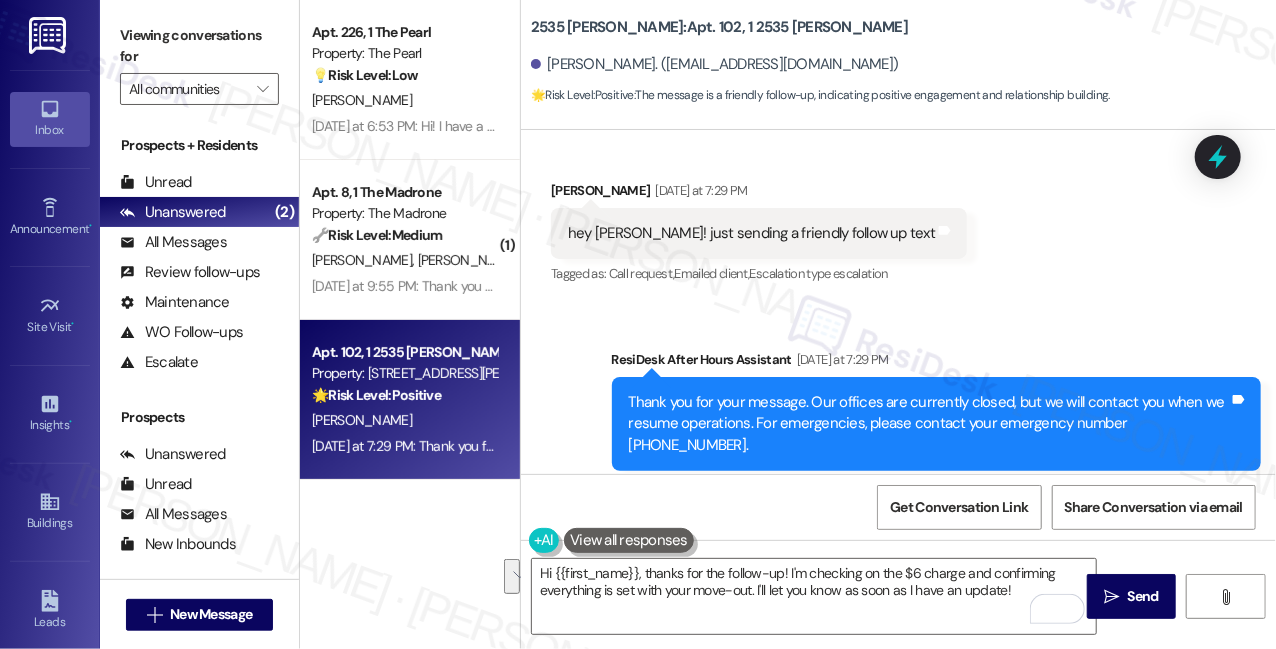 click on "Thank you for your message. Our offices are currently closed, but we will contact you when we resume operations. For emergencies, please contact your emergency number [PHONE_NUMBER]." at bounding box center [929, 424] 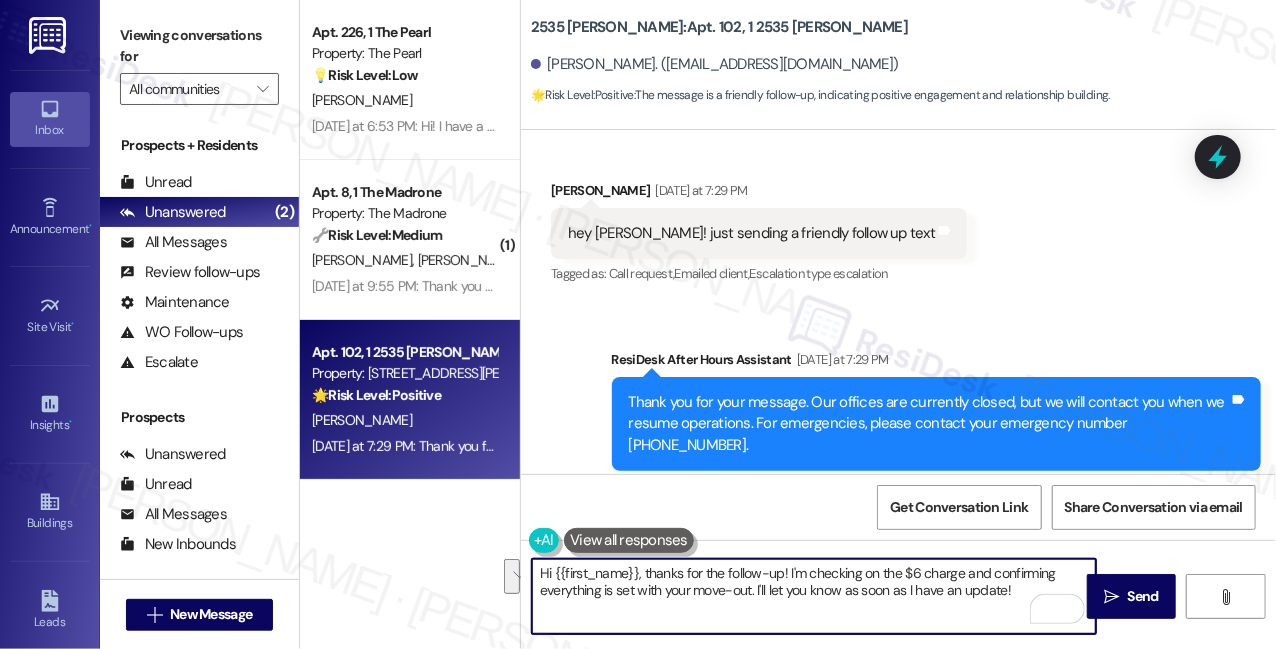 drag, startPoint x: 750, startPoint y: 588, endPoint x: 805, endPoint y: 564, distance: 60.00833 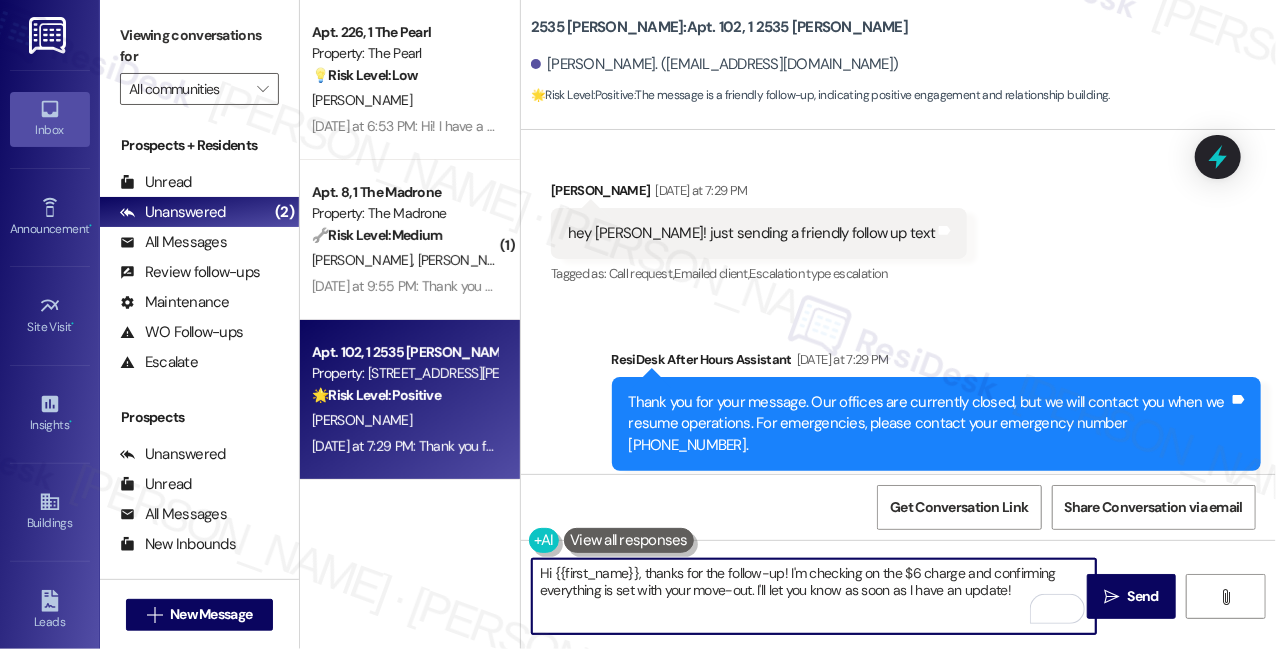 click on "Thank you for your message. Our offices are currently closed, but we will contact you when we resume operations. For emergencies, please contact your emergency number [PHONE_NUMBER]." at bounding box center [929, 424] 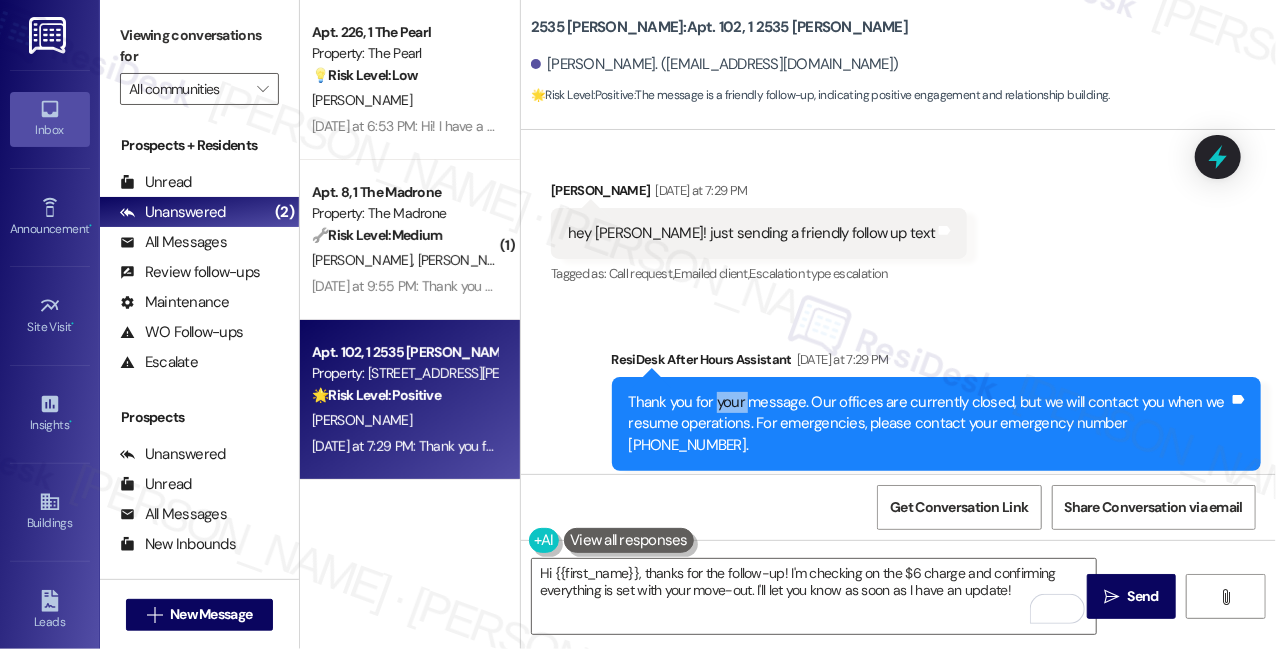 click on "Thank you for your message. Our offices are currently closed, but we will contact you when we resume operations. For emergencies, please contact your emergency number [PHONE_NUMBER]." at bounding box center (929, 424) 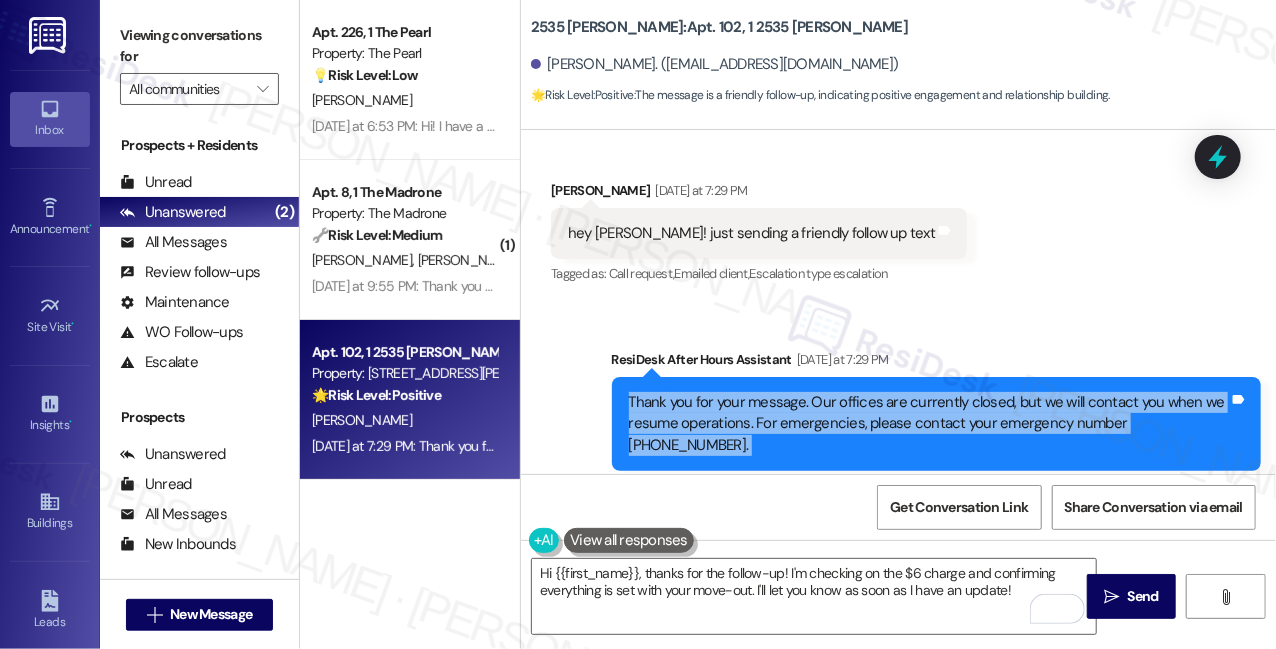 click on "Thank you for your message. Our offices are currently closed, but we will contact you when we resume operations. For emergencies, please contact your emergency number [PHONE_NUMBER]." at bounding box center (929, 424) 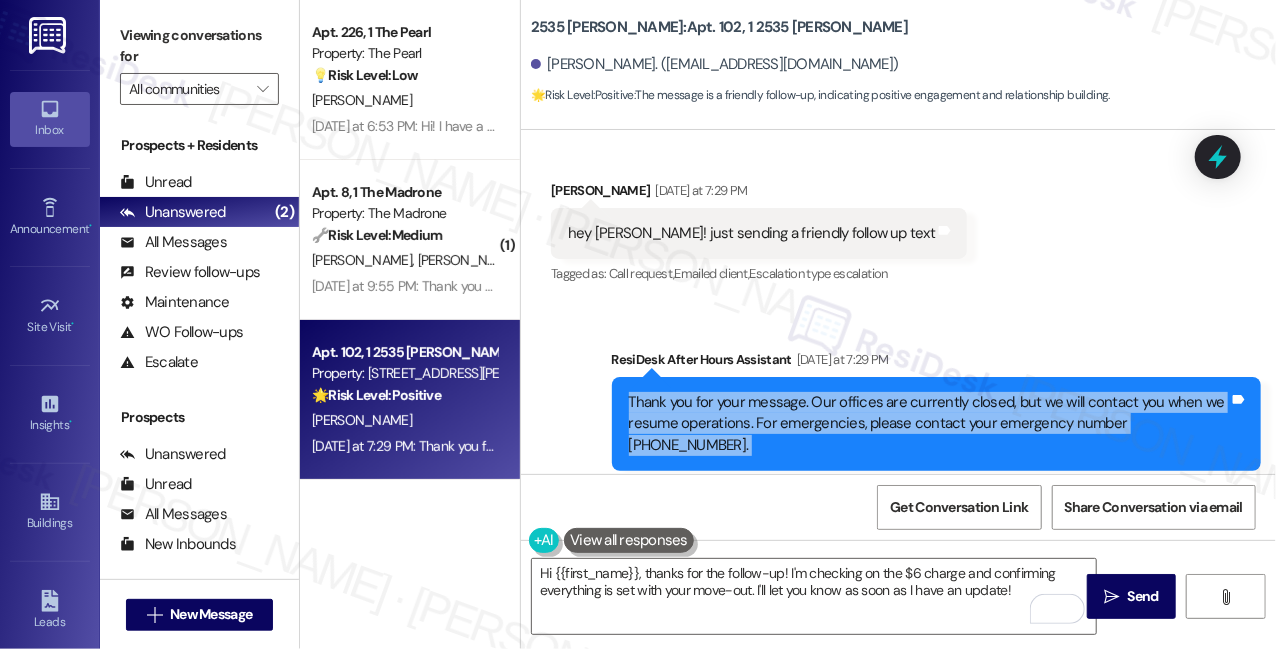 click on "Thank you for your message. Our offices are currently closed, but we will contact you when we resume operations. For emergencies, please contact your emergency number [PHONE_NUMBER]." at bounding box center (929, 424) 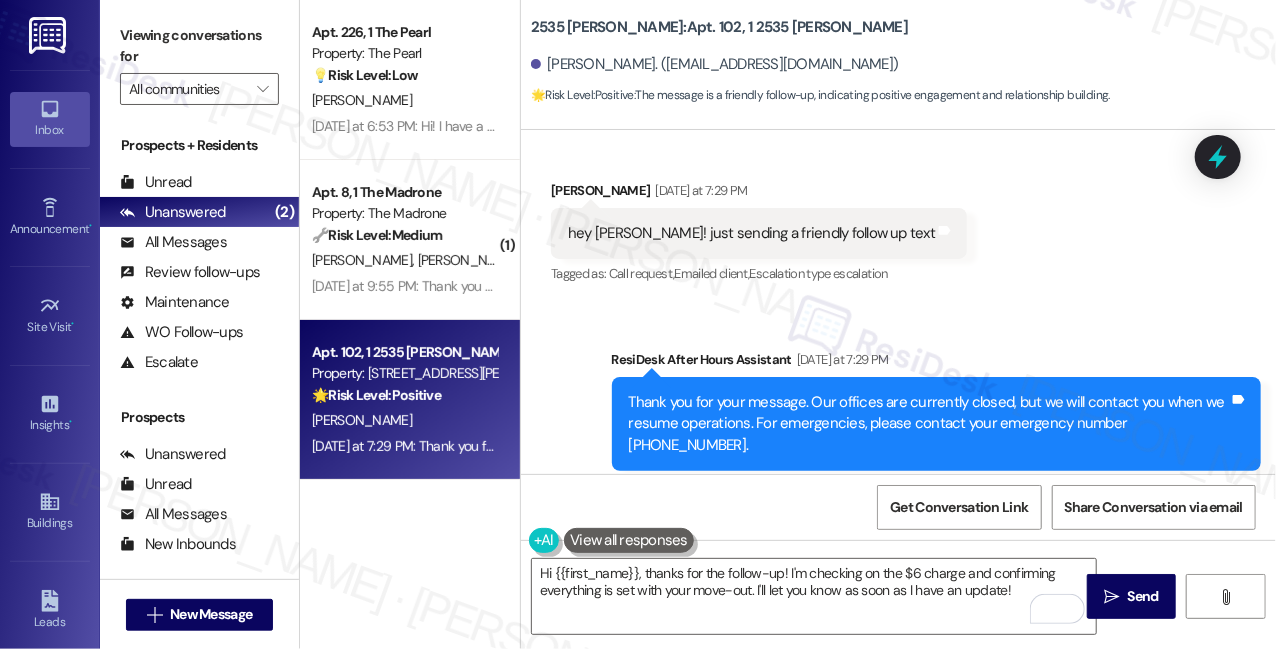 click on "Thank you for your message. Our offices are currently closed, but we will contact you when we resume operations. For emergencies, please contact your emergency number [PHONE_NUMBER]." at bounding box center [929, 424] 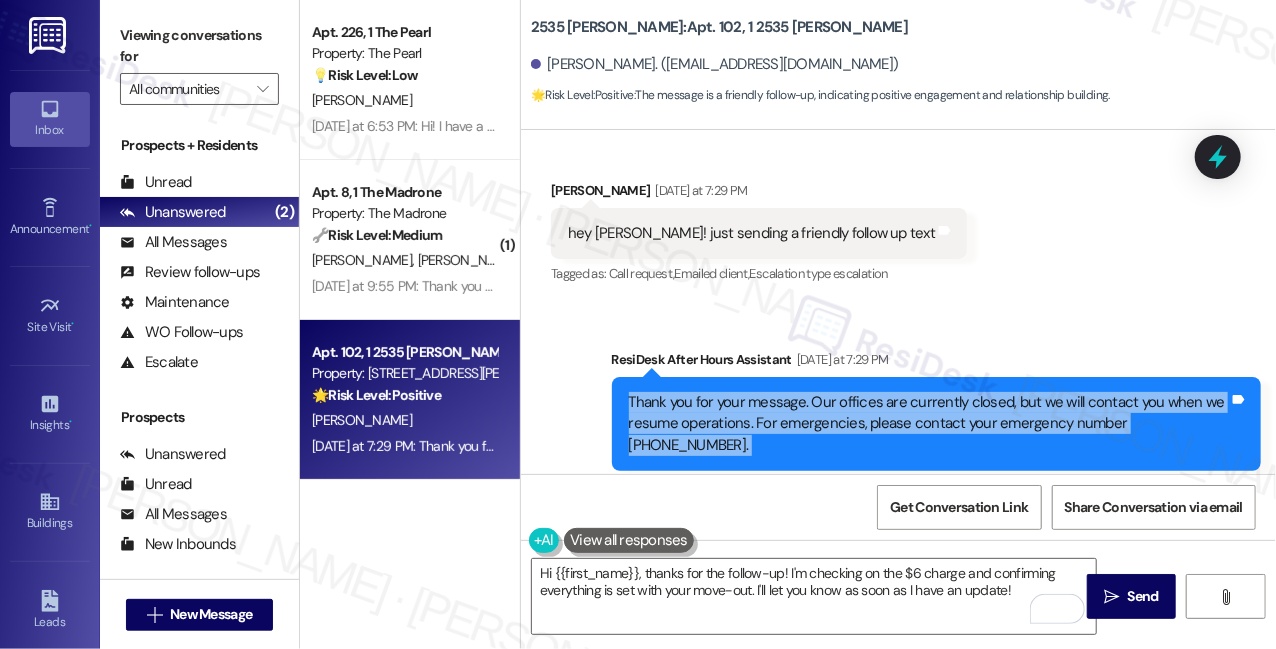 click on "Thank you for your message. Our offices are currently closed, but we will contact you when we resume operations. For emergencies, please contact your emergency number [PHONE_NUMBER]." at bounding box center [929, 424] 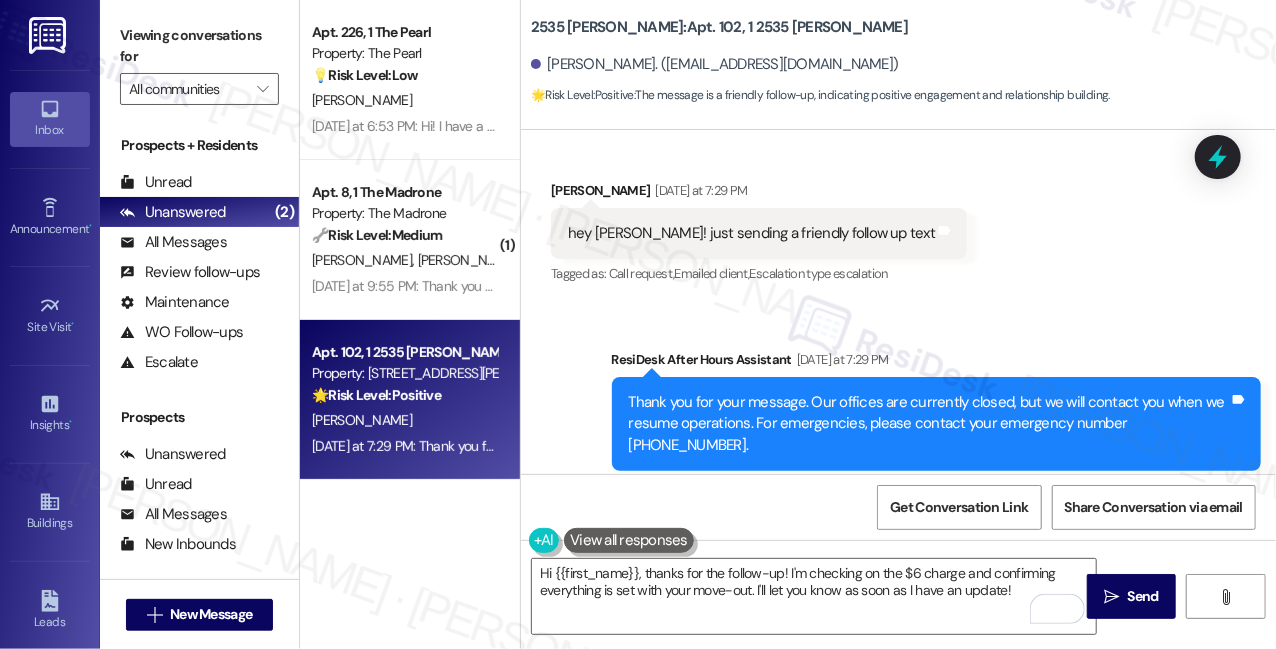 click on "Sent via SMS ResiDesk After Hours Assistant [DATE] at 7:29 PM Thank you for your message. Our offices are currently closed, but we will contact you when we resume operations. For emergencies, please contact your emergency number [PHONE_NUMBER]. Tags and notes Tagged as:   Call request Click to highlight conversations about Call request" at bounding box center (937, 425) 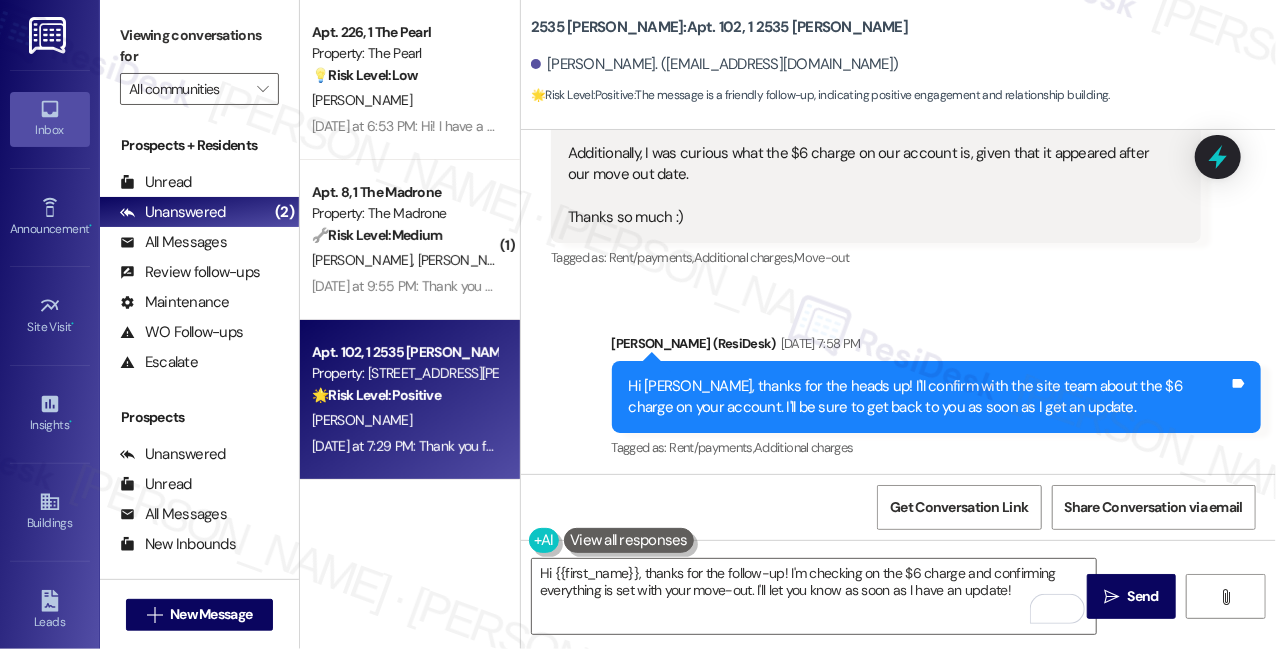 scroll, scrollTop: 2686, scrollLeft: 0, axis: vertical 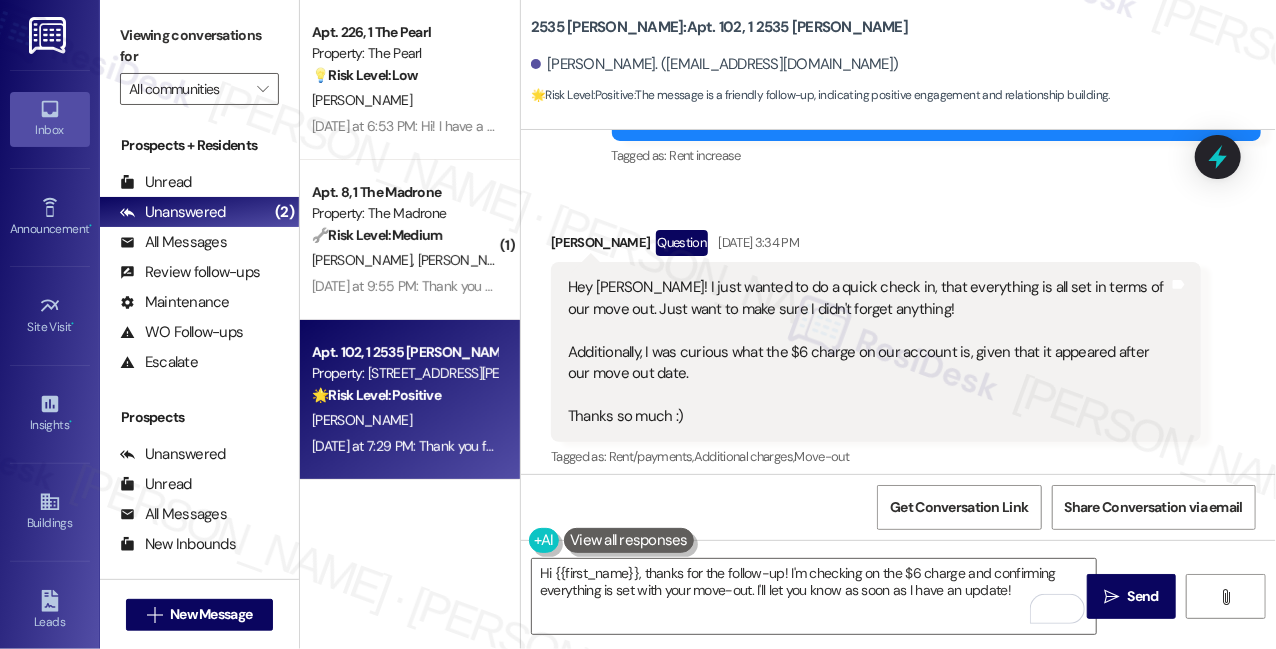 click on "Tagged as:   Rent/payments ,  Click to highlight conversations about Rent/payments Additional charges ,  Click to highlight conversations about Additional charges Move-out Click to highlight conversations about Move-out" at bounding box center [876, 456] 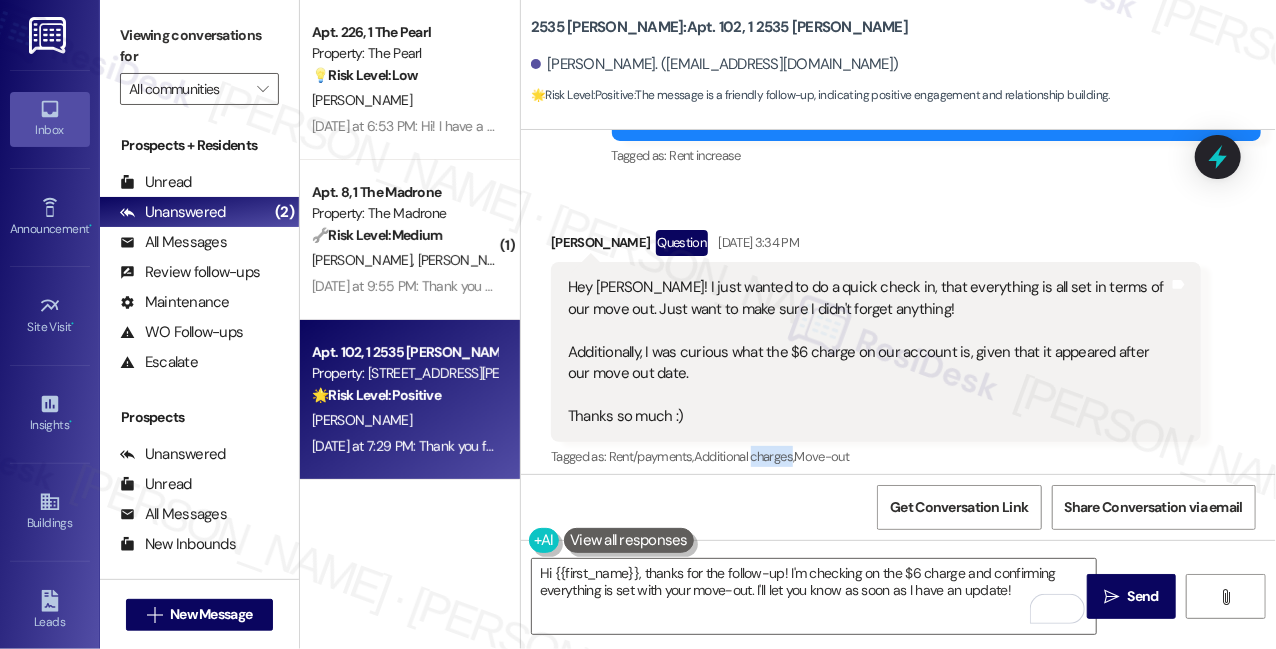 click on "Tagged as:   Rent/payments ,  Click to highlight conversations about Rent/payments Additional charges ,  Click to highlight conversations about Additional charges Move-out Click to highlight conversations about Move-out" at bounding box center (876, 456) 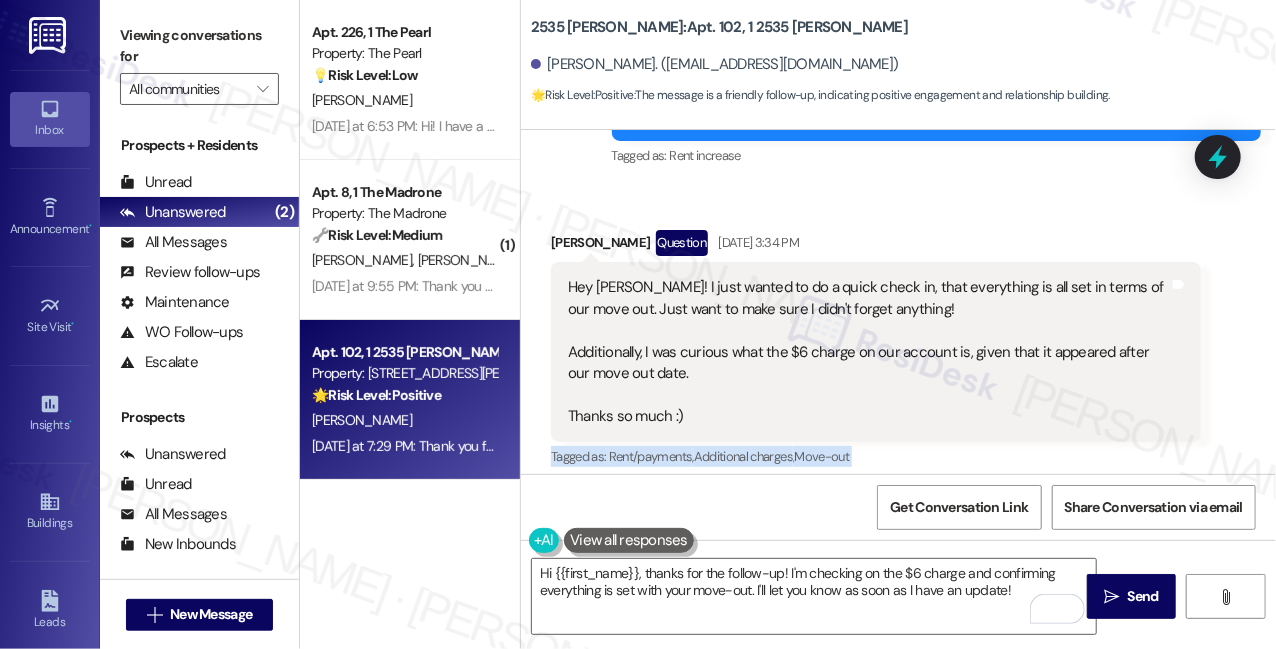 click on "Tagged as:   Rent/payments ,  Click to highlight conversations about Rent/payments Additional charges ,  Click to highlight conversations about Additional charges Move-out Click to highlight conversations about Move-out" at bounding box center [876, 456] 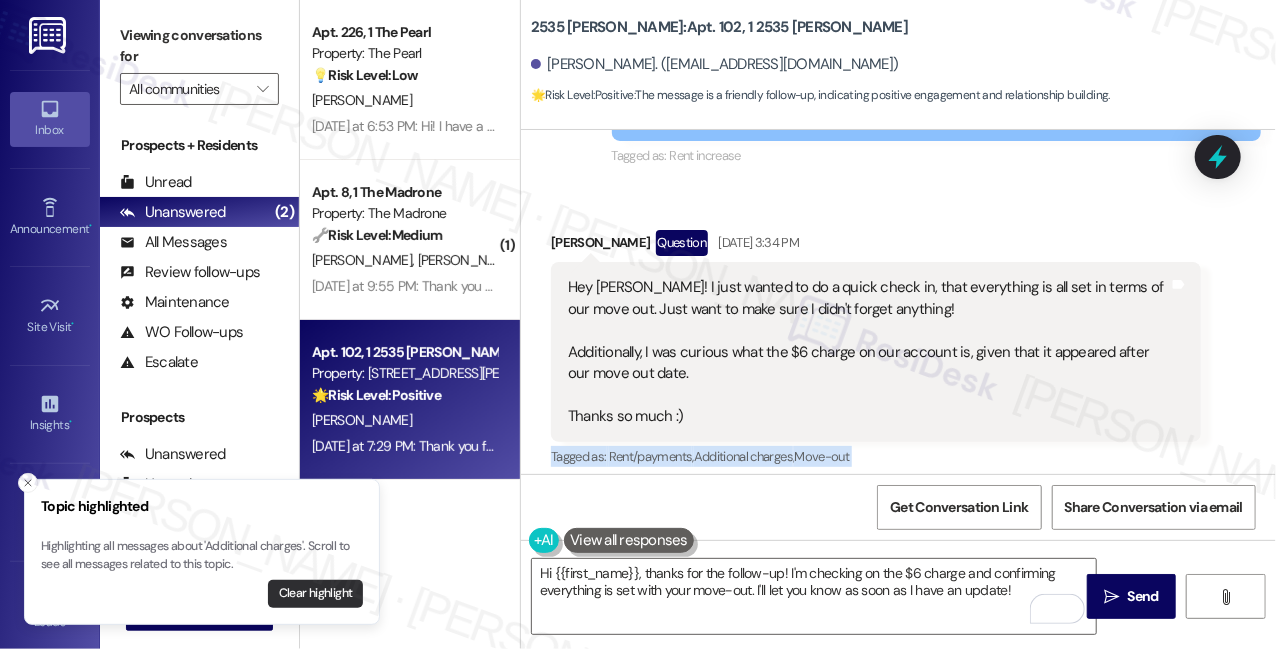 click on "Clear highlight" at bounding box center [315, 594] 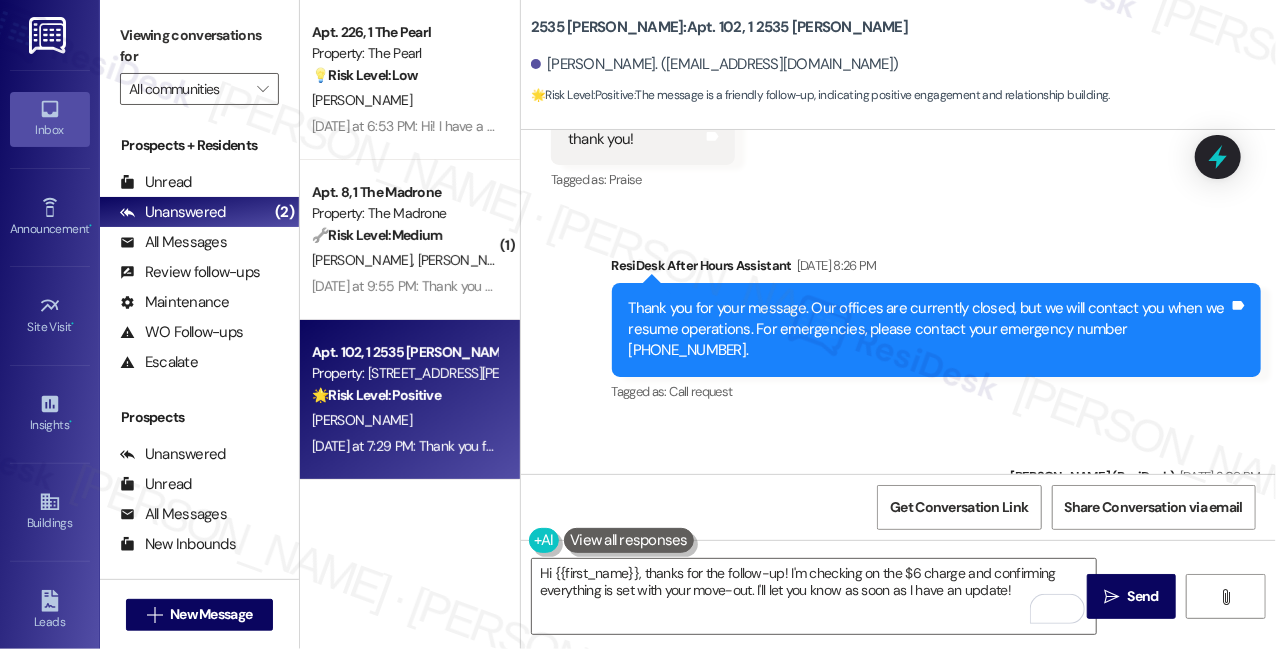 scroll, scrollTop: 3777, scrollLeft: 0, axis: vertical 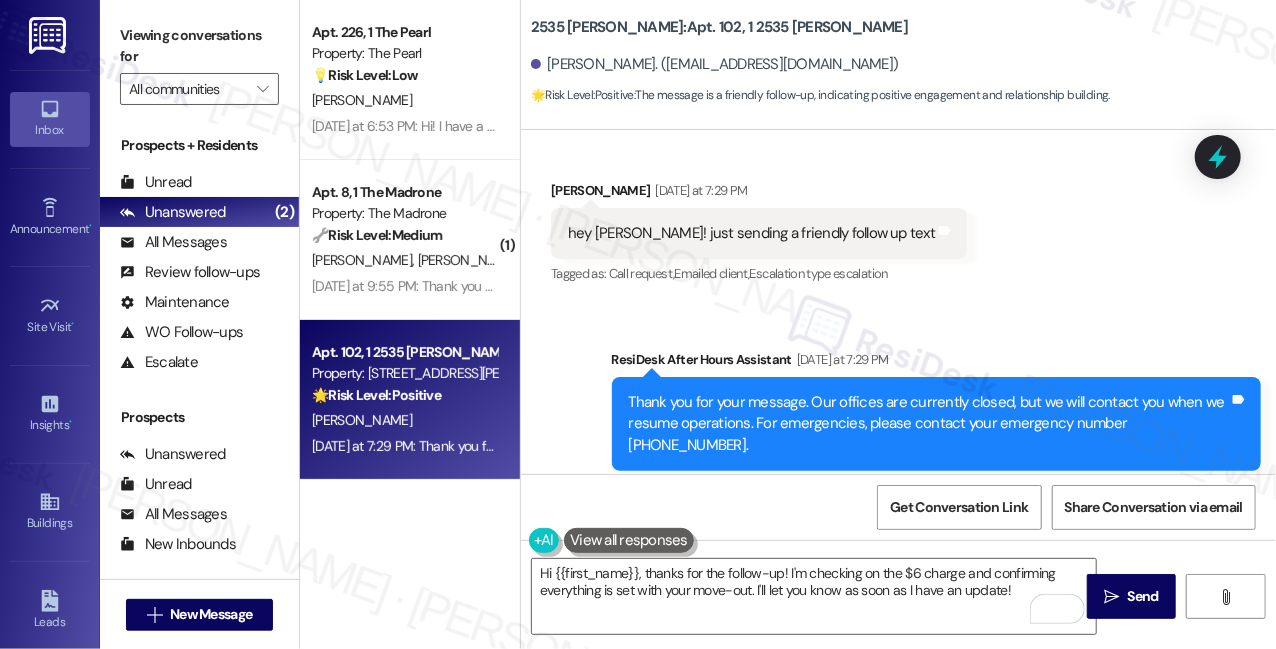 click on "hey [PERSON_NAME]! just sending a friendly follow up text Tags and notes" at bounding box center [759, 233] 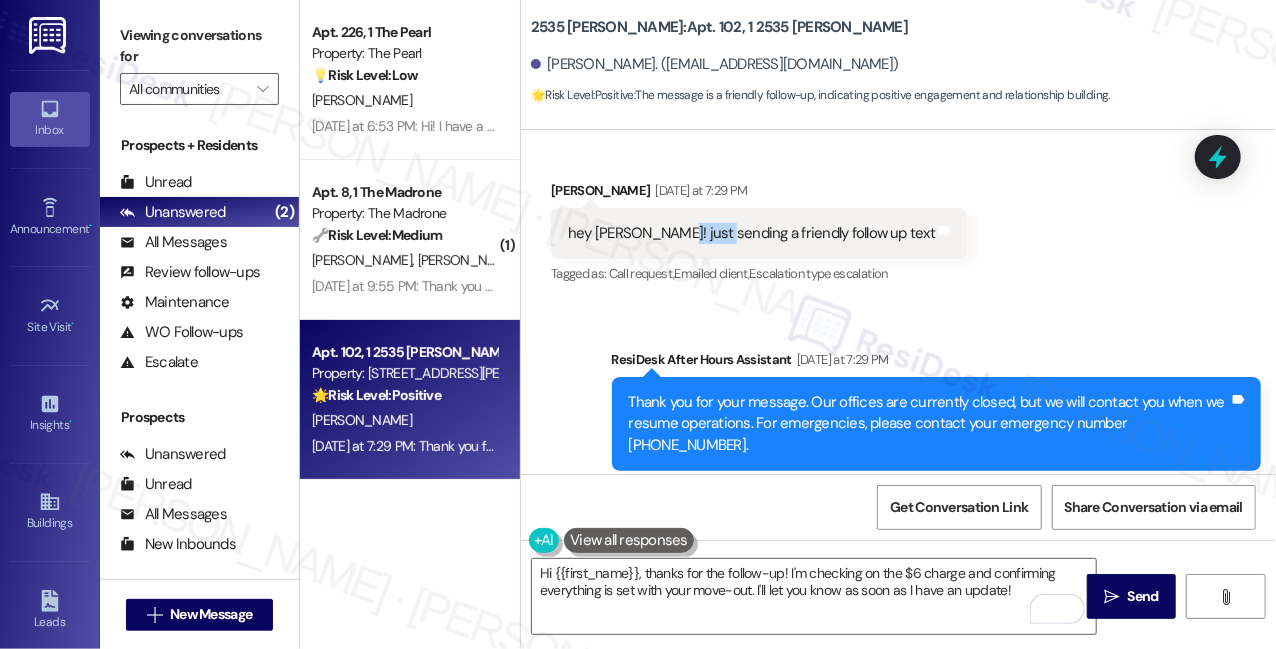 click on "hey [PERSON_NAME]! just sending a friendly follow up text Tags and notes" at bounding box center (759, 233) 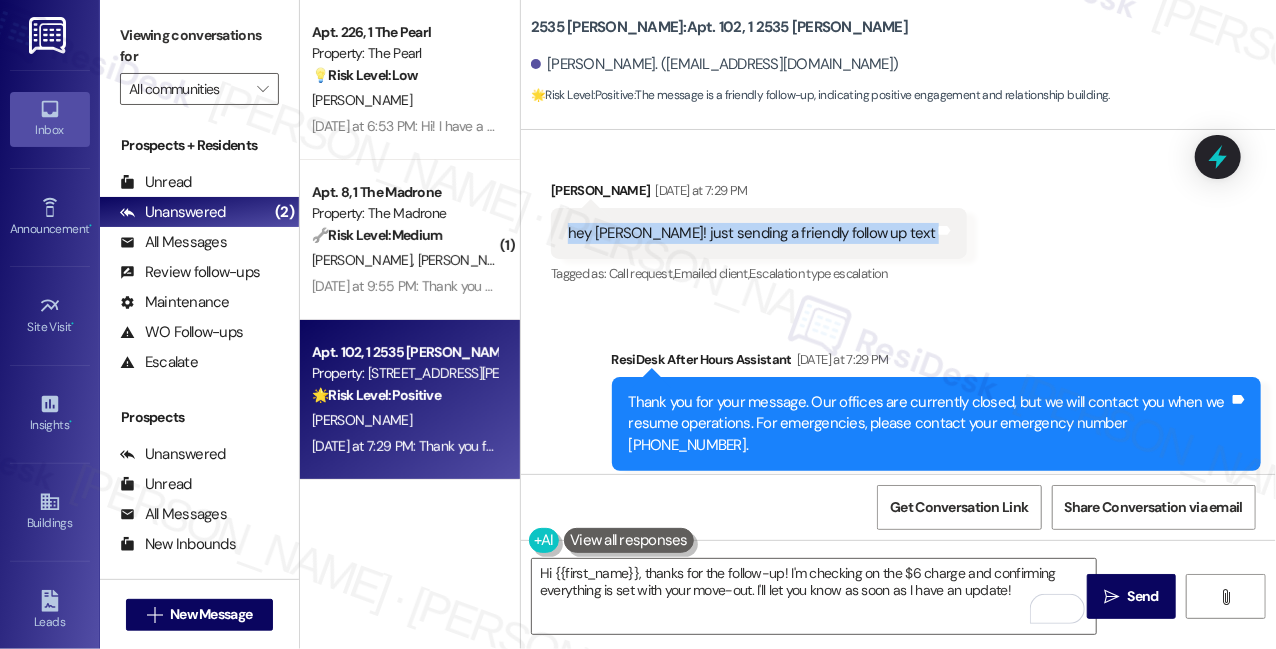click on "hey [PERSON_NAME]! just sending a friendly follow up text Tags and notes" at bounding box center (759, 233) 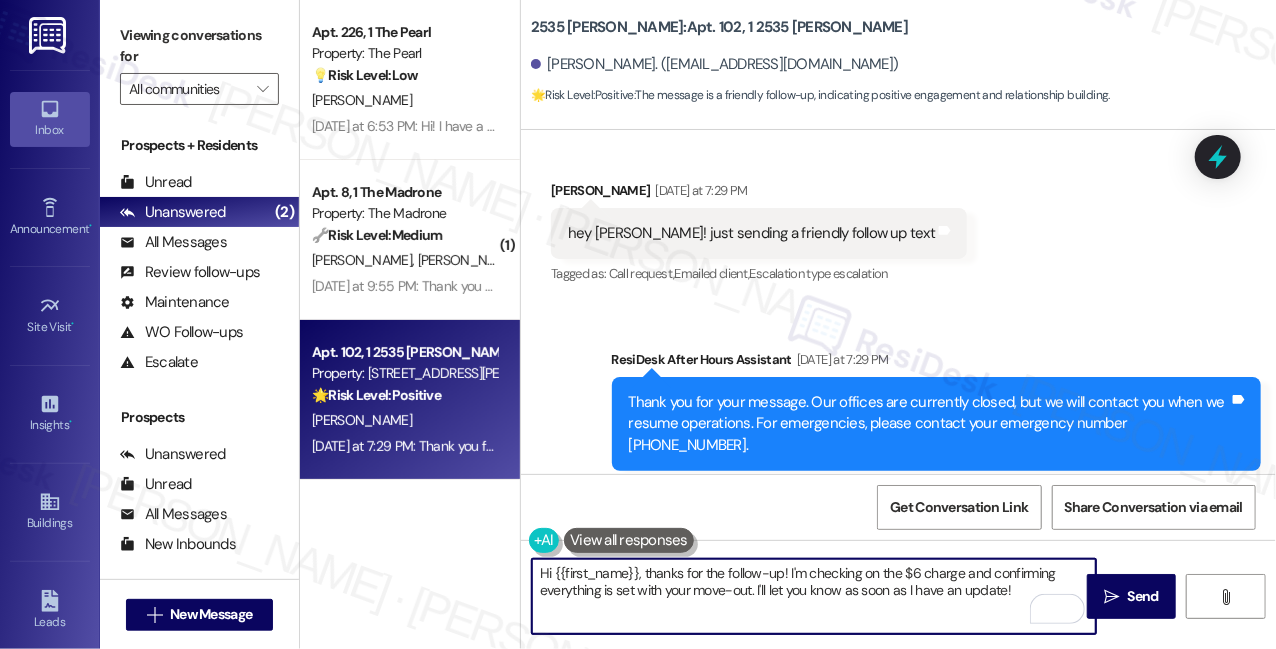 click on "Hi {{first_name}}, thanks for the follow-up! I'm checking on the $6 charge and confirming everything is set with your move-out. I'll let you know as soon as I have an update!" at bounding box center [814, 596] 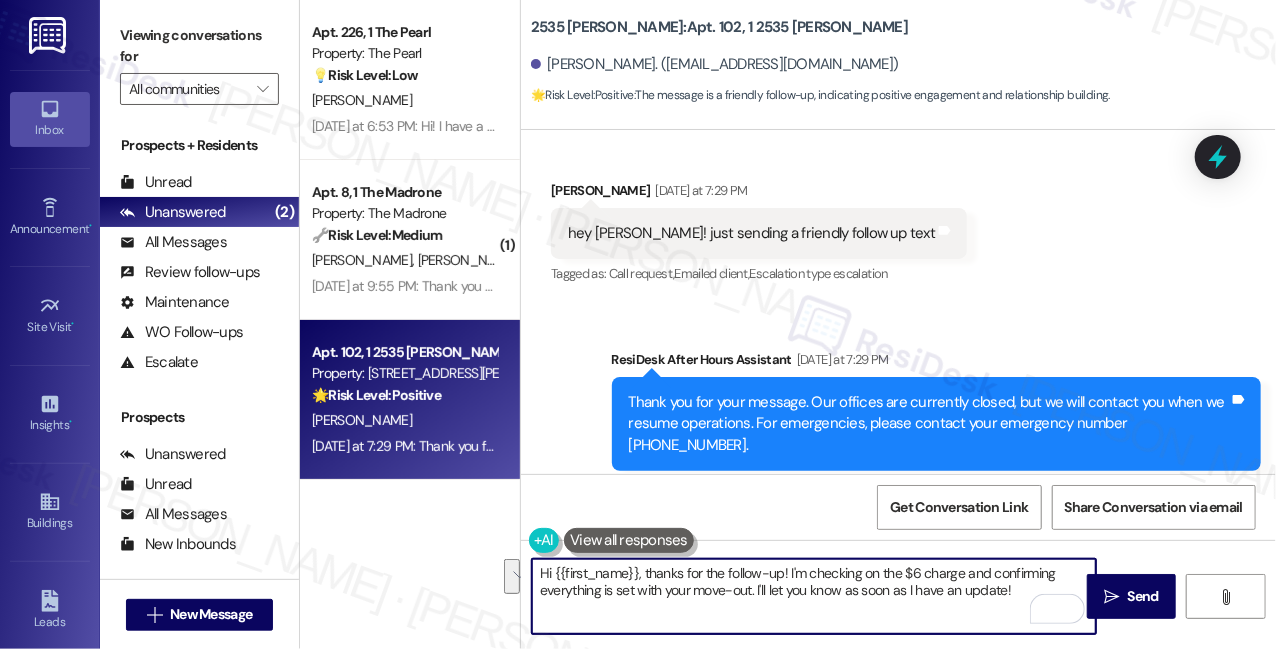 click on "Hi {{first_name}}, thanks for the follow-up! I'm checking on the $6 charge and confirming everything is set with your move-out. I'll let you know as soon as I have an update!" at bounding box center (814, 596) 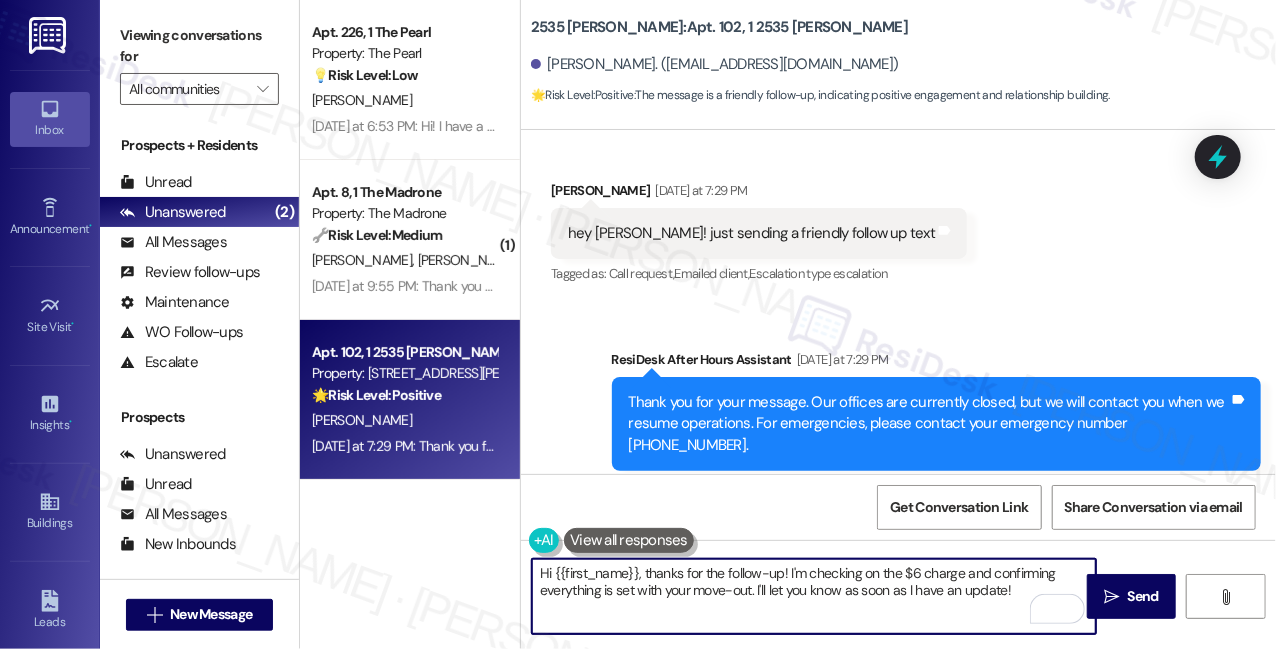 drag, startPoint x: 600, startPoint y: 590, endPoint x: 690, endPoint y: 590, distance: 90 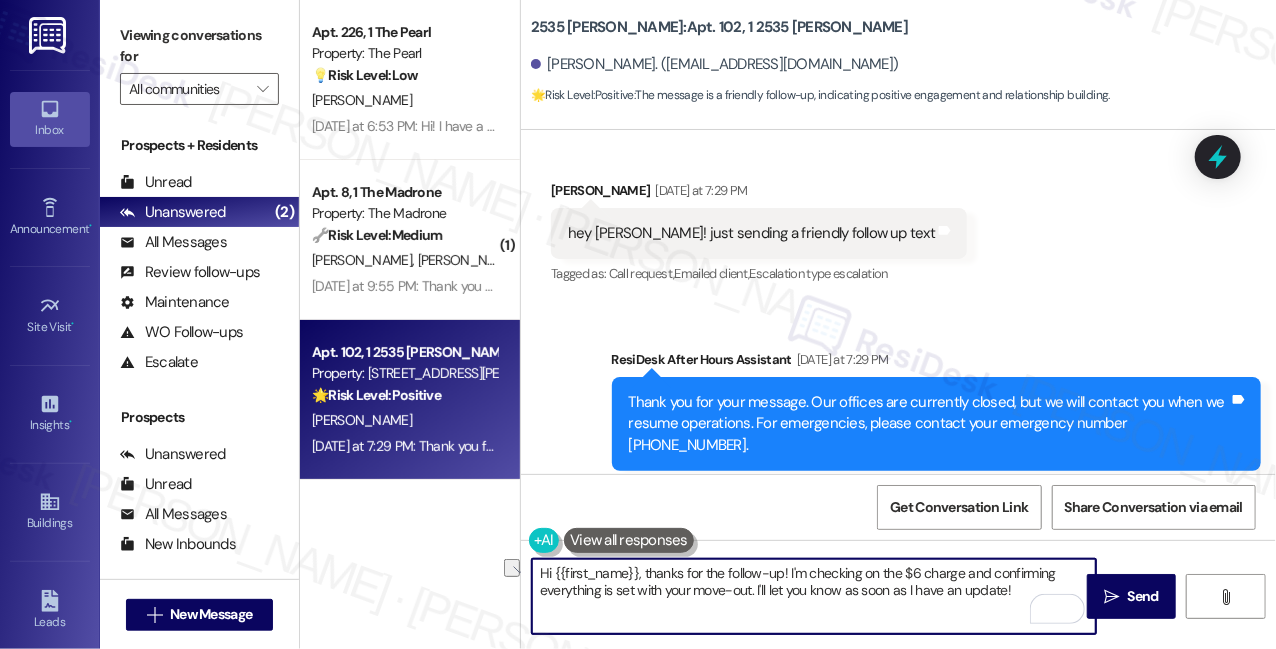 click on "Hi {{first_name}}, thanks for the follow-up! I'm checking on the $6 charge and confirming everything is set with your move-out. I'll let you know as soon as I have an update!" at bounding box center (814, 596) 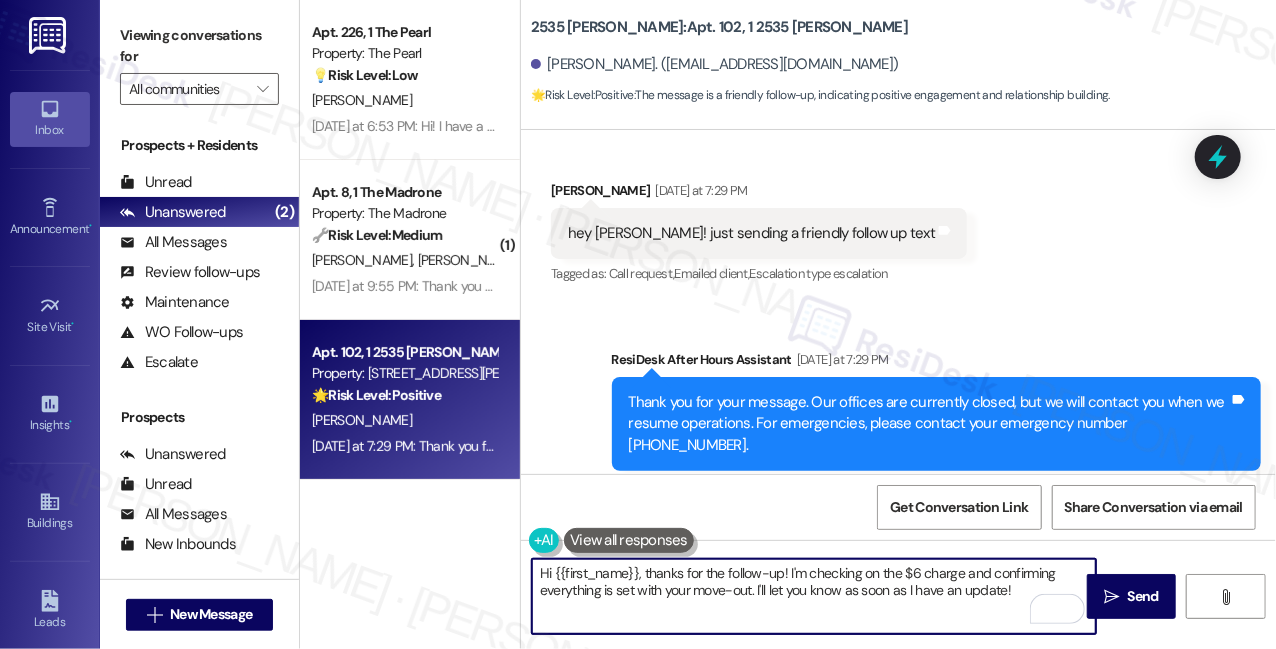 click on "Hi {{first_name}}, thanks for the follow-up! I'm checking on the $6 charge and confirming everything is set with your move-out. I'll let you know as soon as I have an update!" at bounding box center [814, 596] 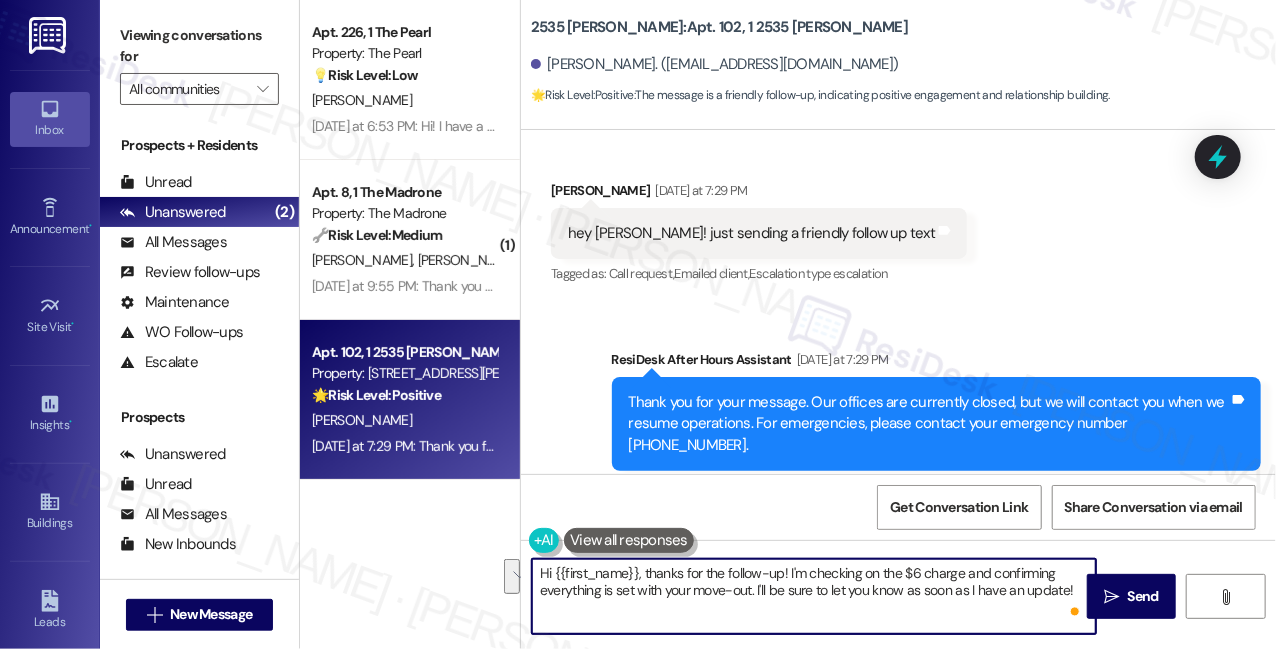 drag, startPoint x: 809, startPoint y: 572, endPoint x: 752, endPoint y: 592, distance: 60.40695 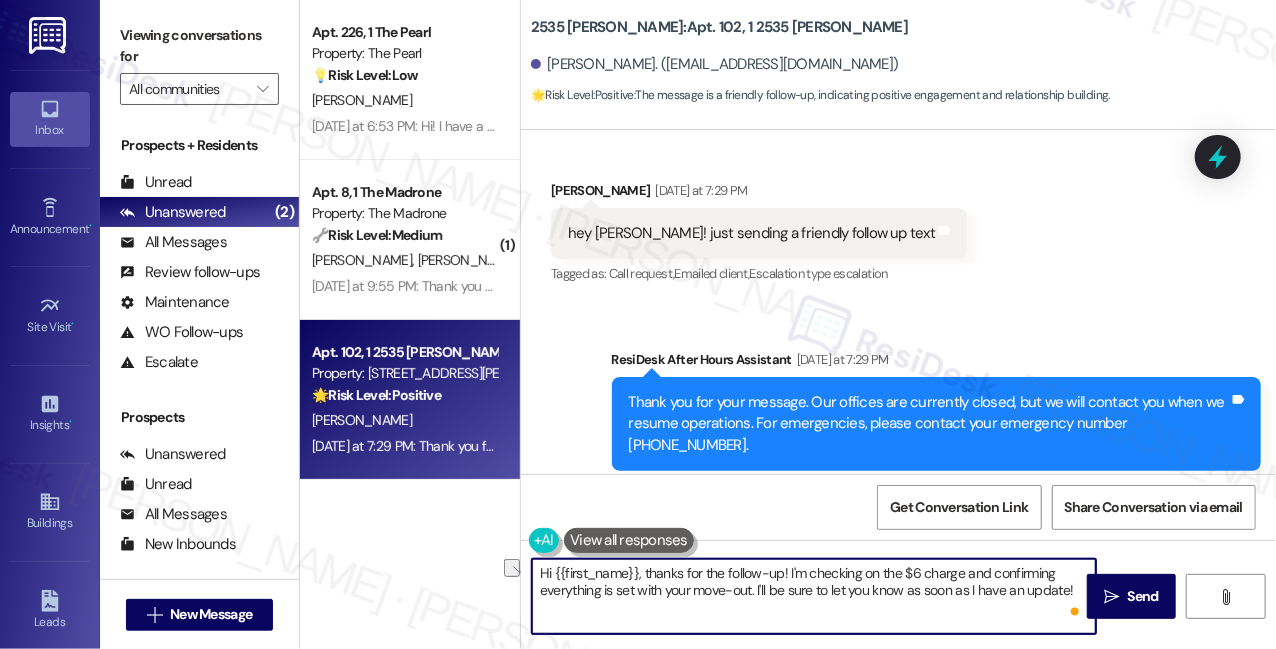drag, startPoint x: 779, startPoint y: 574, endPoint x: 703, endPoint y: 571, distance: 76.05919 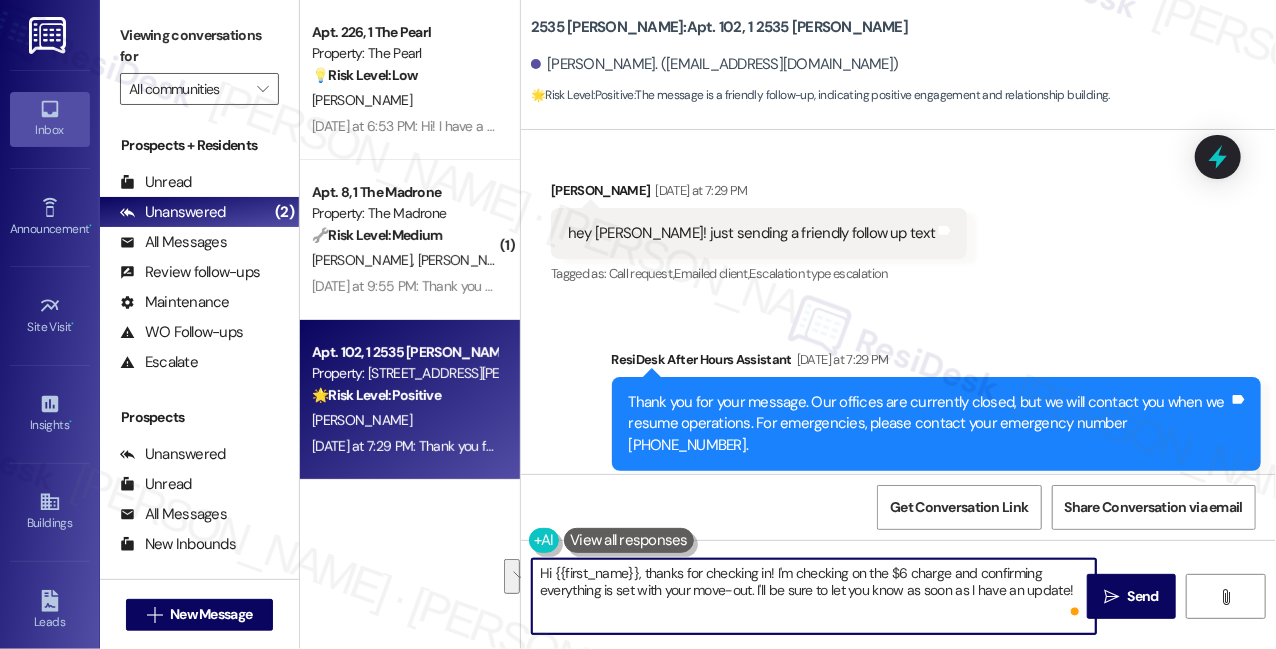 drag, startPoint x: 790, startPoint y: 576, endPoint x: 751, endPoint y: 596, distance: 43.829212 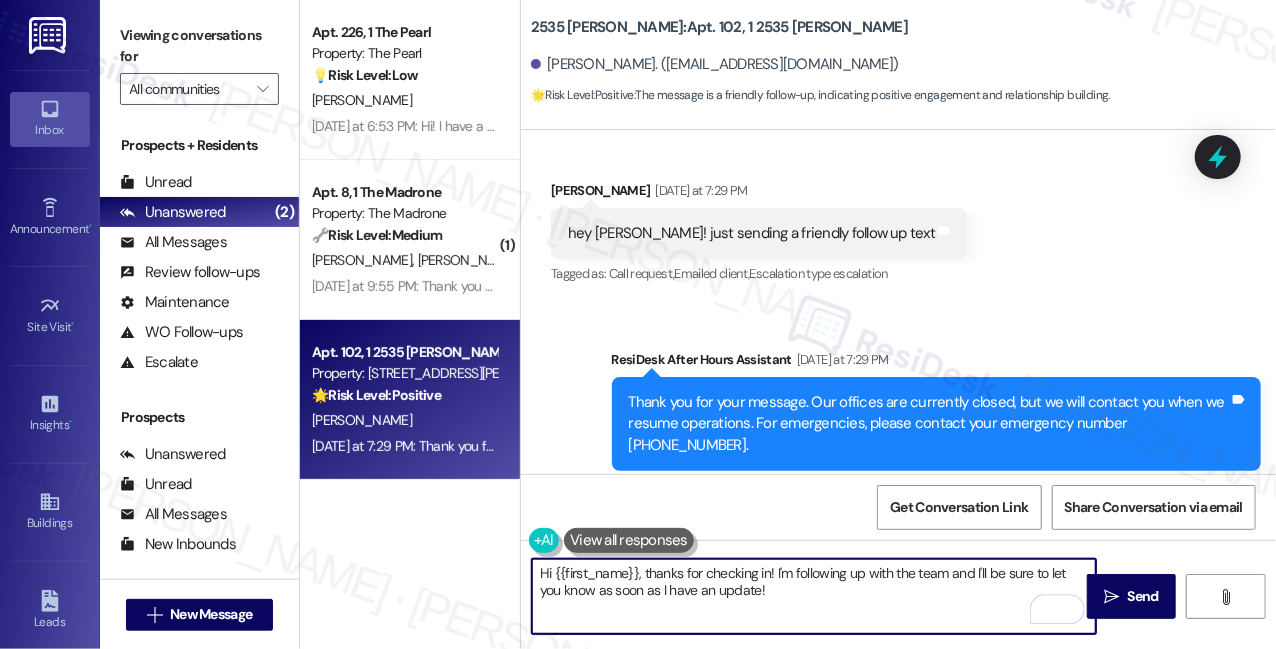click on "Hi {{first_name}}, thanks for checking in! I'm following up with the team and I'll be sure to let you know as soon as I have an update!" at bounding box center (814, 596) 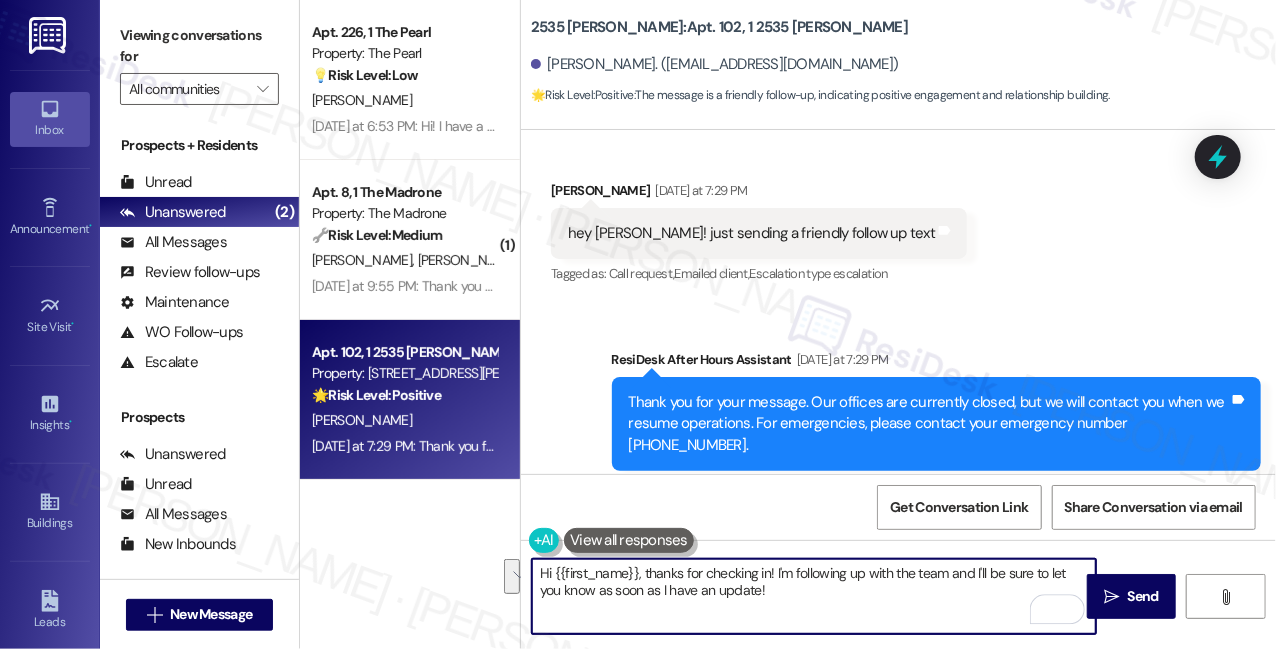 click on "Hi {{first_name}}, thanks for checking in! I'm following up with the team and I'll be sure to let you know as soon as I have an update!" at bounding box center [814, 596] 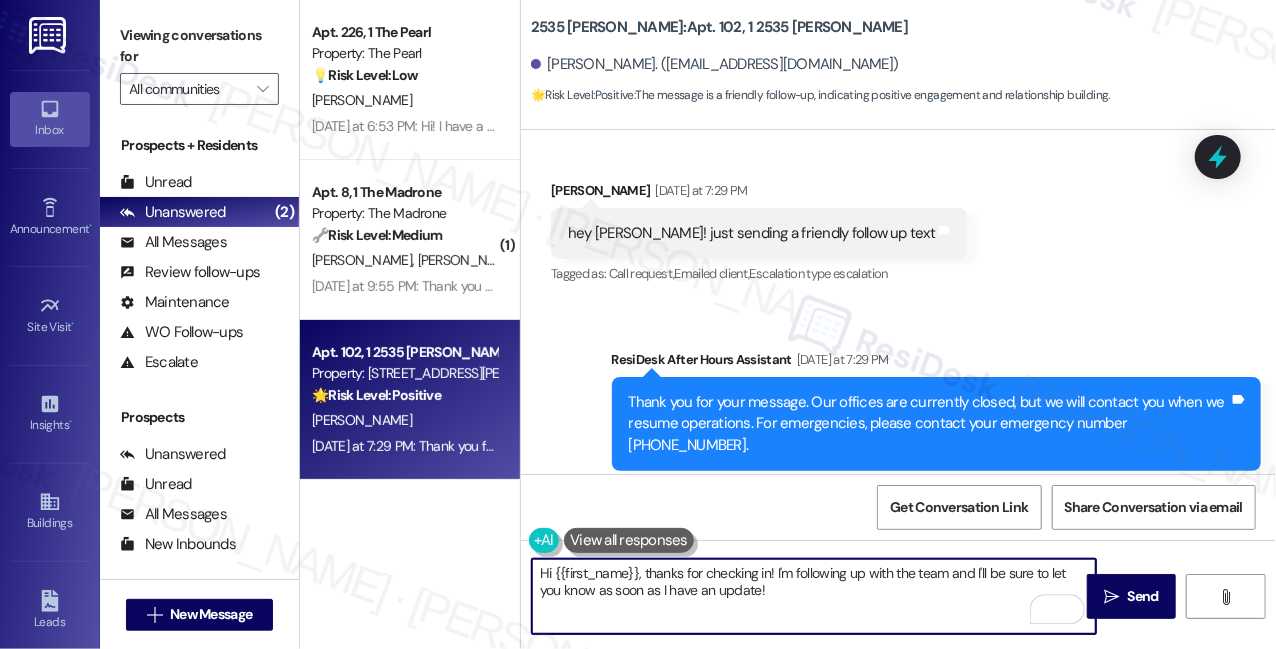 click on "Hi {{first_name}}, thanks for checking in! I'm following up with the team and I'll be sure to let you know as soon as I have an update!" at bounding box center [814, 596] 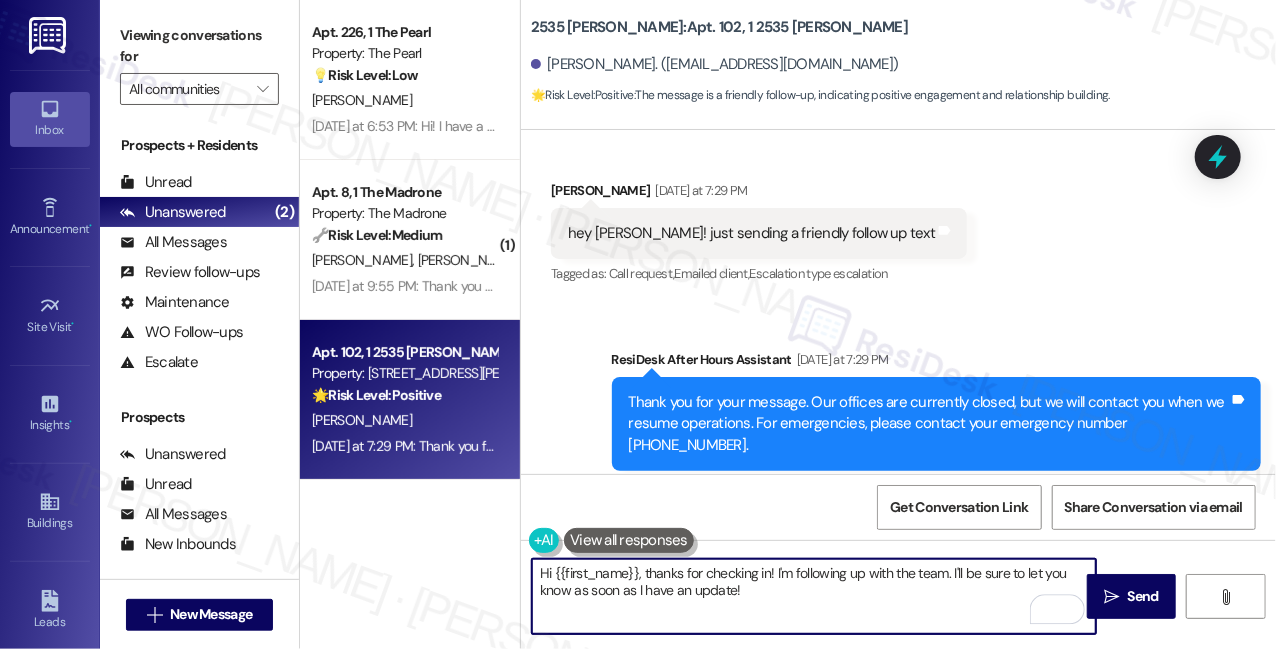 click on "Hi {{first_name}}, thanks for checking in! I'm following up with the team. I'll be sure to let you know as soon as I have an update!" at bounding box center (814, 596) 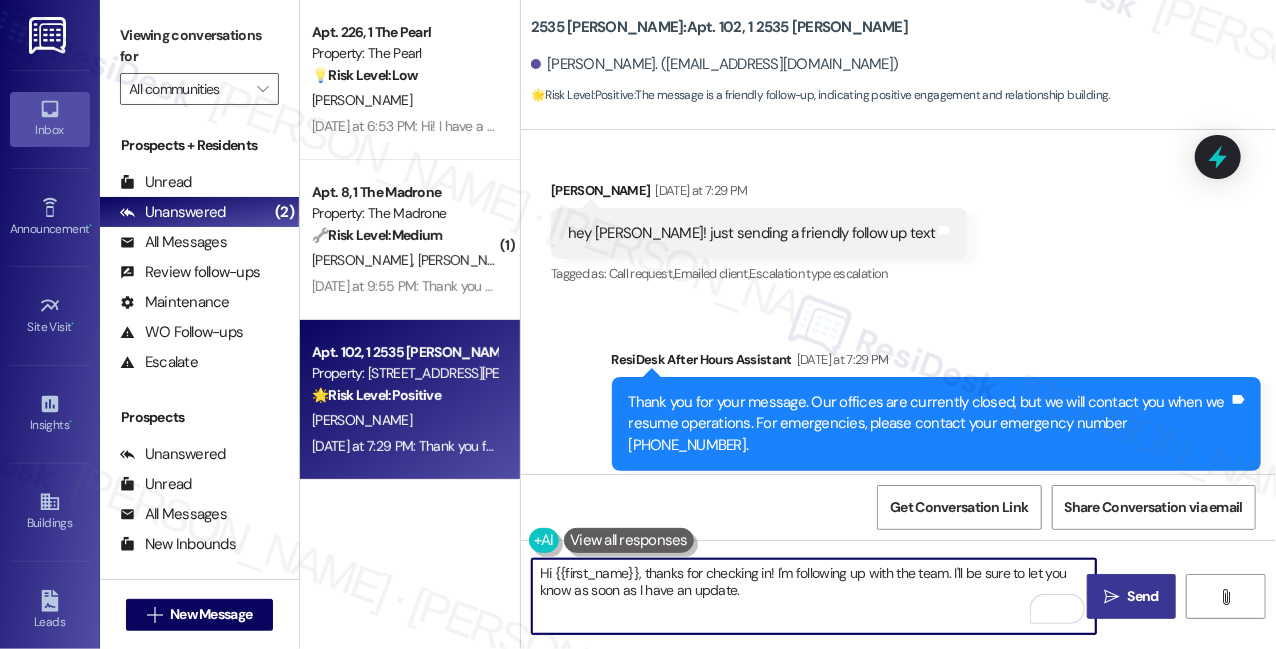 type on "Hi {{first_name}}, thanks for checking in! I'm following up with the team. I'll be sure to let you know as soon as I have an update." 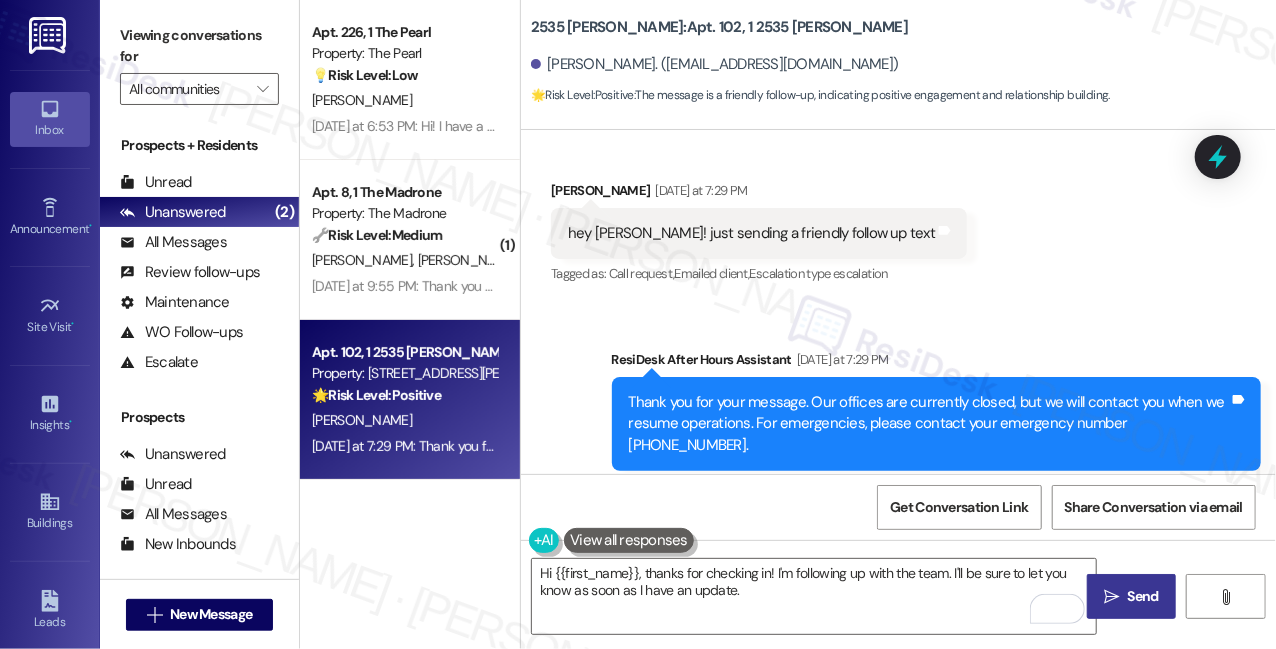 click on "" at bounding box center [1111, 597] 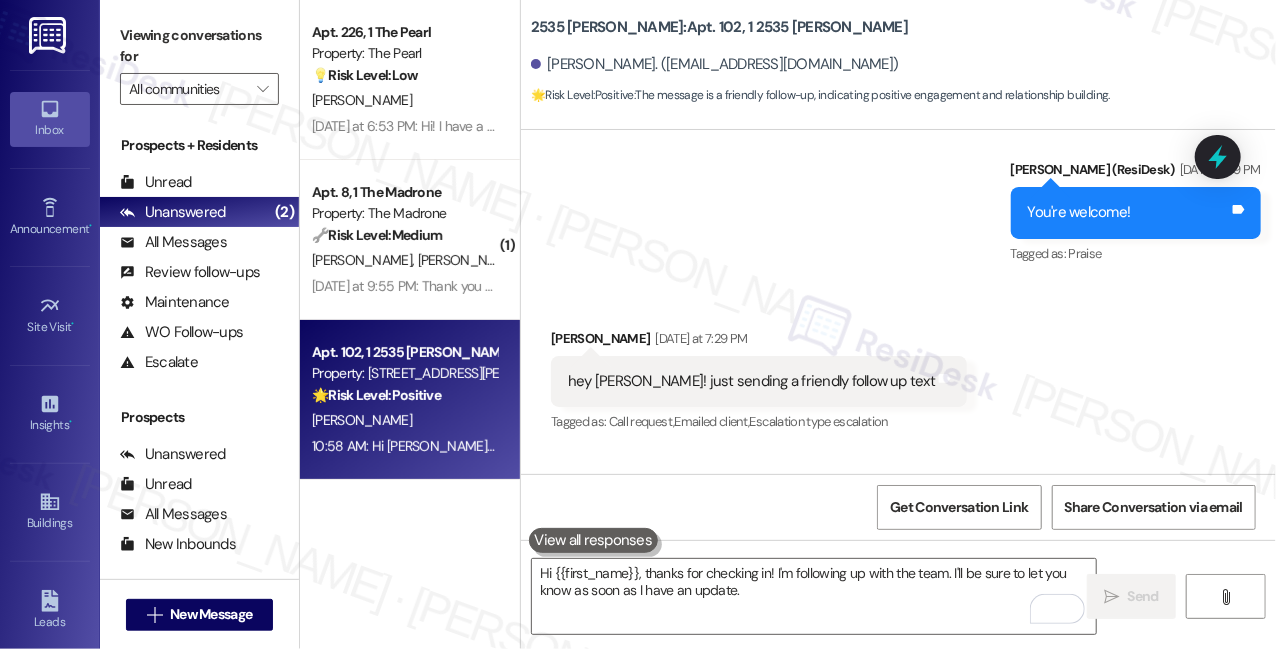 scroll, scrollTop: 3768, scrollLeft: 0, axis: vertical 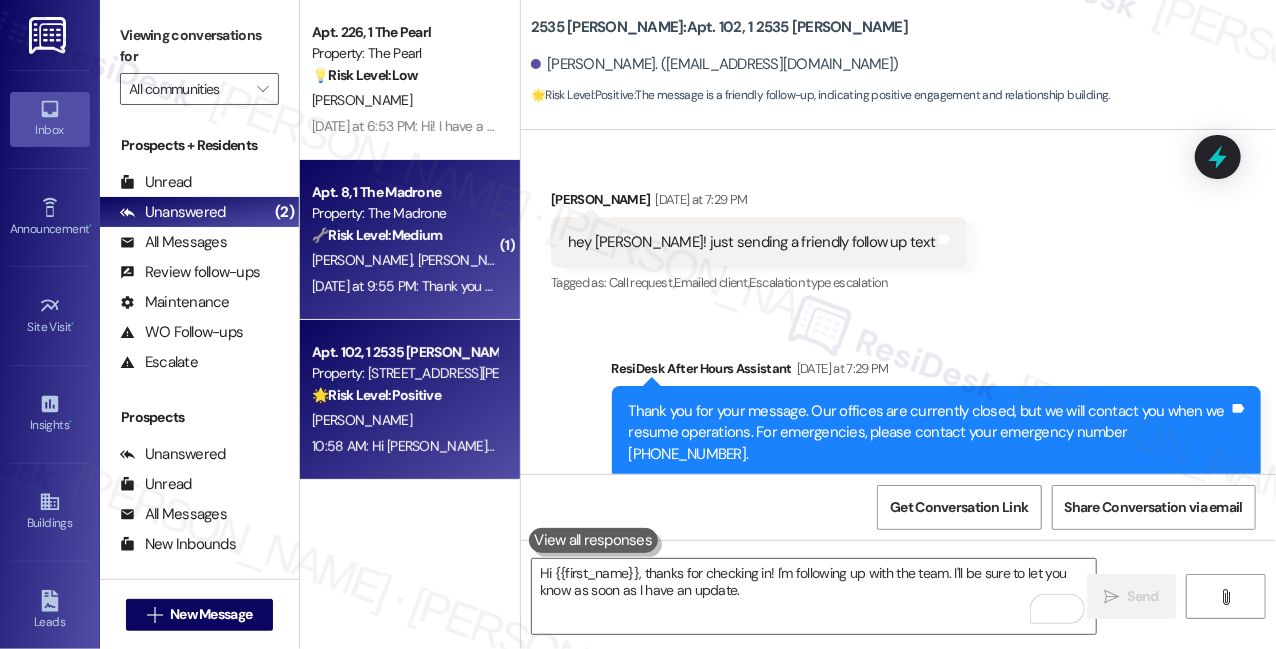 click on "🔧  Risk Level:  Medium" at bounding box center (377, 235) 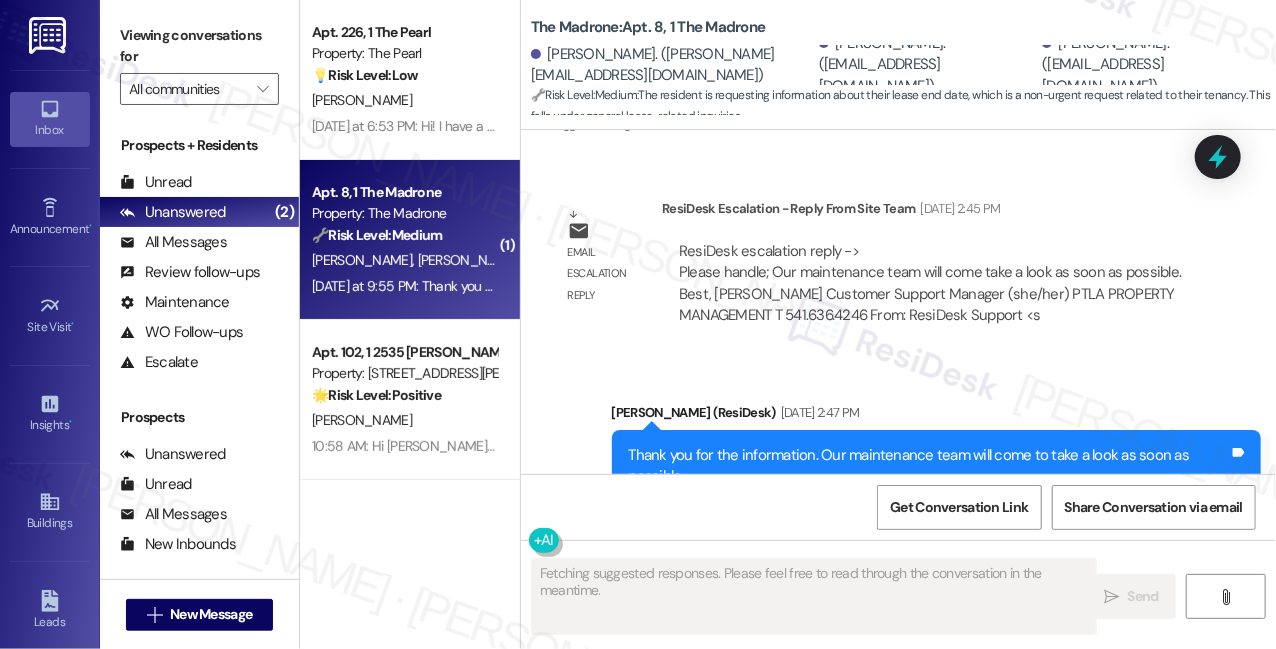 scroll, scrollTop: 11944, scrollLeft: 0, axis: vertical 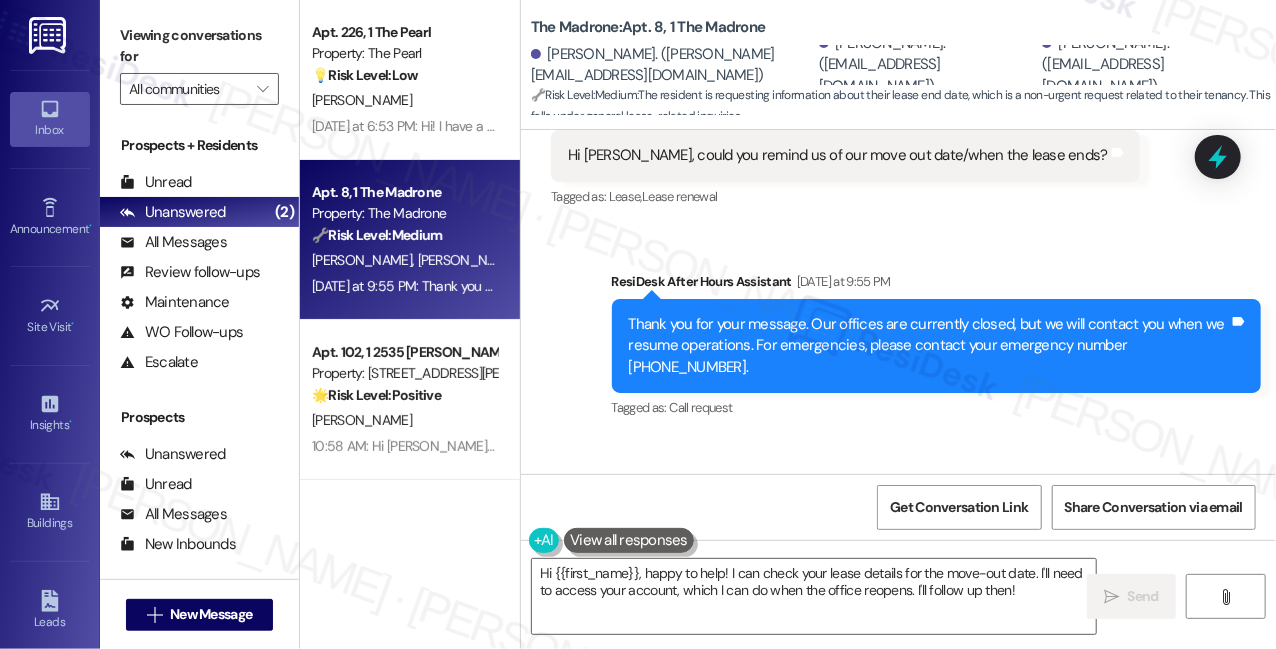 click on "Thank you for your message. Our offices are currently closed, but we will contact you when we resume operations. For emergencies, please contact your emergency number [PHONE_NUMBER]. Tags and notes" at bounding box center [937, 346] 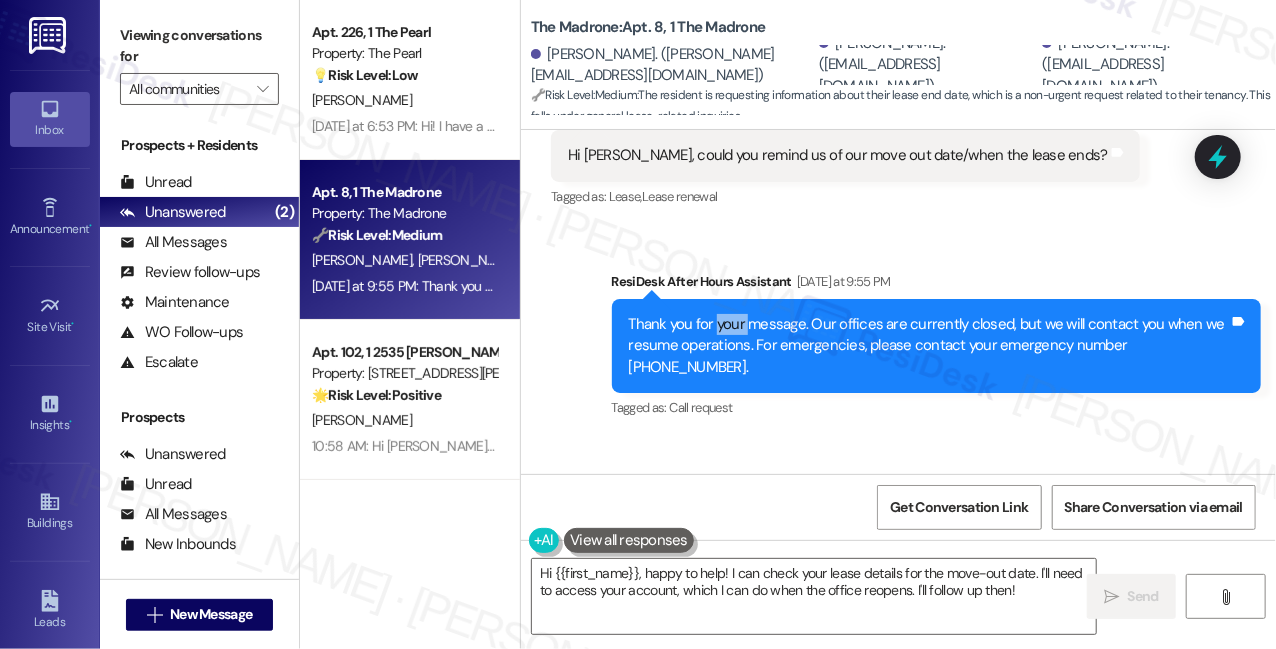 click on "Thank you for your message. Our offices are currently closed, but we will contact you when we resume operations. For emergencies, please contact your emergency number [PHONE_NUMBER]. Tags and notes" at bounding box center (937, 346) 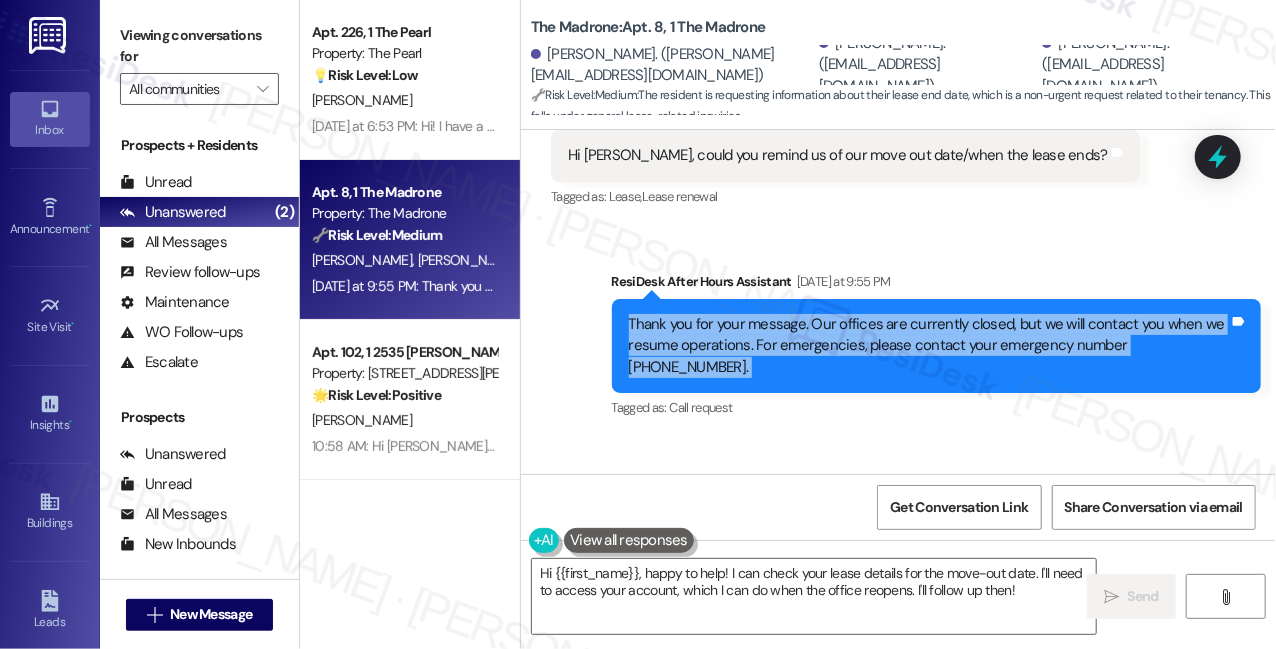 click on "Thank you for your message. Our offices are currently closed, but we will contact you when we resume operations. For emergencies, please contact your emergency number [PHONE_NUMBER]. Tags and notes" at bounding box center [937, 346] 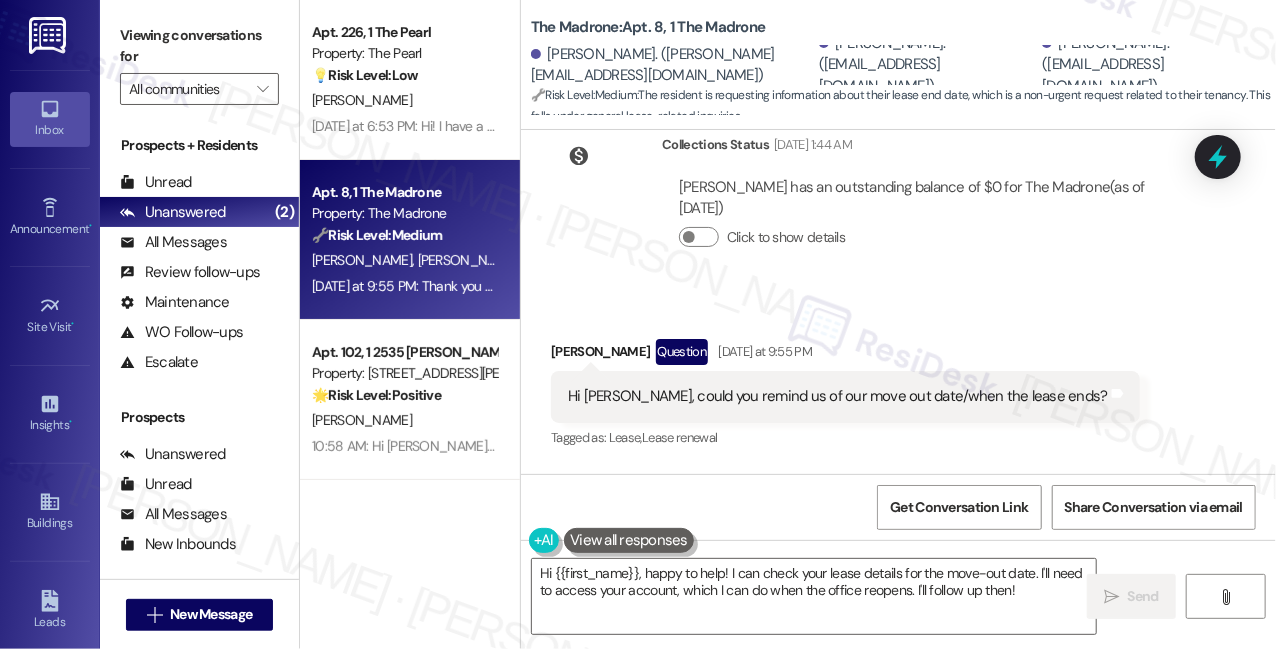 scroll, scrollTop: 11580, scrollLeft: 0, axis: vertical 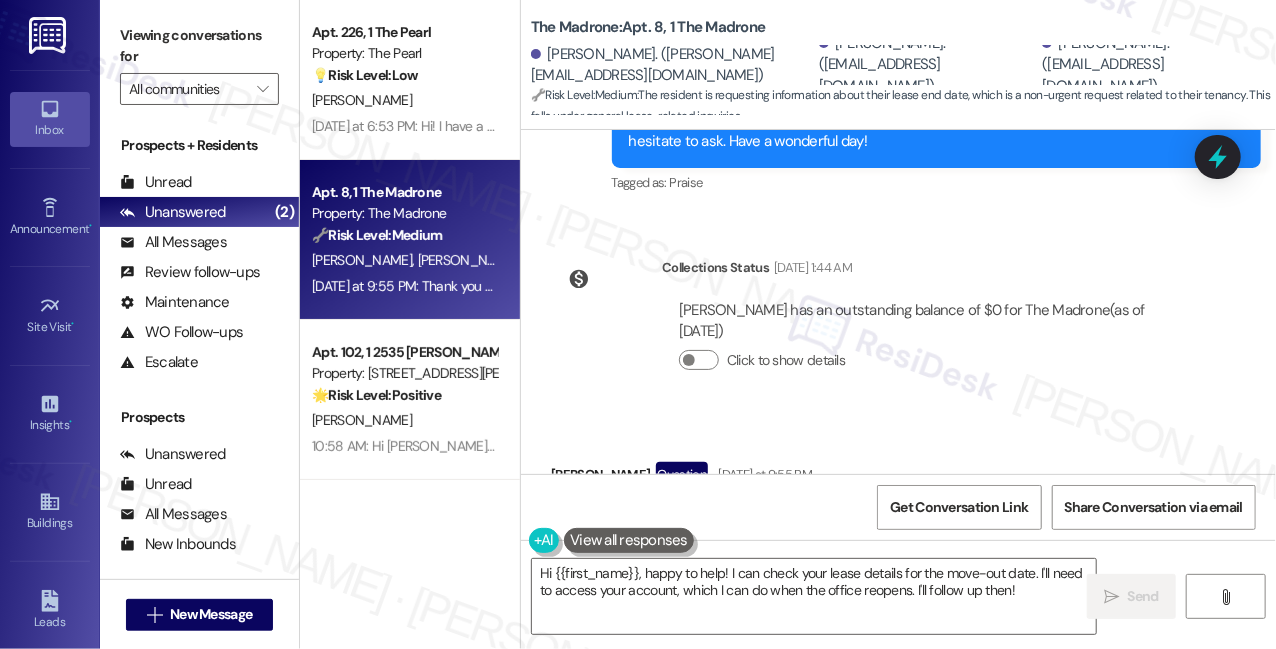 click on "Hi [PERSON_NAME], could you remind us of our move out date/when the lease ends?" at bounding box center (838, 519) 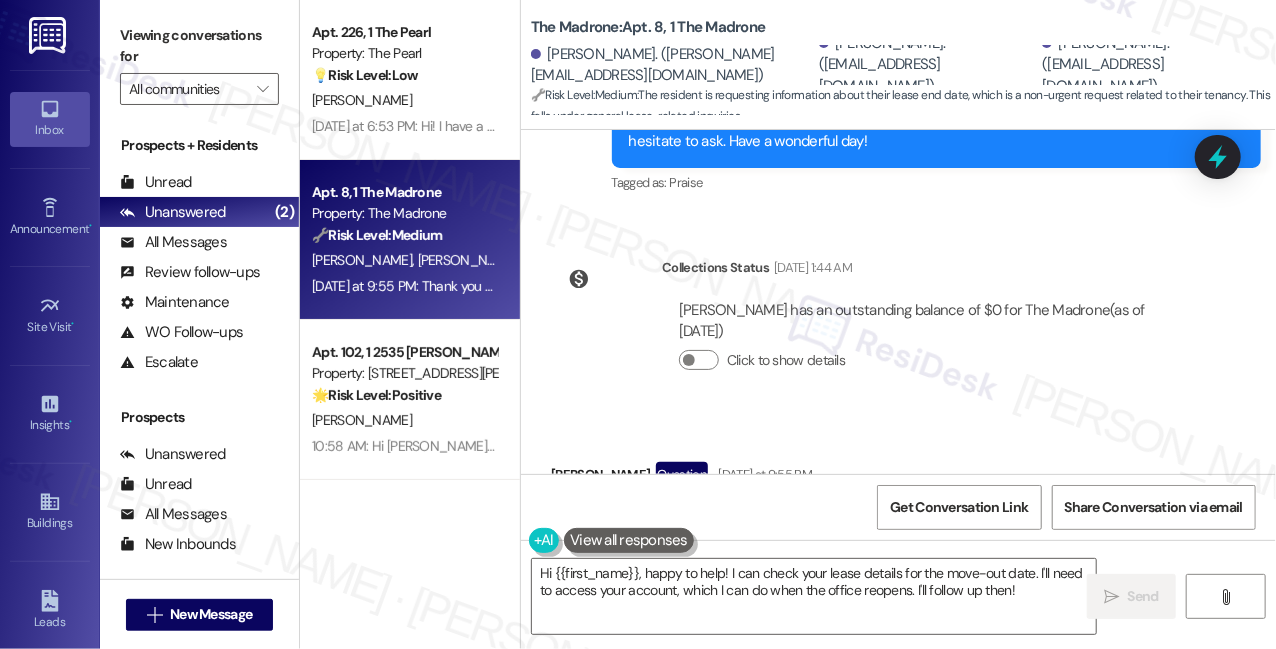 click on "[PERSON_NAME] Question [DATE] at 9:55 PM" at bounding box center [845, 478] 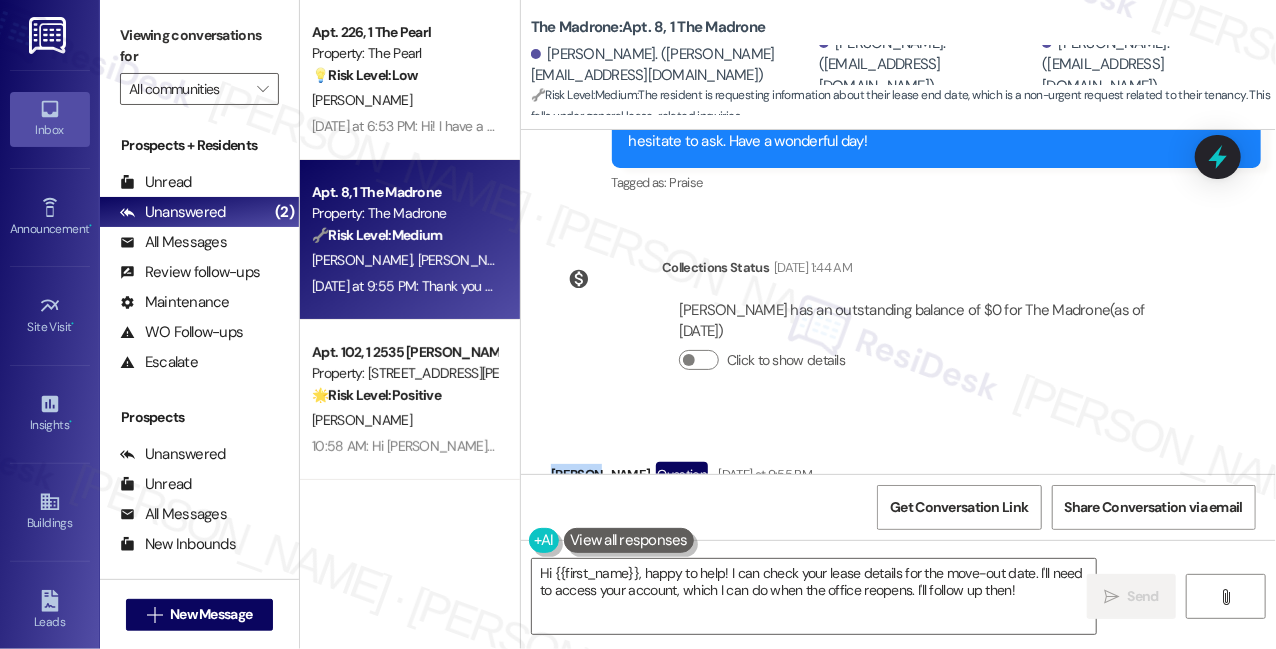click on "[PERSON_NAME] Question [DATE] at 9:55 PM" at bounding box center (845, 478) 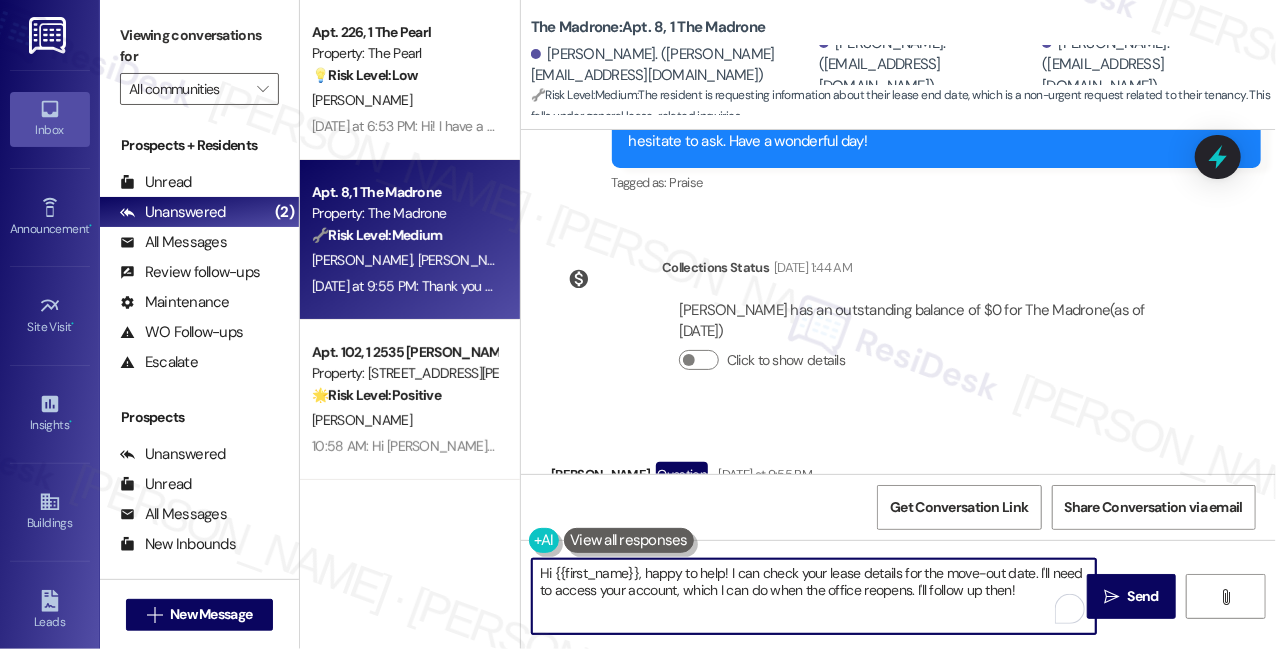 drag, startPoint x: 554, startPoint y: 569, endPoint x: 639, endPoint y: 560, distance: 85.47514 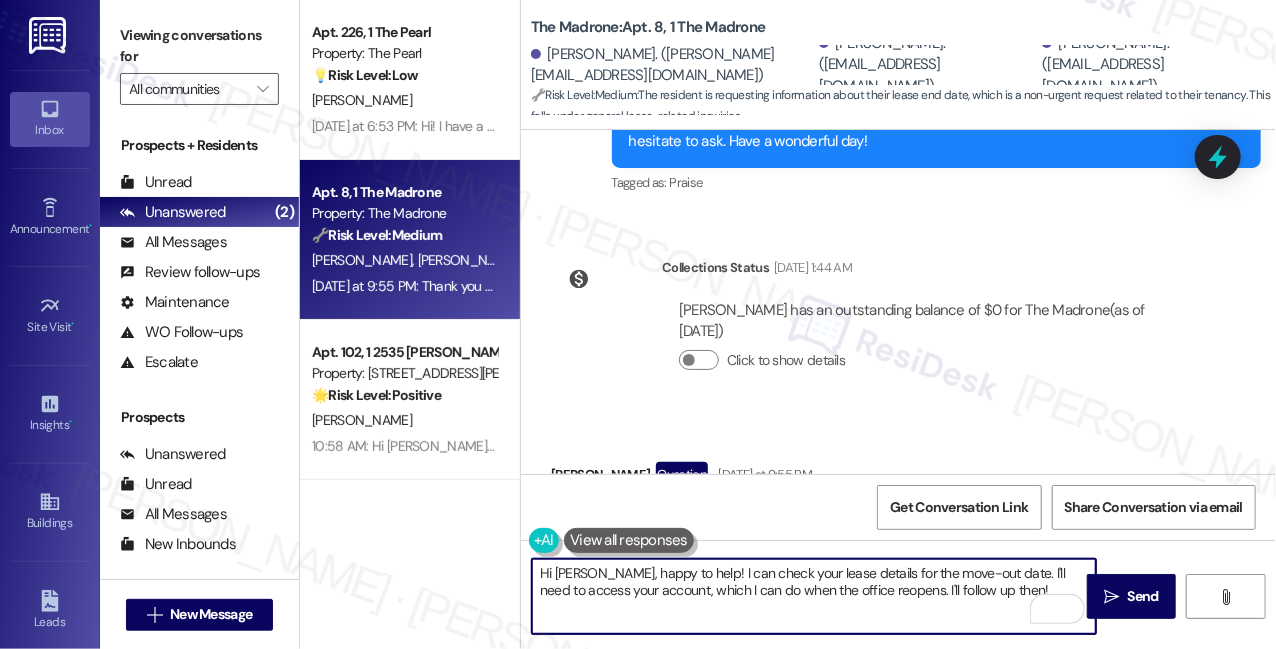 click on "Hi [PERSON_NAME], could you remind us of our move out date/when the lease ends?" at bounding box center (838, 519) 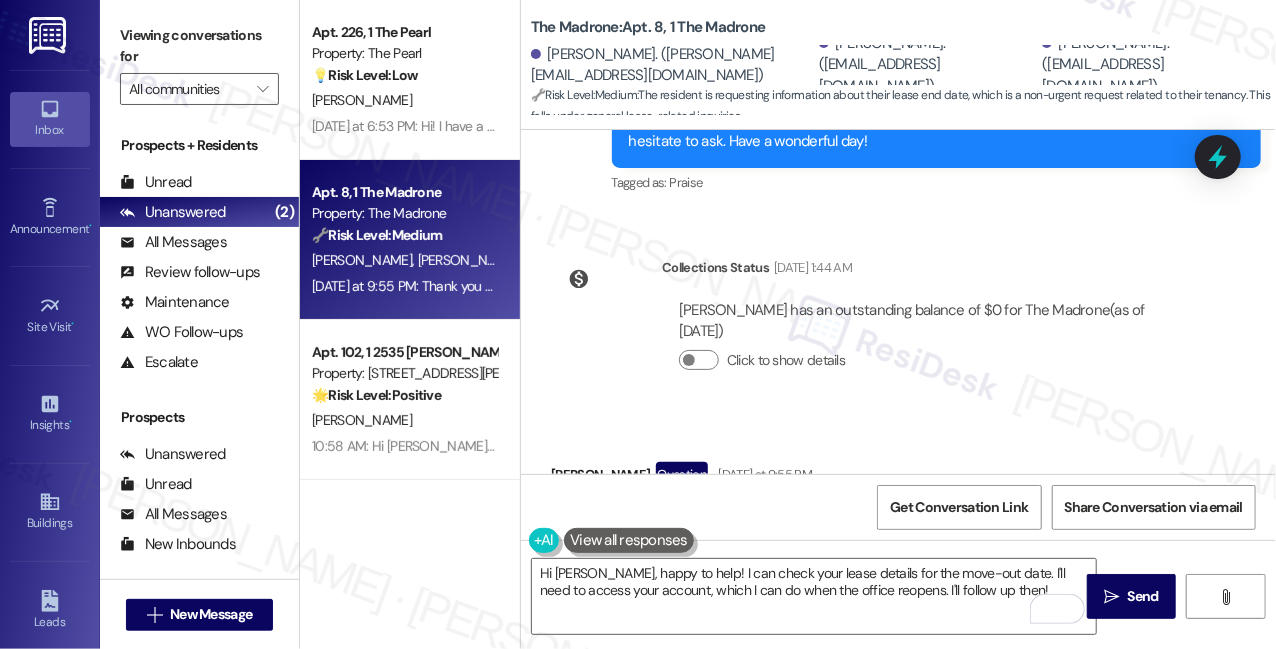 click on "Hi [PERSON_NAME], could you remind us of our move out date/when the lease ends?" at bounding box center (838, 519) 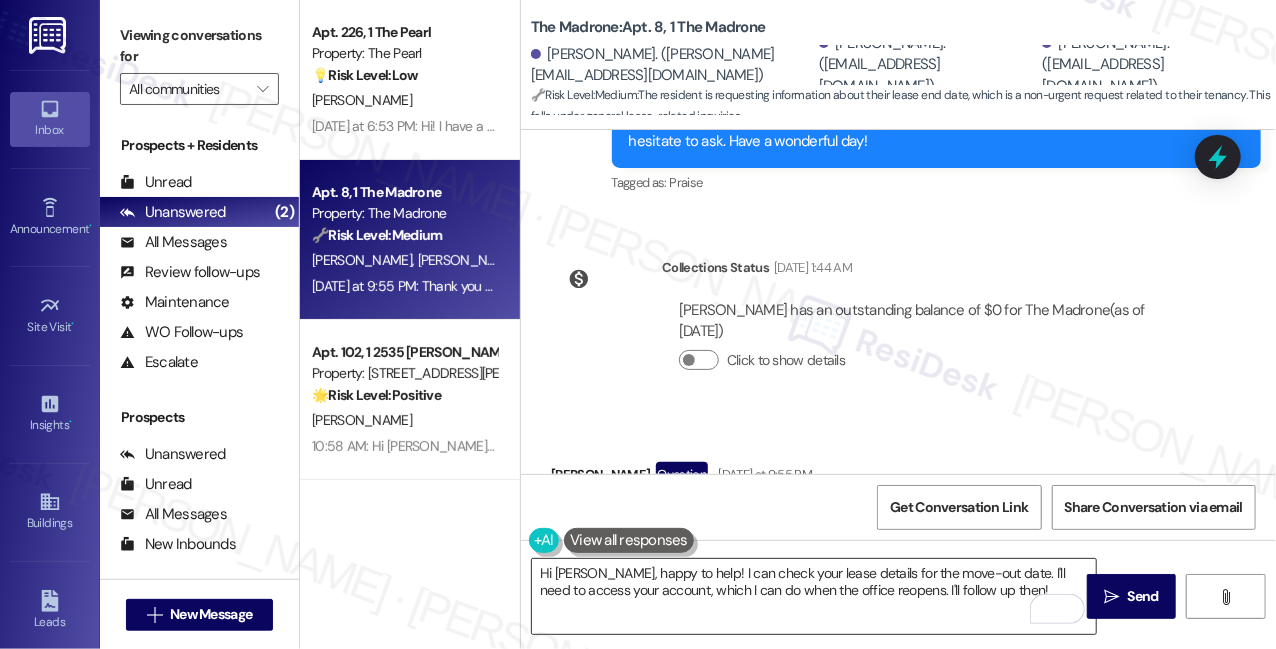 click on "Hi [PERSON_NAME], happy to help! I can check your lease details for the move-out date. I'll need to access your account, which I can do when the office reopens. I'll follow up then!" at bounding box center (814, 596) 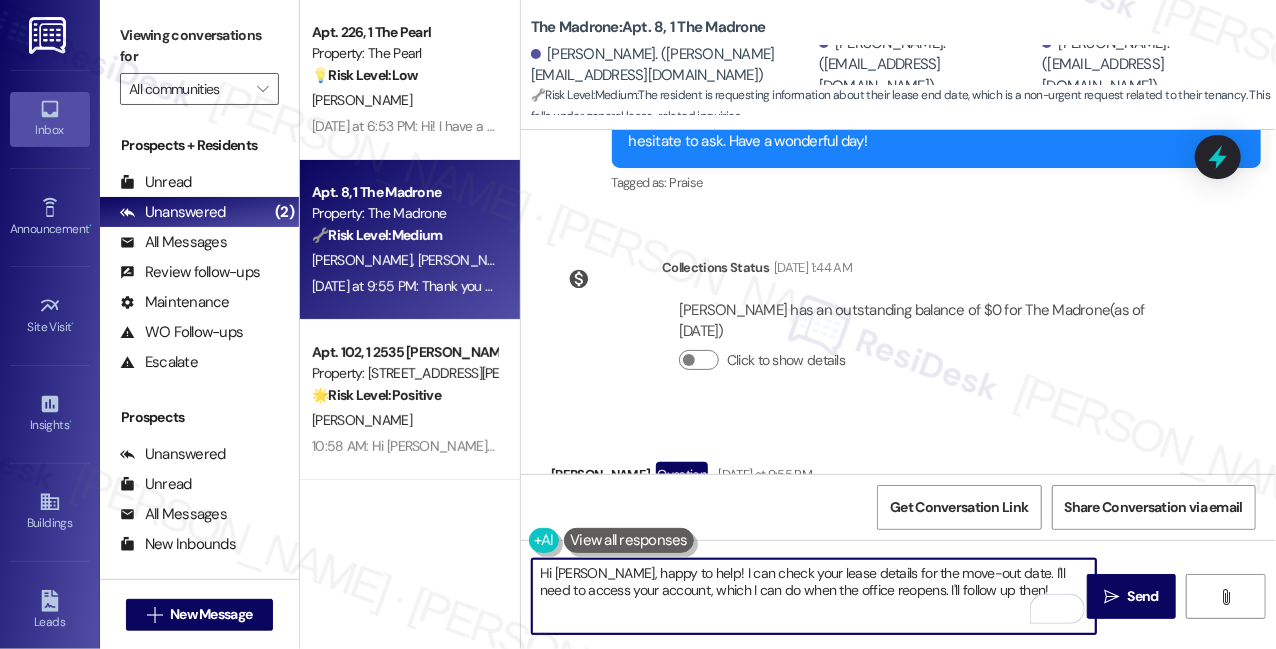 click on "Hi [PERSON_NAME], happy to help! I can check your lease details for the move-out date. I'll need to access your account, which I can do when the office reopens. I'll follow up then!" at bounding box center (814, 596) 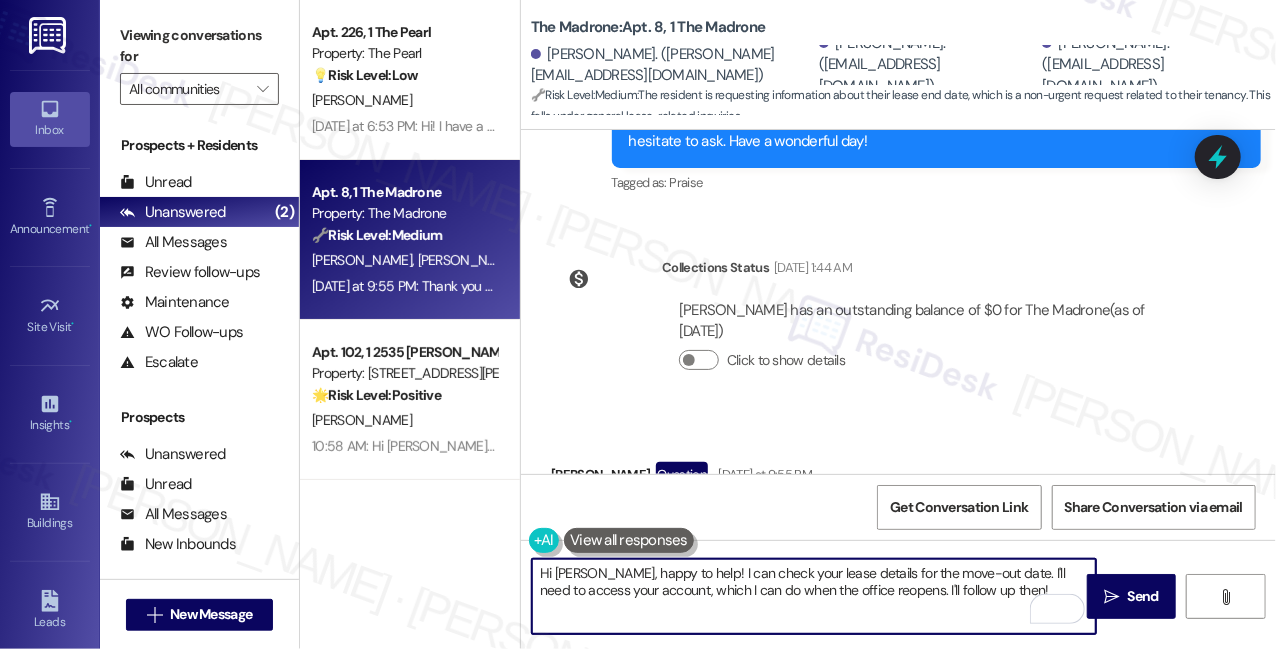 click on "Hi [PERSON_NAME], happy to help! I can check your lease details for the move-out date. I'll need to access your account, which I can do when the office reopens. I'll follow up then!" at bounding box center (814, 596) 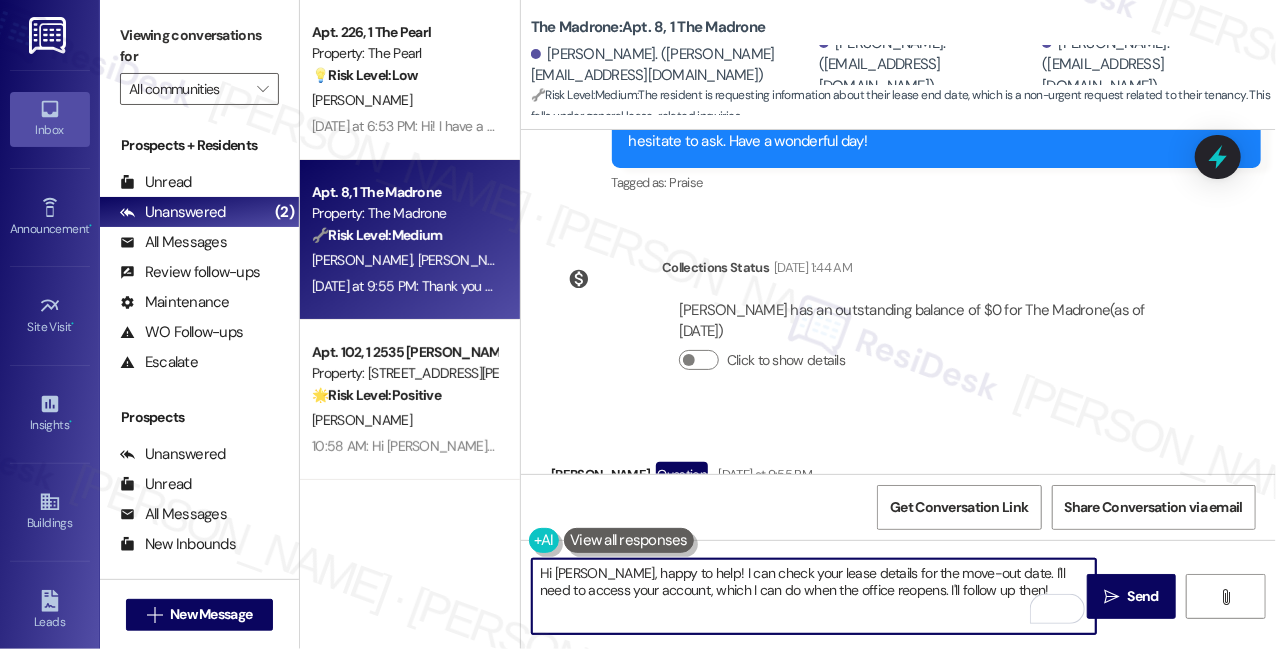 click on "Hi [PERSON_NAME], happy to help! I can check your lease details for the move-out date. I'll need to access your account, which I can do when the office reopens. I'll follow up then!" at bounding box center [814, 596] 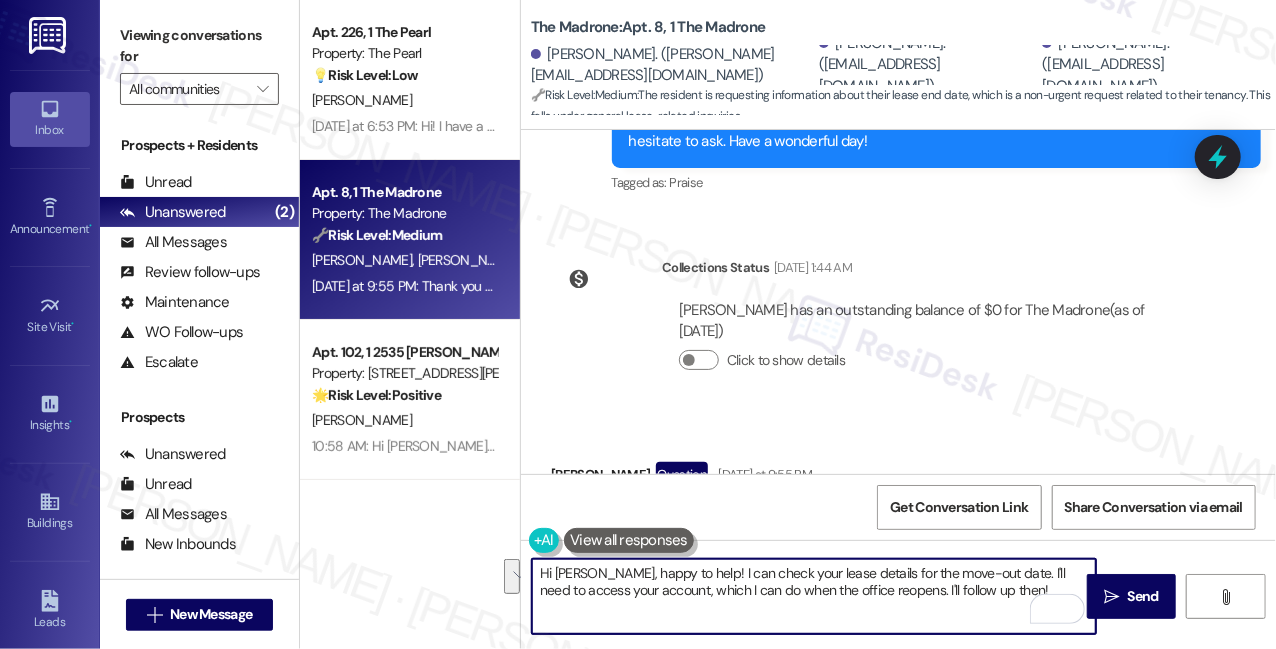 click on "Hi [PERSON_NAME], happy to help! I can check your lease details for the move-out date. I'll need to access your account, which I can do when the office reopens. I'll follow up then!" at bounding box center [814, 596] 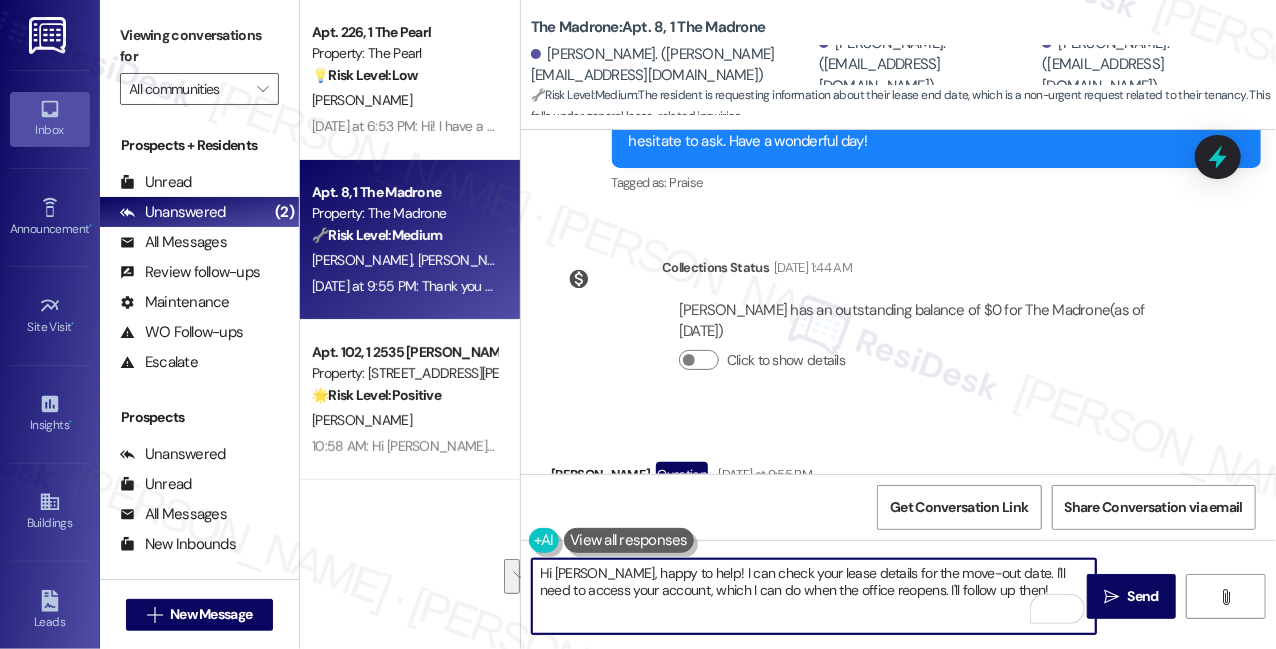 drag, startPoint x: 1010, startPoint y: 590, endPoint x: 997, endPoint y: 573, distance: 21.400934 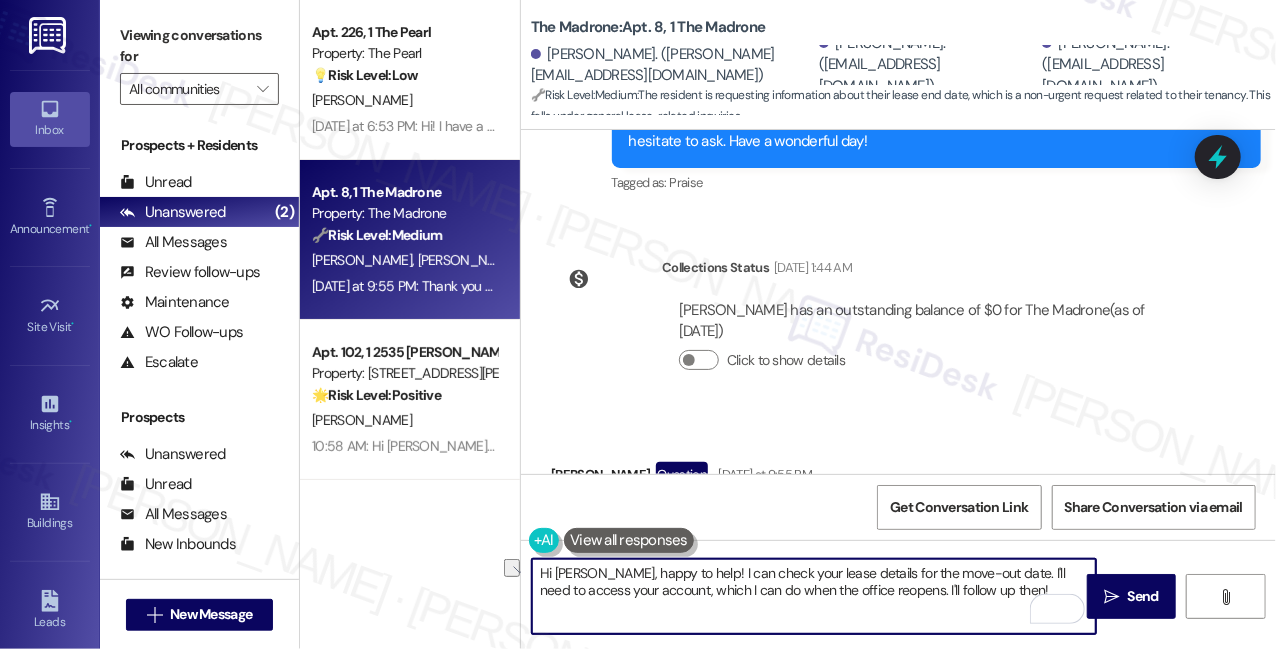 drag, startPoint x: 686, startPoint y: 574, endPoint x: 779, endPoint y: 566, distance: 93.34345 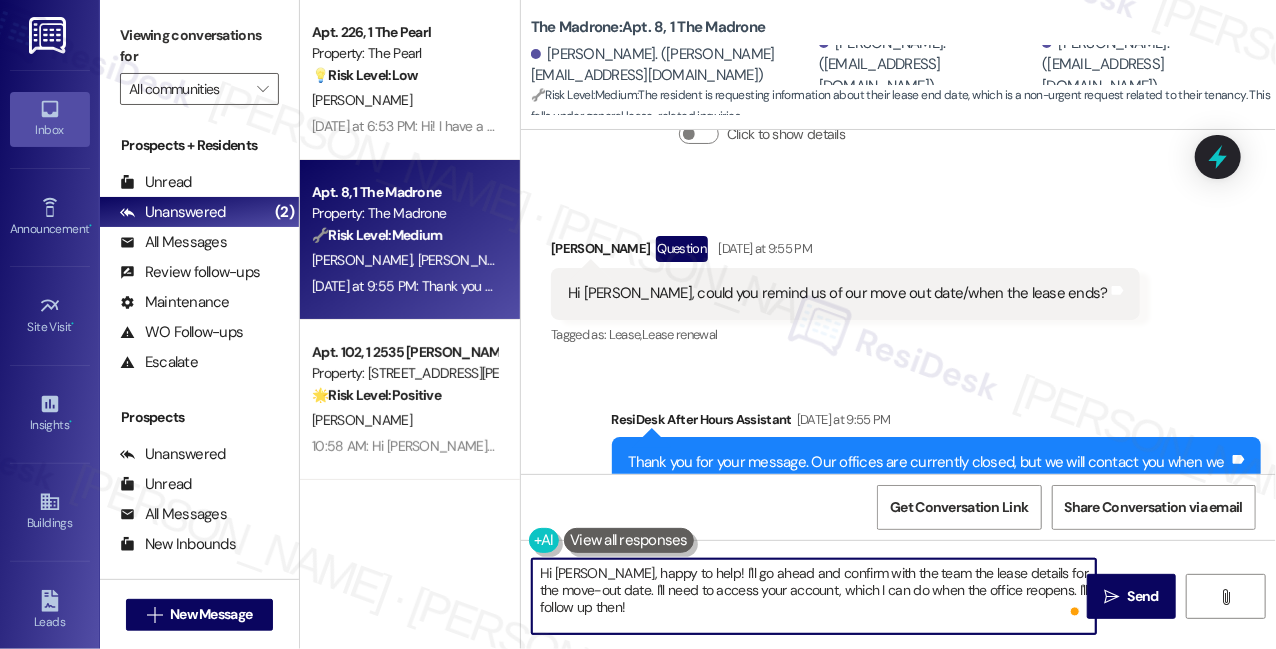 scroll, scrollTop: 11580, scrollLeft: 0, axis: vertical 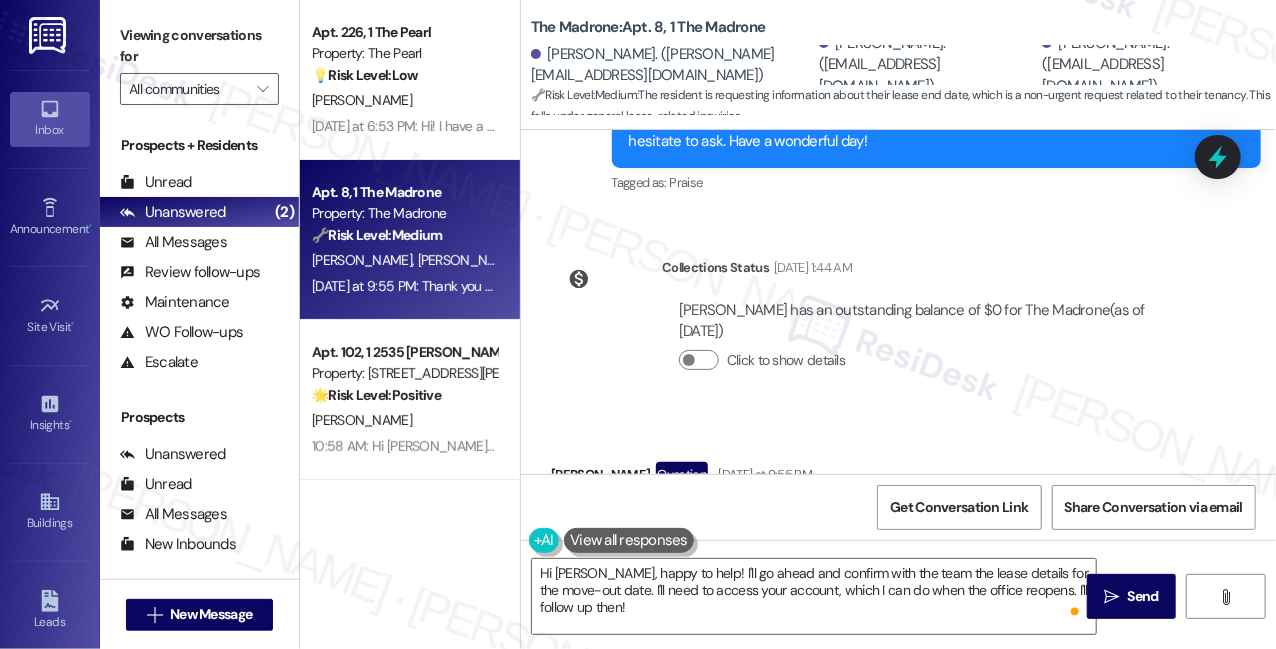 drag, startPoint x: 1207, startPoint y: 157, endPoint x: 1013, endPoint y: 176, distance: 194.92819 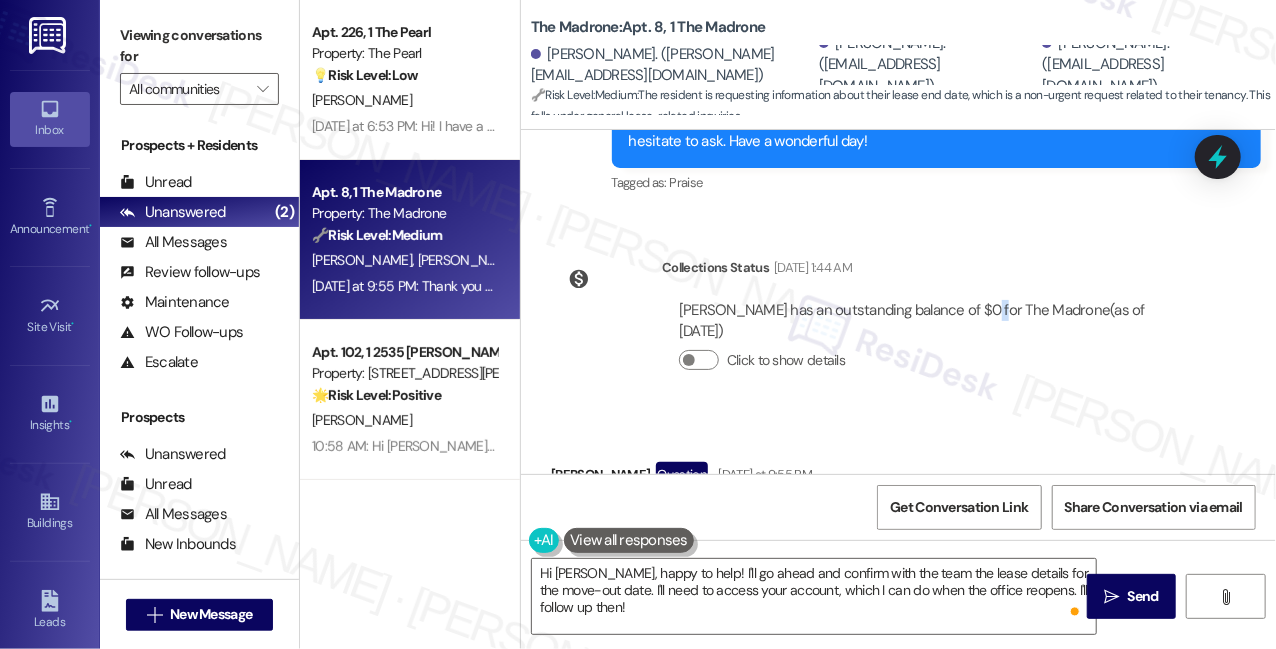 click on "[PERSON_NAME] has an outstanding balance of $0 for The Madrone  (as of [DATE])" at bounding box center (931, 321) 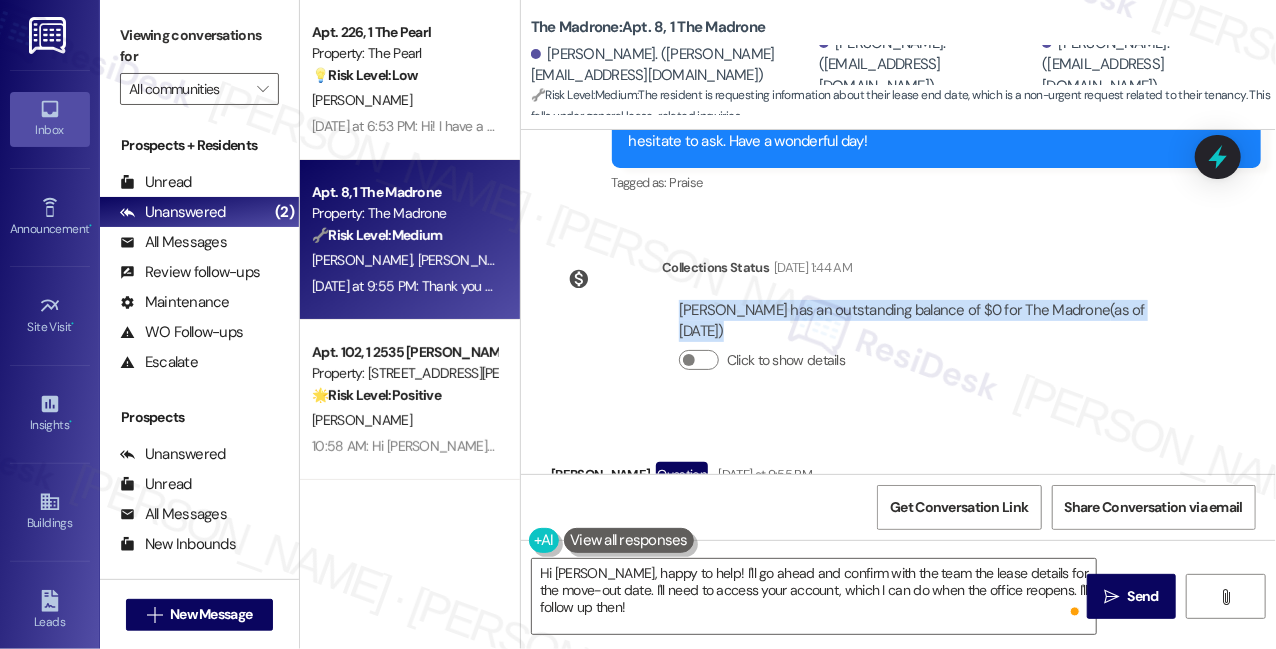 click on "[PERSON_NAME] has an outstanding balance of $0 for The Madrone  (as of [DATE])" at bounding box center (931, 321) 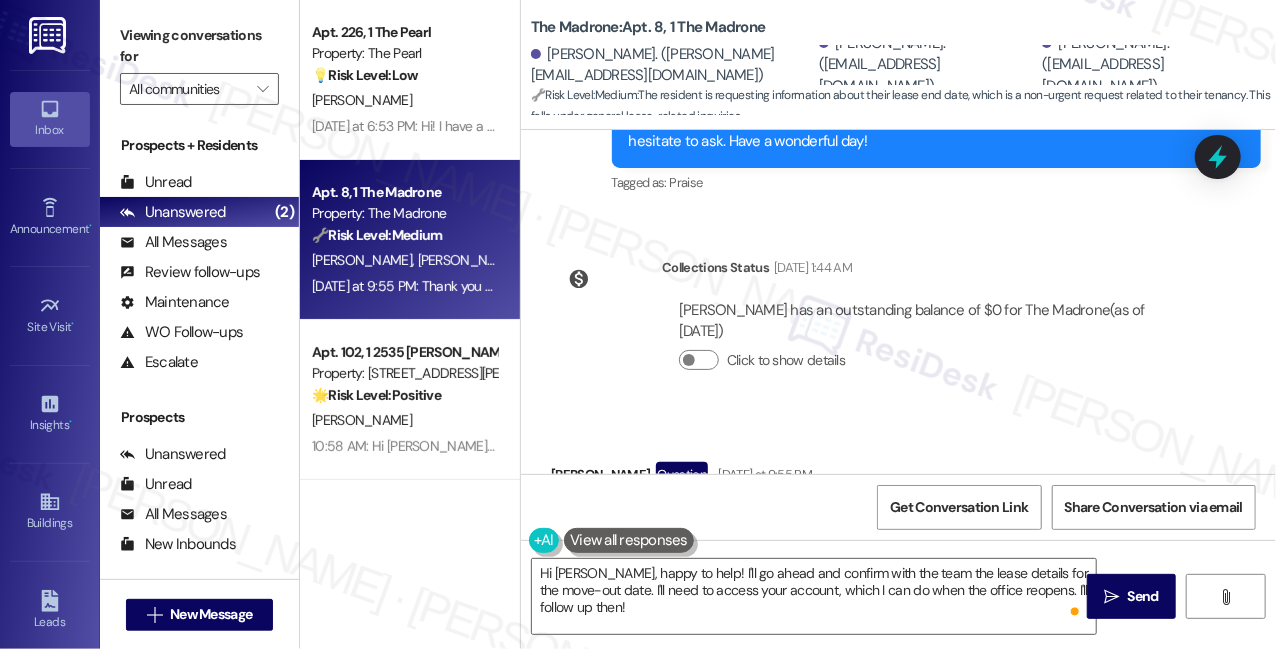 click on "Click to show details" at bounding box center (931, 360) 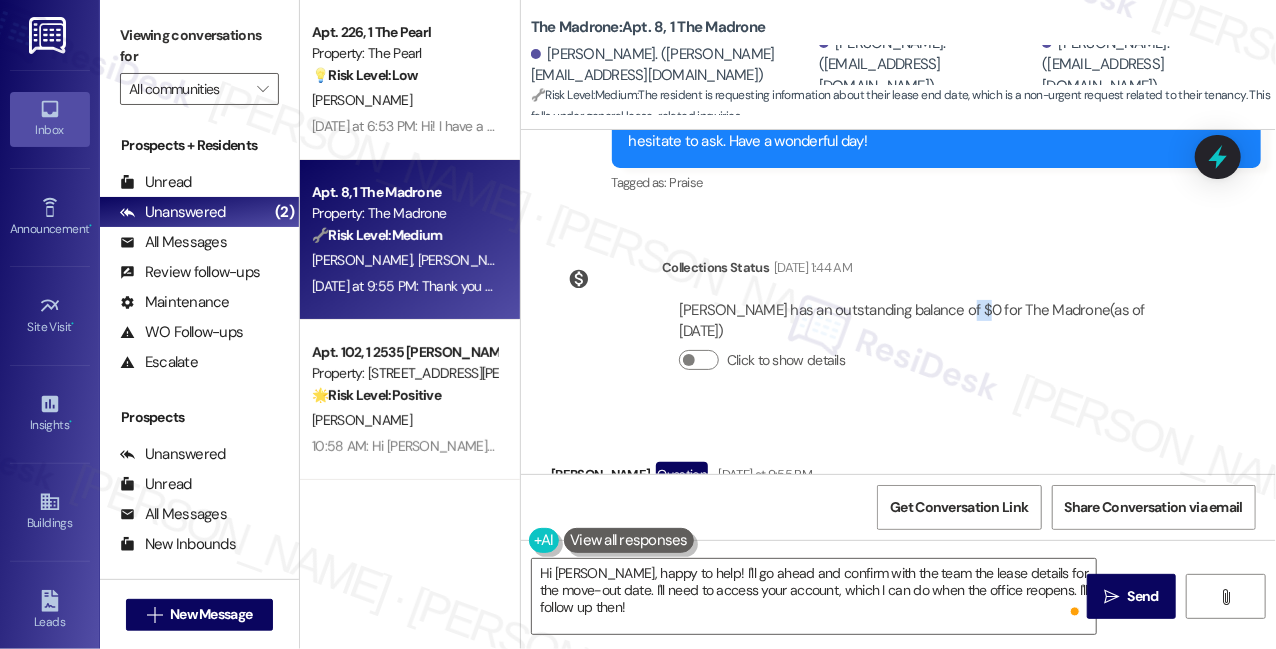 click on "[PERSON_NAME] has an outstanding balance of $0 for The Madrone  (as of [DATE])" at bounding box center (931, 321) 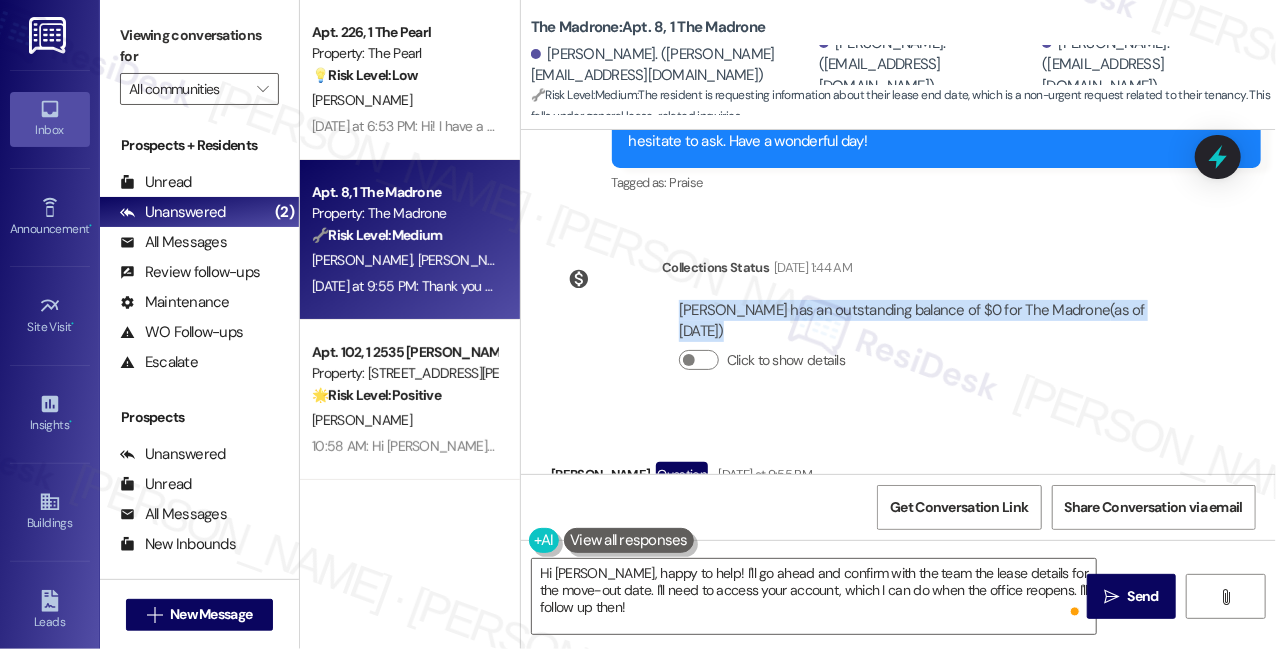 click on "[PERSON_NAME] has an outstanding balance of $0 for The Madrone  (as of [DATE])" at bounding box center [931, 321] 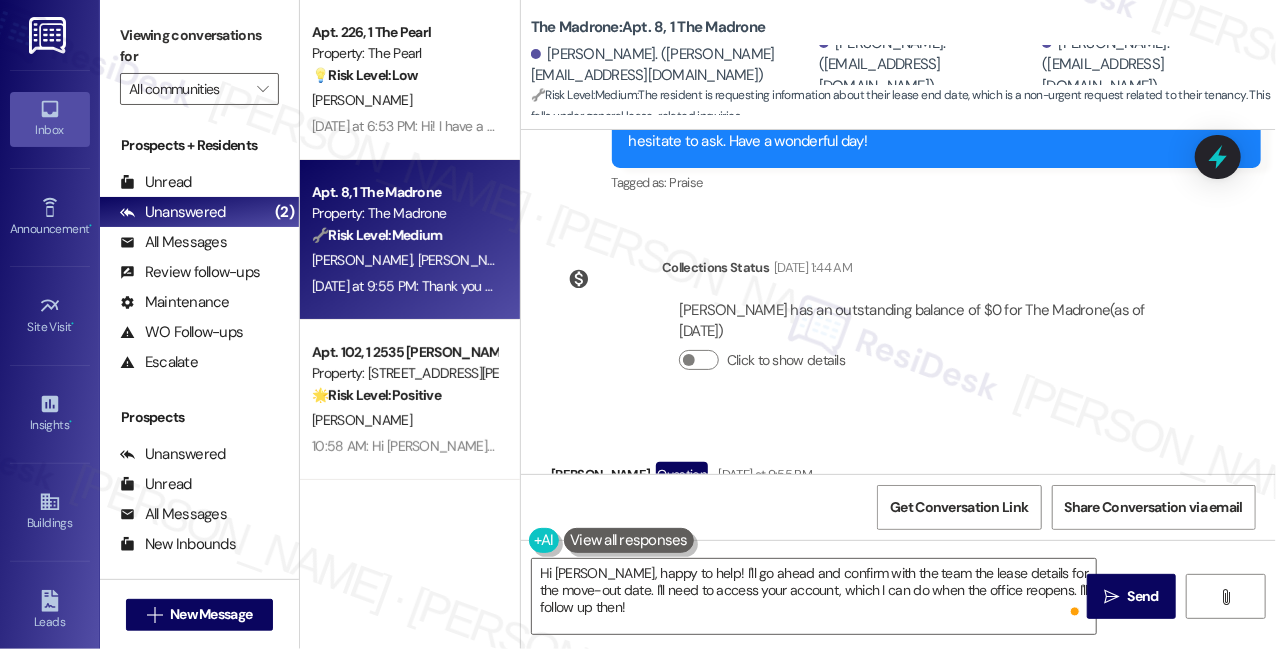 click on "Received via SMS [PERSON_NAME] Question [DATE] at 9:55 PM Hi [PERSON_NAME], could you remind us of our move out date/when the lease ends? Tags and notes Tagged as:   Lease ,  Click to highlight conversations about Lease Lease renewal Click to highlight conversations about Lease renewal" at bounding box center [898, 503] 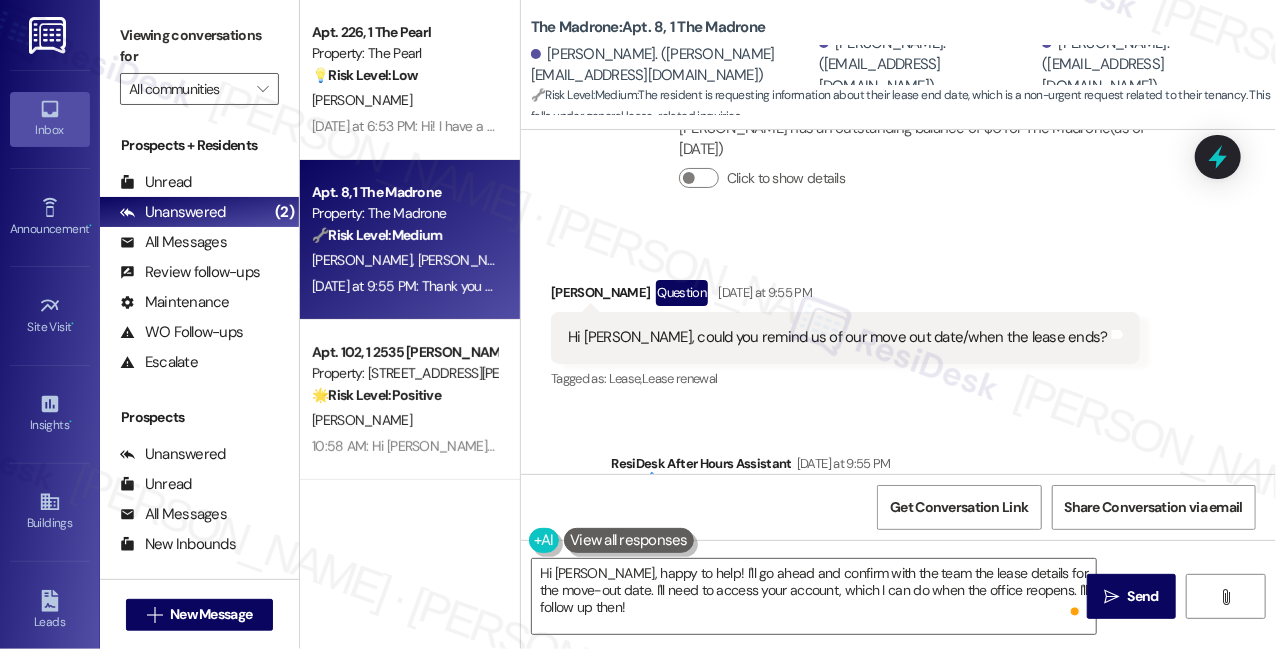 scroll, scrollTop: 11944, scrollLeft: 0, axis: vertical 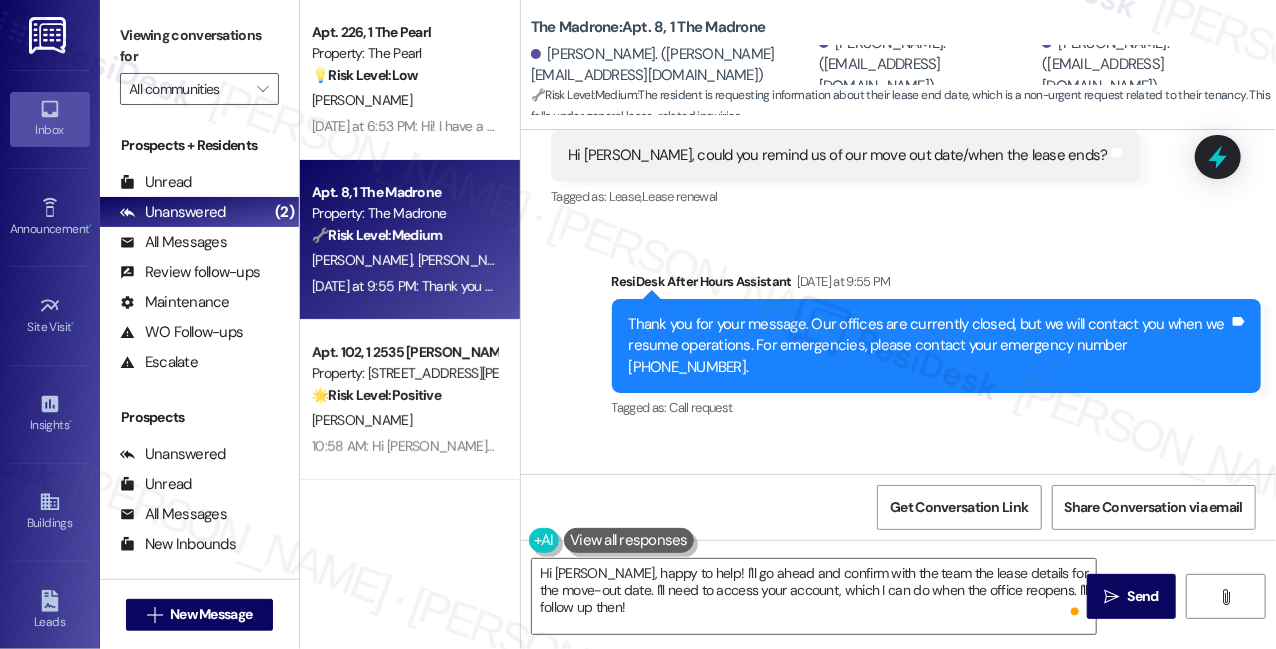 click on "Thank you for your message. Our offices are currently closed, but we will contact you when we resume operations. For emergencies, please contact your emergency number [PHONE_NUMBER]." at bounding box center [929, 346] 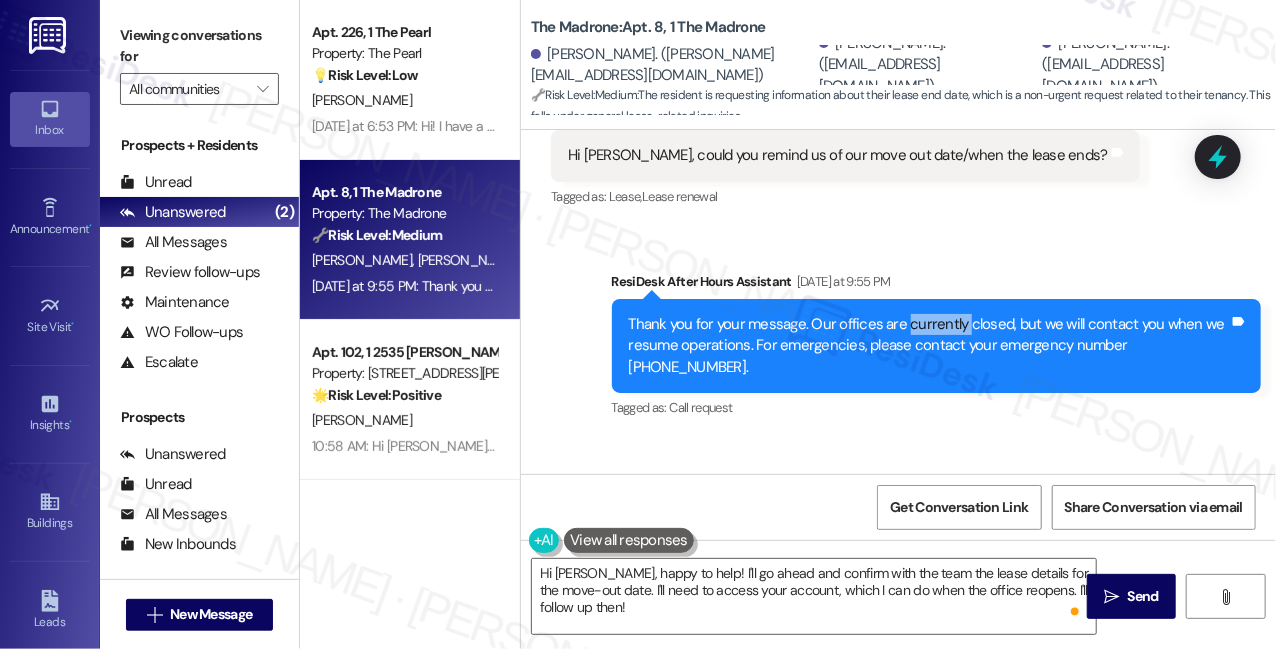 click on "Thank you for your message. Our offices are currently closed, but we will contact you when we resume operations. For emergencies, please contact your emergency number [PHONE_NUMBER]." at bounding box center (929, 346) 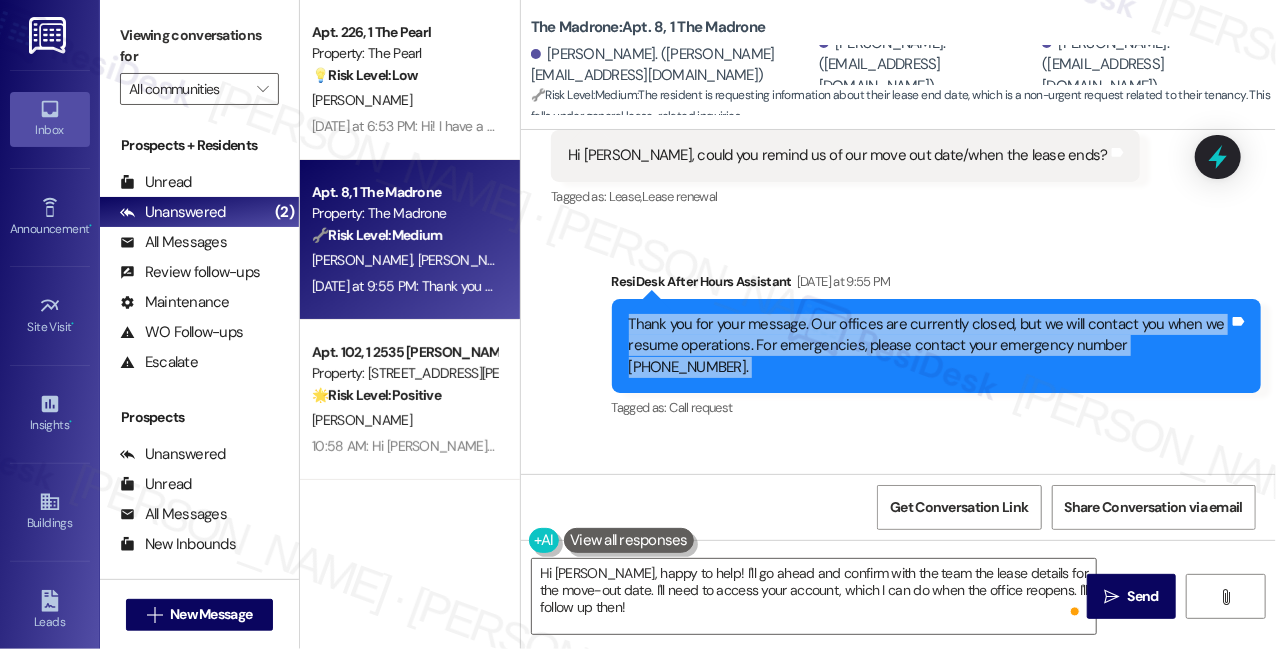 click on "Thank you for your message. Our offices are currently closed, but we will contact you when we resume operations. For emergencies, please contact your emergency number [PHONE_NUMBER]." at bounding box center (929, 346) 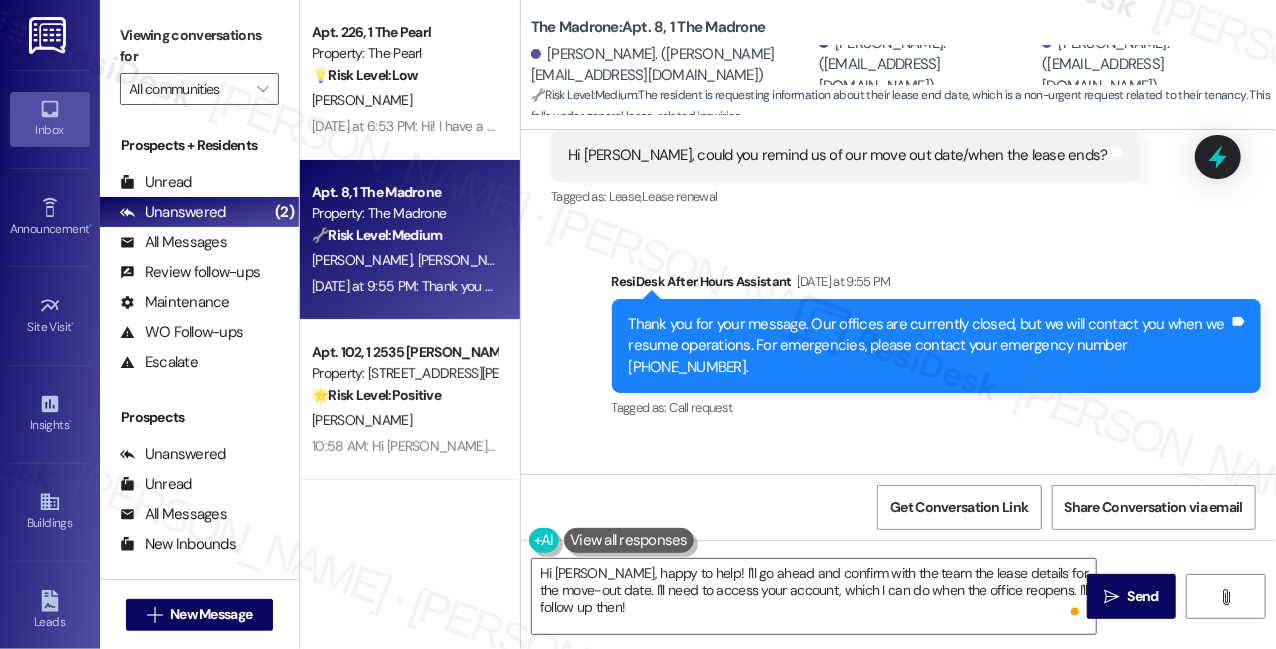 click on "Sent via SMS ResiDesk After Hours Assistant [DATE] at 9:55 PM Thank you for your message. Our offices are currently closed, but we will contact you when we resume operations. For emergencies, please contact your emergency number [PHONE_NUMBER]. Tags and notes Tagged as:   Call request Click to highlight conversations about Call request" at bounding box center (937, 347) 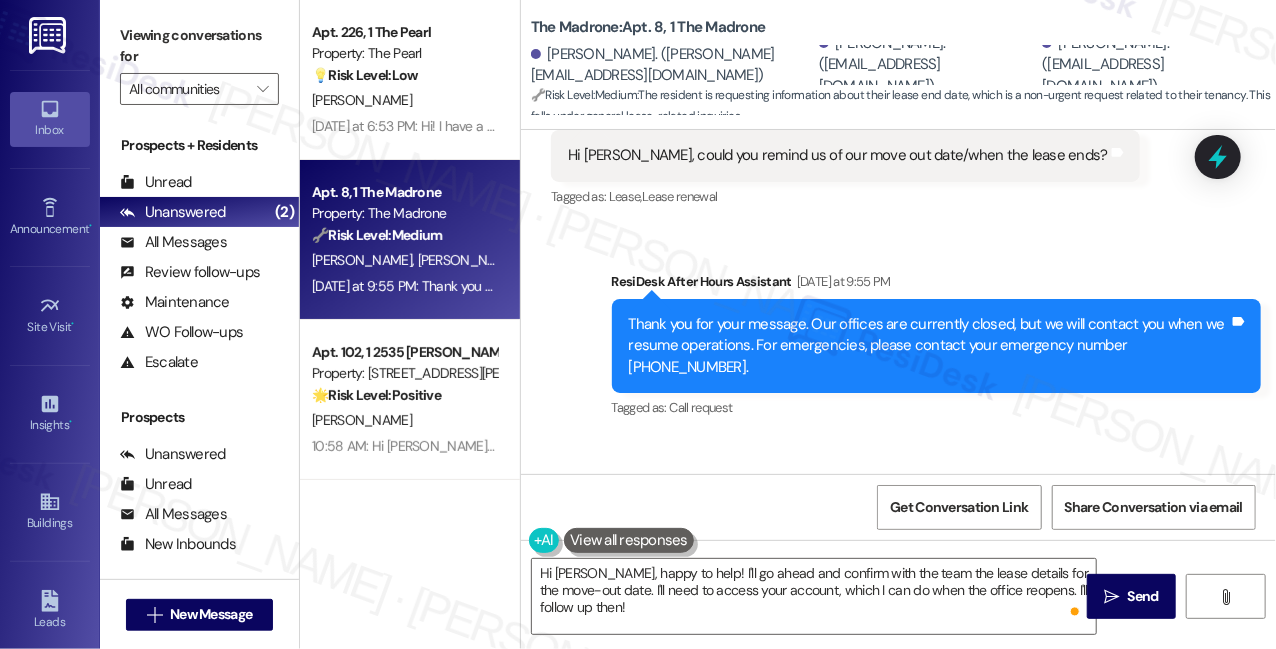 click on "Click to show details" at bounding box center [931, 586] 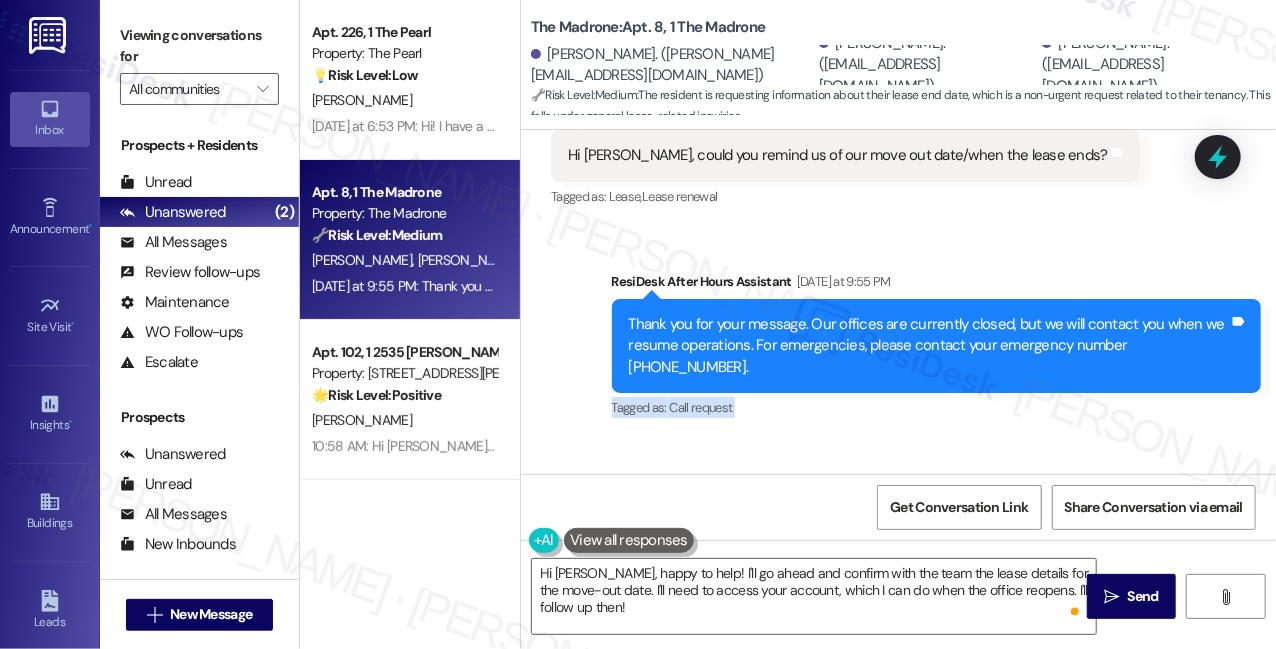click on "Tagged as:   Call request Click to highlight conversations about Call request" at bounding box center [937, 407] 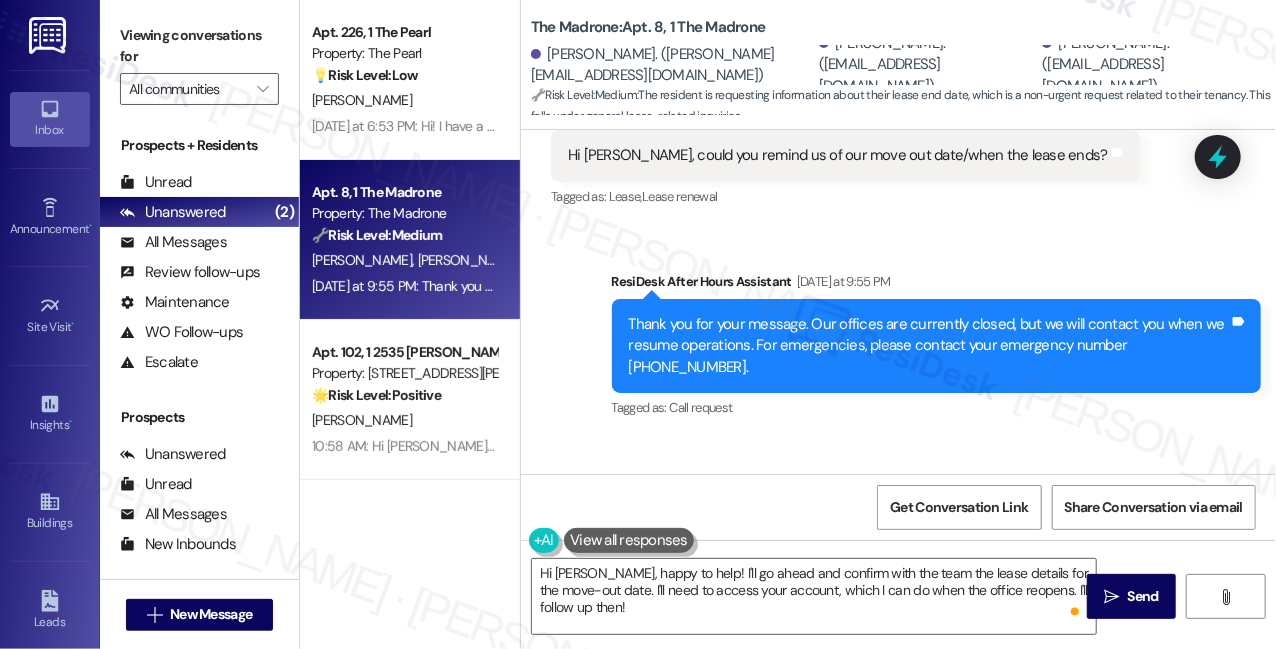 click on "Thank you for your message. Our offices are currently closed, but we will contact you when we resume operations. For emergencies, please contact your emergency number [PHONE_NUMBER]." at bounding box center [929, 346] 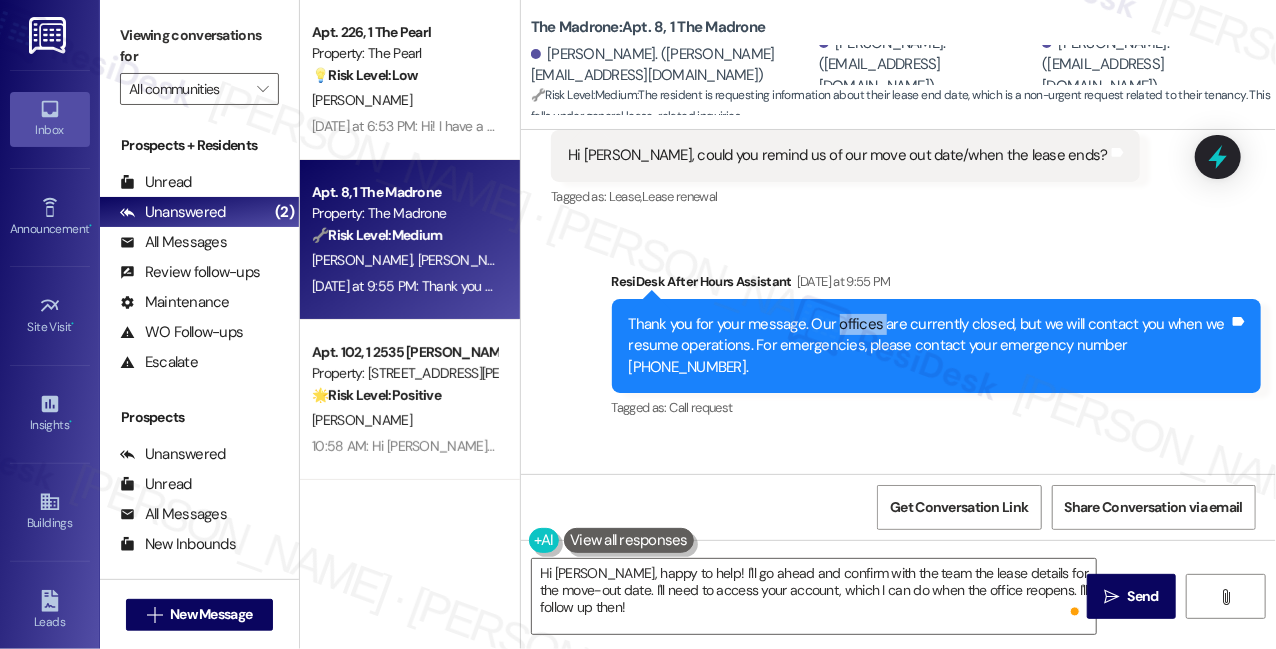 click on "Thank you for your message. Our offices are currently closed, but we will contact you when we resume operations. For emergencies, please contact your emergency number [PHONE_NUMBER]." at bounding box center [929, 346] 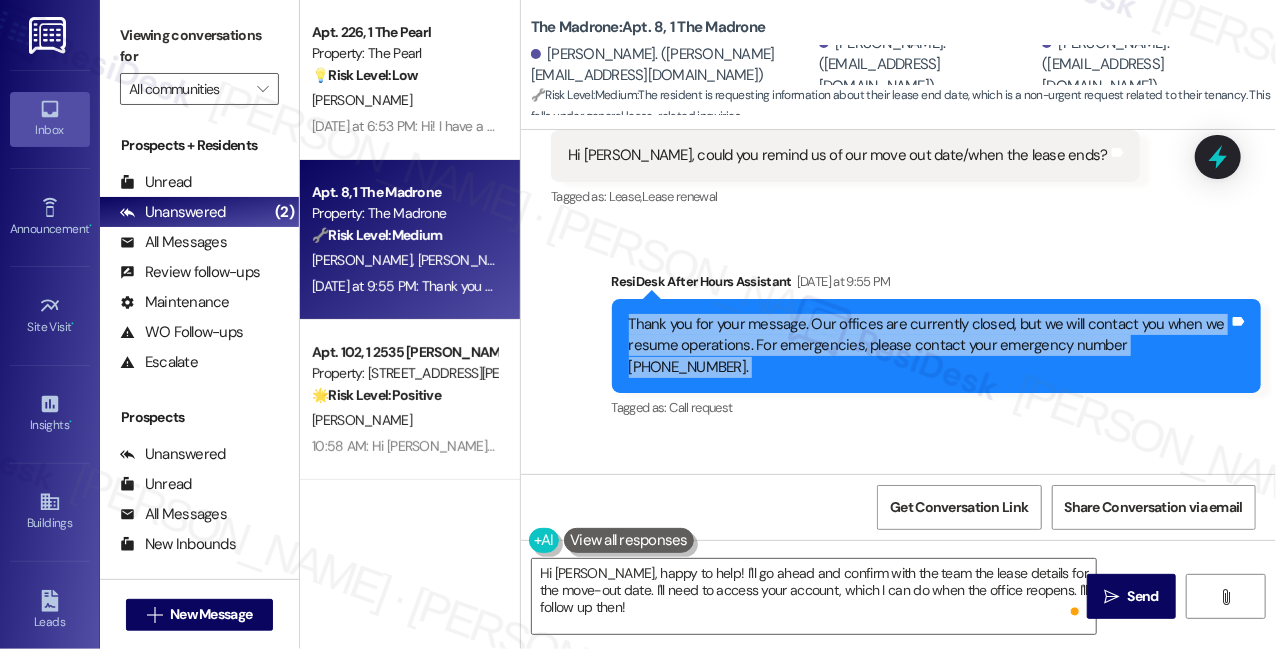 click on "Thank you for your message. Our offices are currently closed, but we will contact you when we resume operations. For emergencies, please contact your emergency number [PHONE_NUMBER]." at bounding box center [929, 346] 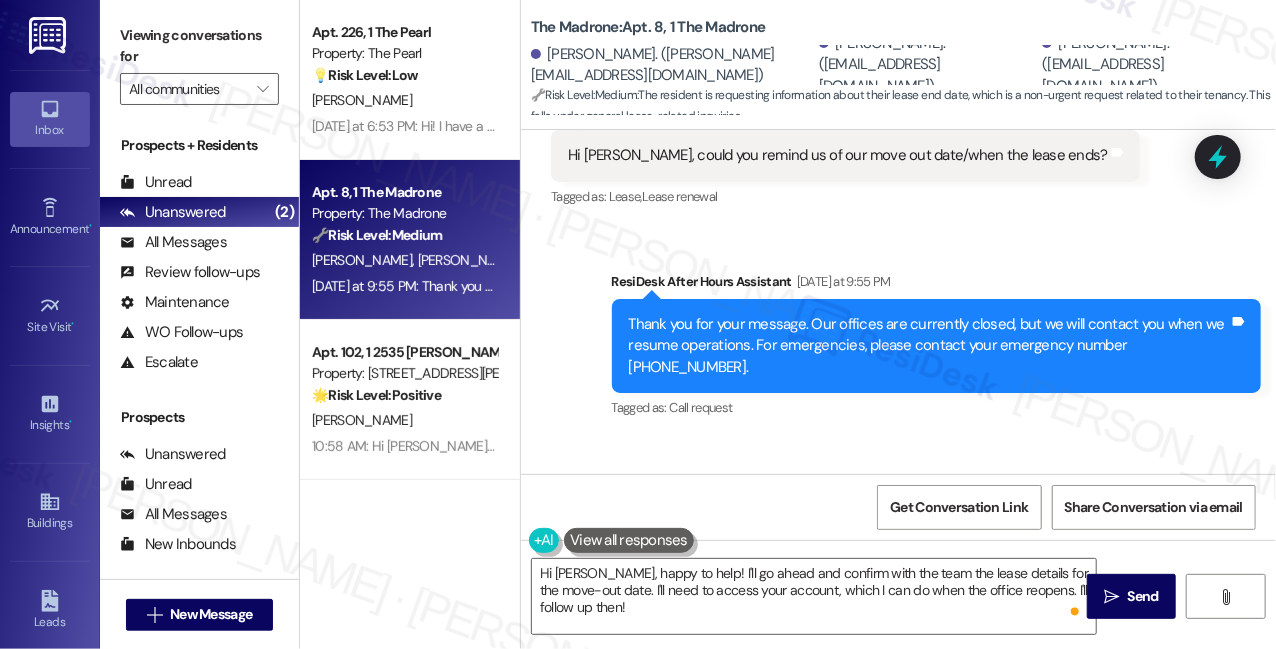 click on "Tagged as:   Call request Click to highlight conversations about Call request" at bounding box center (937, 407) 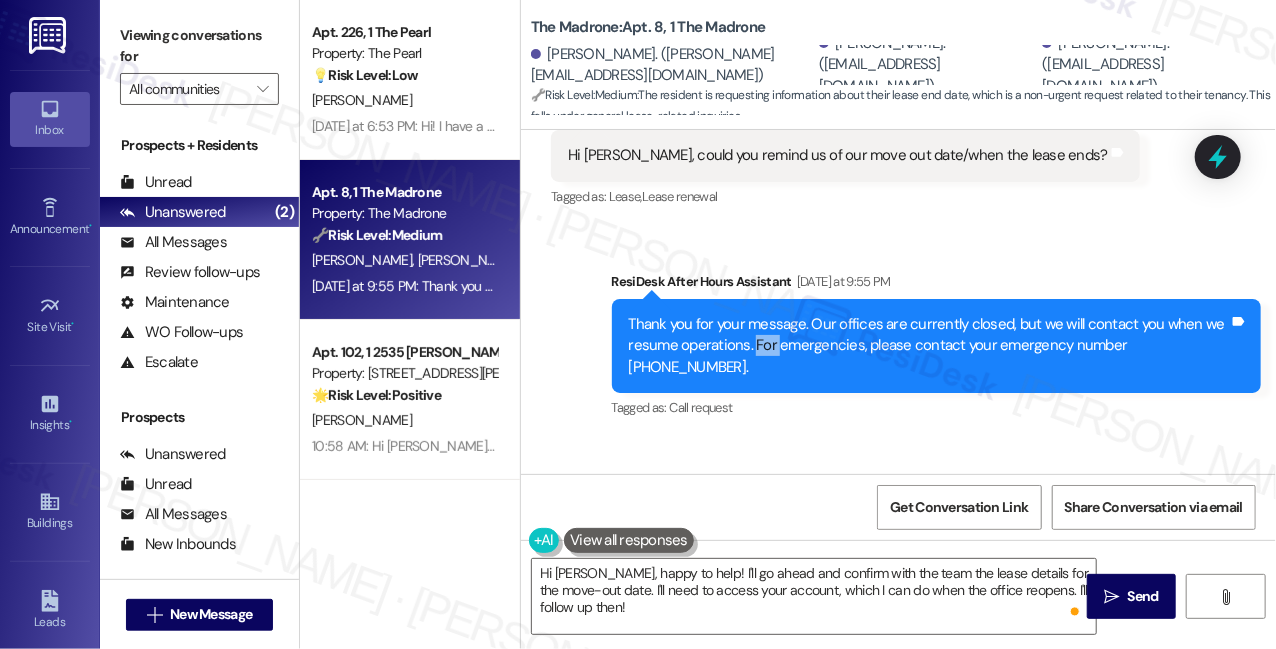click on "Thank you for your message. Our offices are currently closed, but we will contact you when we resume operations. For emergencies, please contact your emergency number [PHONE_NUMBER]." at bounding box center [929, 346] 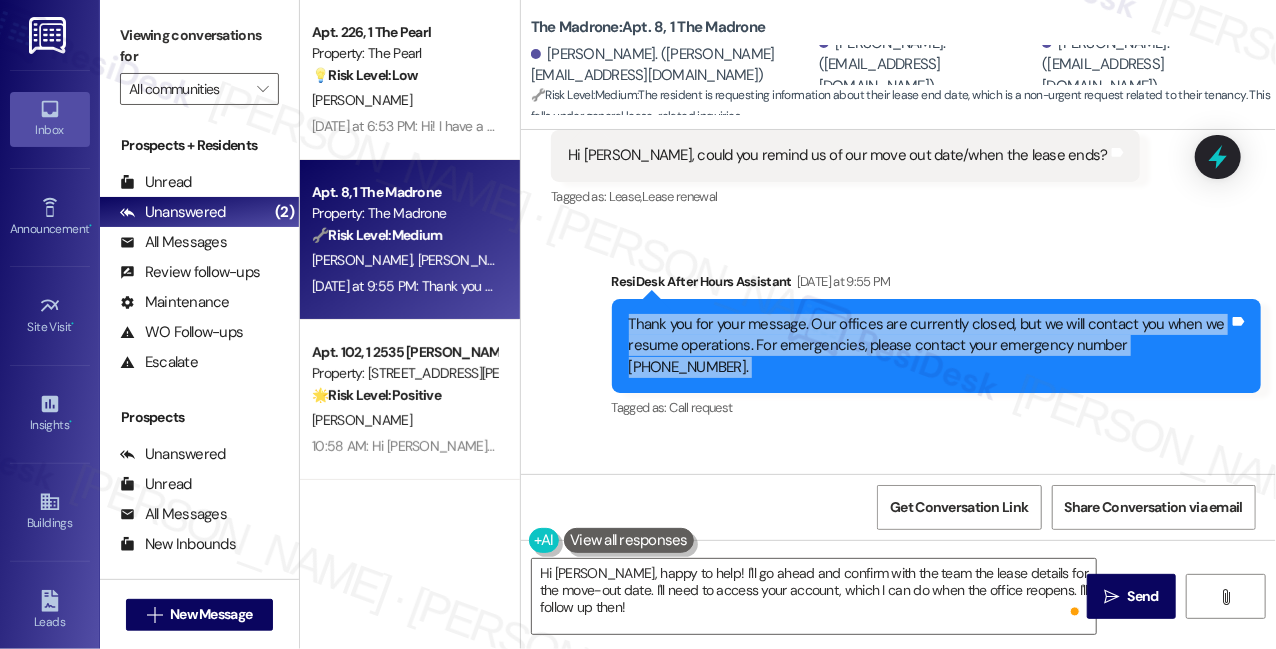 click on "Thank you for your message. Our offices are currently closed, but we will contact you when we resume operations. For emergencies, please contact your emergency number [PHONE_NUMBER]." at bounding box center (929, 346) 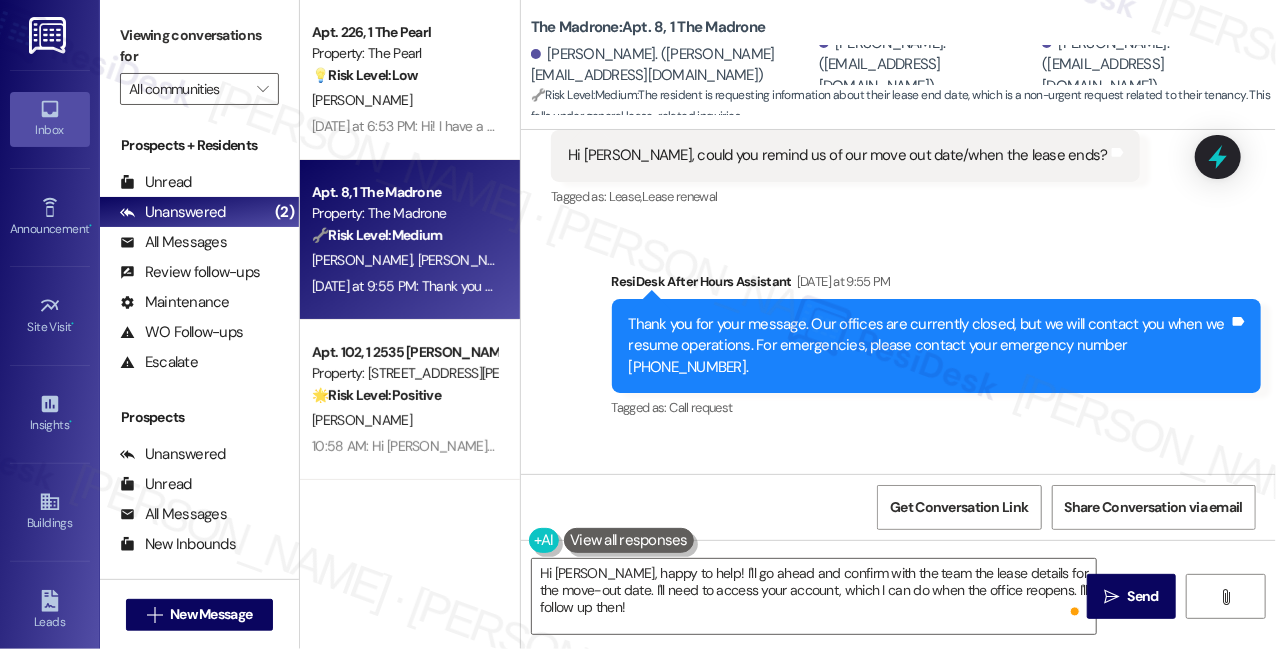click on "Sent via SMS ResiDesk After Hours Assistant [DATE] at 9:55 PM Thank you for your message. Our offices are currently closed, but we will contact you when we resume operations. For emergencies, please contact your emergency number [PHONE_NUMBER]. Tags and notes Tagged as:   Call request Click to highlight conversations about Call request" at bounding box center [937, 347] 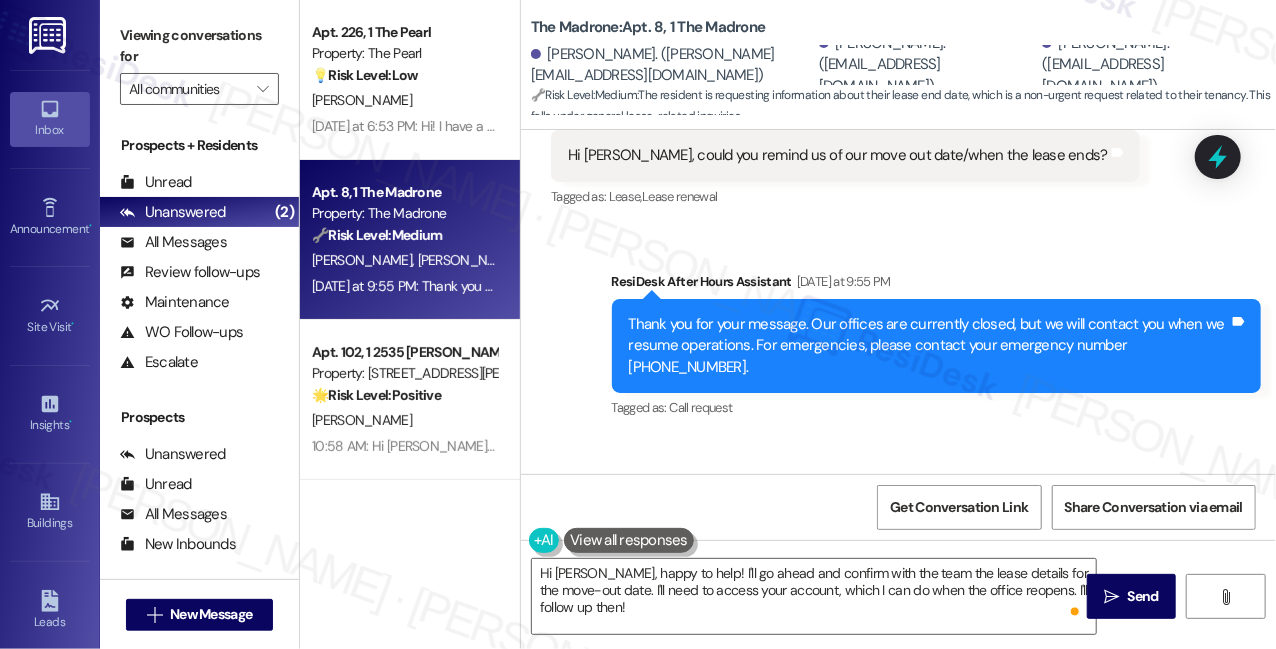 click on "Thank you for your message. Our offices are currently closed, but we will contact you when we resume operations. For emergencies, please contact your emergency number [PHONE_NUMBER]." at bounding box center [929, 346] 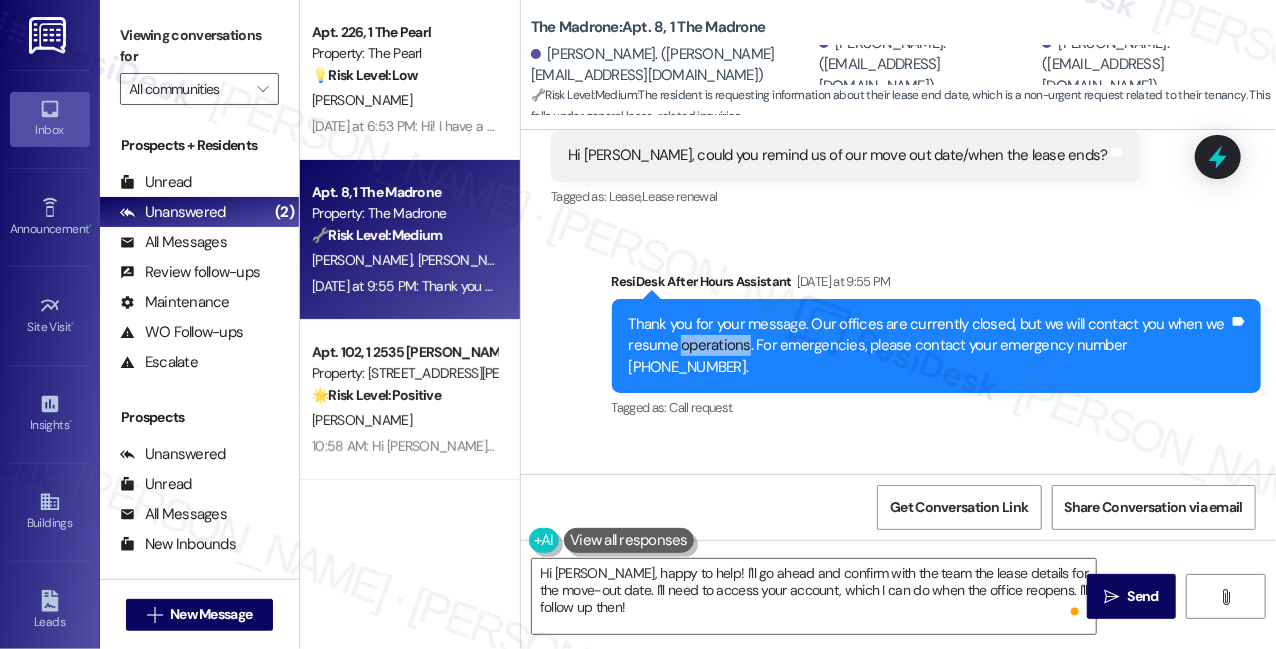 click on "Thank you for your message. Our offices are currently closed, but we will contact you when we resume operations. For emergencies, please contact your emergency number [PHONE_NUMBER]." at bounding box center (929, 346) 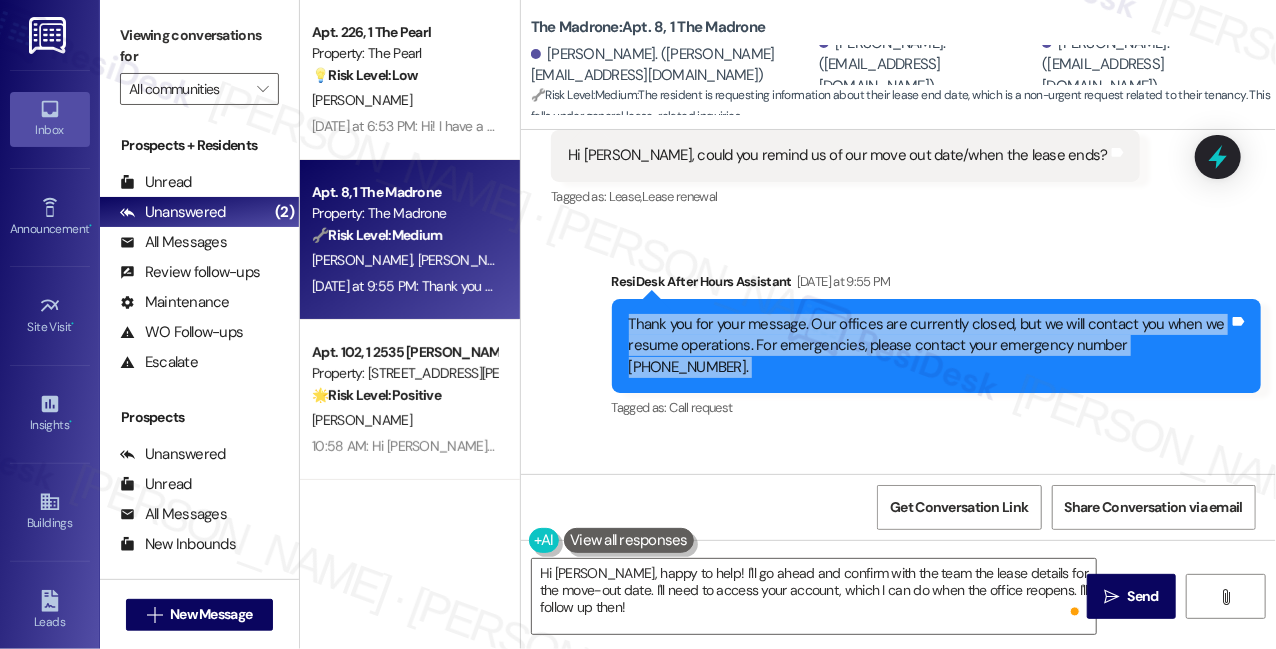 click on "Thank you for your message. Our offices are currently closed, but we will contact you when we resume operations. For emergencies, please contact your emergency number [PHONE_NUMBER]." at bounding box center [929, 346] 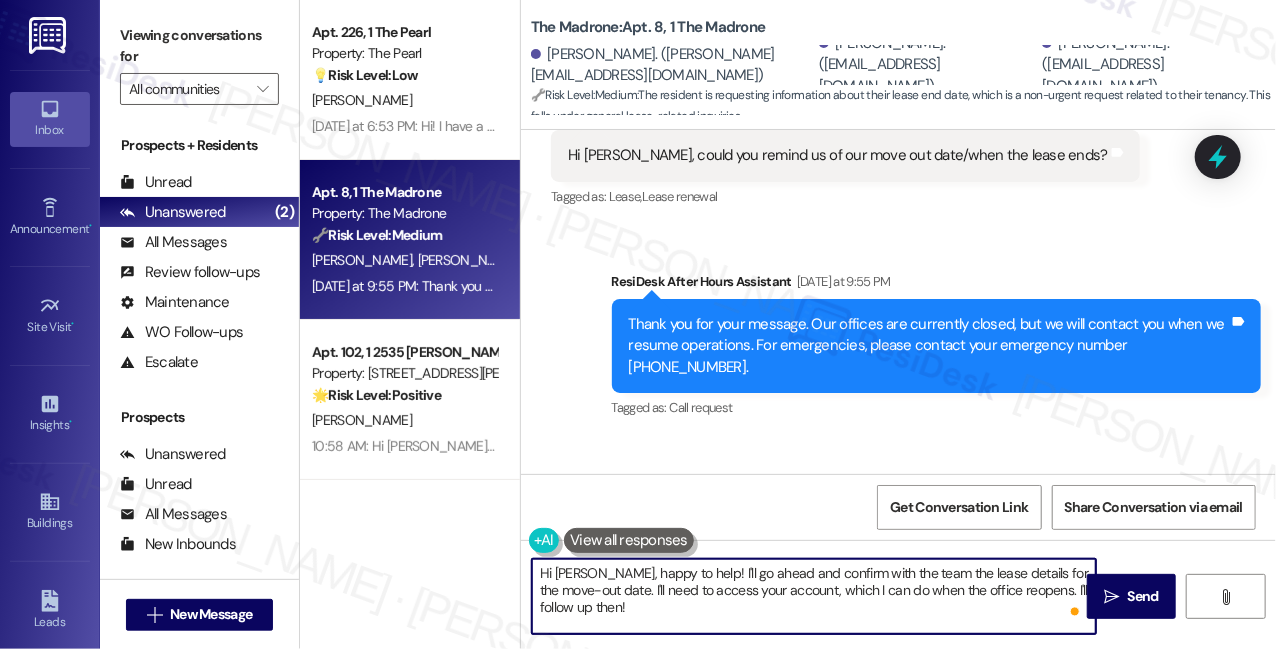 click on "Hi [PERSON_NAME], happy to help! I'll go ahead and confirm with the team the lease details for the move-out date. I'll need to access your account, which I can do when the office reopens. I'll follow up then!" at bounding box center [814, 596] 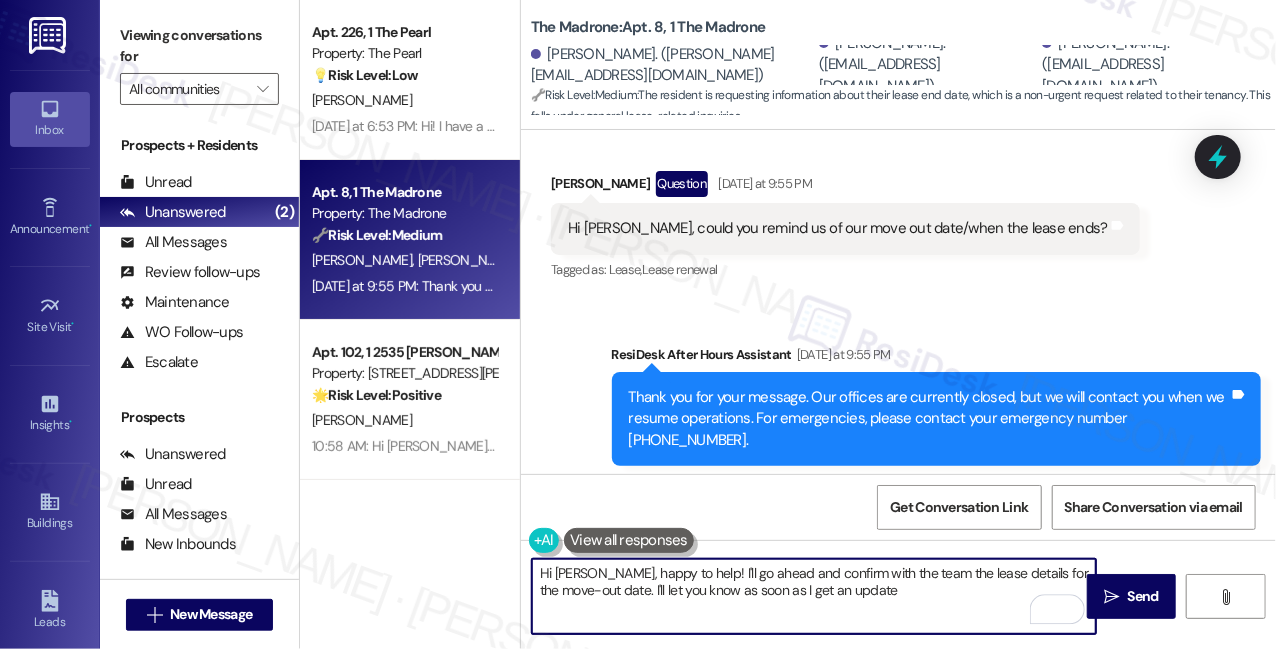 scroll, scrollTop: 11671, scrollLeft: 0, axis: vertical 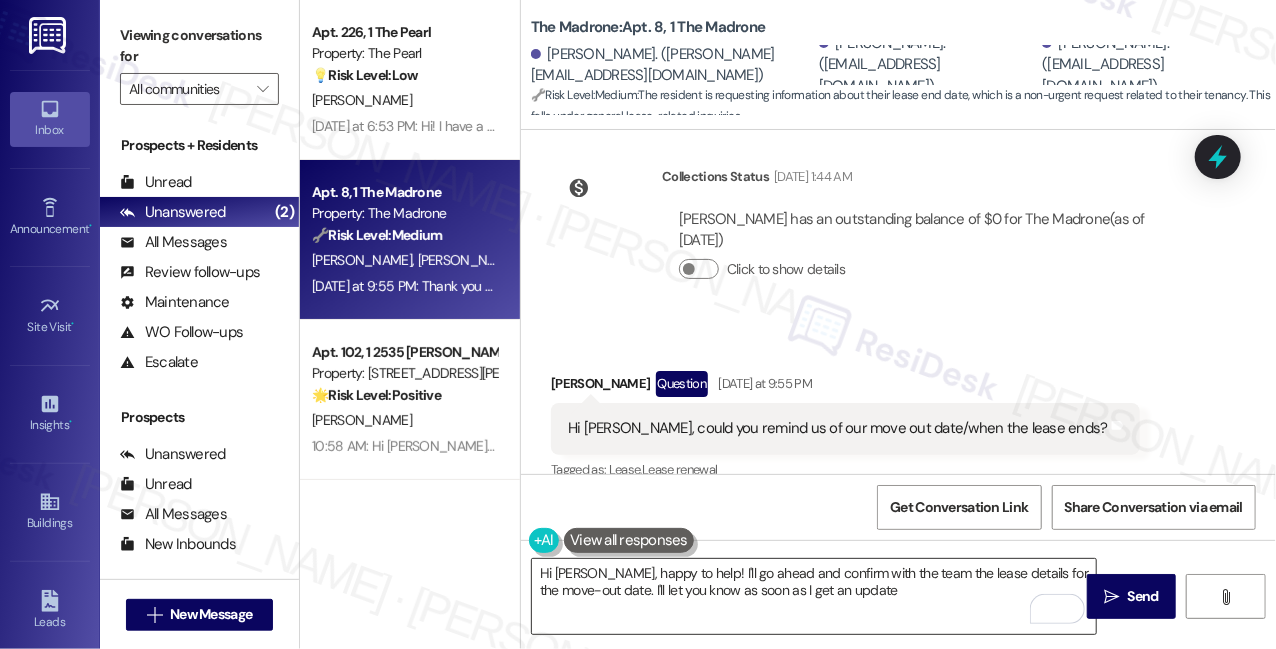 click on "Hi [PERSON_NAME], happy to help! I'll go ahead and confirm with the team the lease details for the move-out date. I'll let you know as soon as I get an update" at bounding box center [814, 596] 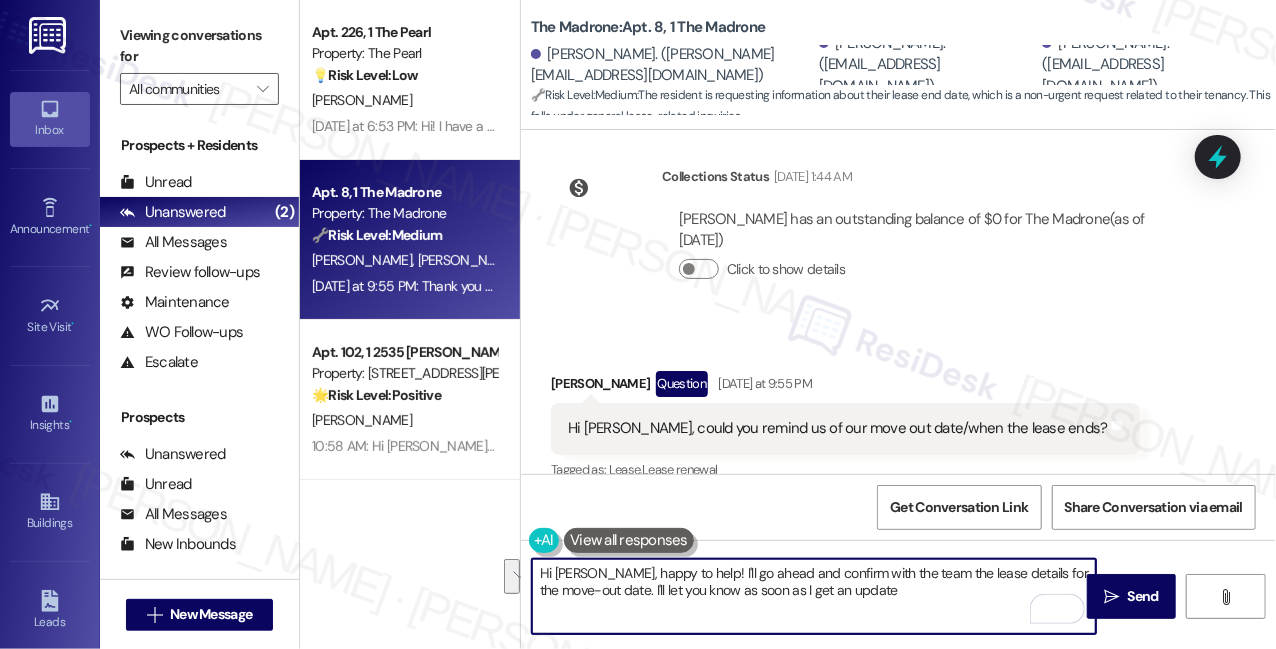 drag, startPoint x: 906, startPoint y: 572, endPoint x: 586, endPoint y: 594, distance: 320.75537 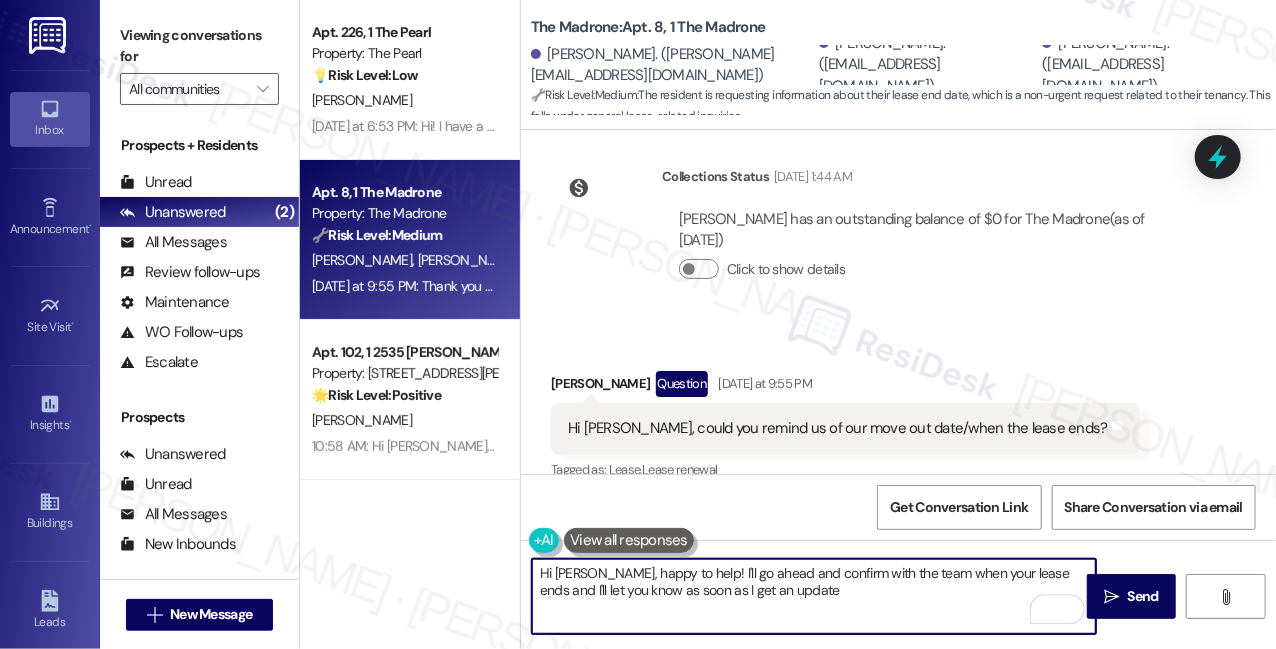 click on "Hi [PERSON_NAME], happy to help! I'll go ahead and confirm with the team when your lease ends and I'll let you know as soon as I get an update" at bounding box center [814, 596] 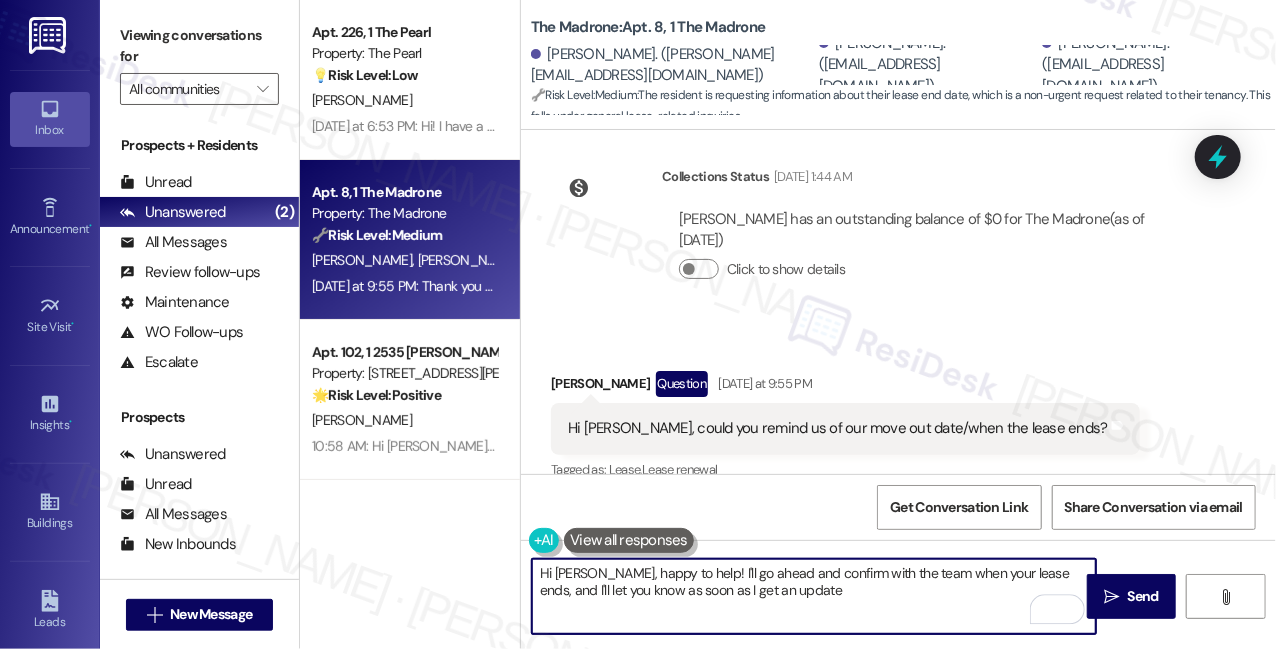 click on "Hi [PERSON_NAME], happy to help! I'll go ahead and confirm with the team when your lease ends, and I'll let you know as soon as I get an update" at bounding box center (814, 596) 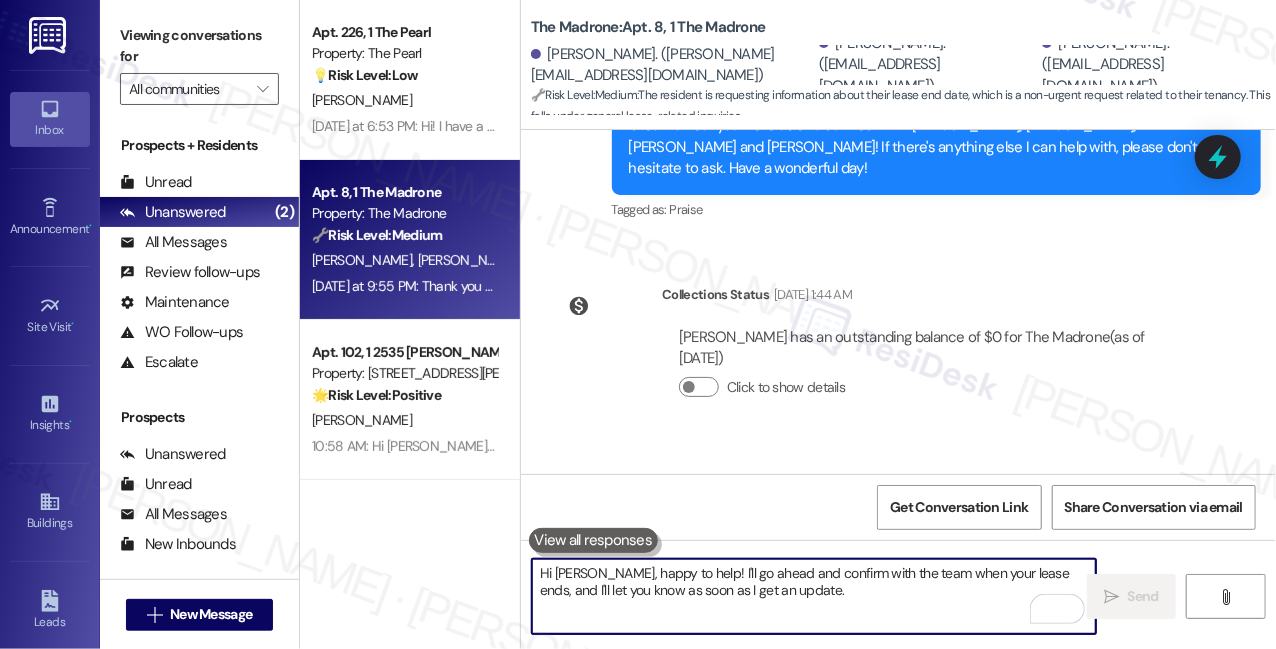 scroll, scrollTop: 11547, scrollLeft: 0, axis: vertical 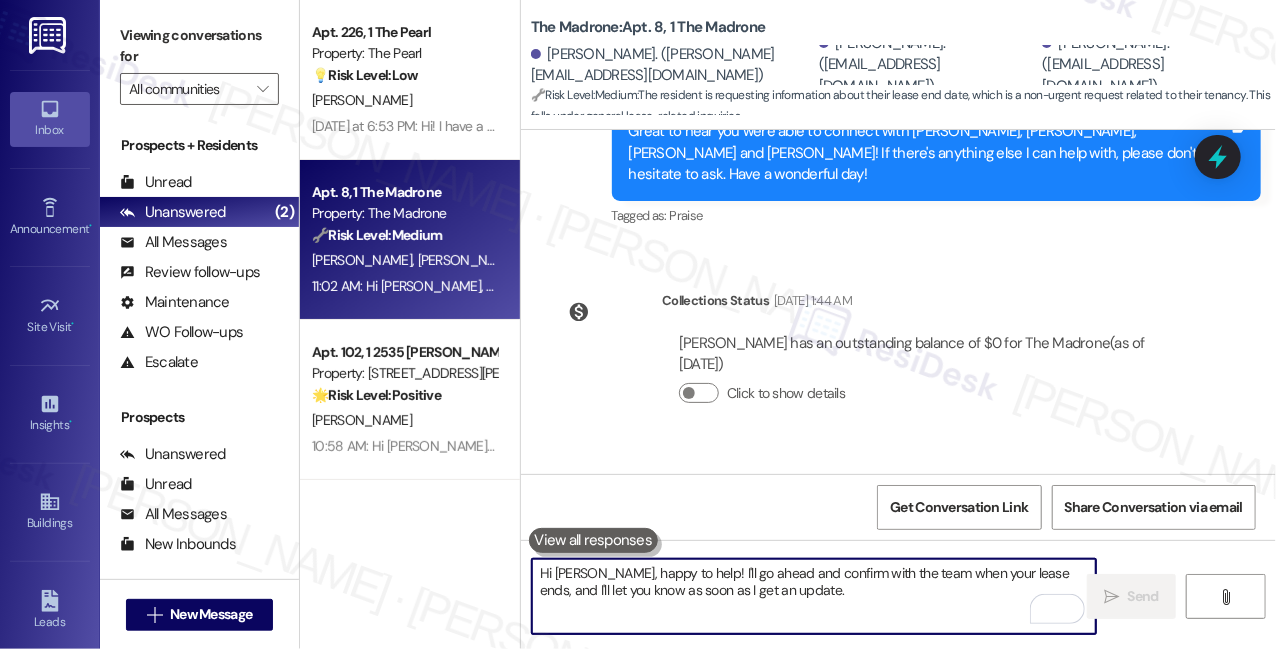 type 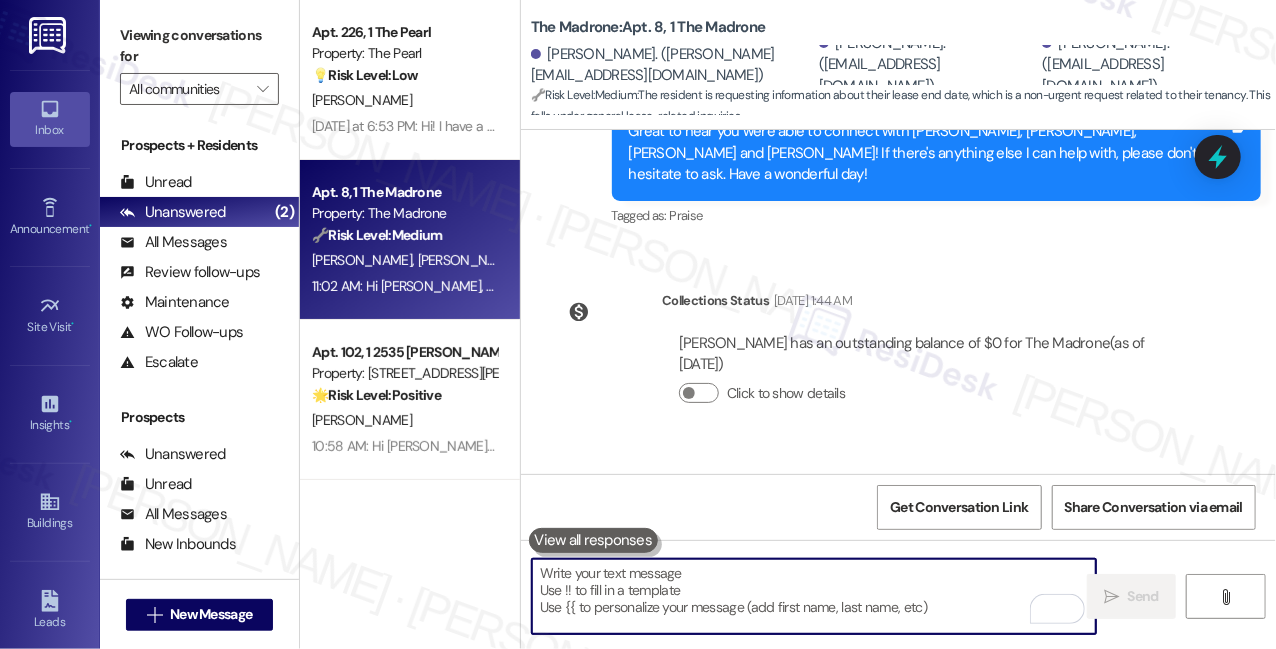 click on "Hi [PERSON_NAME], could you remind us of our move out date/when the lease ends?" at bounding box center (838, 552) 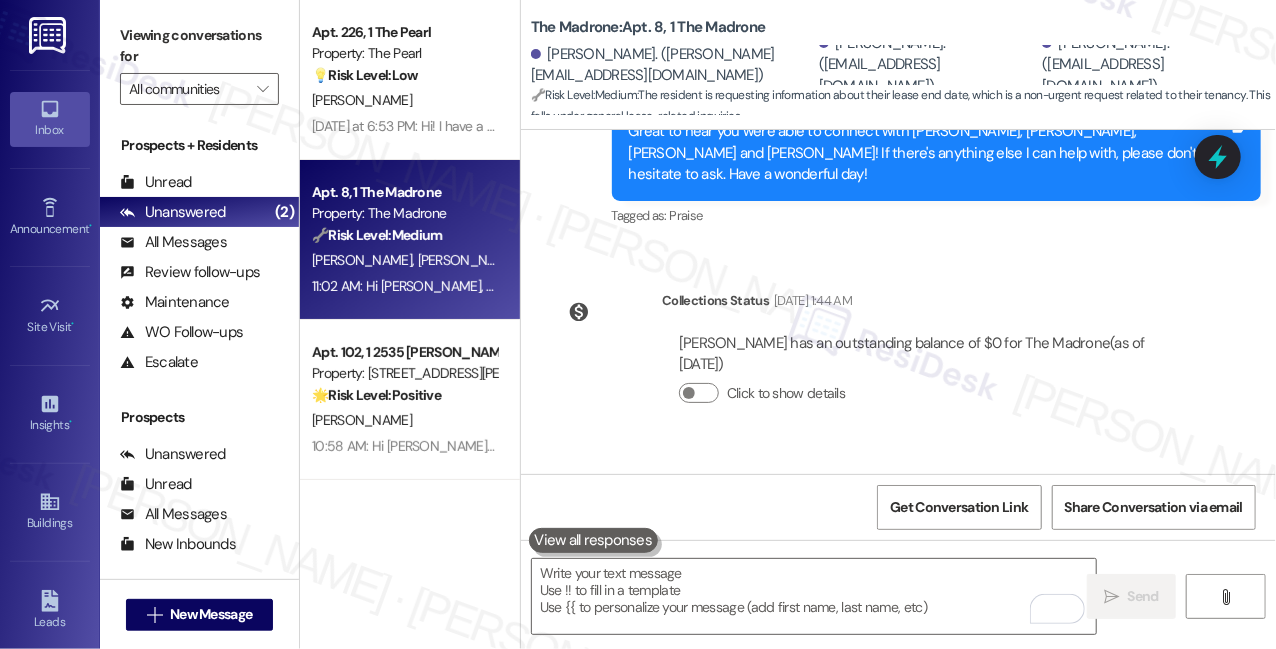 click on "Hi [PERSON_NAME], could you remind us of our move out date/when the lease ends?" at bounding box center (838, 552) 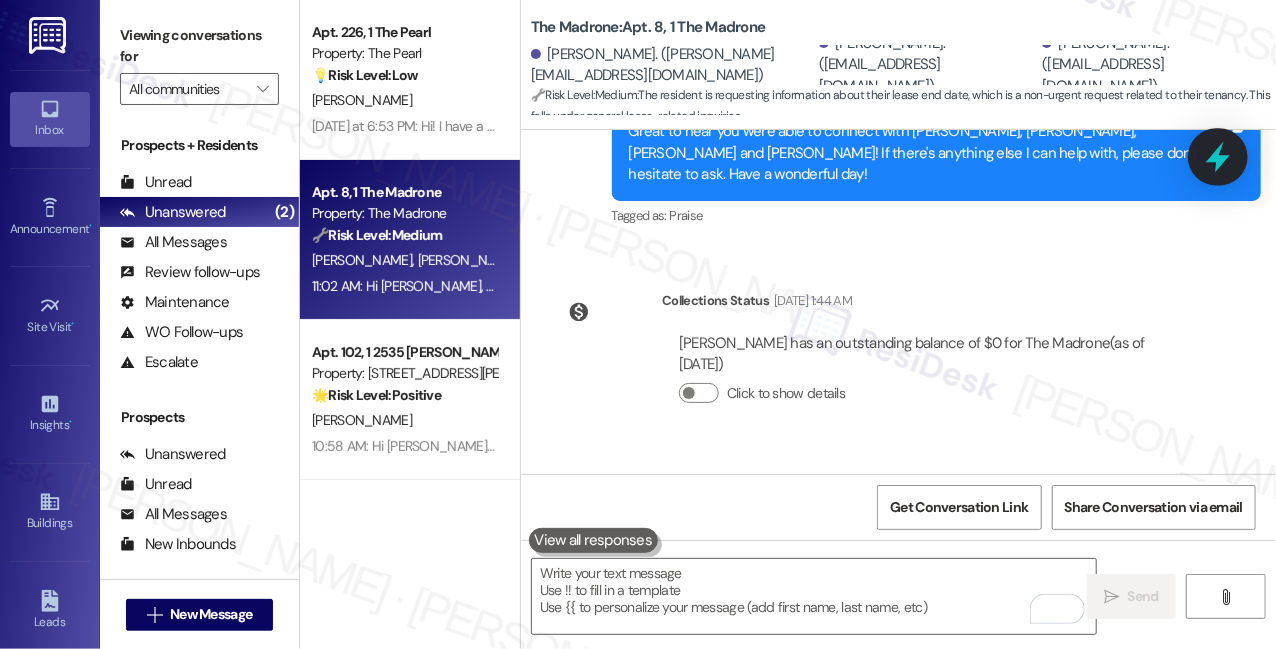 click 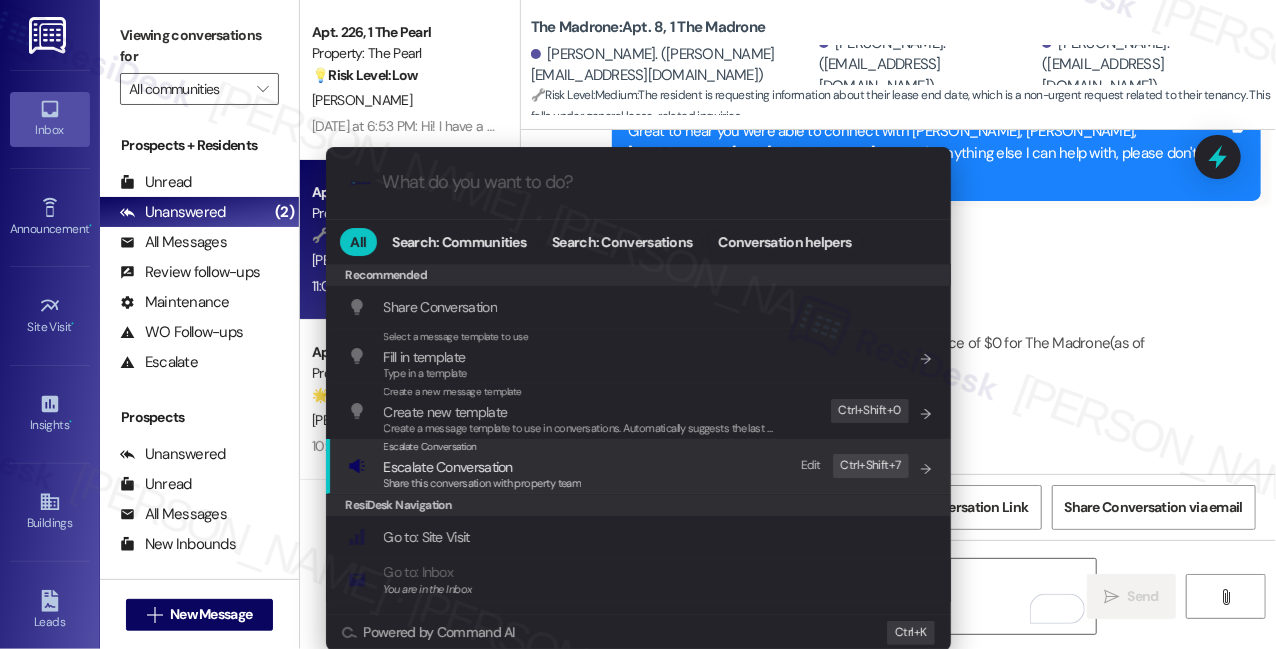 click on "Escalate Conversation Escalate Conversation Share this conversation with property team Edit Ctrl+ Shift+ 7" at bounding box center [640, 466] 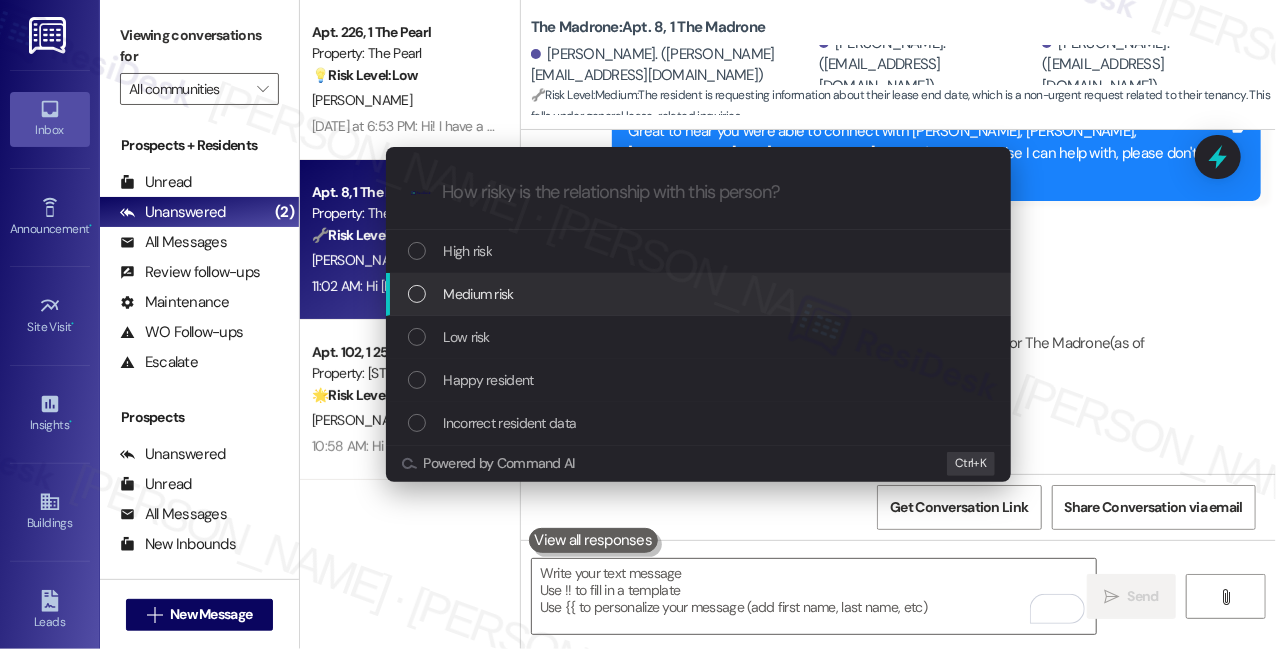 click on "Medium risk" at bounding box center [698, 294] 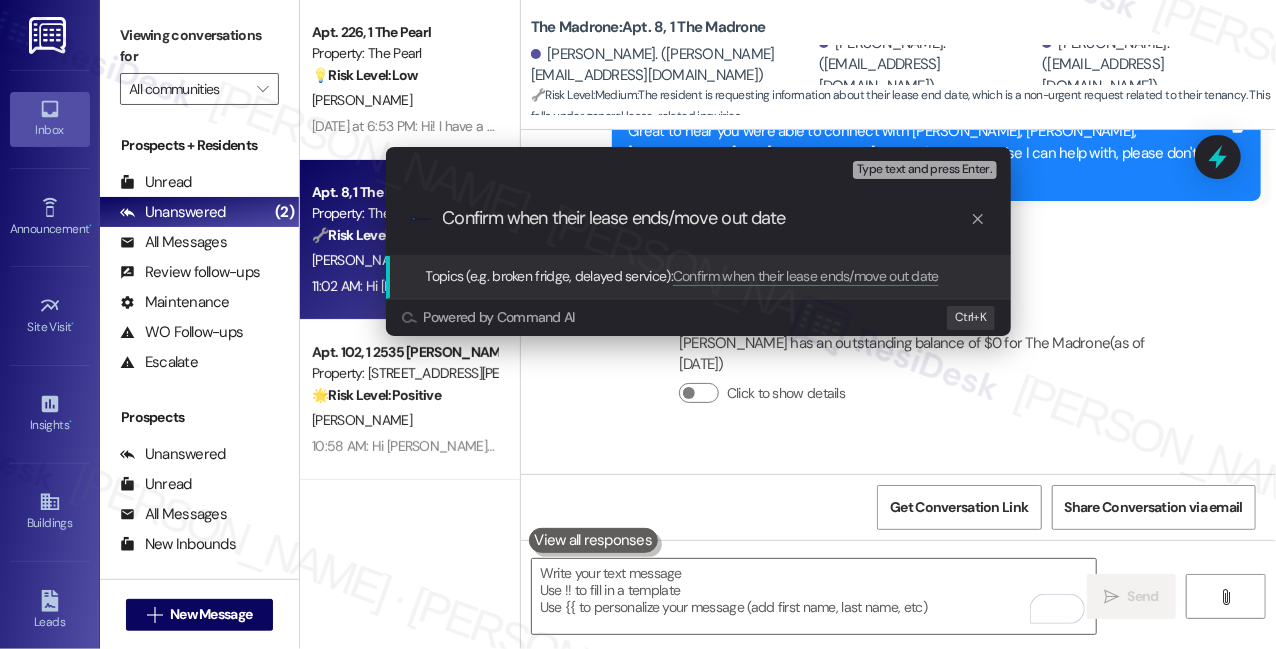 type on "Confirm when their lease ends/move out date" 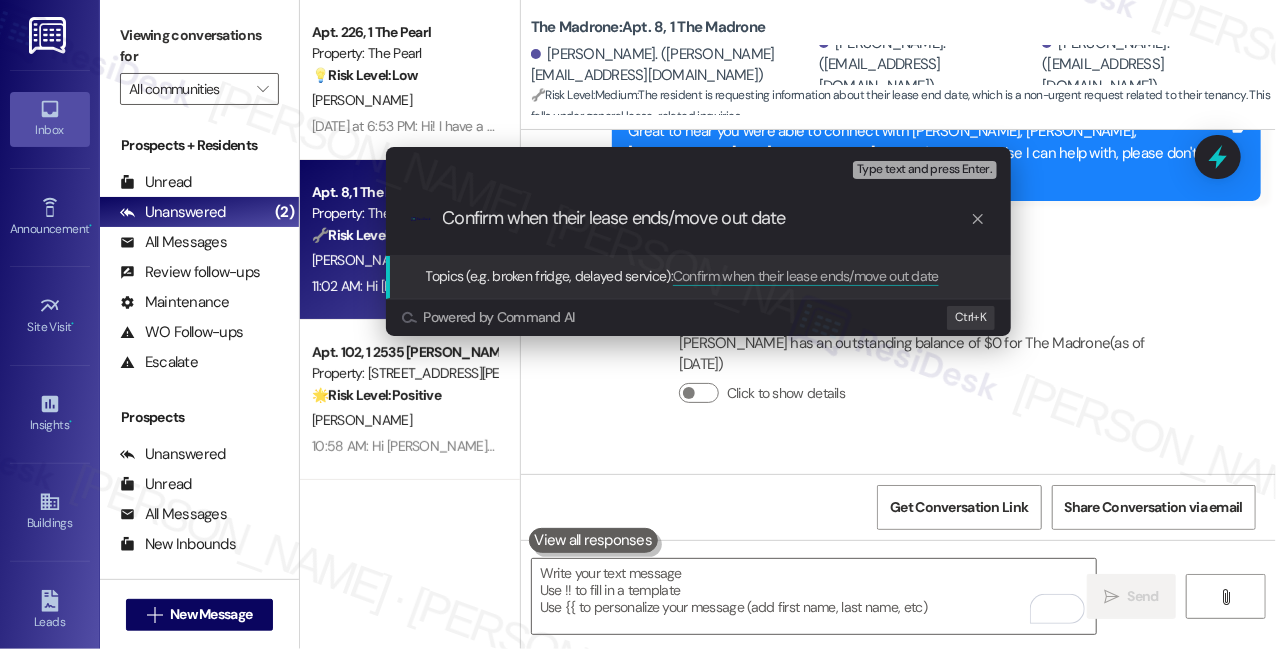 click on "Escalate Conversation Medium risk Topics (e.g. broken fridge, delayed service) Any messages to highlight in the email? Type text and press Enter. .cls-1{fill:#0a055f;}.cls-2{fill:#0cc4c4;} resideskLogoBlueOrange Confirm when their lease ends/move out date Topics (e.g. broken fridge, delayed service):  Confirm when their lease ends/move out date Powered by Command AI Ctrl+ K" at bounding box center [638, 324] 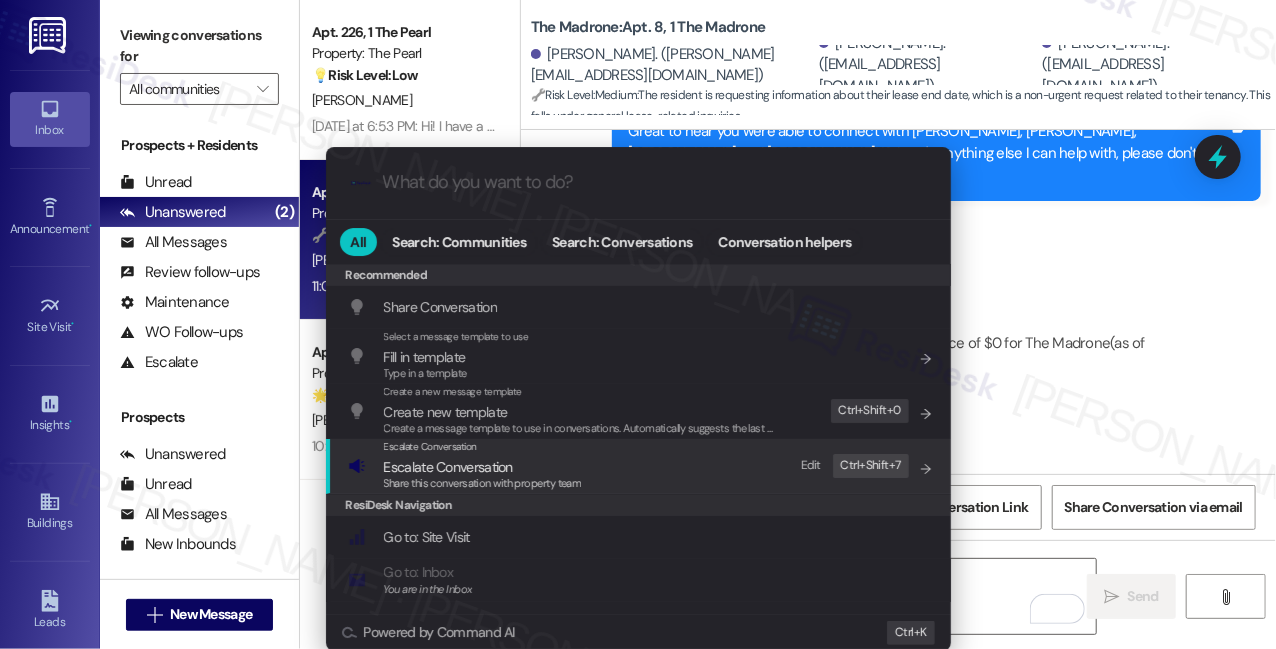 click on "Escalate Conversation" at bounding box center [483, 467] 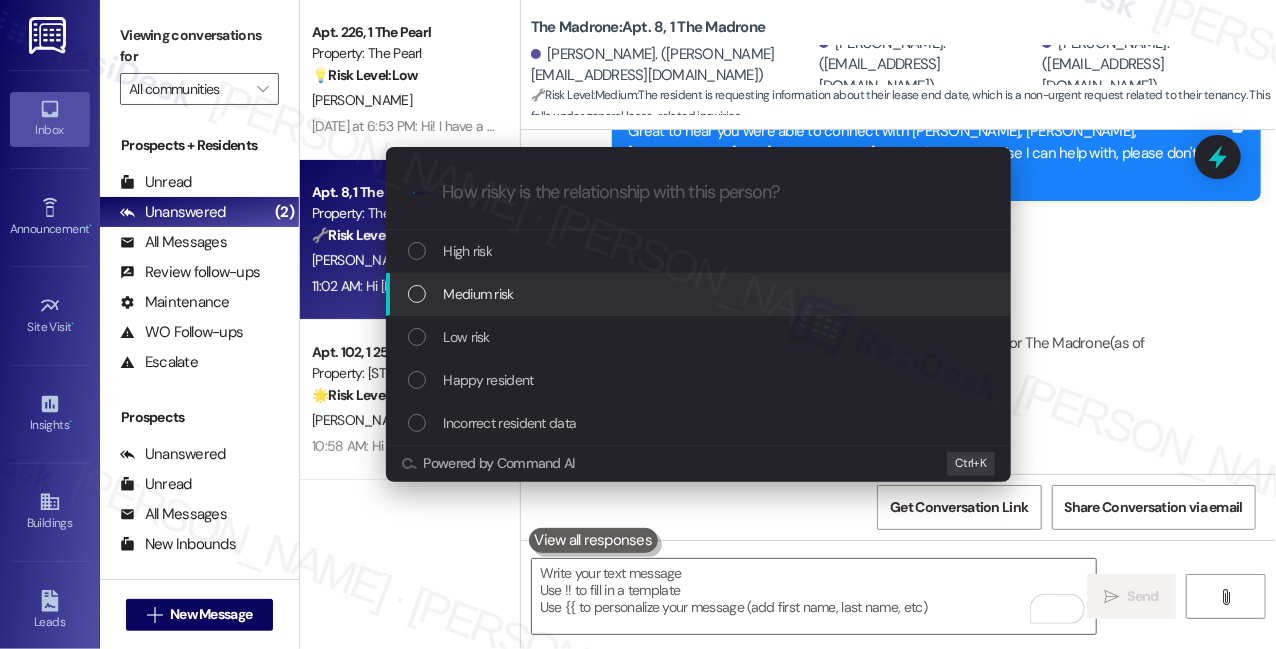 click on "Medium risk" at bounding box center [698, 294] 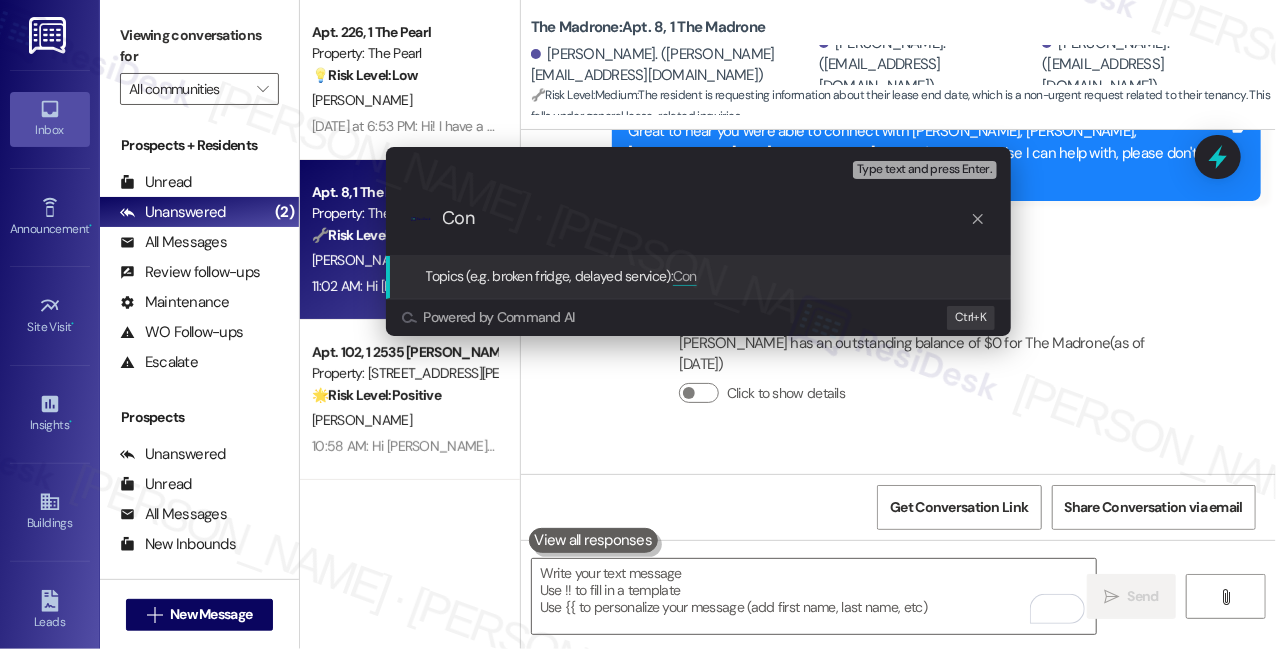 type on "Con" 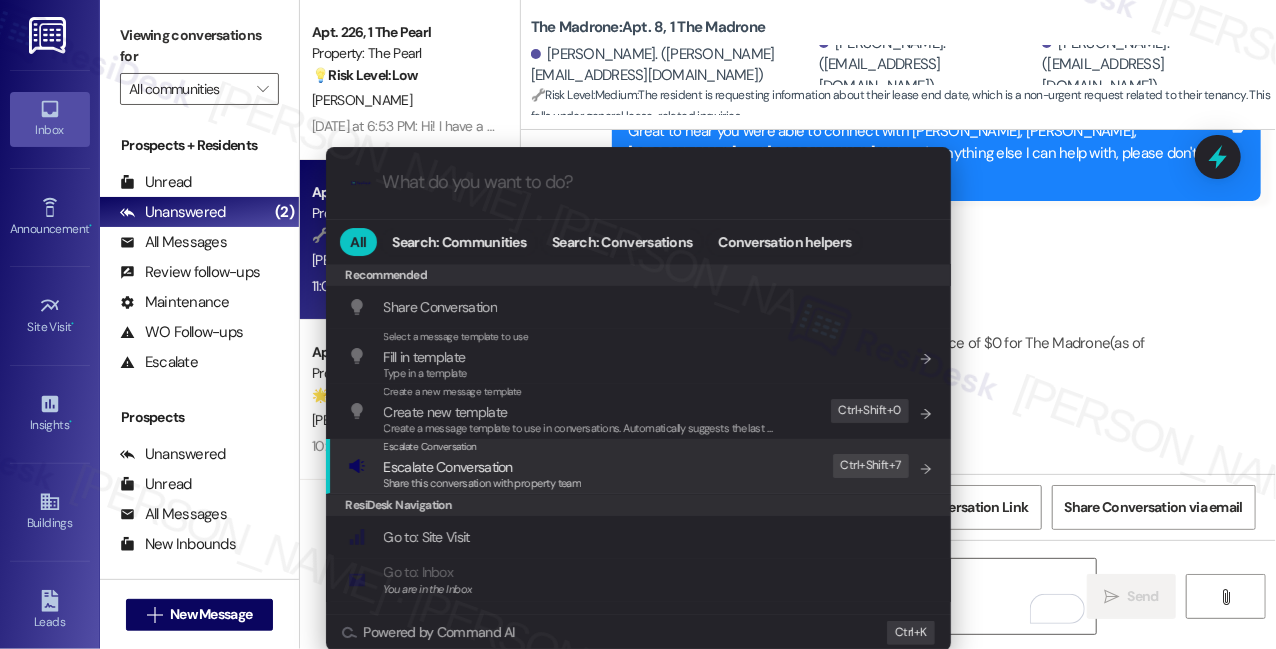 click on "Escalate Conversation" at bounding box center [448, 467] 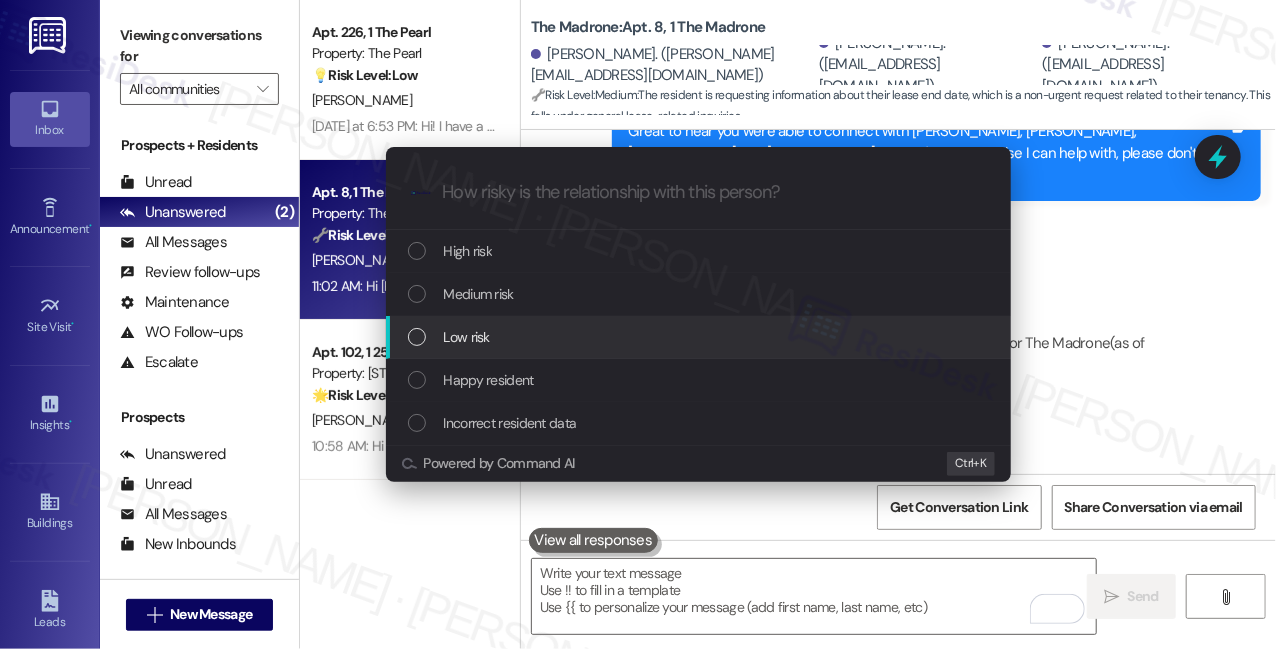 click on "Low risk" at bounding box center [698, 337] 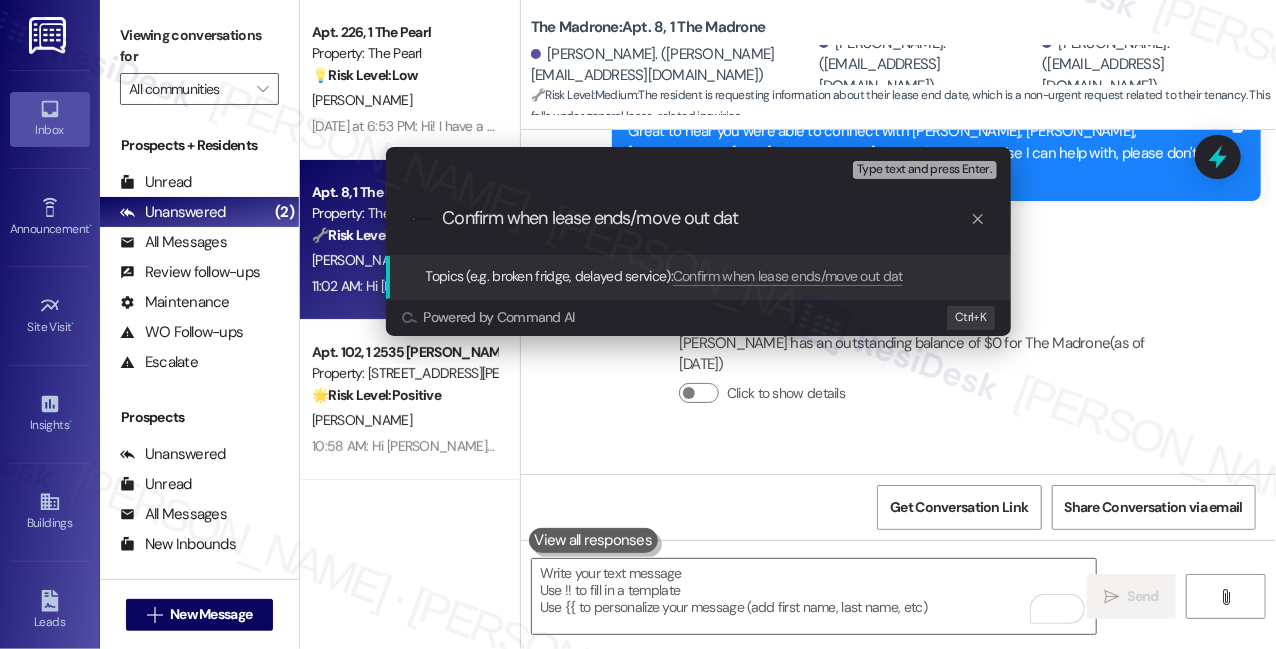 type on "Confirm when lease ends/move out date" 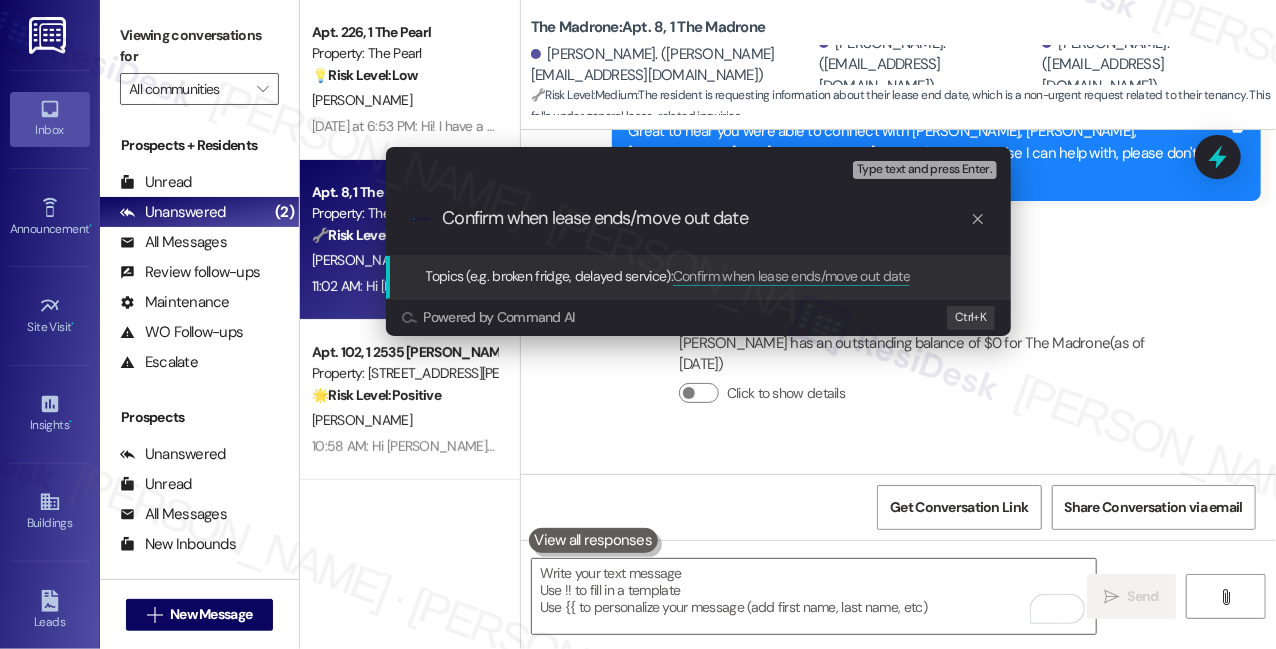 type 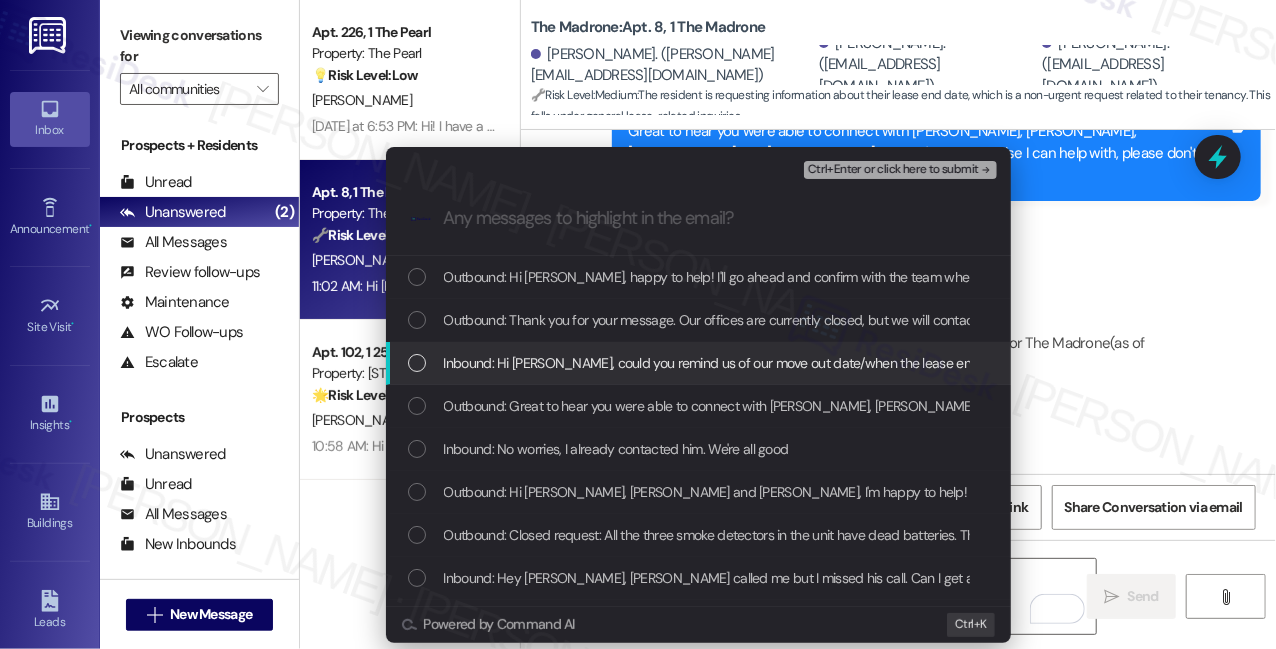 click on "Inbound: Hi [PERSON_NAME], could you remind us of our move out date/when the lease ends?" at bounding box center (698, 363) 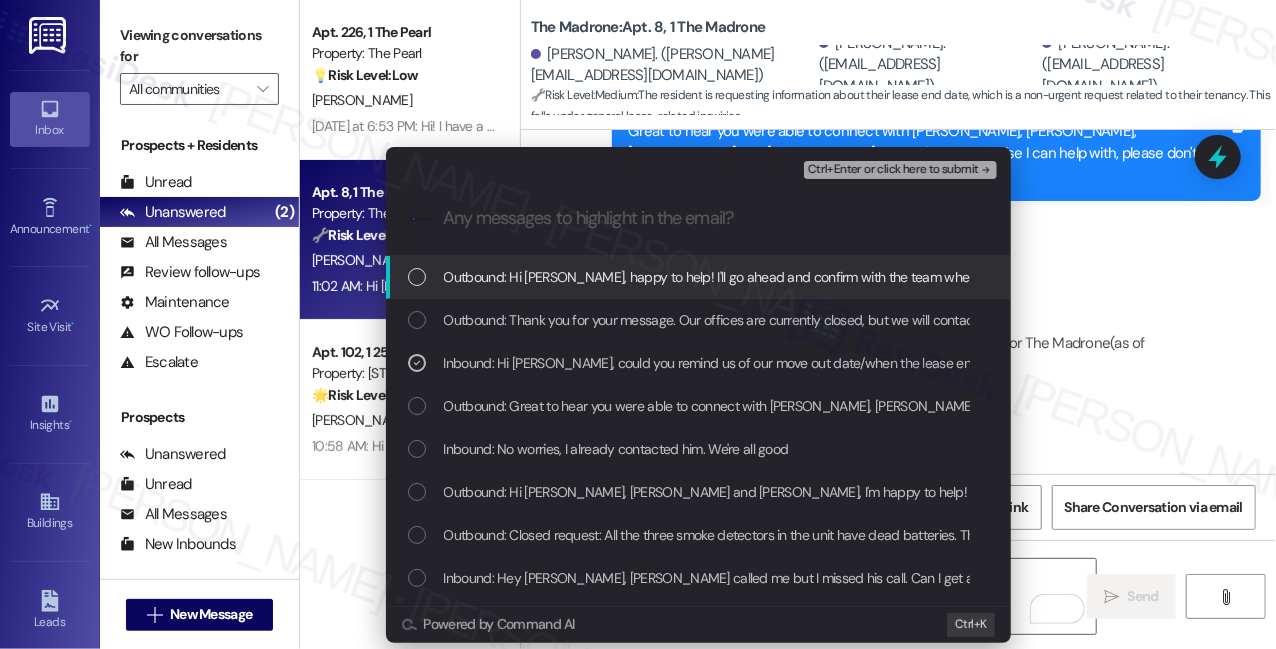 click on "Ctrl+Enter or click here to submit" at bounding box center (893, 170) 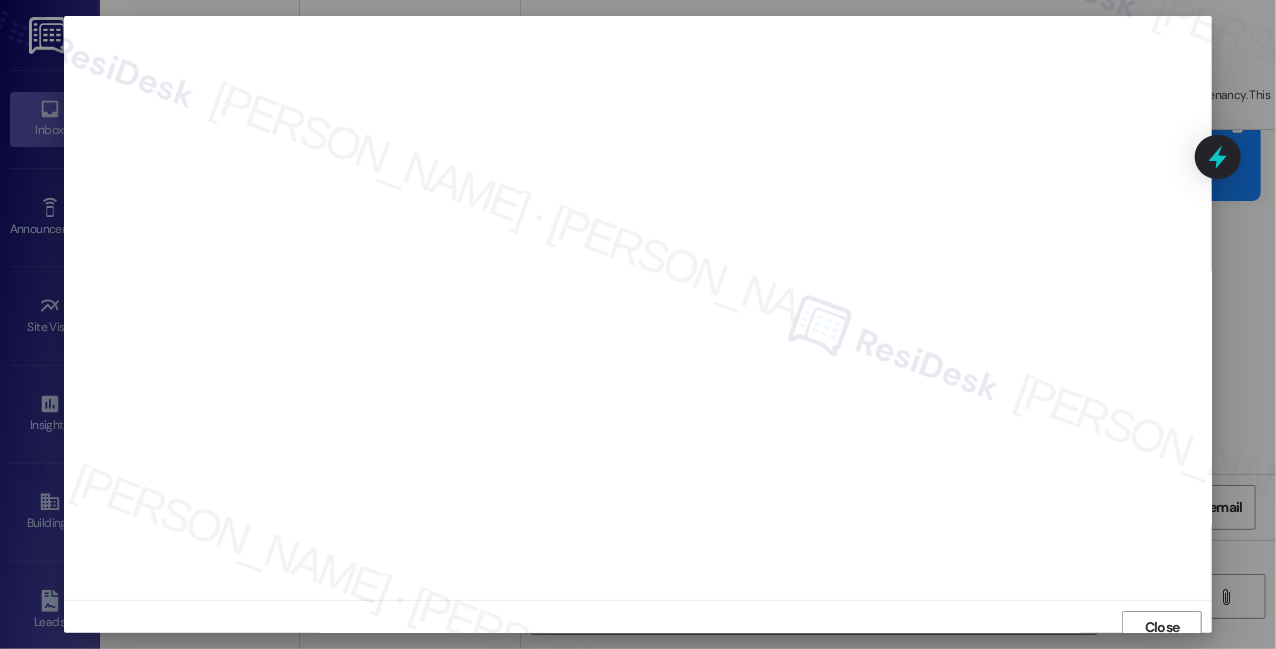 scroll, scrollTop: 10, scrollLeft: 0, axis: vertical 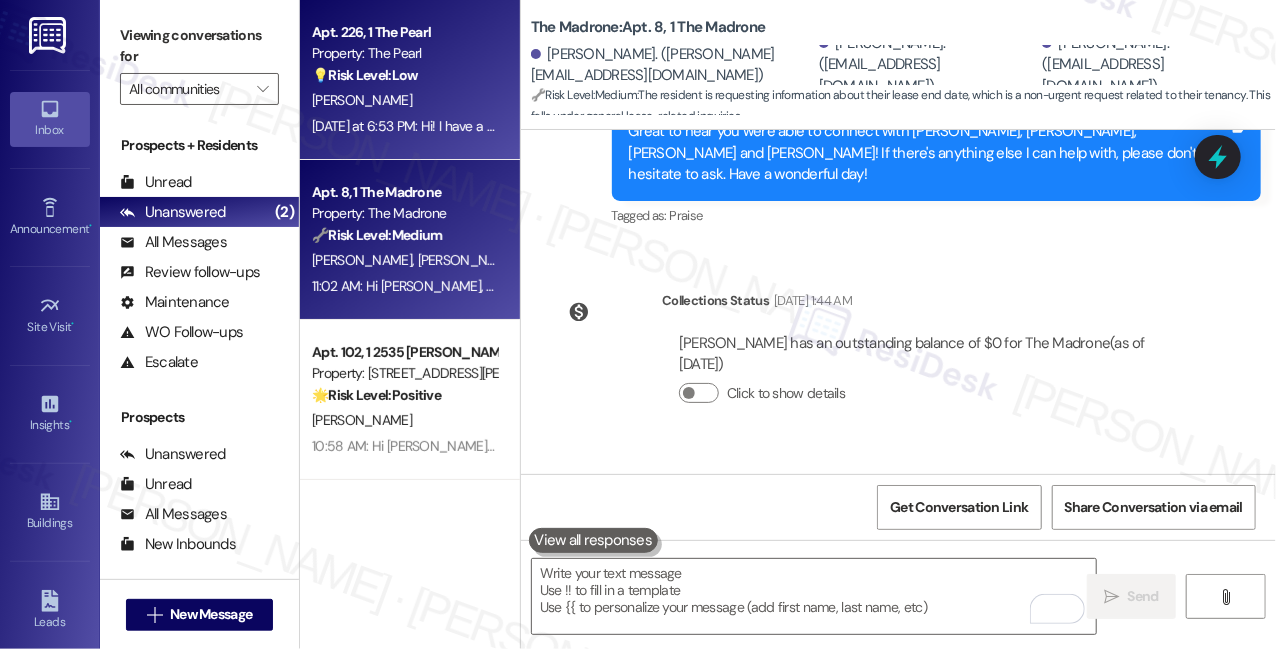 click on "[PERSON_NAME]" at bounding box center (404, 100) 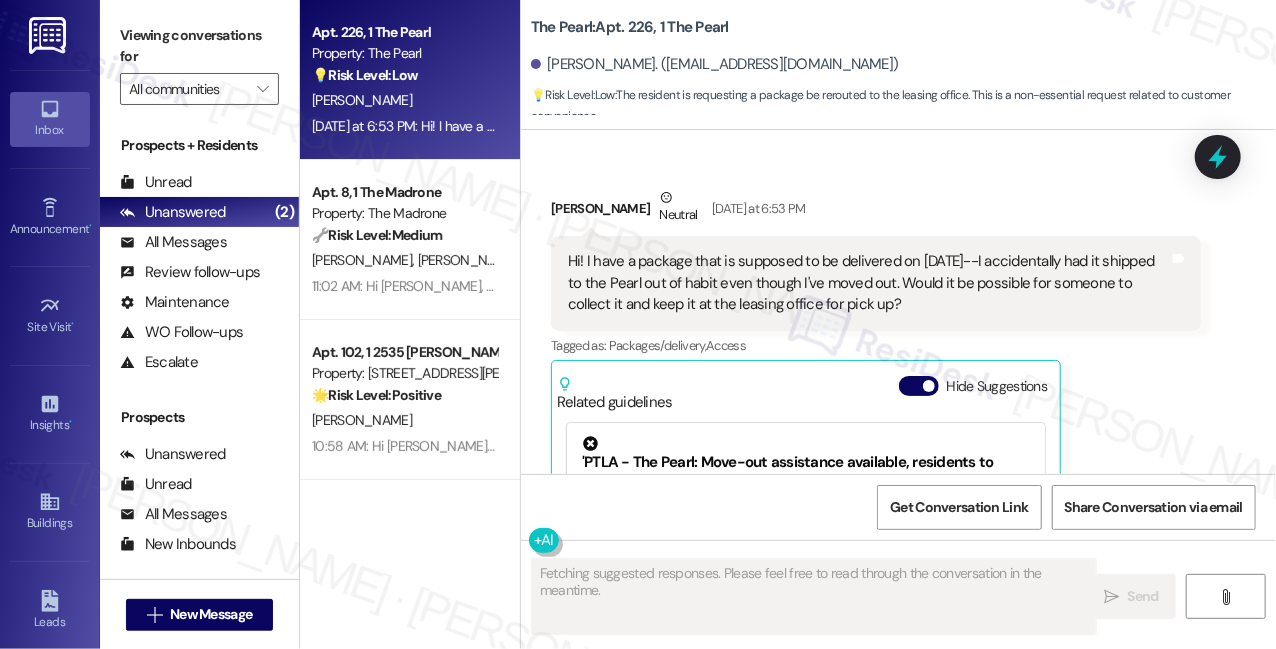 scroll, scrollTop: 9677, scrollLeft: 0, axis: vertical 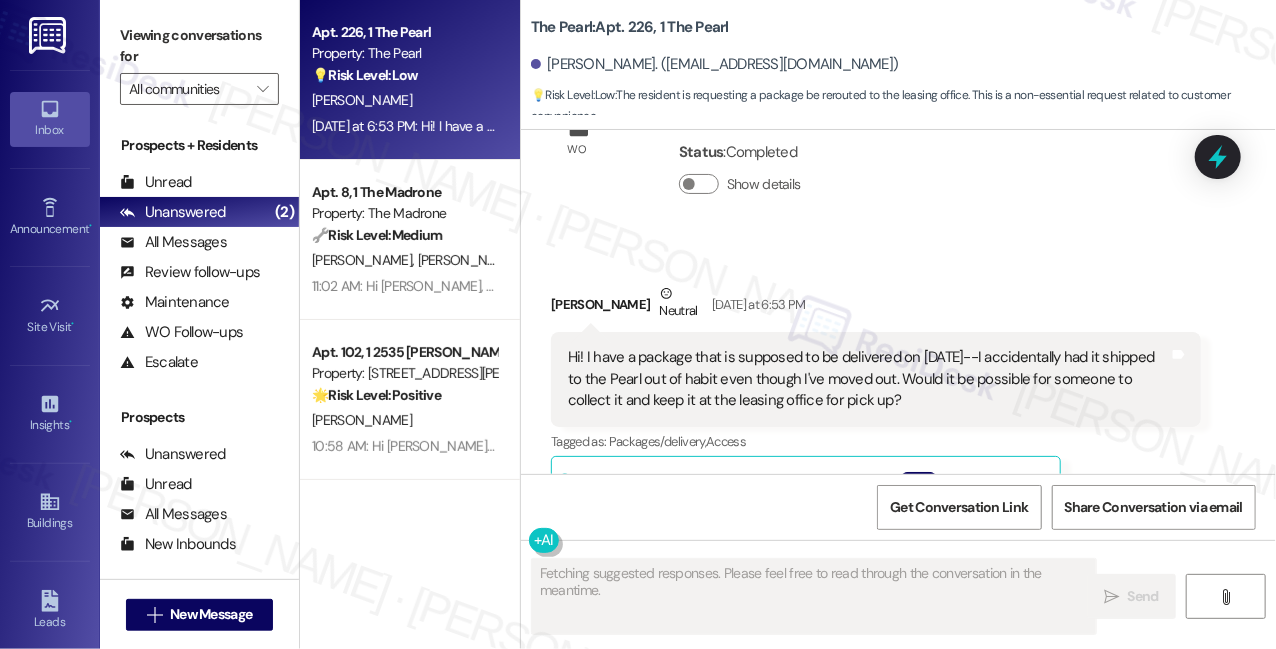 click on "Hi! I have a package that is supposed to be delivered on [DATE]--I accidentally had it shipped to the Pearl out of habit even though I've moved out. Would it be possible for someone to collect it and keep it at the leasing office for pick up?" at bounding box center (868, 379) 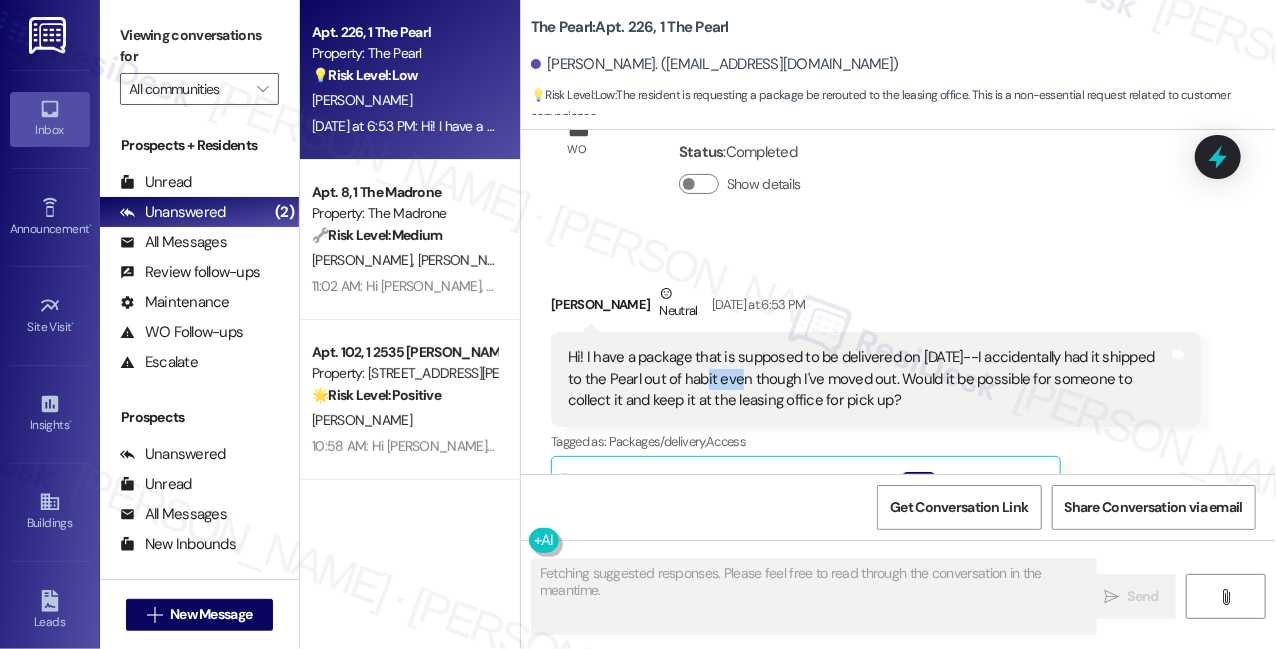 click on "Hi! I have a package that is supposed to be delivered on [DATE]--I accidentally had it shipped to the Pearl out of habit even though I've moved out. Would it be possible for someone to collect it and keep it at the leasing office for pick up?" at bounding box center [868, 379] 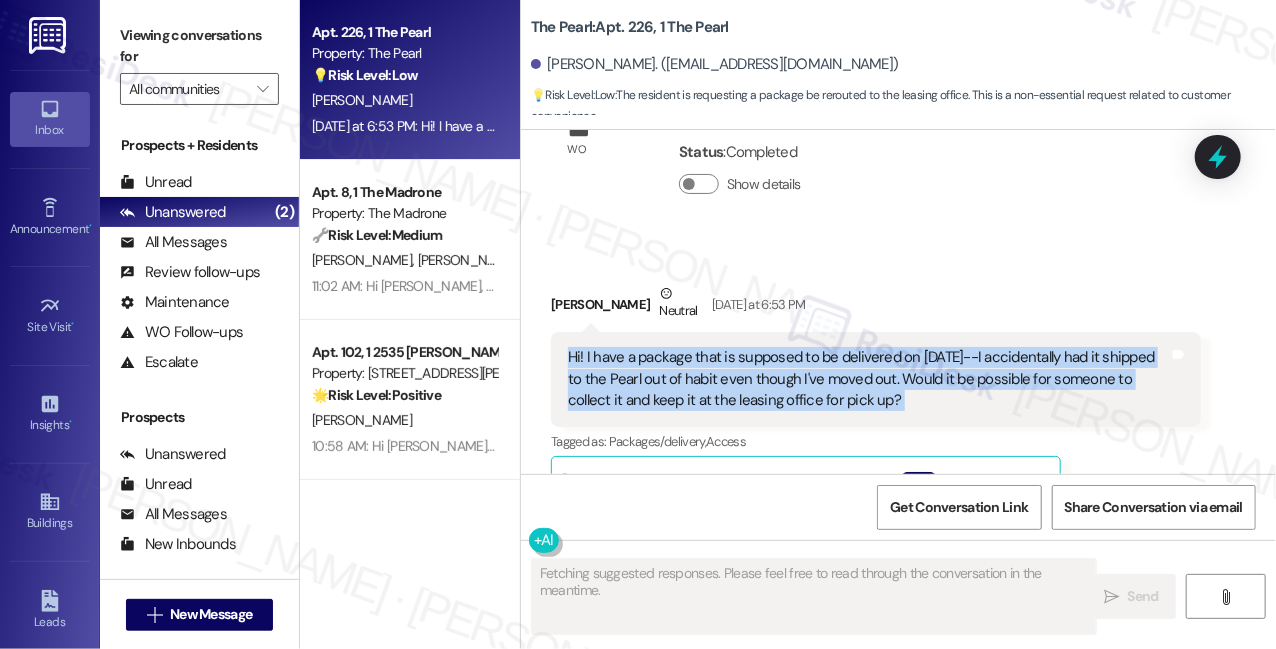 click on "Hi! I have a package that is supposed to be delivered on [DATE]--I accidentally had it shipped to the Pearl out of habit even though I've moved out. Would it be possible for someone to collect it and keep it at the leasing office for pick up?" at bounding box center (868, 379) 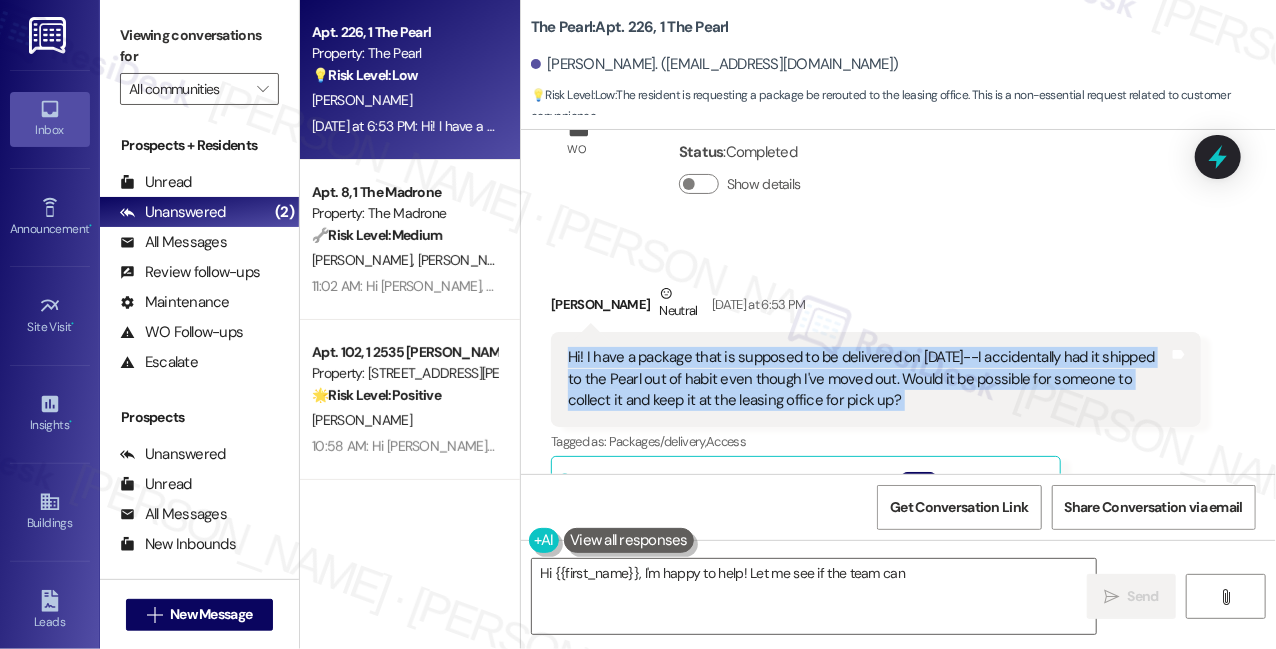 click on "Hi! I have a package that is supposed to be delivered on [DATE]--I accidentally had it shipped to the Pearl out of habit even though I've moved out. Would it be possible for someone to collect it and keep it at the leasing office for pick up?" at bounding box center (868, 379) 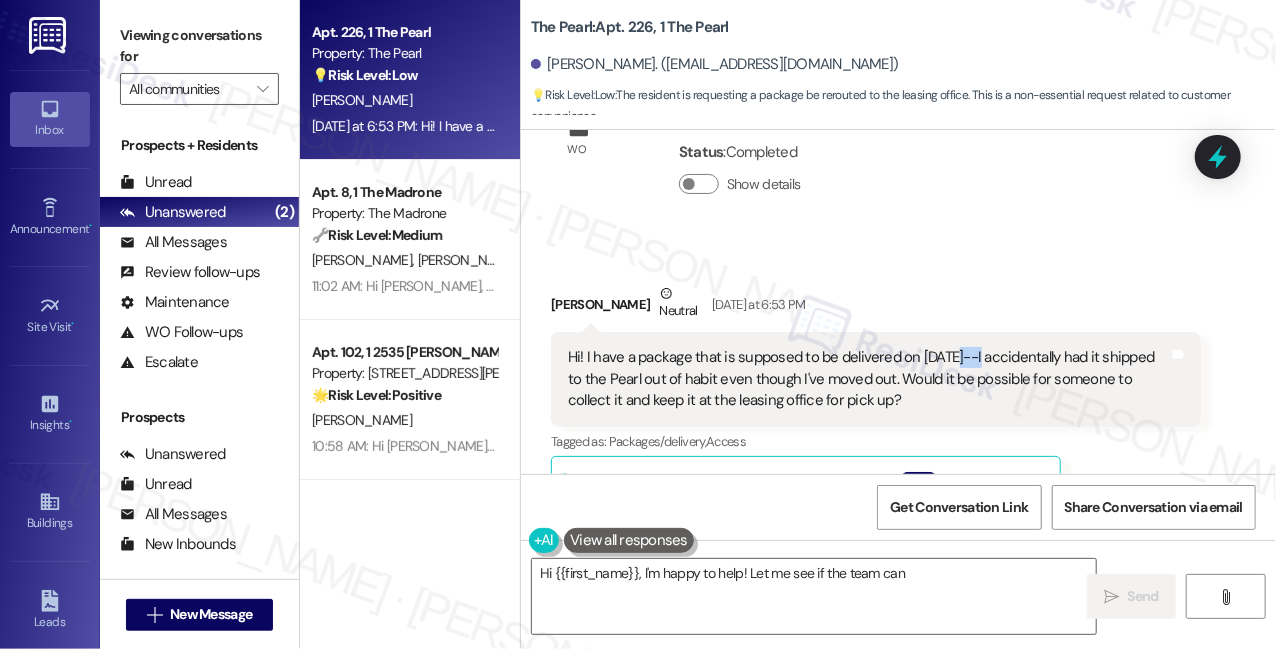 click on "Hi! I have a package that is supposed to be delivered on [DATE]--I accidentally had it shipped to the Pearl out of habit even though I've moved out. Would it be possible for someone to collect it and keep it at the leasing office for pick up?" at bounding box center [868, 379] 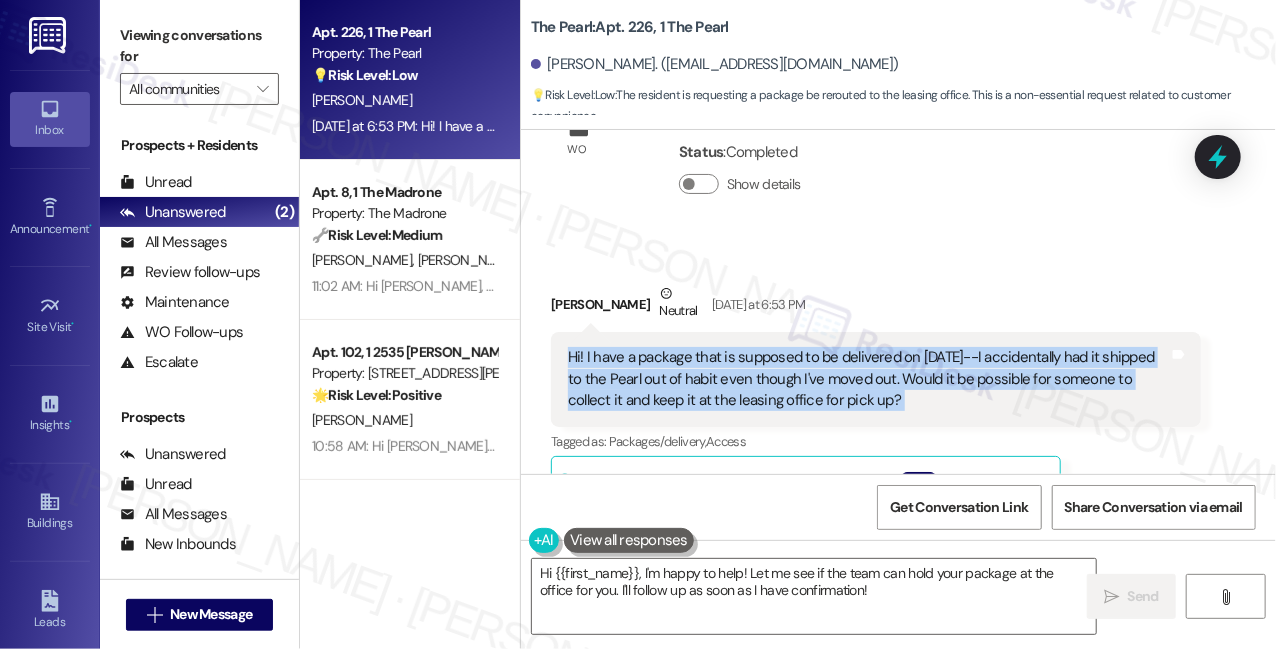 click on "Hi! I have a package that is supposed to be delivered on [DATE]--I accidentally had it shipped to the Pearl out of habit even though I've moved out. Would it be possible for someone to collect it and keep it at the leasing office for pick up?" at bounding box center (868, 379) 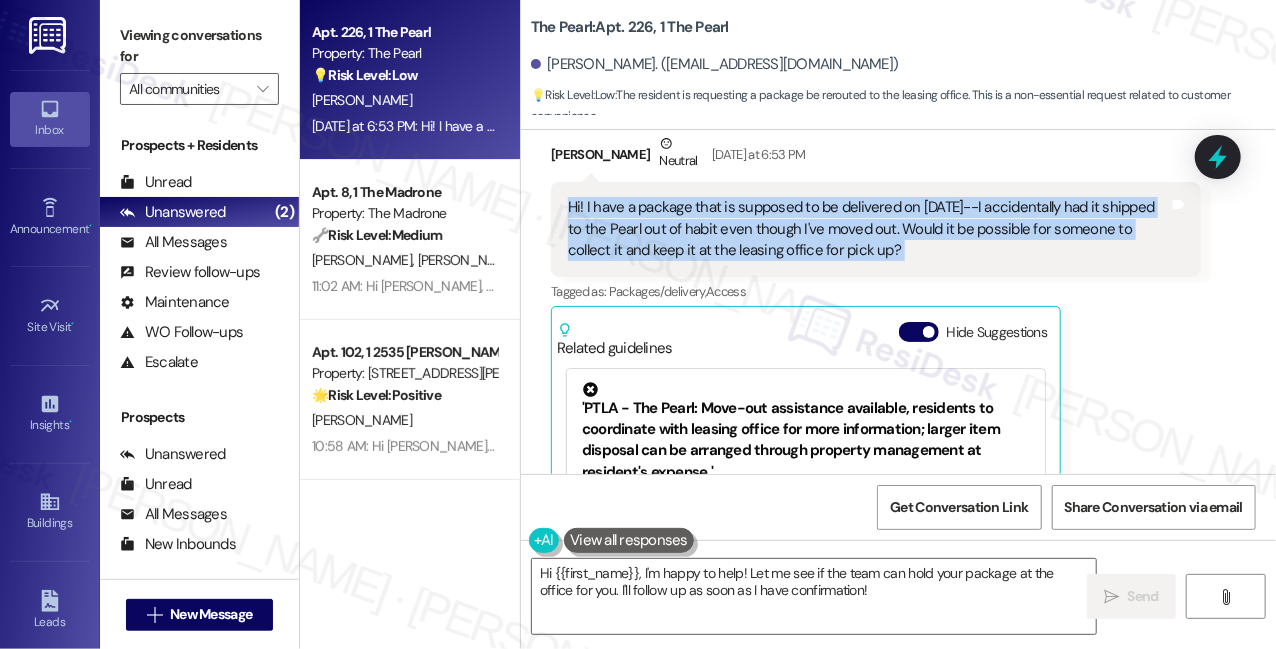scroll, scrollTop: 9858, scrollLeft: 0, axis: vertical 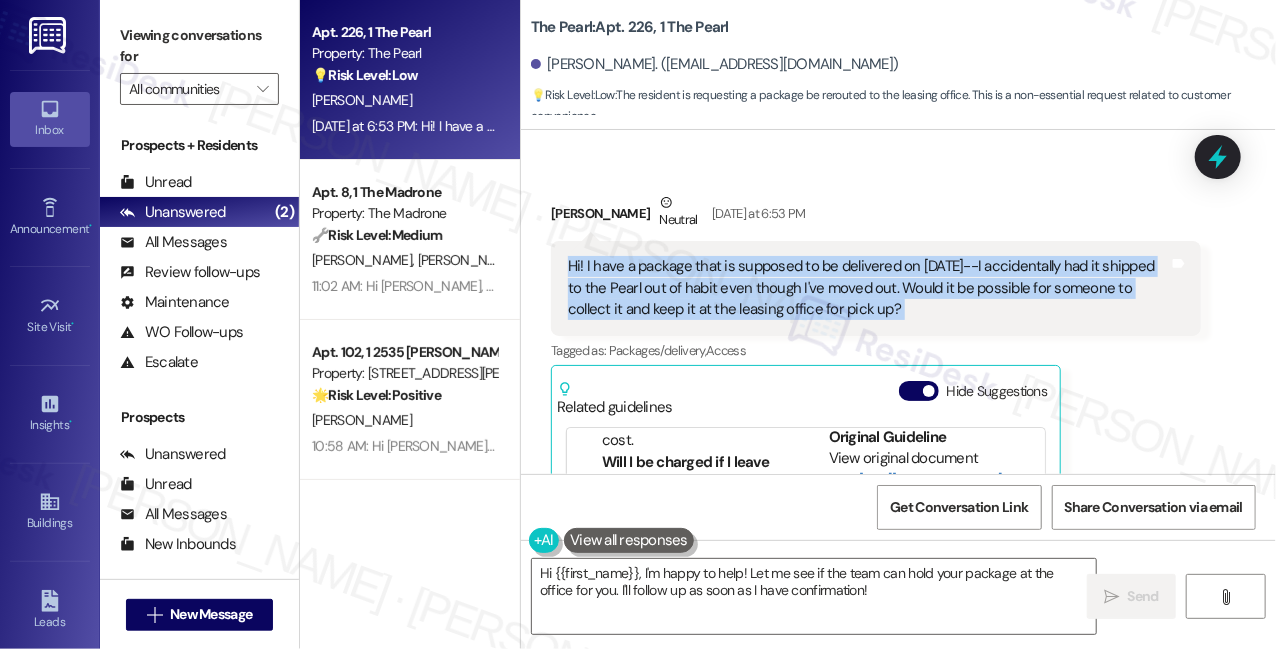 click on "Hi! I have a package that is supposed to be delivered on [DATE]--I accidentally had it shipped to the Pearl out of habit even though I've moved out. Would it be possible for someone to collect it and keep it at the leasing office for pick up?" at bounding box center [868, 288] 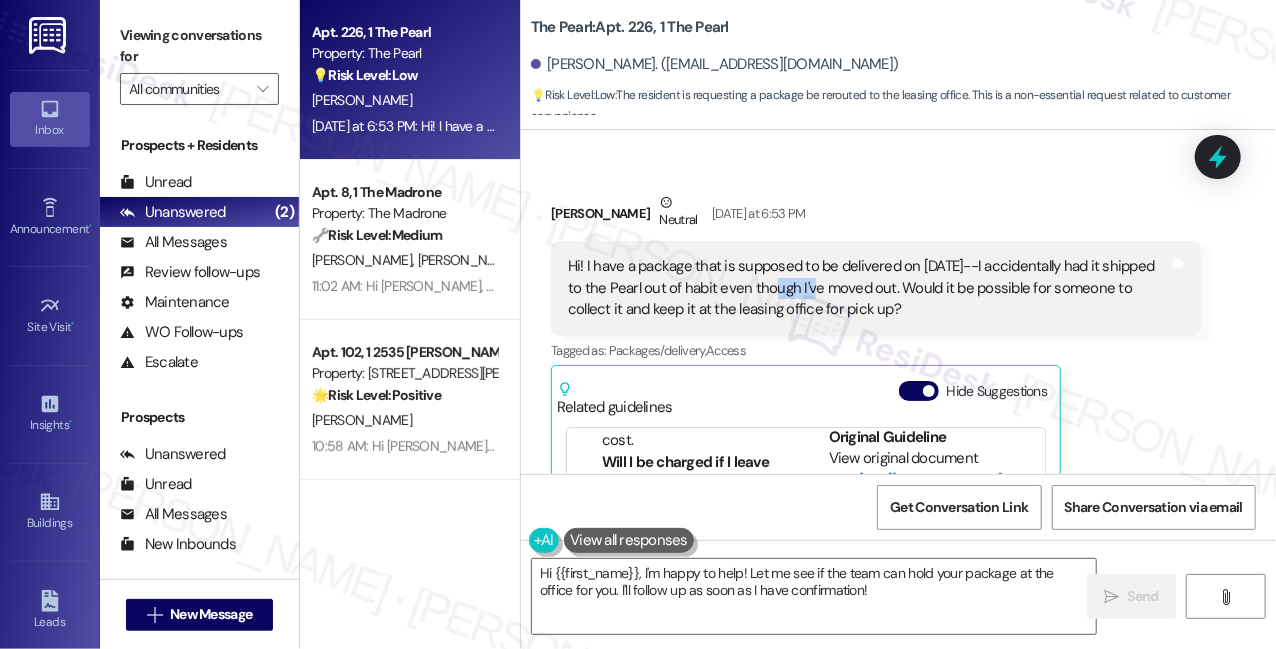 click on "Hi! I have a package that is supposed to be delivered on [DATE]--I accidentally had it shipped to the Pearl out of habit even though I've moved out. Would it be possible for someone to collect it and keep it at the leasing office for pick up?" at bounding box center [868, 288] 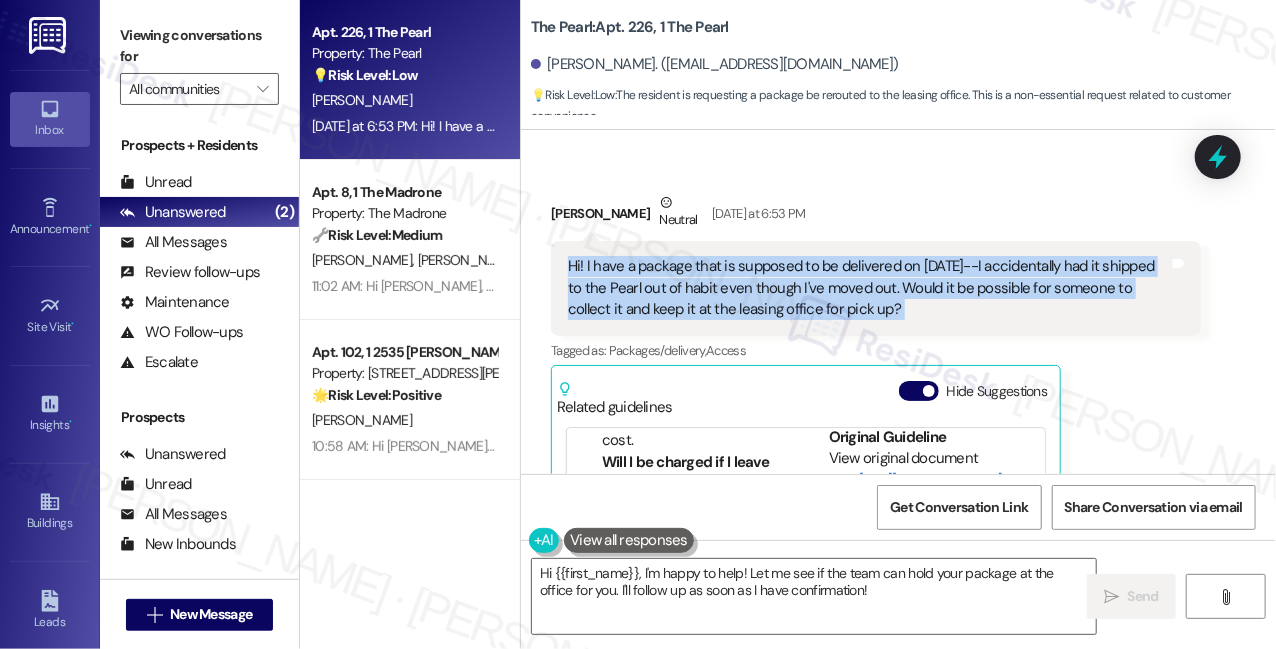click on "Hi! I have a package that is supposed to be delivered on [DATE]--I accidentally had it shipped to the Pearl out of habit even though I've moved out. Would it be possible for someone to collect it and keep it at the leasing office for pick up?" at bounding box center [868, 288] 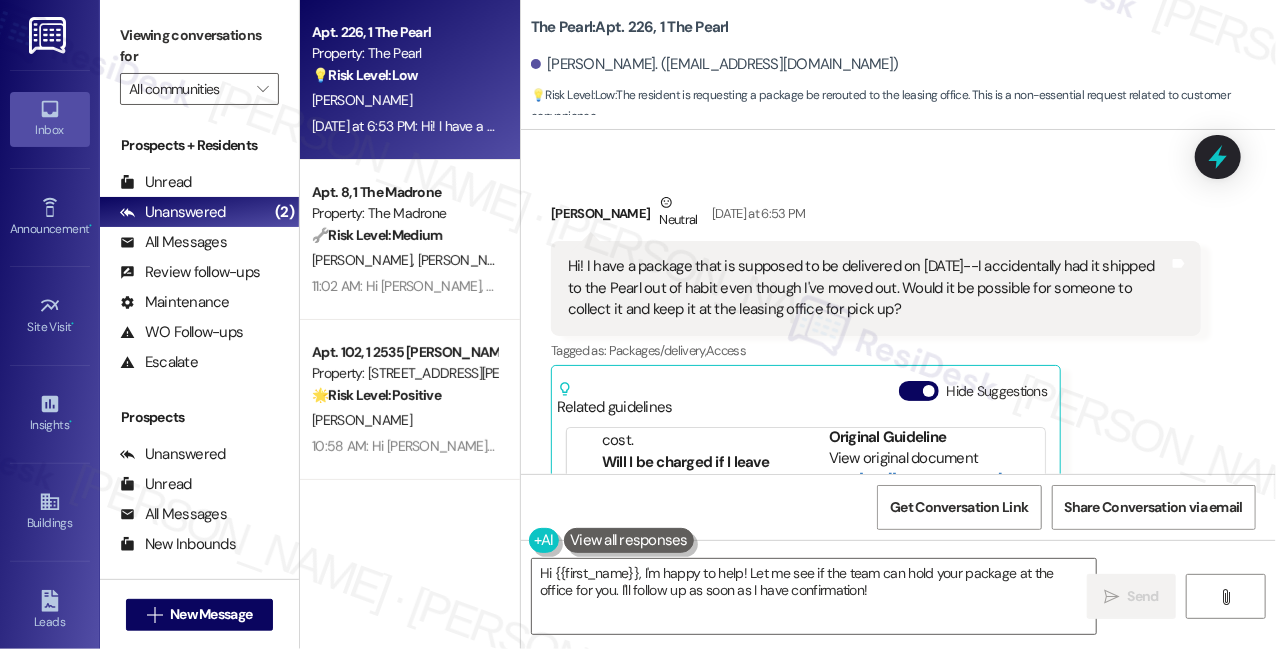 click on "Viewing conversations for" at bounding box center (199, 46) 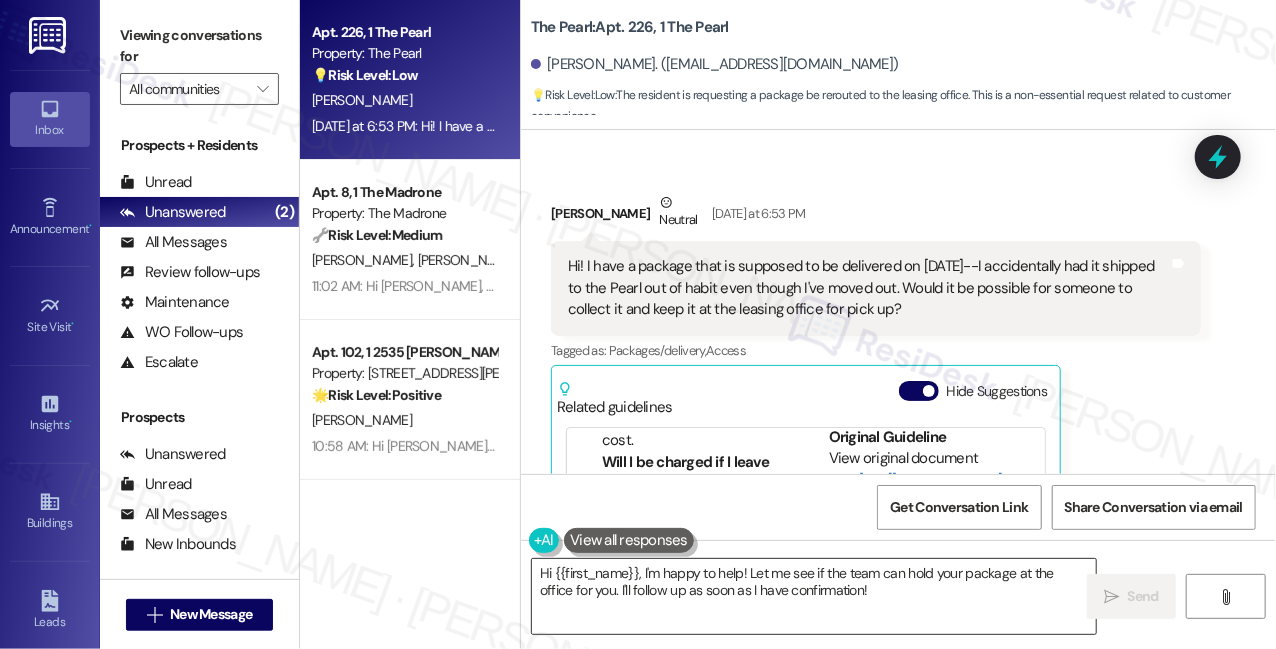 click on "Hi {{first_name}}, I'm happy to help! Let me see if the team can hold your package at the office for you. I'll follow up as soon as I have confirmation!" at bounding box center (814, 596) 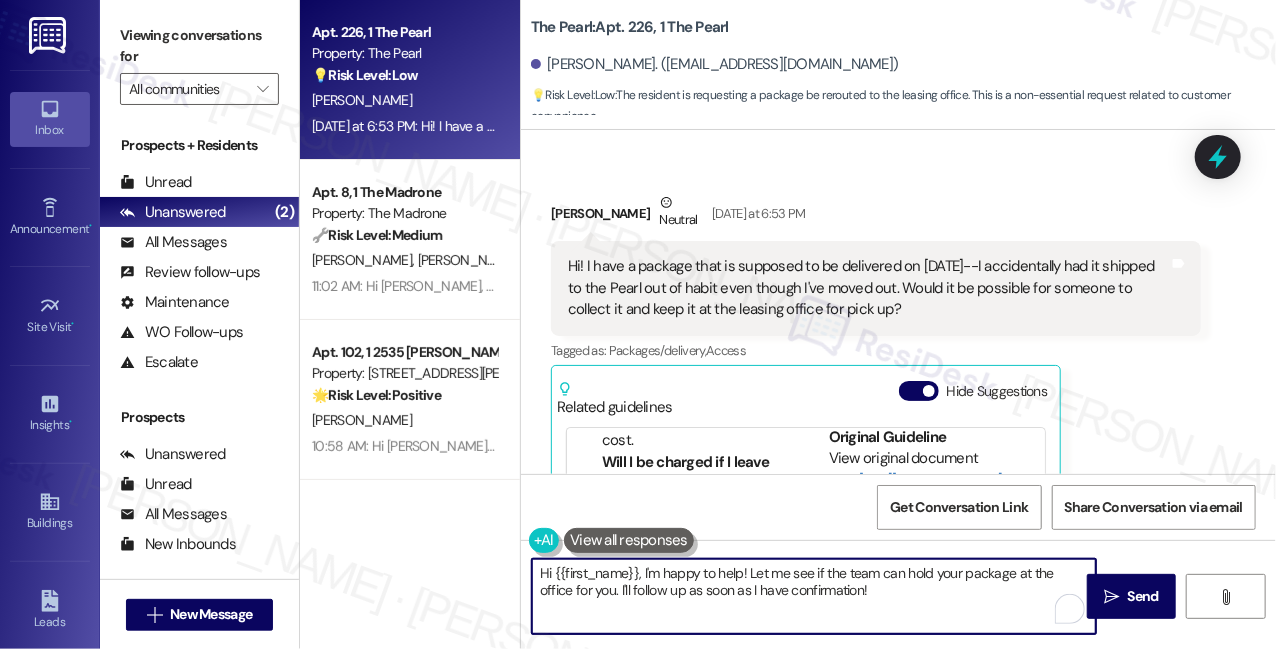 click on "Hi {{first_name}}, I'm happy to help! Let me see if the team can hold your package at the office for you. I'll follow up as soon as I have confirmation!" at bounding box center [814, 596] 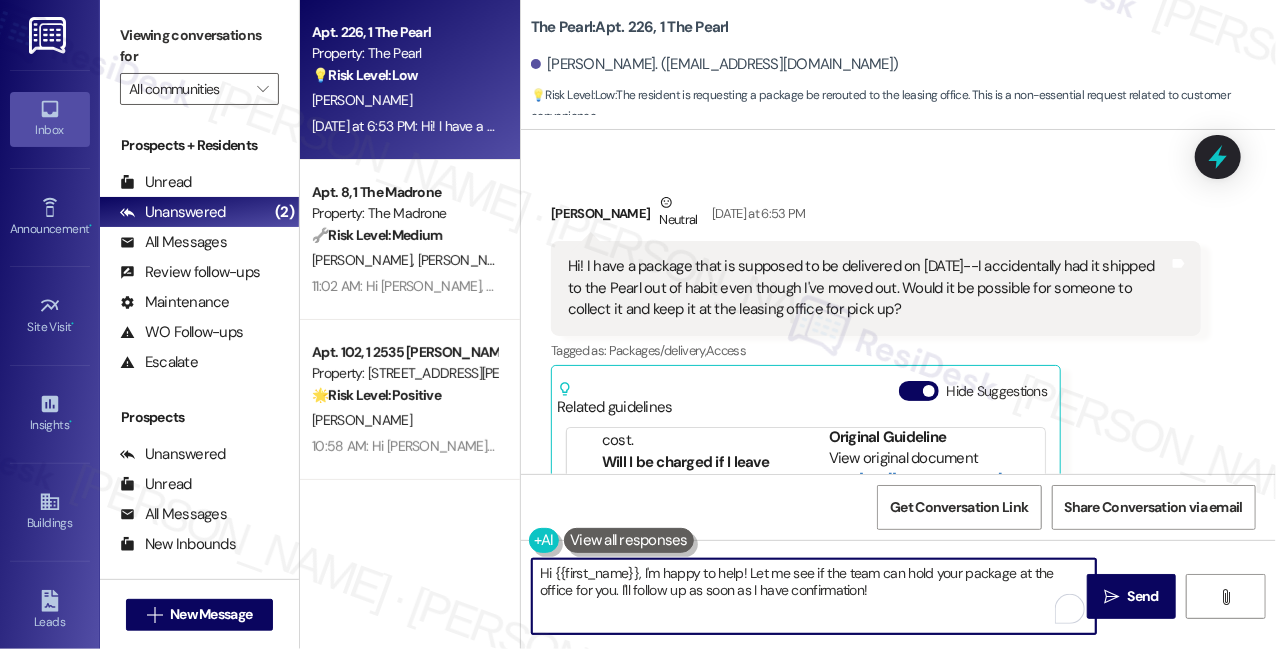 click on "Hi {{first_name}}, I'm happy to help! Let me see if the team can hold your package at the office for you. I'll follow up as soon as I have confirmation!" at bounding box center (814, 596) 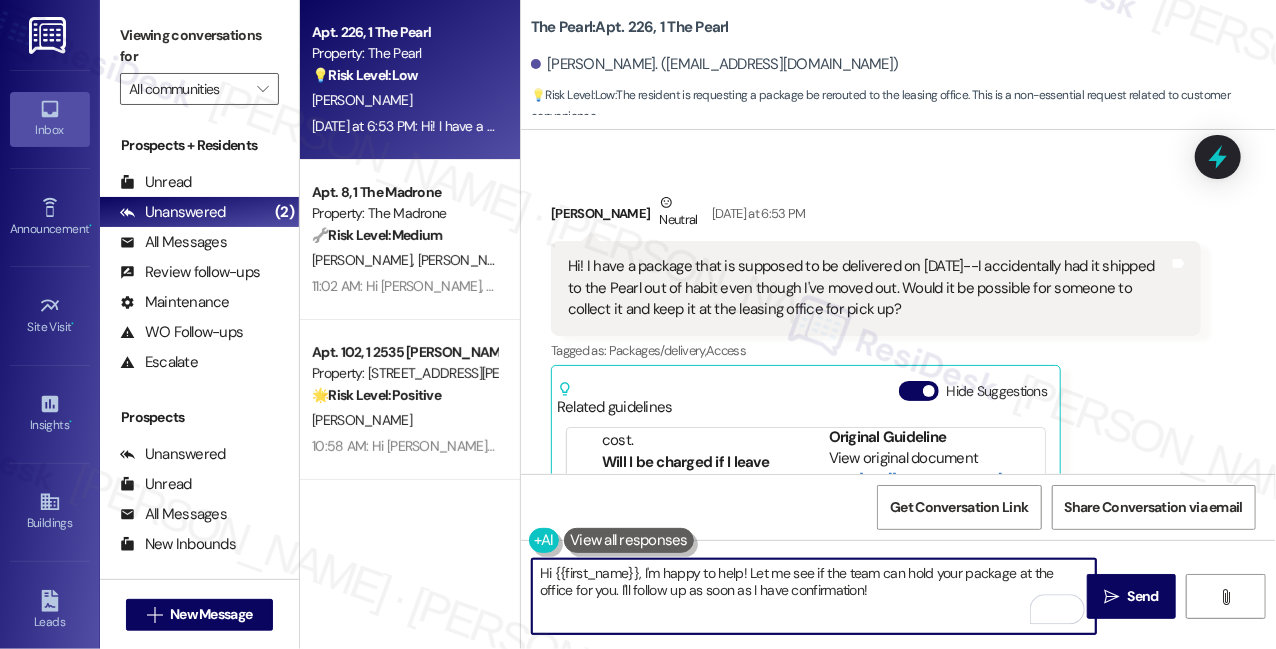 drag, startPoint x: 866, startPoint y: 595, endPoint x: 749, endPoint y: 574, distance: 118.869675 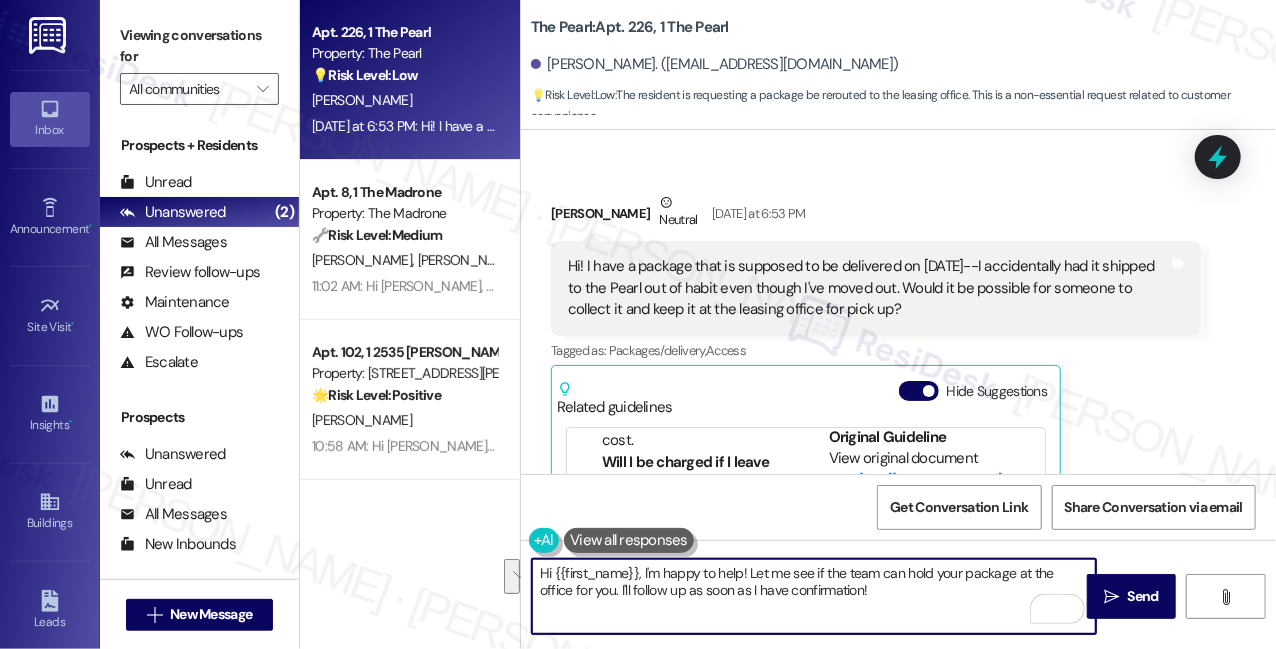 click on "Hi {{first_name}}, I'm happy to help! Let me see if the team can hold your package at the office for you. I'll follow up as soon as I have confirmation!" at bounding box center (814, 596) 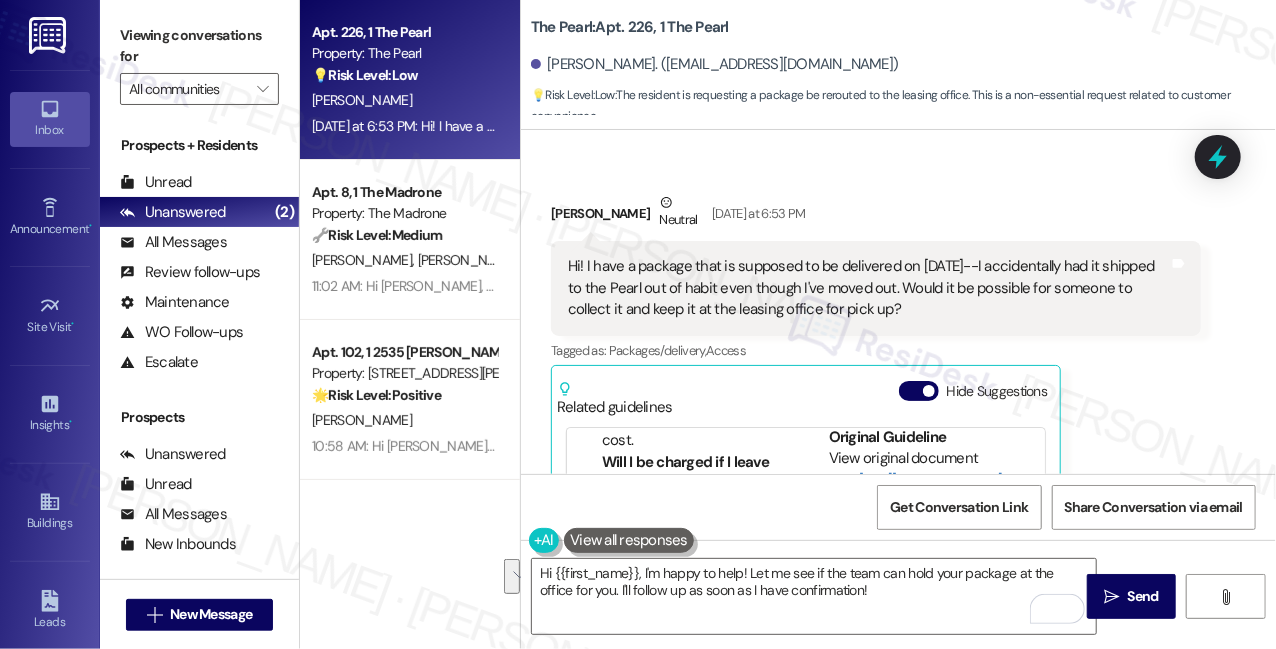 click on "Viewing conversations for" at bounding box center (199, 46) 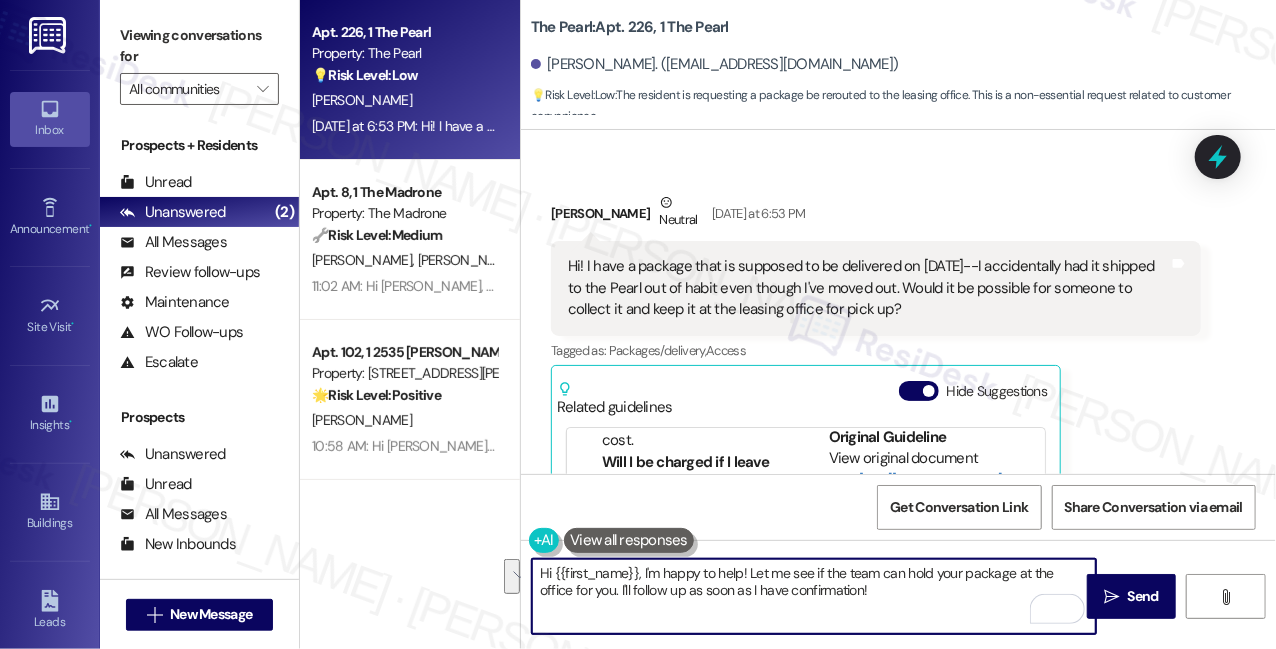 drag, startPoint x: 862, startPoint y: 595, endPoint x: 642, endPoint y: 564, distance: 222.17336 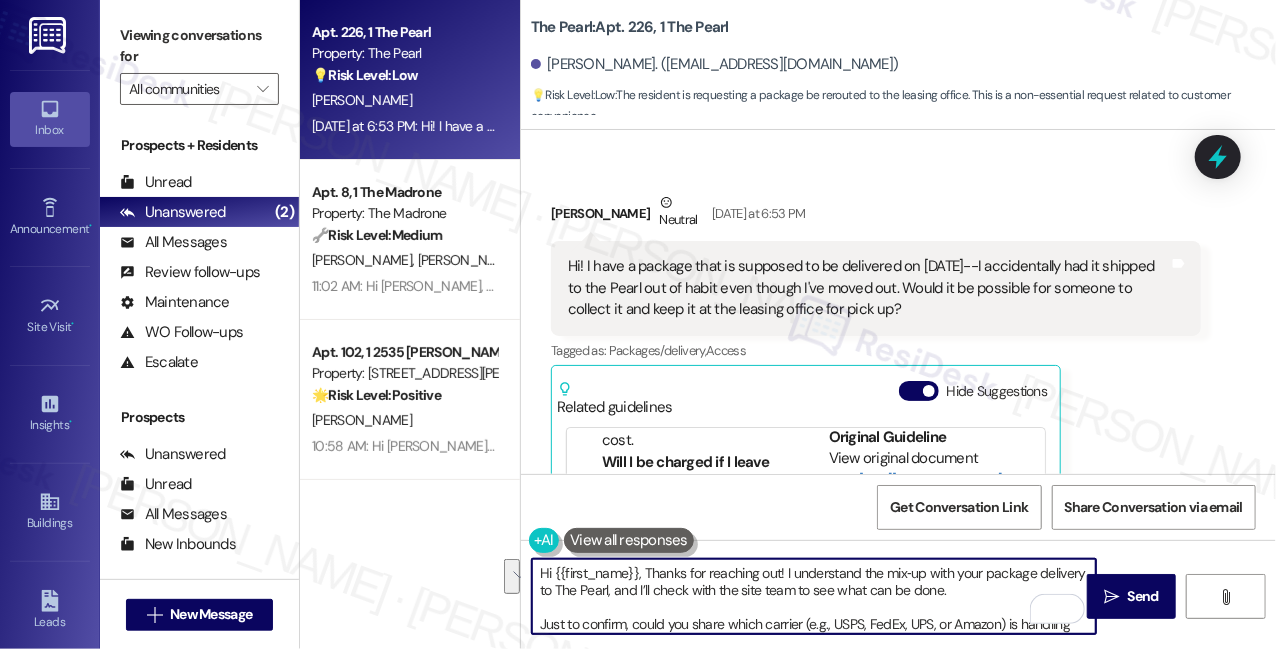 scroll, scrollTop: 34, scrollLeft: 0, axis: vertical 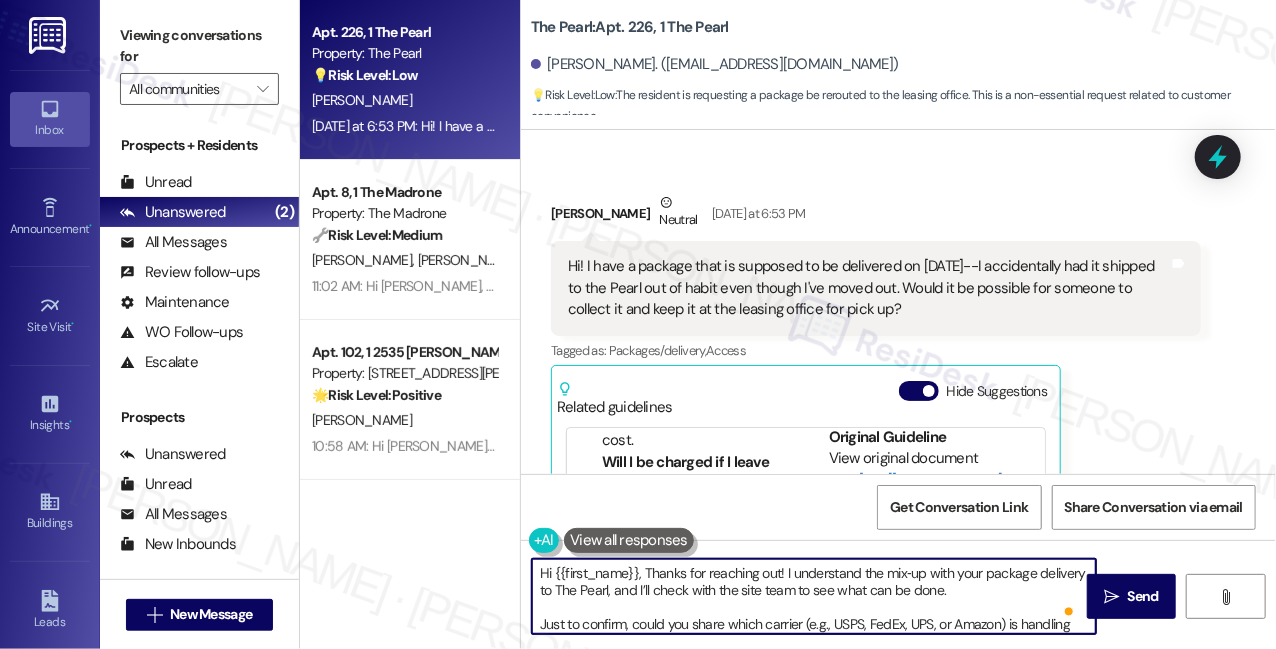 click on "Hi {{first_name}}, Thanks for reaching out! I understand the mix‑up with your package delivery to The Pearl, and I’ll check with the site team to see what can be done.
Just to confirm, could you share which carrier (e.g., USPS, FedEx, UPS, or Amazon) is handling the delivery and whether you have a tracking number? That information will help the team know when to expect the package and where to look for it." at bounding box center [814, 596] 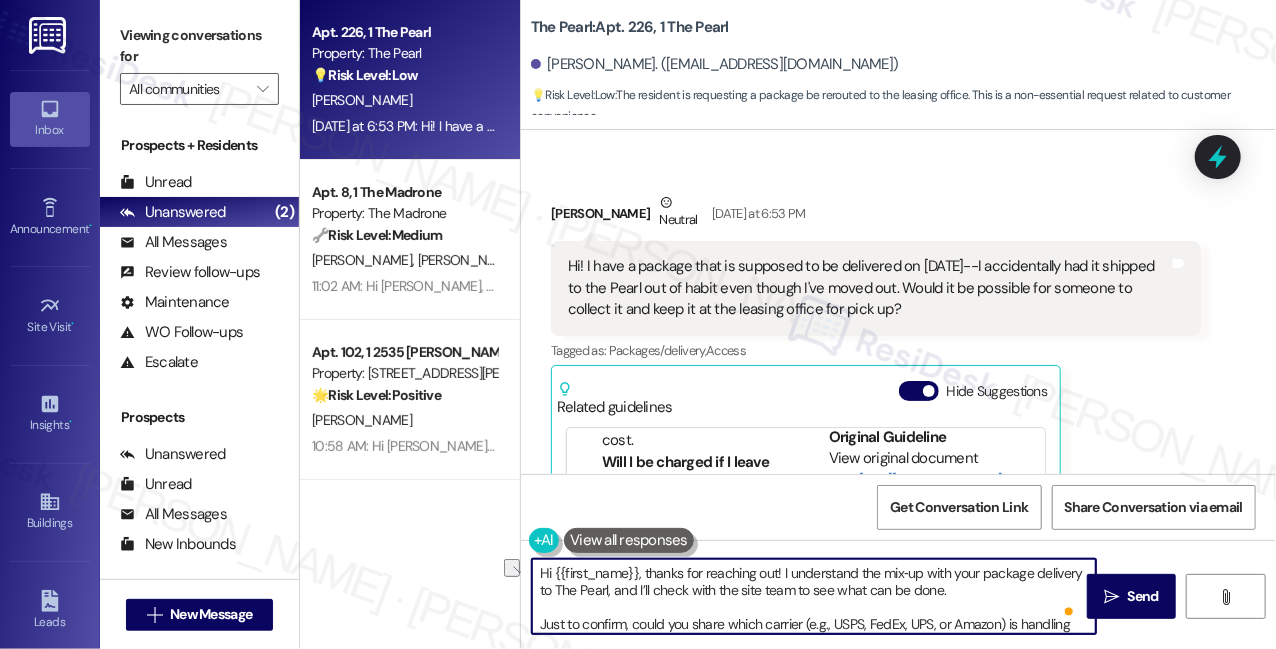 drag, startPoint x: 607, startPoint y: 591, endPoint x: 954, endPoint y: 583, distance: 347.0922 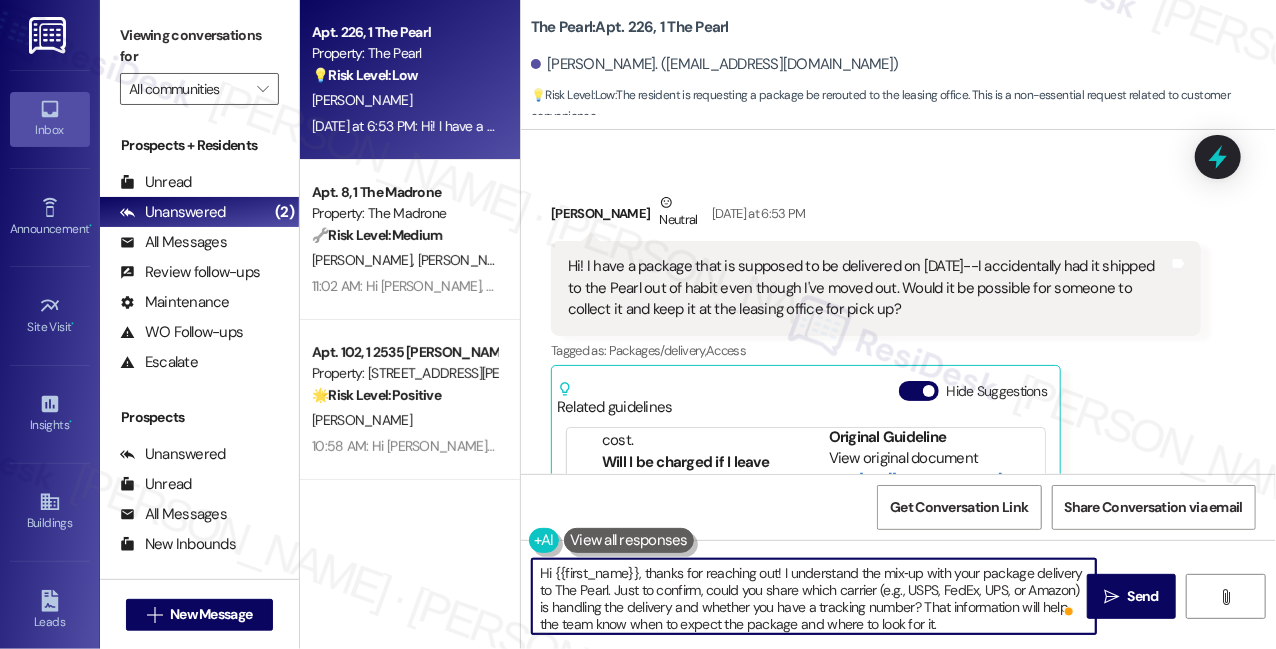 drag, startPoint x: 905, startPoint y: 591, endPoint x: 877, endPoint y: 586, distance: 28.442924 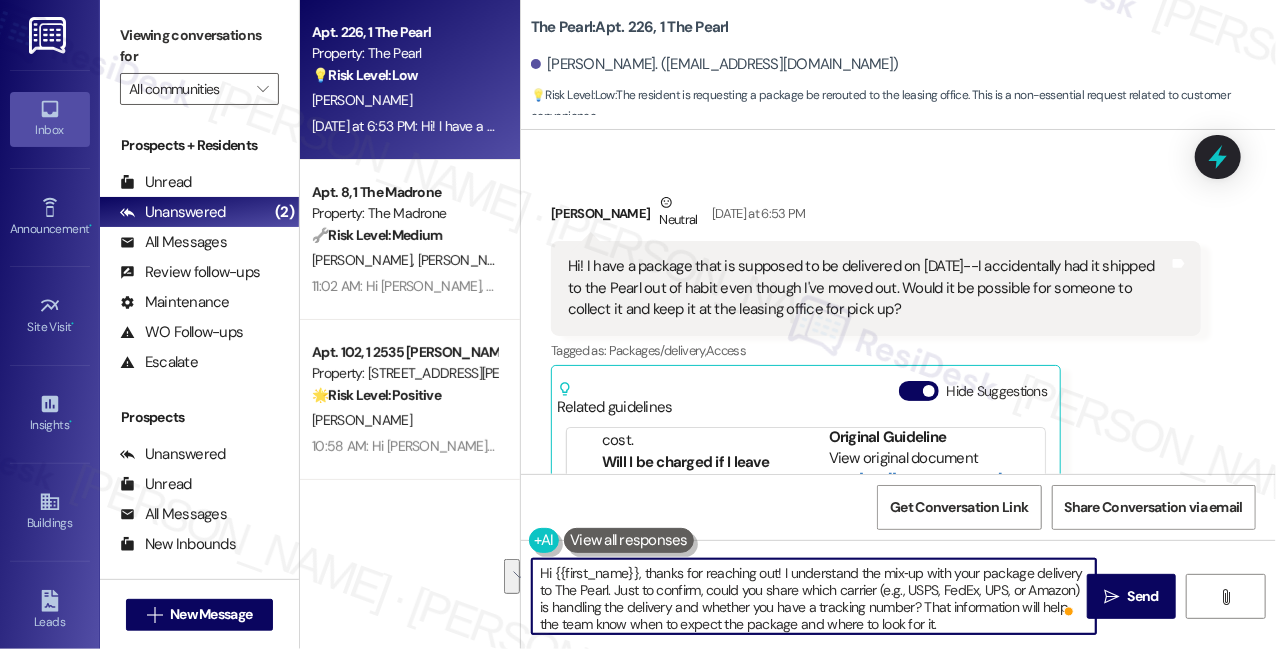 drag, startPoint x: 922, startPoint y: 606, endPoint x: 965, endPoint y: 616, distance: 44.14748 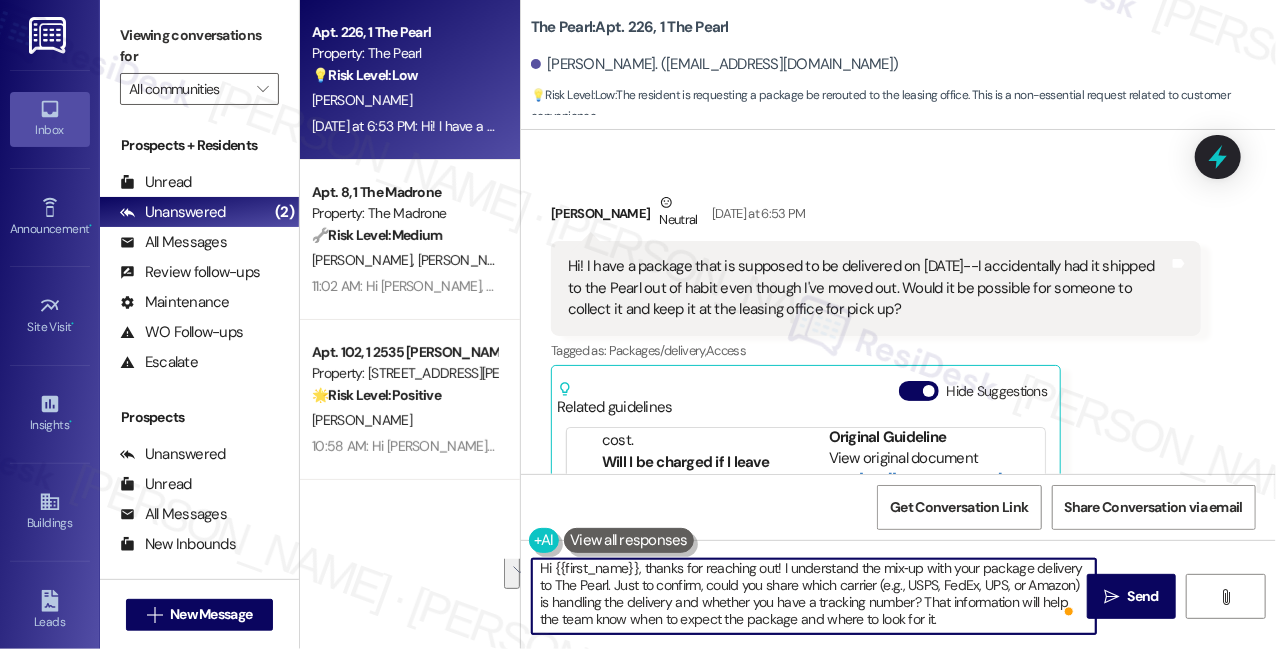 click on "Hi {{first_name}}, thanks for reaching out! I understand the mix‑up with your package delivery to The Pearl. Just to confirm, could you share which carrier (e.g., USPS, FedEx, UPS, or Amazon) is handling the delivery and whether you have a tracking number? That information will help the team know when to expect the package and where to look for it." at bounding box center [814, 596] 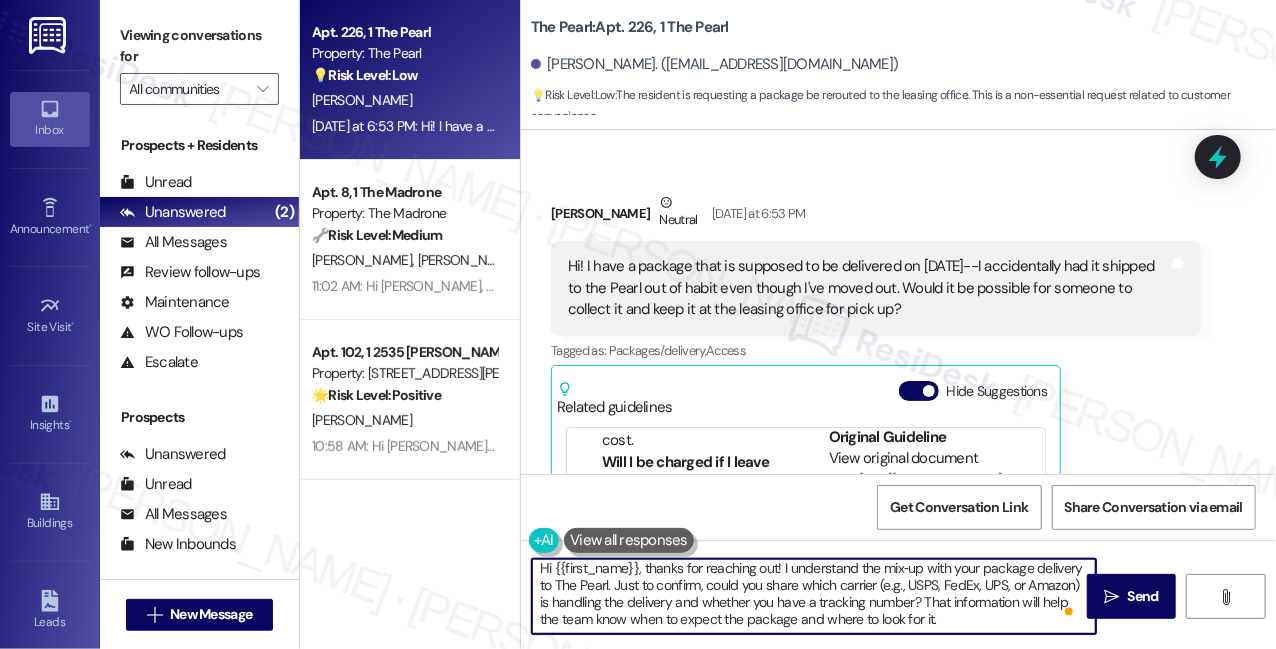 click on "Hi {{first_name}}, thanks for reaching out! I understand the mix‑up with your package delivery to The Pearl. Just to confirm, could you share which carrier (e.g., USPS, FedEx, UPS, or Amazon) is handling the delivery and whether you have a tracking number? That information will help the team know when to expect the package and where to look for it." at bounding box center [814, 596] 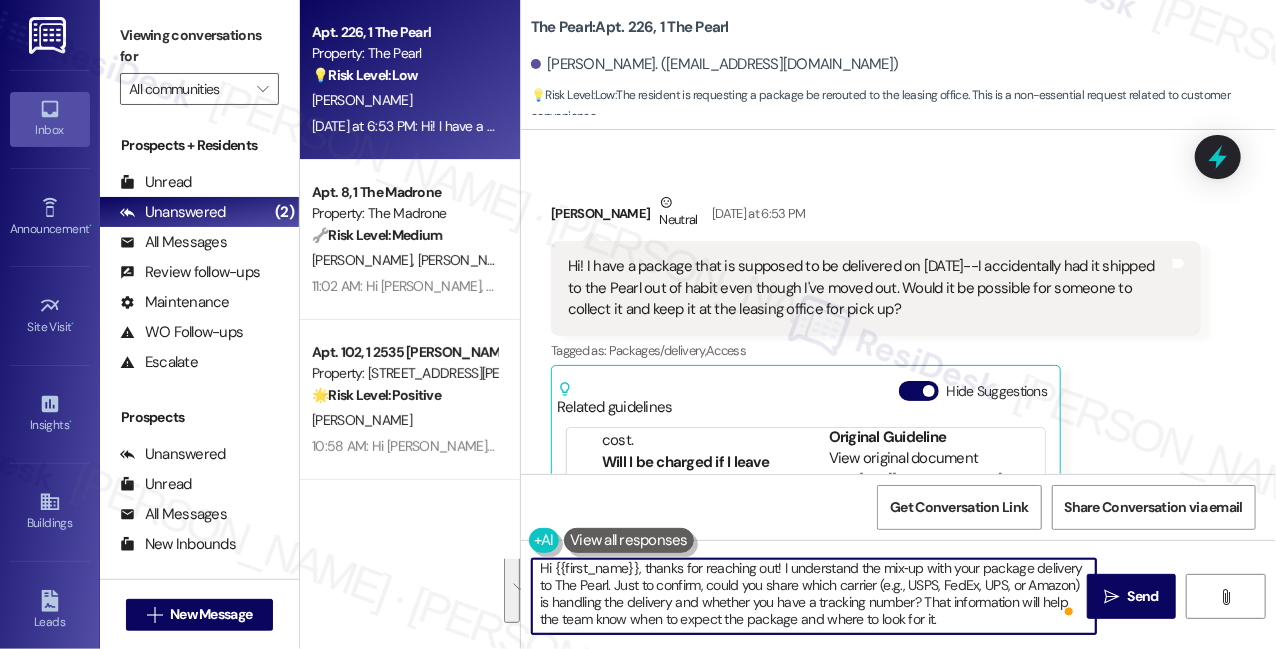 click on "Hi {{first_name}}, thanks for reaching out! I understand the mix‑up with your package delivery to The Pearl. Just to confirm, could you share which carrier (e.g., USPS, FedEx, UPS, or Amazon) is handling the delivery and whether you have a tracking number? That information will help the team know when to expect the package and where to look for it." at bounding box center [814, 596] 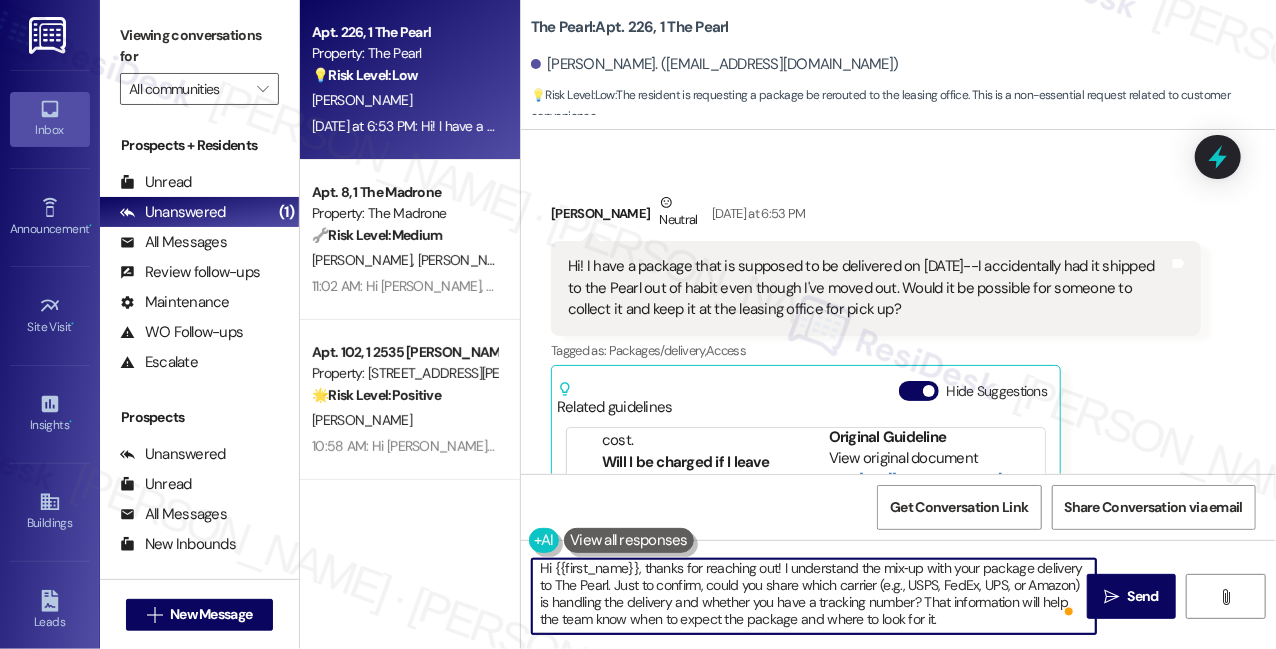 click on "Hi {{first_name}}, thanks for reaching out! I understand the mix‑up with your package delivery to The Pearl. Just to confirm, could you share which carrier (e.g., USPS, FedEx, UPS, or Amazon) is handling the delivery and whether you have a tracking number? That information will help the team know when to expect the package and where to look for it." at bounding box center [814, 596] 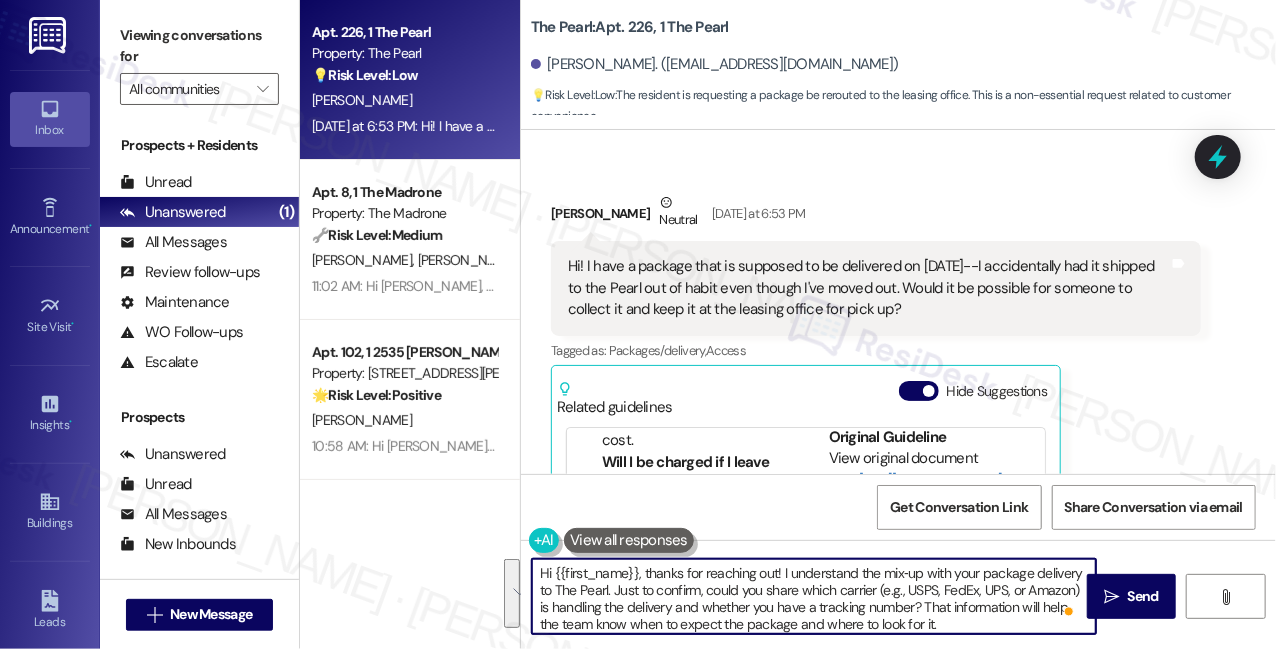 click on "Hi {{first_name}}, thanks for reaching out! I understand the mix‑up with your package delivery to The Pearl. Just to confirm, could you share which carrier (e.g., USPS, FedEx, UPS, or Amazon) is handling the delivery and whether you have a tracking number? That information will help the team know when to expect the package and where to look for it." at bounding box center (814, 596) 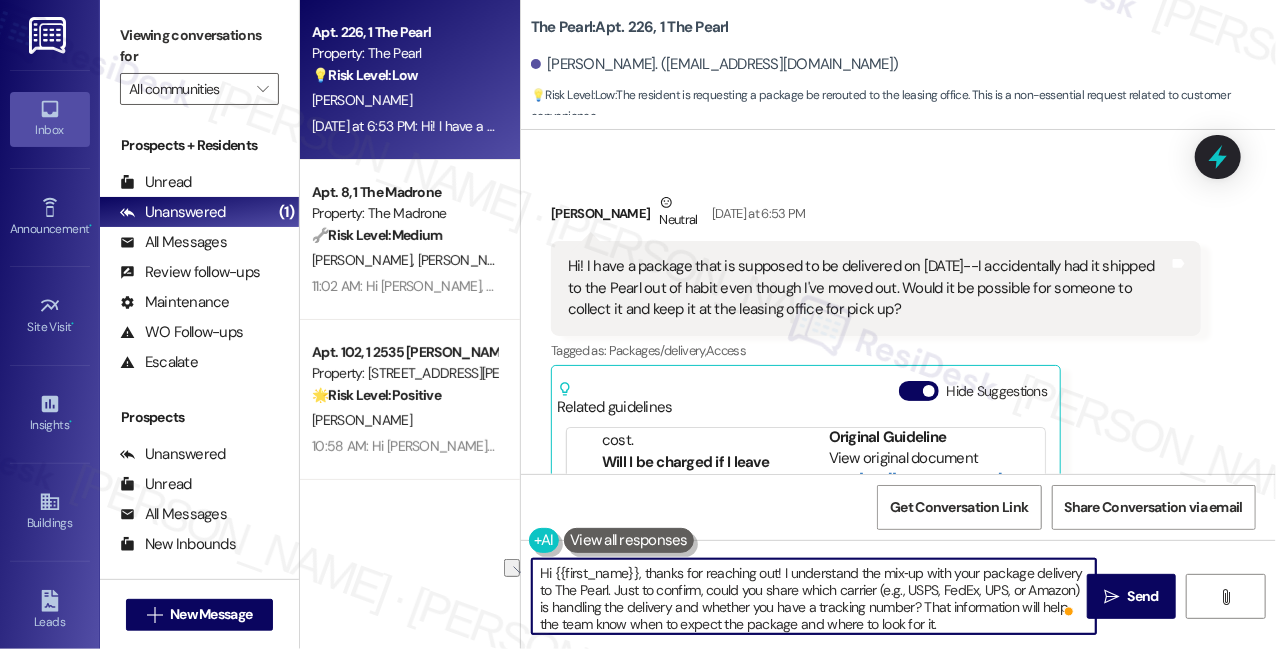 drag, startPoint x: 875, startPoint y: 591, endPoint x: 1077, endPoint y: 587, distance: 202.0396 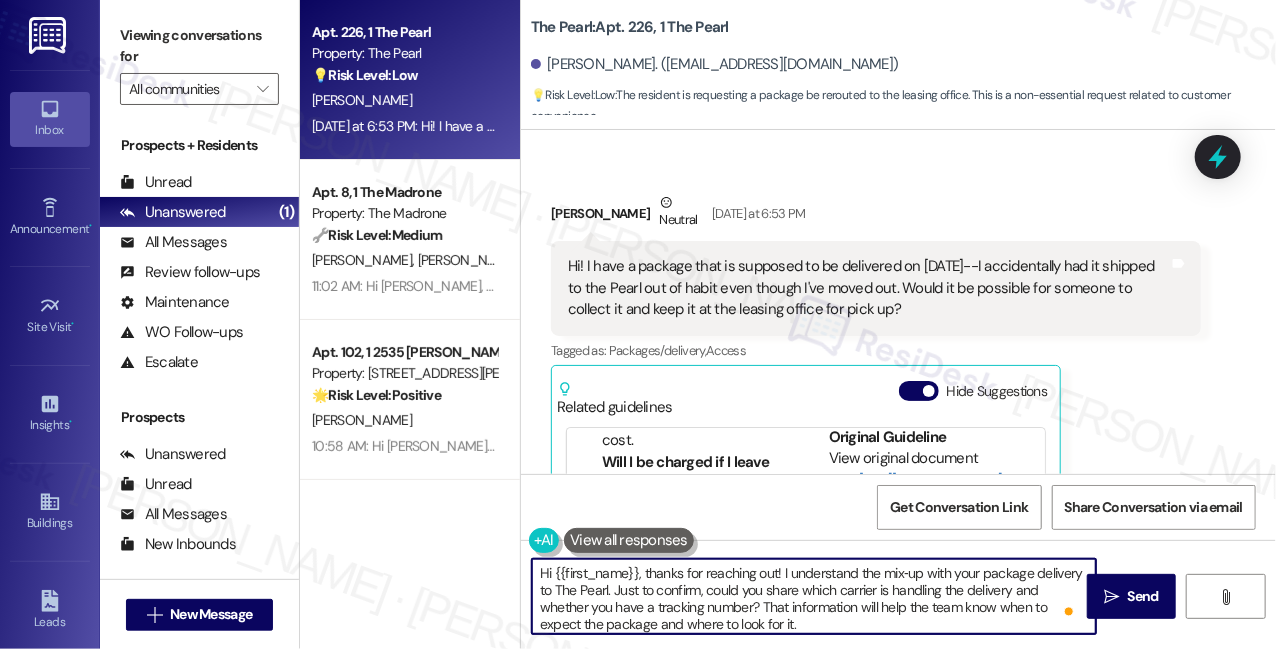 scroll, scrollTop: 5, scrollLeft: 0, axis: vertical 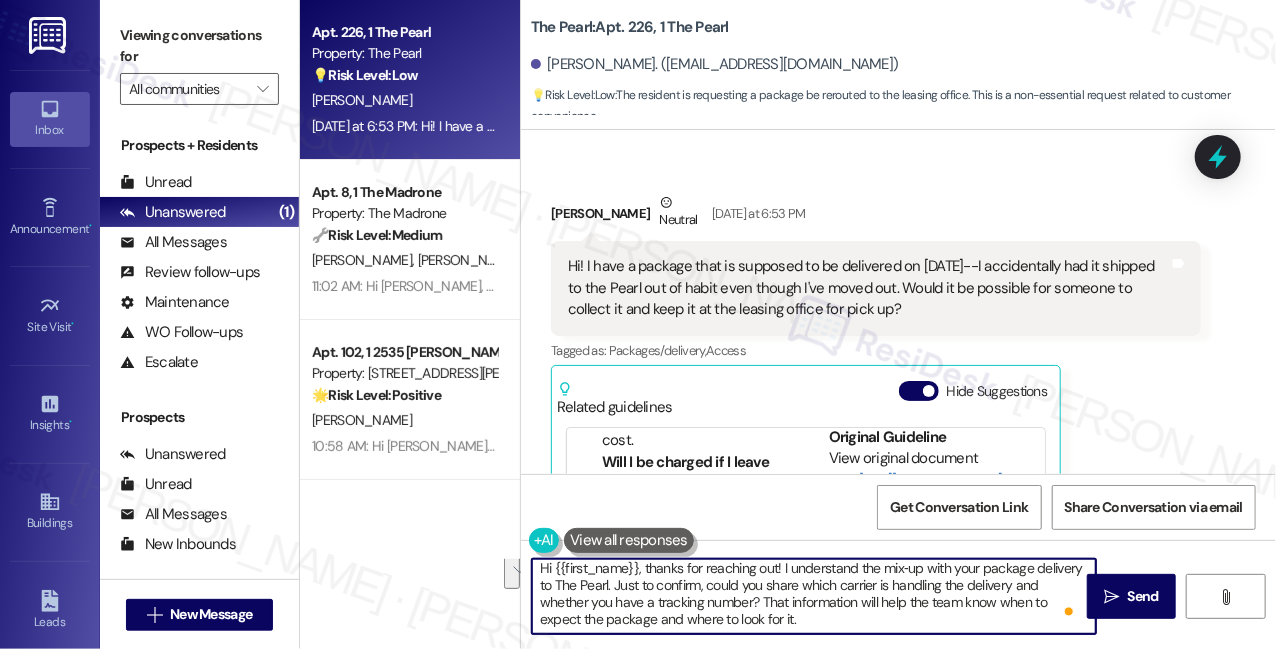 drag, startPoint x: 763, startPoint y: 606, endPoint x: 828, endPoint y: 624, distance: 67.44627 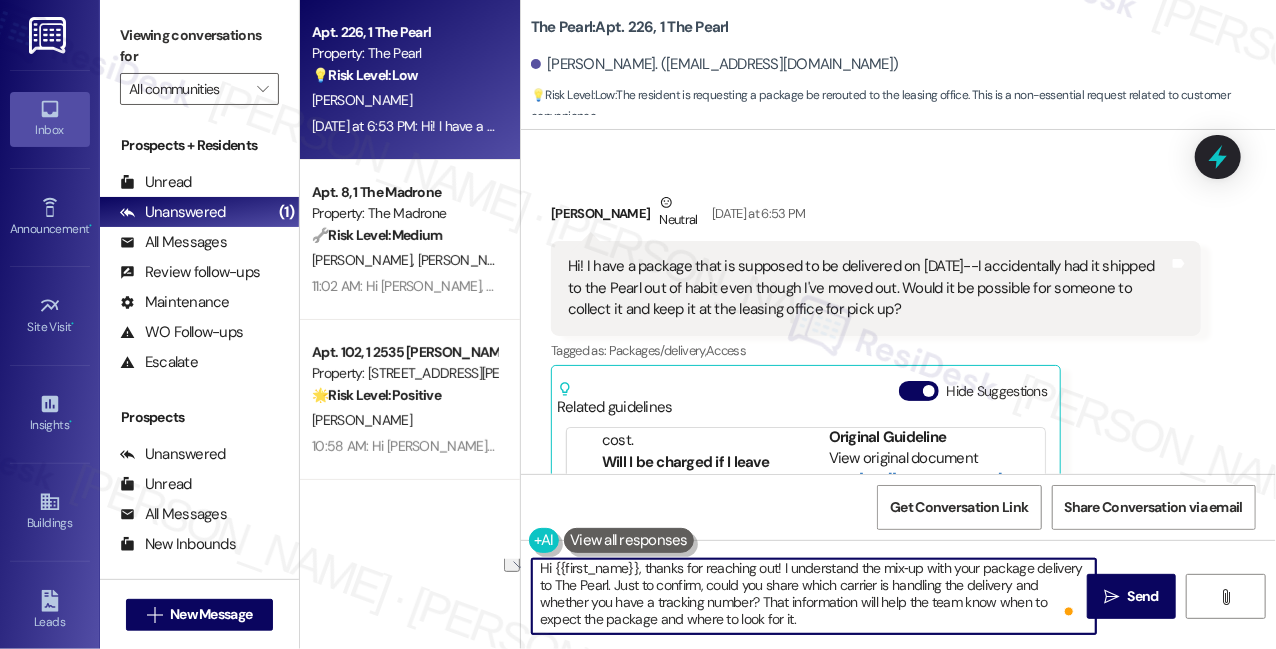 drag, startPoint x: 851, startPoint y: 614, endPoint x: 653, endPoint y: 624, distance: 198.25237 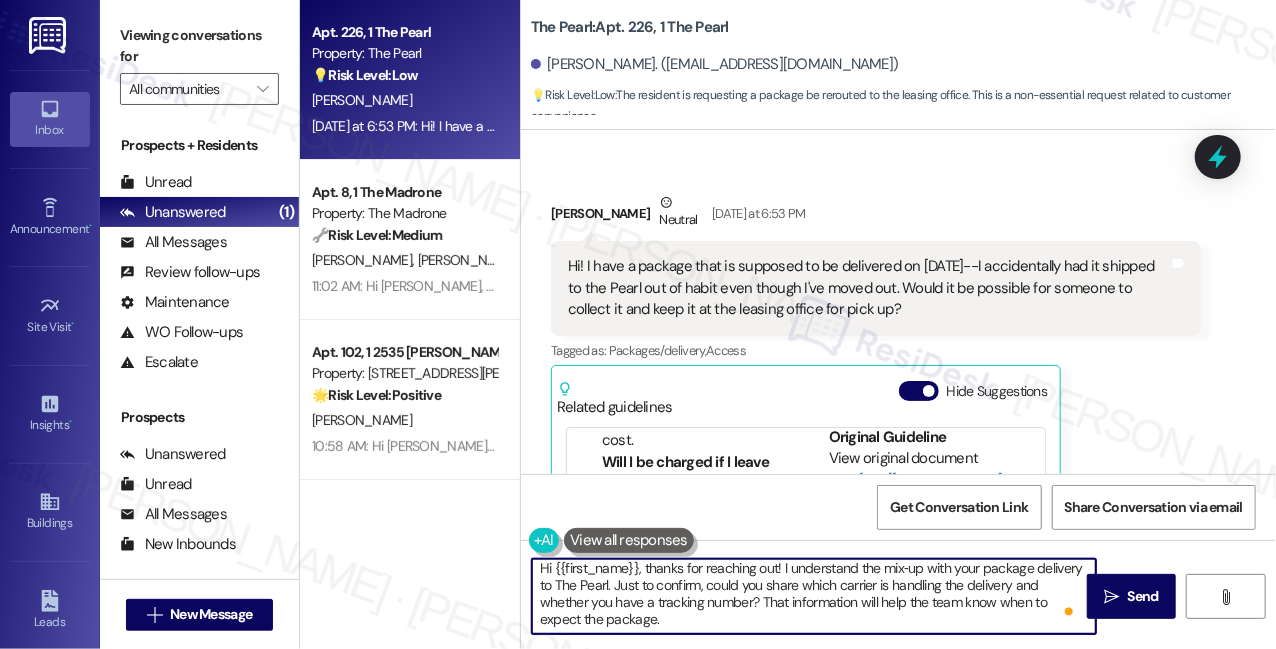 click on "Hi! I have a package that is supposed to be delivered on [DATE]--I accidentally had it shipped to the Pearl out of habit even though I've moved out. Would it be possible for someone to collect it and keep it at the leasing office for pick up?" at bounding box center [868, 288] 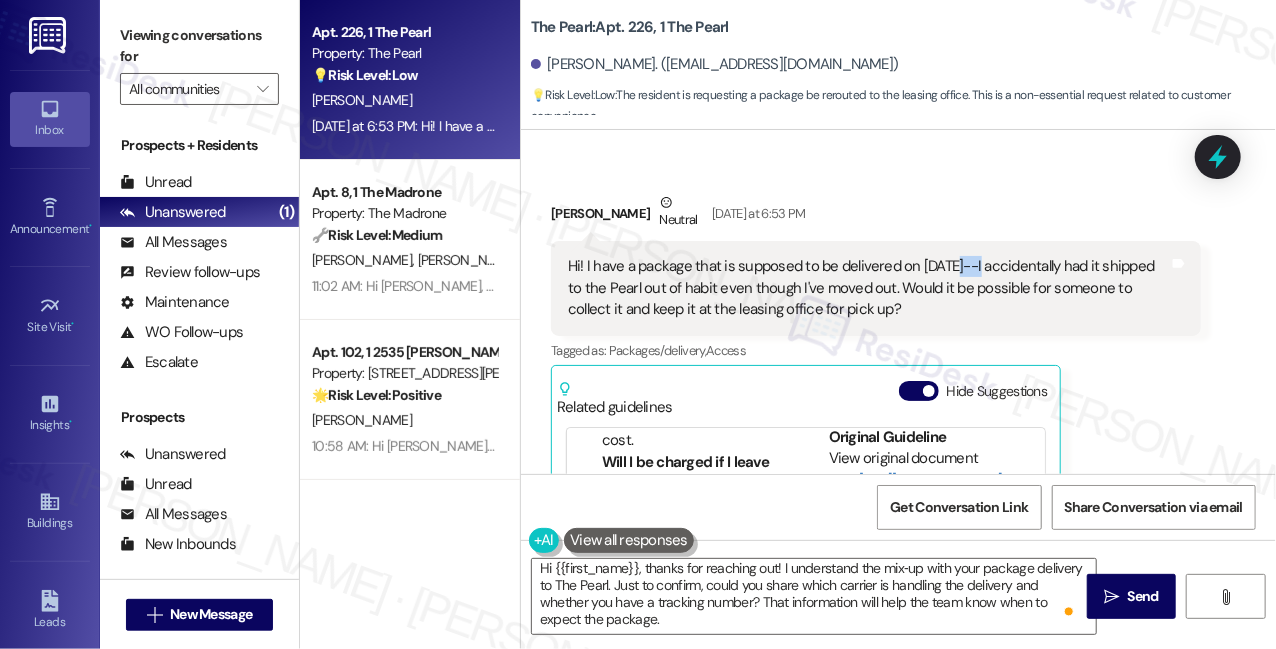 click on "Hi! I have a package that is supposed to be delivered on [DATE]--I accidentally had it shipped to the Pearl out of habit even though I've moved out. Would it be possible for someone to collect it and keep it at the leasing office for pick up?" at bounding box center (868, 288) 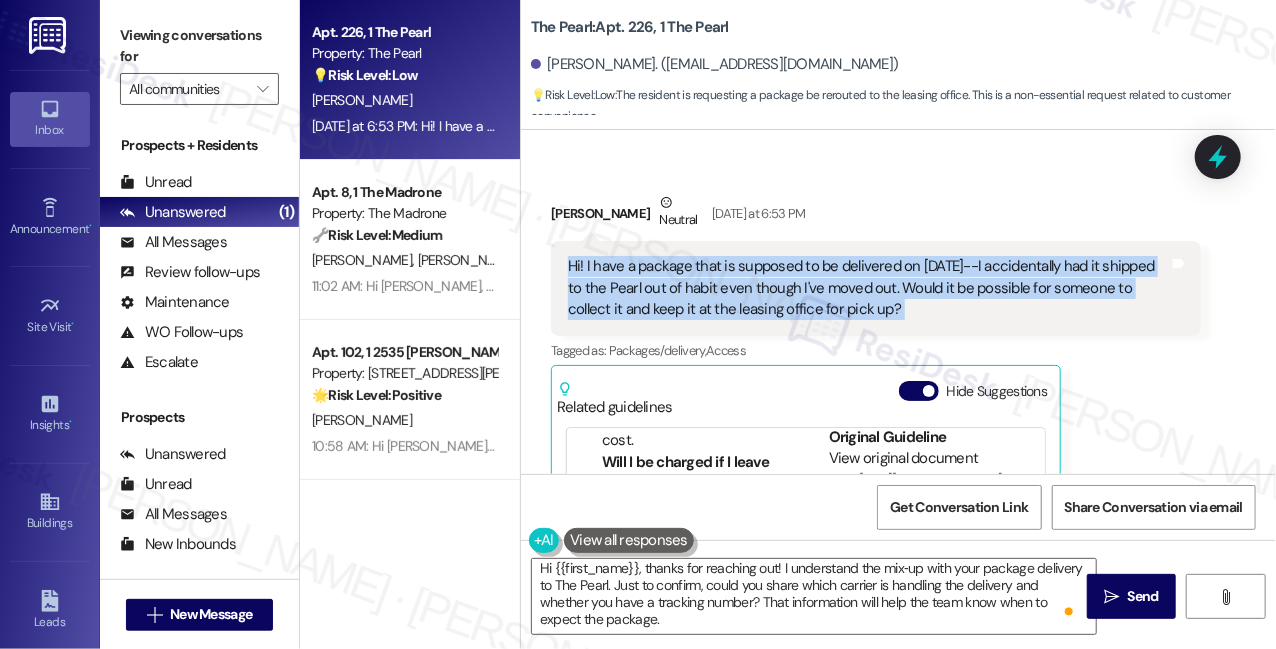click on "Hi! I have a package that is supposed to be delivered on [DATE]--I accidentally had it shipped to the Pearl out of habit even though I've moved out. Would it be possible for someone to collect it and keep it at the leasing office for pick up?" at bounding box center (868, 288) 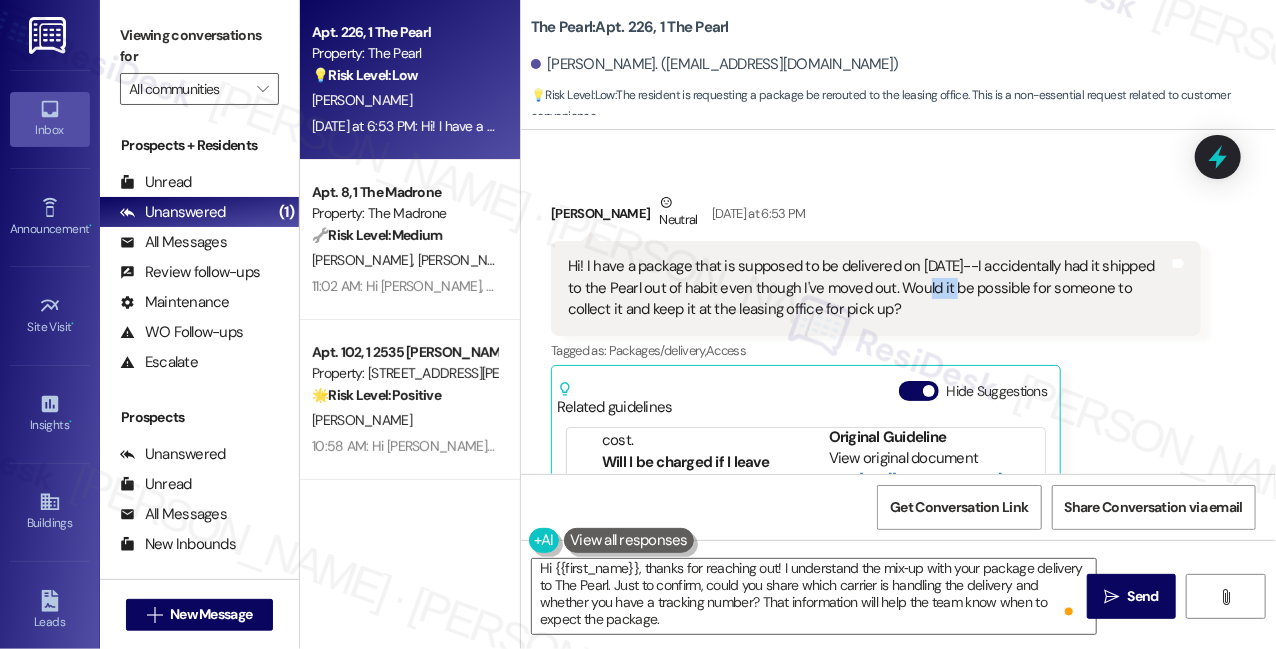 click on "Hi! I have a package that is supposed to be delivered on [DATE]--I accidentally had it shipped to the Pearl out of habit even though I've moved out. Would it be possible for someone to collect it and keep it at the leasing office for pick up?" at bounding box center [868, 288] 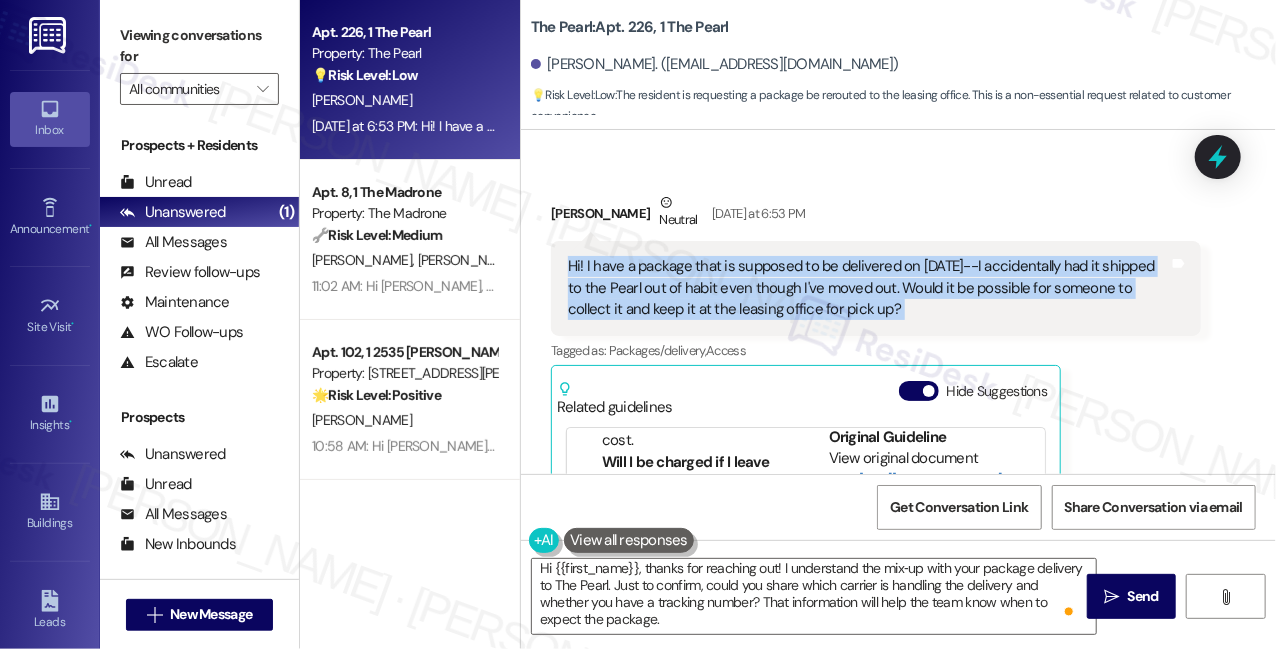 click on "Hi! I have a package that is supposed to be delivered on [DATE]--I accidentally had it shipped to the Pearl out of habit even though I've moved out. Would it be possible for someone to collect it and keep it at the leasing office for pick up?" at bounding box center [868, 288] 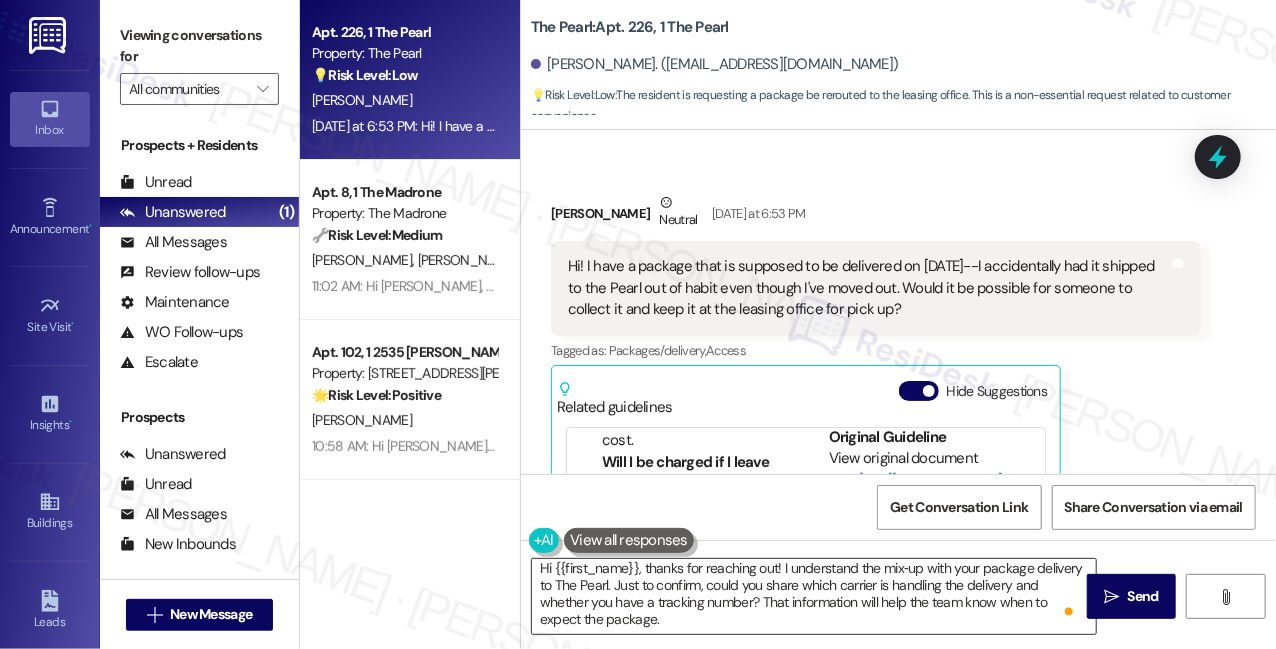 click on "Hi {{first_name}}, thanks for reaching out! I understand the mix‑up with your package delivery to The Pearl. Just to confirm, could you share which carrier is handling the delivery and whether you have a tracking number? That information will help the team know when to expect the package." at bounding box center (814, 596) 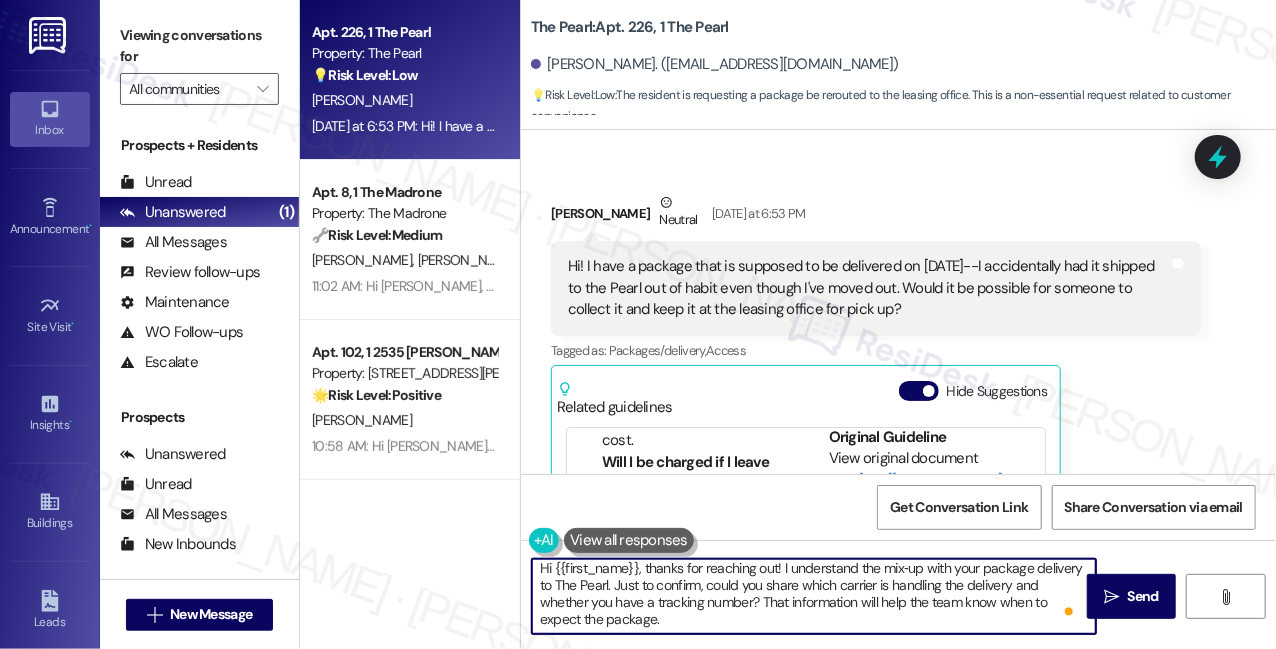 click on "Hi {{first_name}}, thanks for reaching out! I understand the mix‑up with your package delivery to The Pearl. Just to confirm, could you share which carrier is handling the delivery and whether you have a tracking number? That information will help the team know when to expect the package." at bounding box center (814, 596) 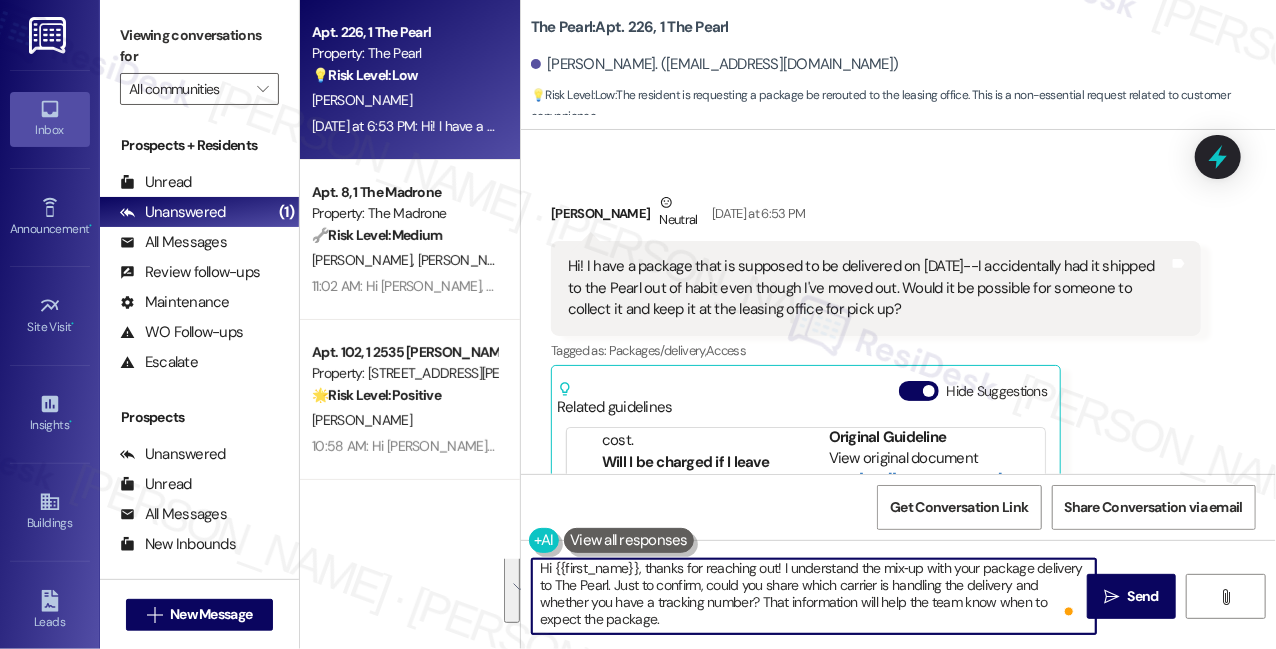 click on "Hi {{first_name}}, thanks for reaching out! I understand the mix‑up with your package delivery to The Pearl. Just to confirm, could you share which carrier is handling the delivery and whether you have a tracking number? That information will help the team know when to expect the package." at bounding box center (814, 596) 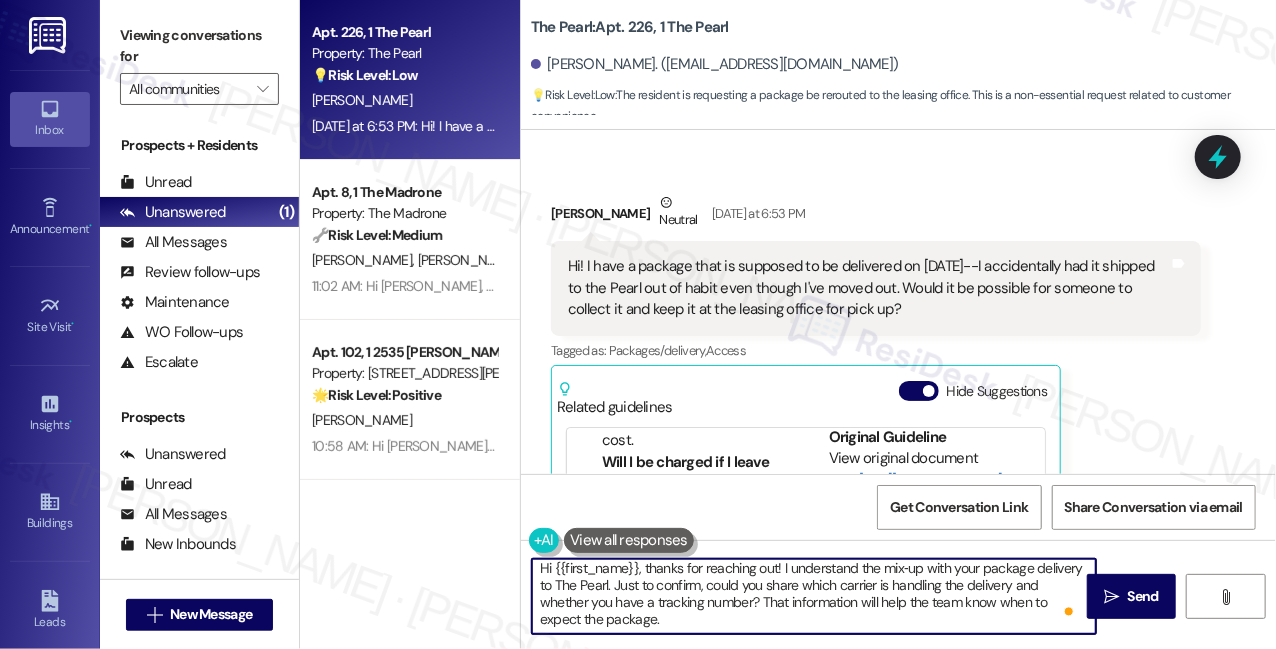 click on "Hi {{first_name}}, thanks for reaching out! I understand the mix‑up with your package delivery to The Pearl. Just to confirm, could you share which carrier is handling the delivery and whether you have a tracking number? That information will help the team know when to expect the package." at bounding box center (814, 596) 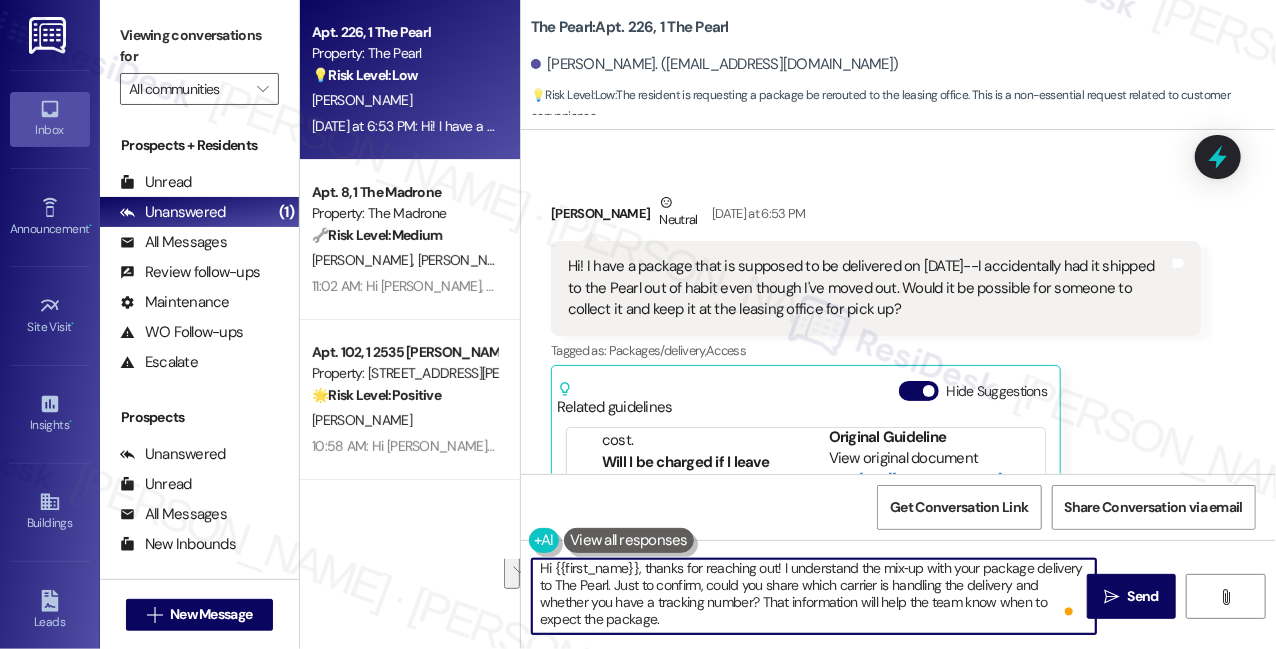 drag, startPoint x: 813, startPoint y: 616, endPoint x: 762, endPoint y: 598, distance: 54.08327 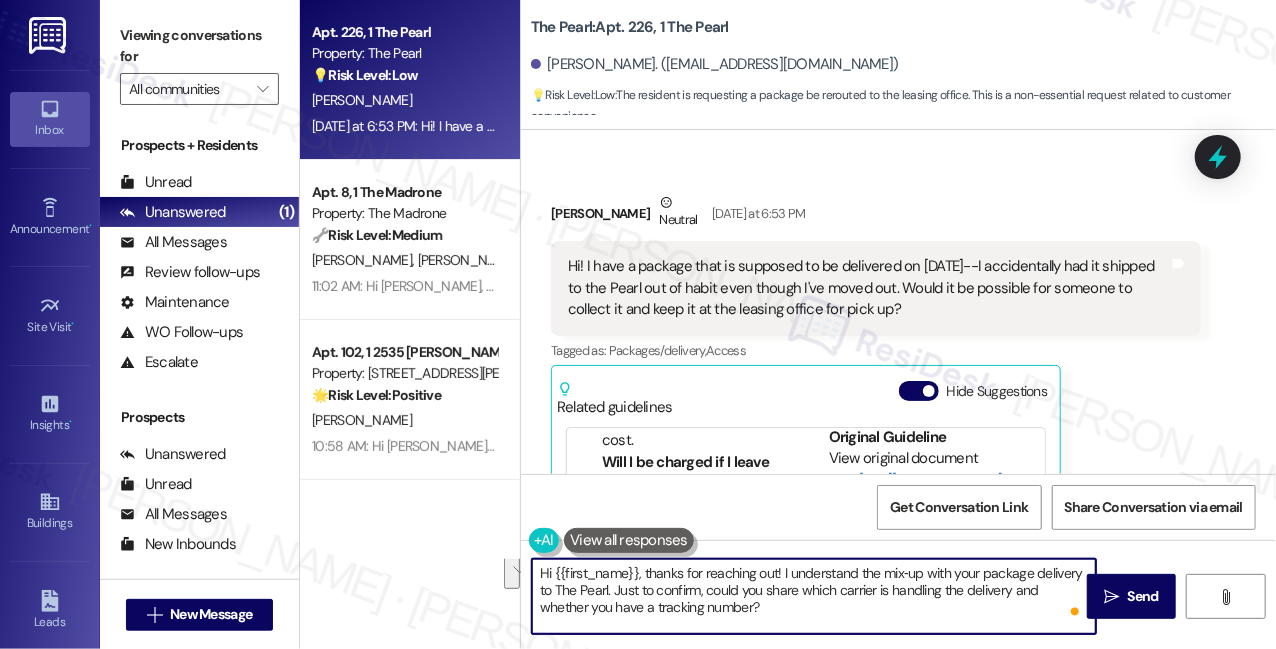 scroll, scrollTop: 0, scrollLeft: 0, axis: both 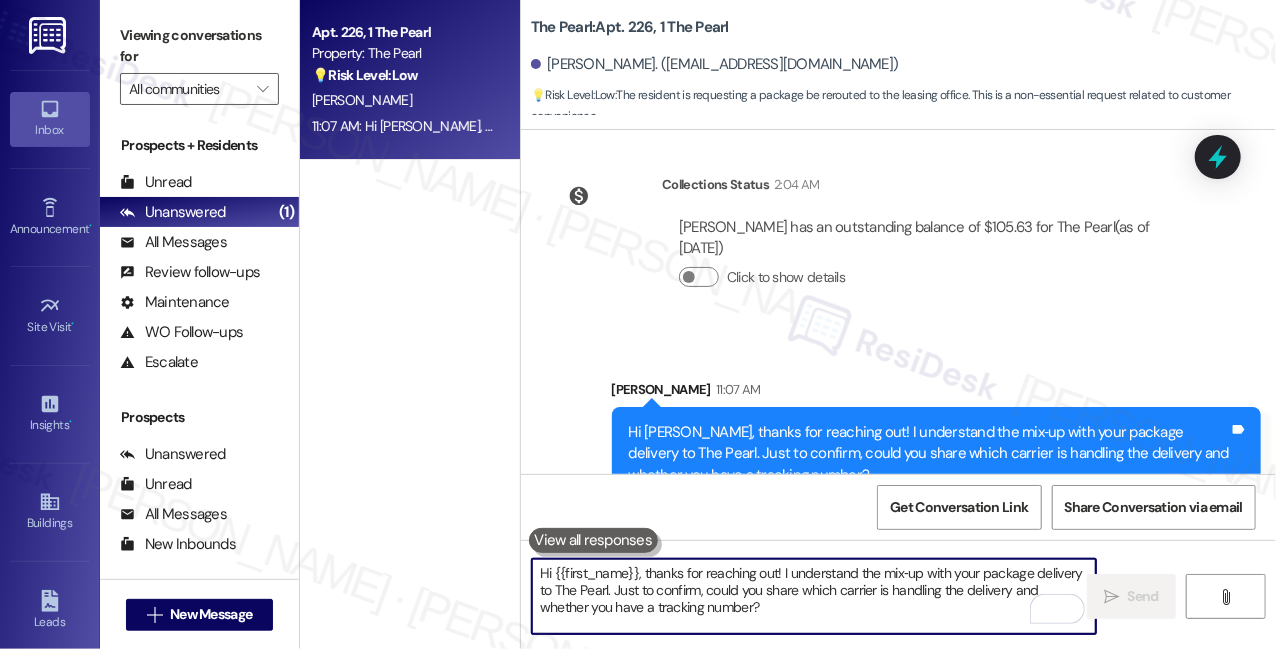 type 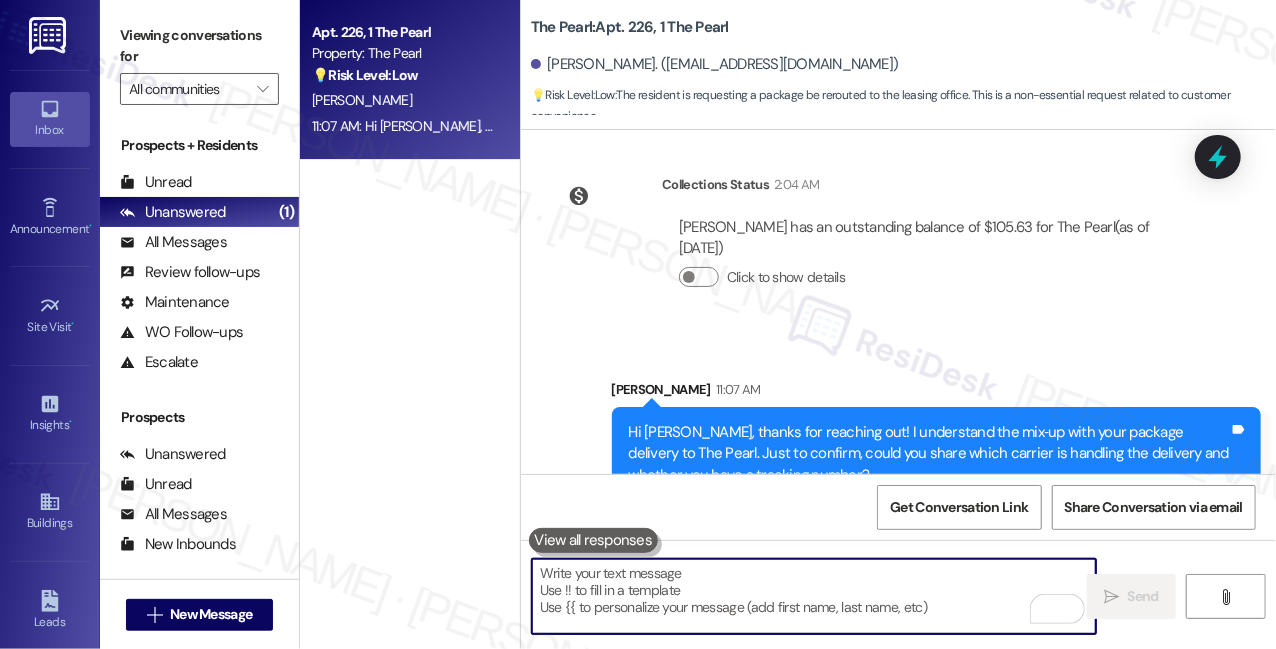 click on "Hi [PERSON_NAME], thanks for reaching out! I understand the mix‑up with your package delivery to The Pearl. Just to confirm, could you share which carrier is handling the delivery and whether you have a tracking number?" at bounding box center [929, 454] 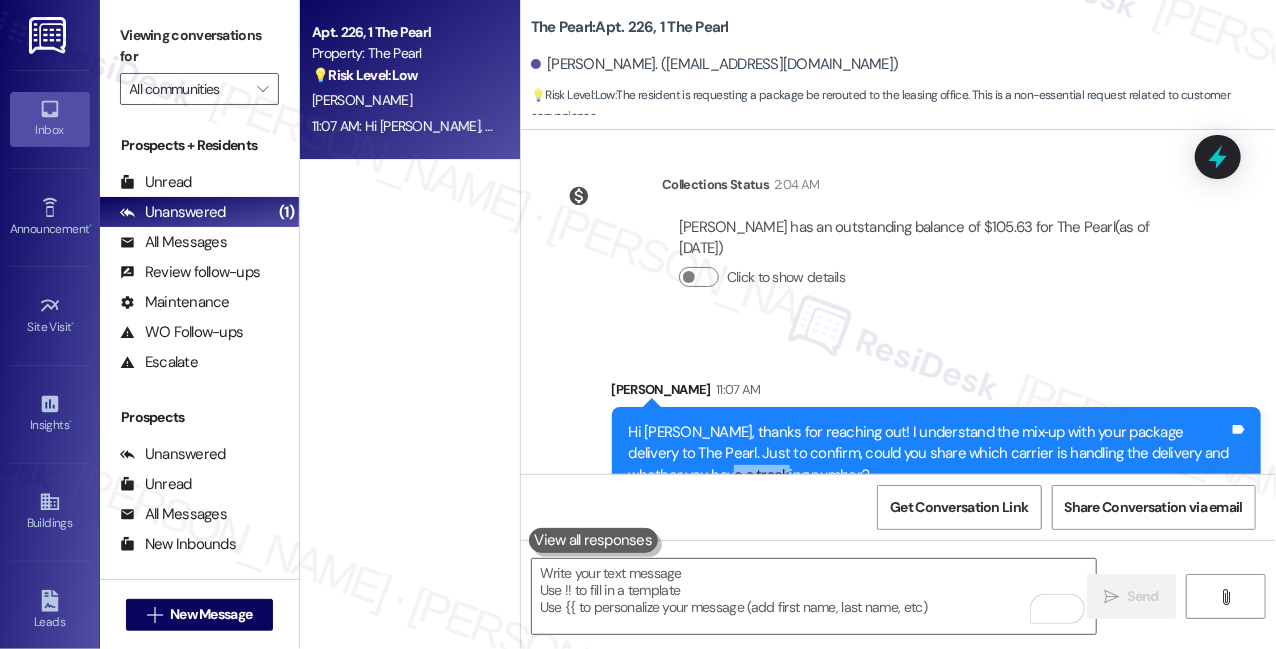 click on "Hi [PERSON_NAME], thanks for reaching out! I understand the mix‑up with your package delivery to The Pearl. Just to confirm, could you share which carrier is handling the delivery and whether you have a tracking number?" at bounding box center [929, 454] 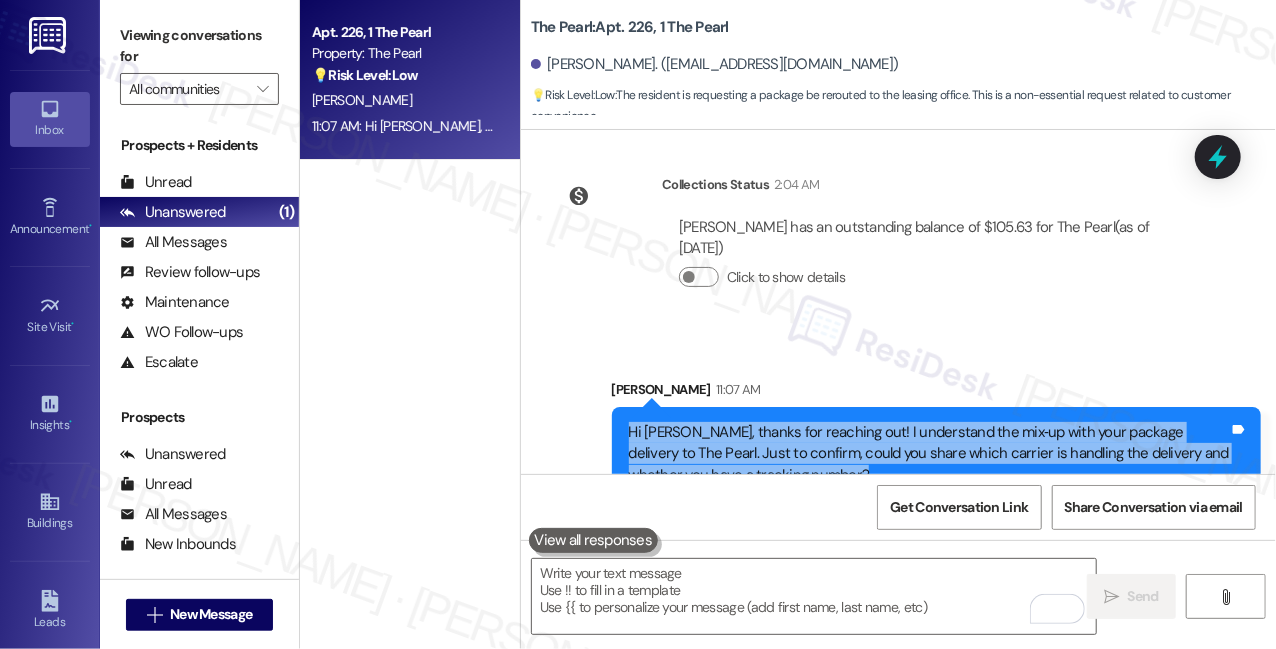 click on "Hi [PERSON_NAME], thanks for reaching out! I understand the mix‑up with your package delivery to The Pearl. Just to confirm, could you share which carrier is handling the delivery and whether you have a tracking number?" at bounding box center (929, 454) 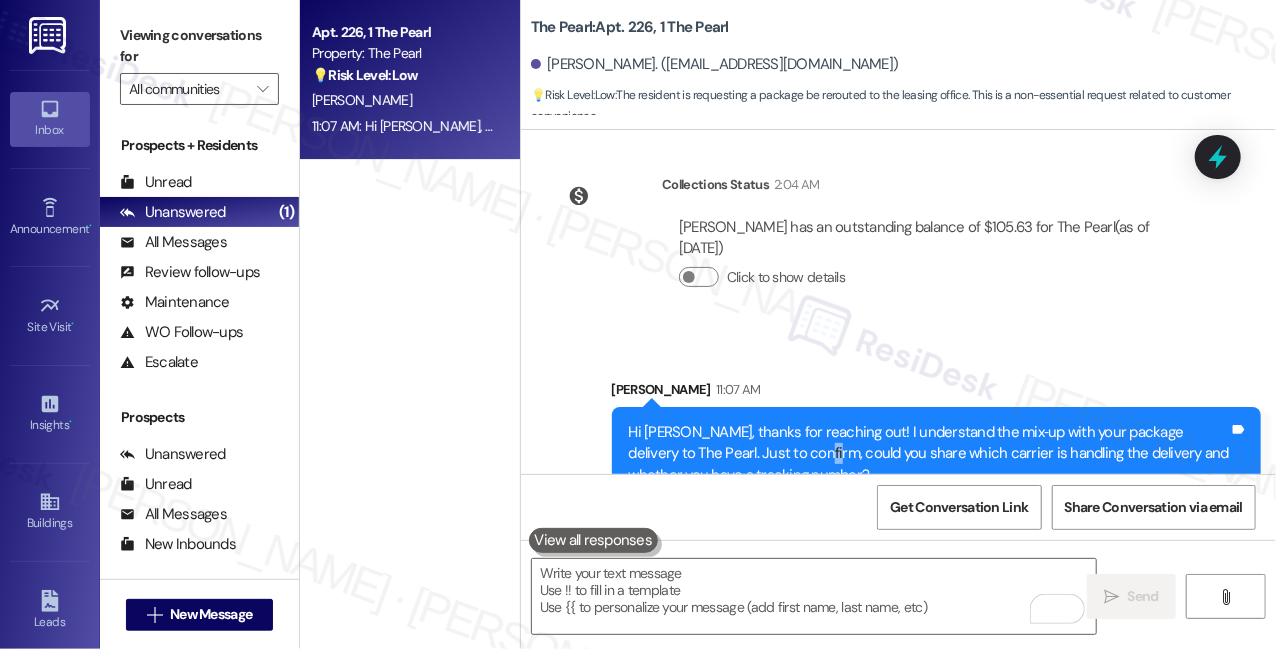 click on "Hi [PERSON_NAME], thanks for reaching out! I understand the mix‑up with your package delivery to The Pearl. Just to confirm, could you share which carrier is handling the delivery and whether you have a tracking number?" at bounding box center [929, 454] 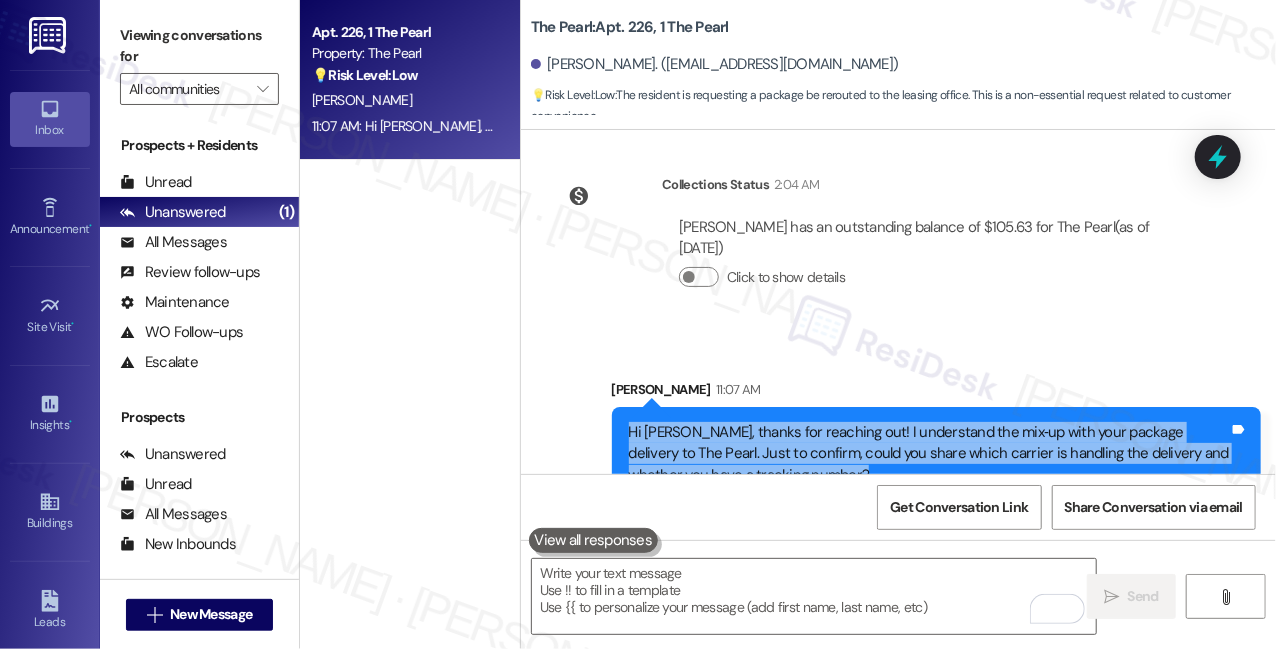 click on "Hi [PERSON_NAME], thanks for reaching out! I understand the mix‑up with your package delivery to The Pearl. Just to confirm, could you share which carrier is handling the delivery and whether you have a tracking number?" at bounding box center [929, 454] 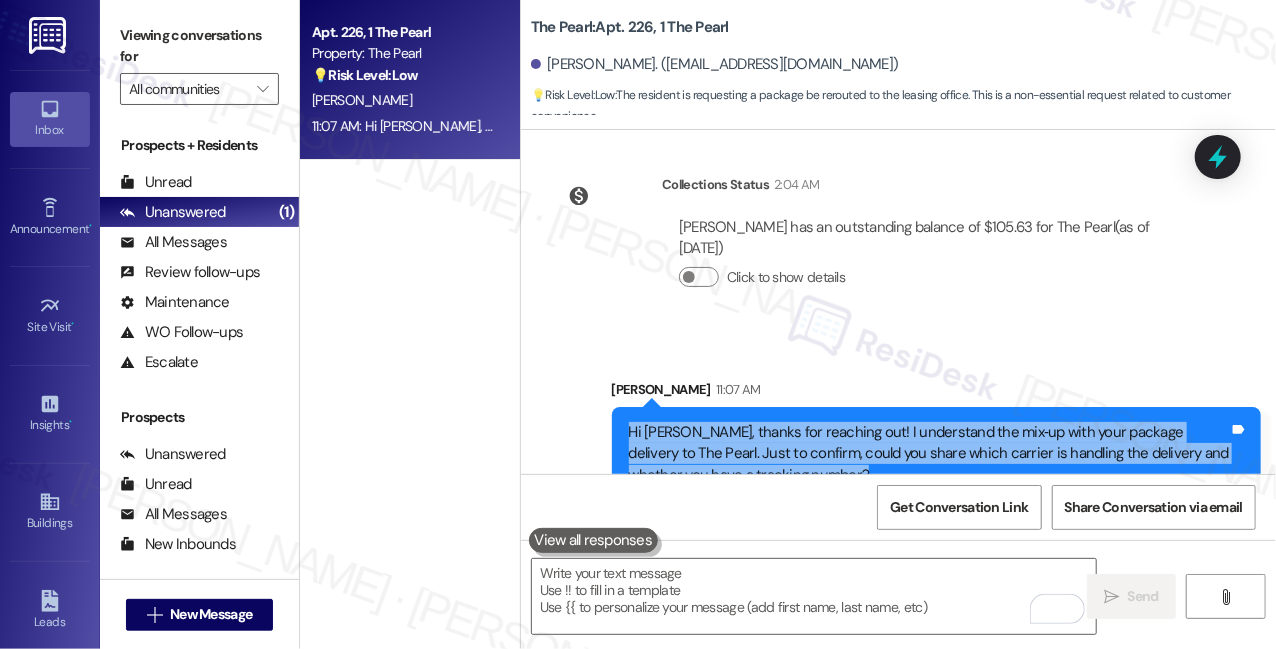 click on "Hi [PERSON_NAME], thanks for reaching out! I understand the mix‑up with your package delivery to The Pearl. Just to confirm, could you share which carrier is handling the delivery and whether you have a tracking number?" at bounding box center [929, 454] 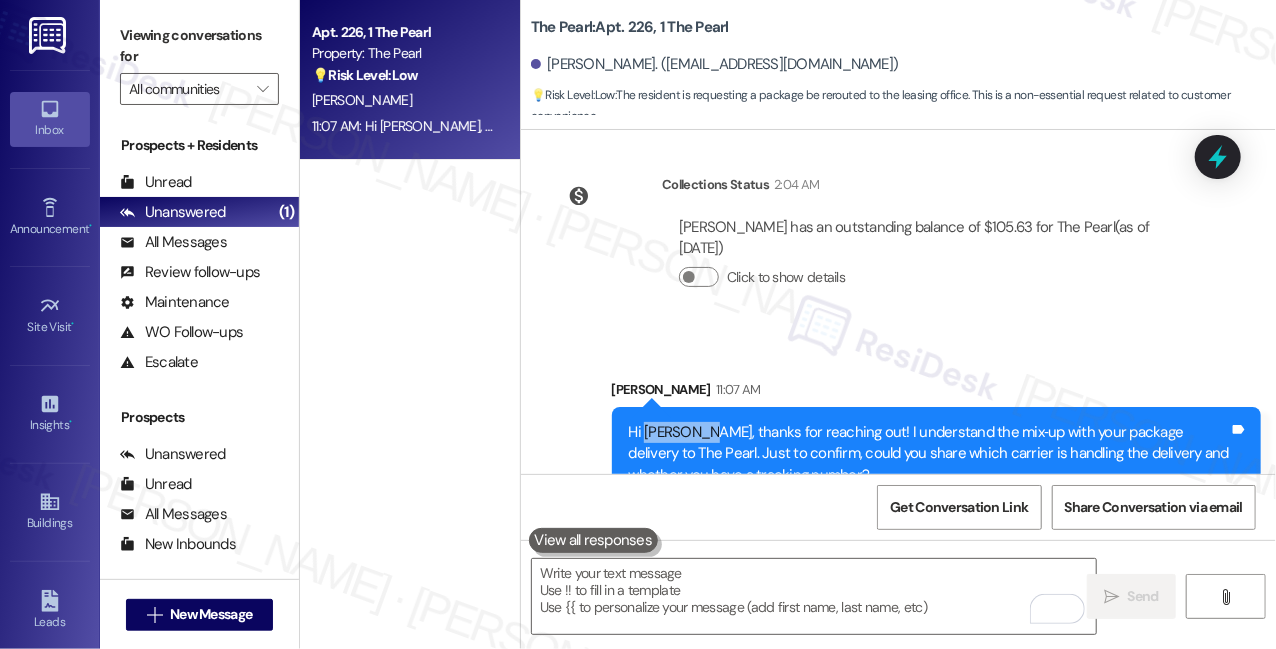 click on "Hi [PERSON_NAME], thanks for reaching out! I understand the mix‑up with your package delivery to The Pearl. Just to confirm, could you share which carrier is handling the delivery and whether you have a tracking number?" at bounding box center [929, 454] 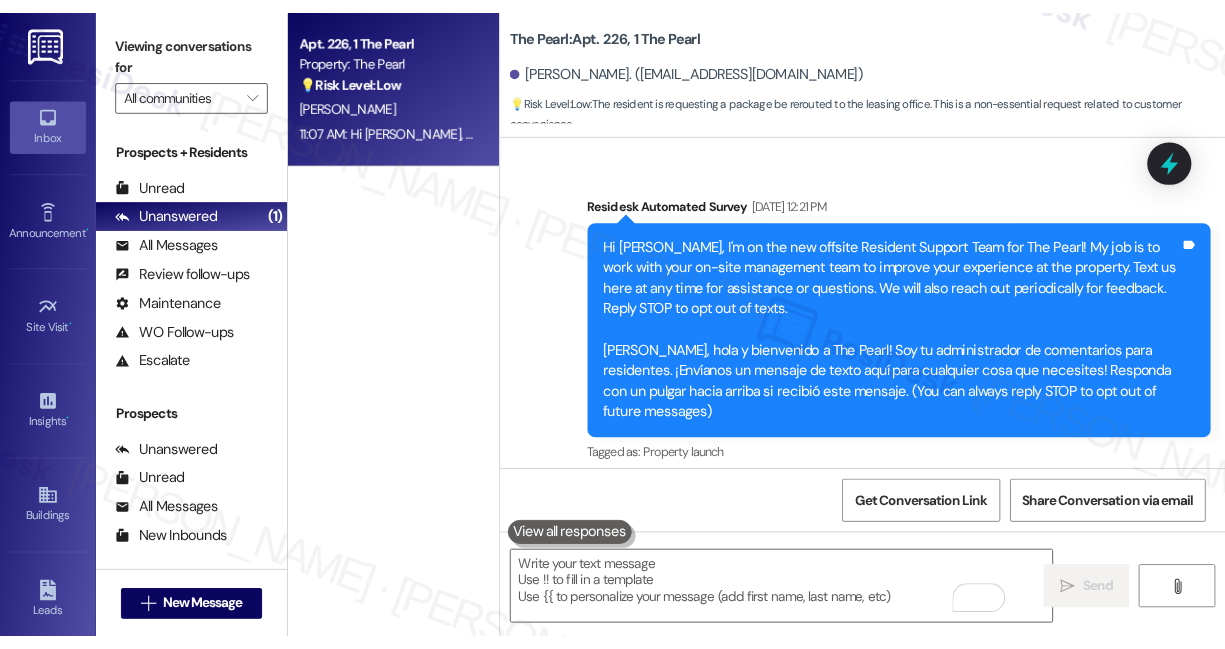 scroll, scrollTop: 0, scrollLeft: 0, axis: both 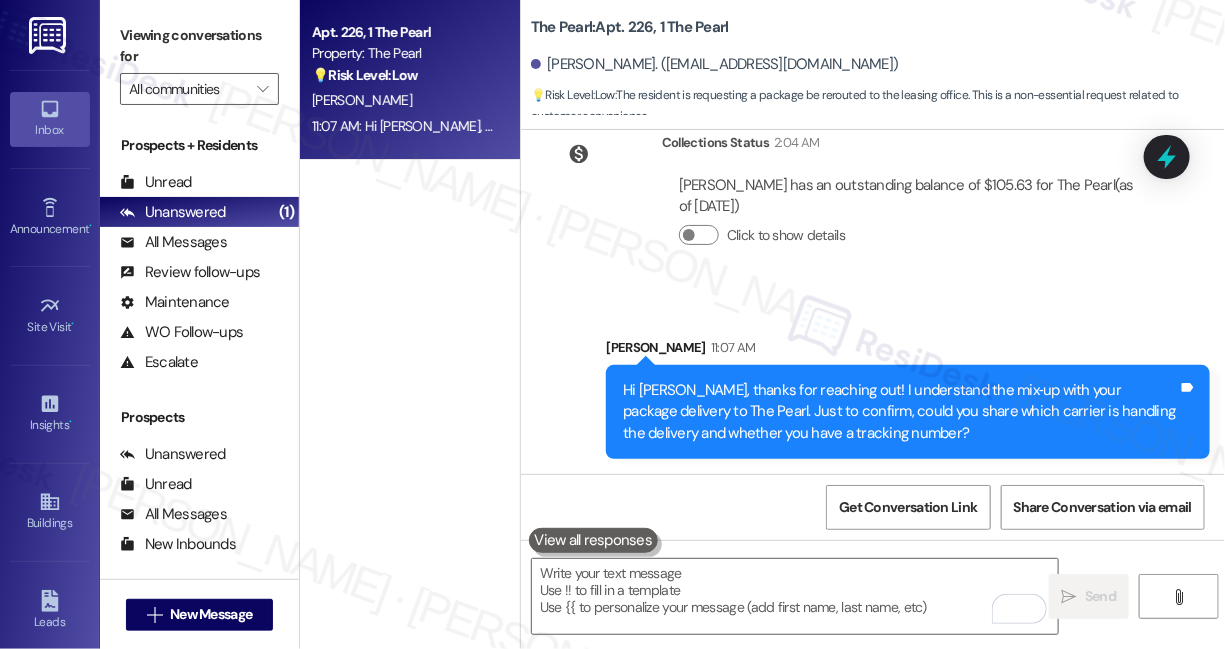 click on "Hi Aakanksha, thanks for reaching out! I understand the mix‑up with your package delivery to The Pearl. Just to confirm, could you share which carrier is handling the delivery and whether you have a tracking number? Tags and notes" at bounding box center (908, 412) 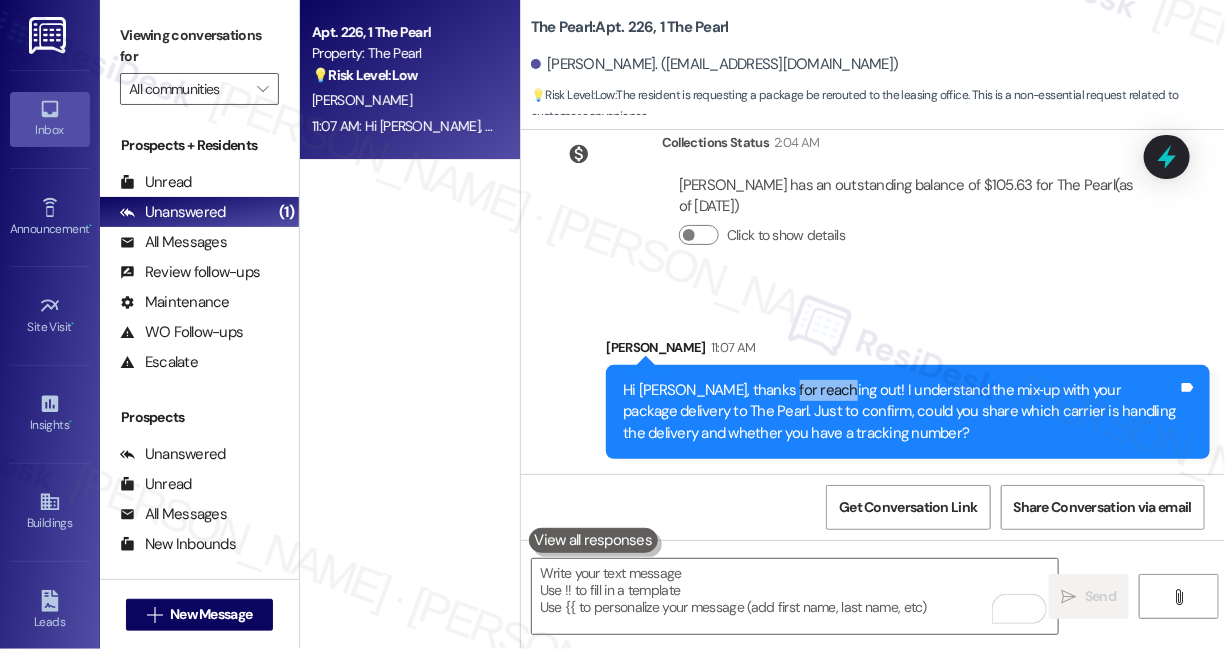 click on "Hi Aakanksha, thanks for reaching out! I understand the mix‑up with your package delivery to The Pearl. Just to confirm, could you share which carrier is handling the delivery and whether you have a tracking number? Tags and notes" at bounding box center (908, 412) 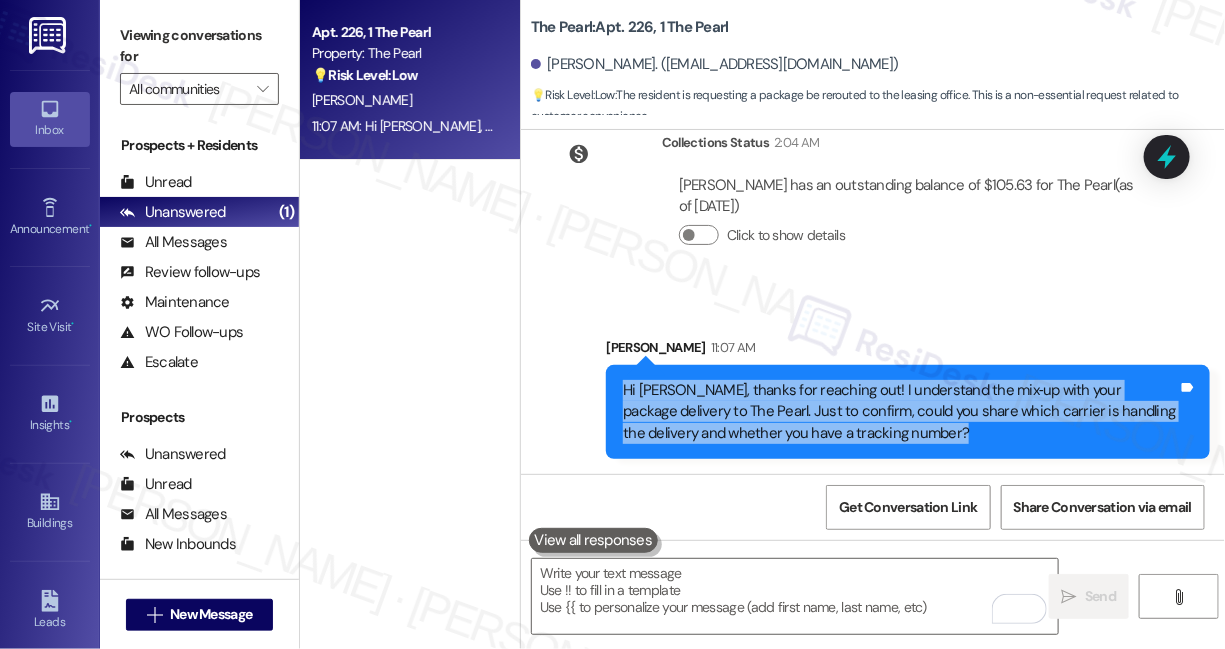 click on "Hi Aakanksha, thanks for reaching out! I understand the mix‑up with your package delivery to The Pearl. Just to confirm, could you share which carrier is handling the delivery and whether you have a tracking number? Tags and notes" at bounding box center [908, 412] 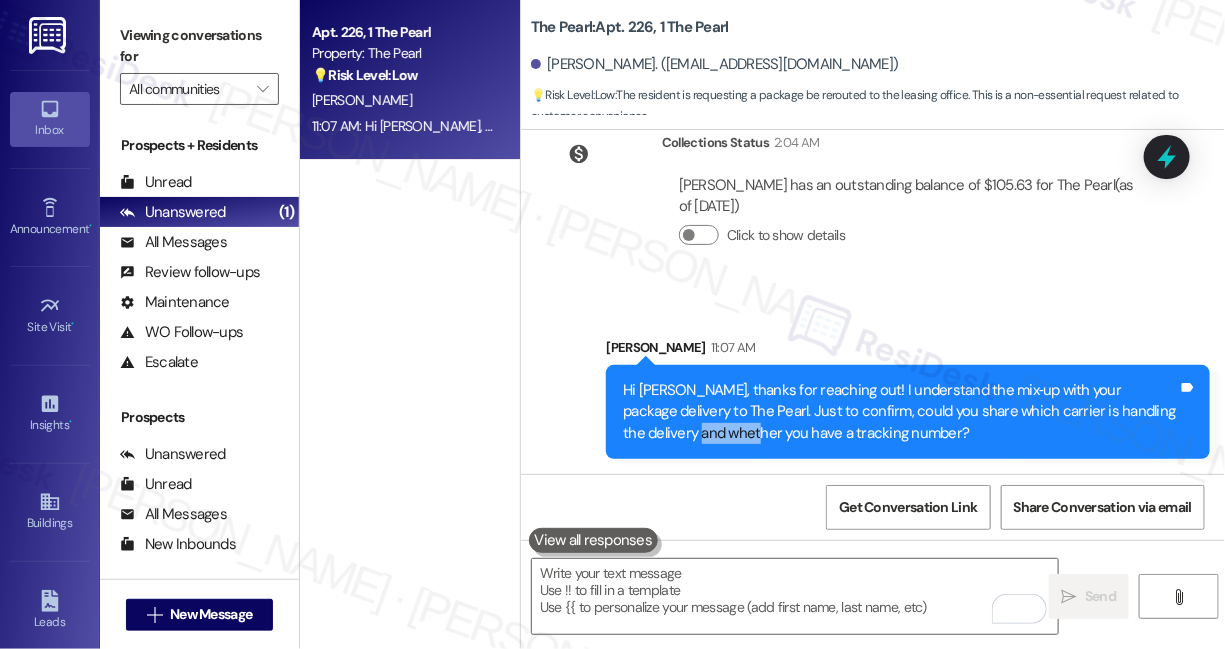 click on "Hi [PERSON_NAME], thanks for reaching out! I understand the mix‑up with your package delivery to The Pearl. Just to confirm, could you share which carrier is handling the delivery and whether you have a tracking number?" at bounding box center [900, 412] 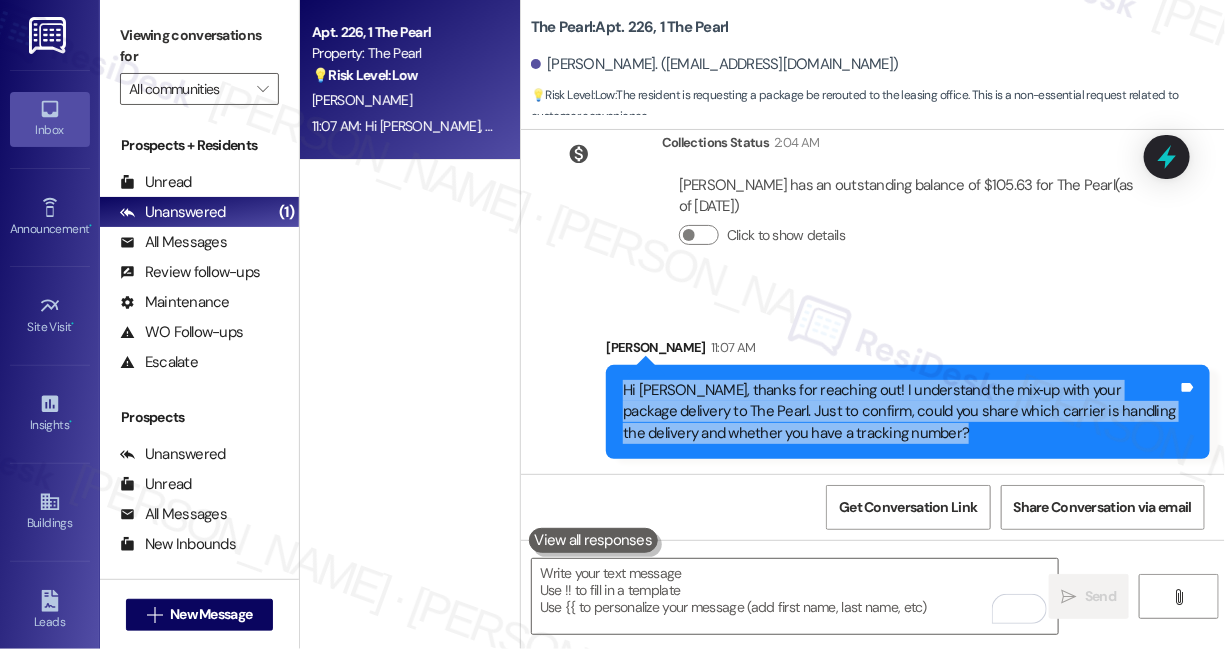 click on "Hi [PERSON_NAME], thanks for reaching out! I understand the mix‑up with your package delivery to The Pearl. Just to confirm, could you share which carrier is handling the delivery and whether you have a tracking number?" at bounding box center [900, 412] 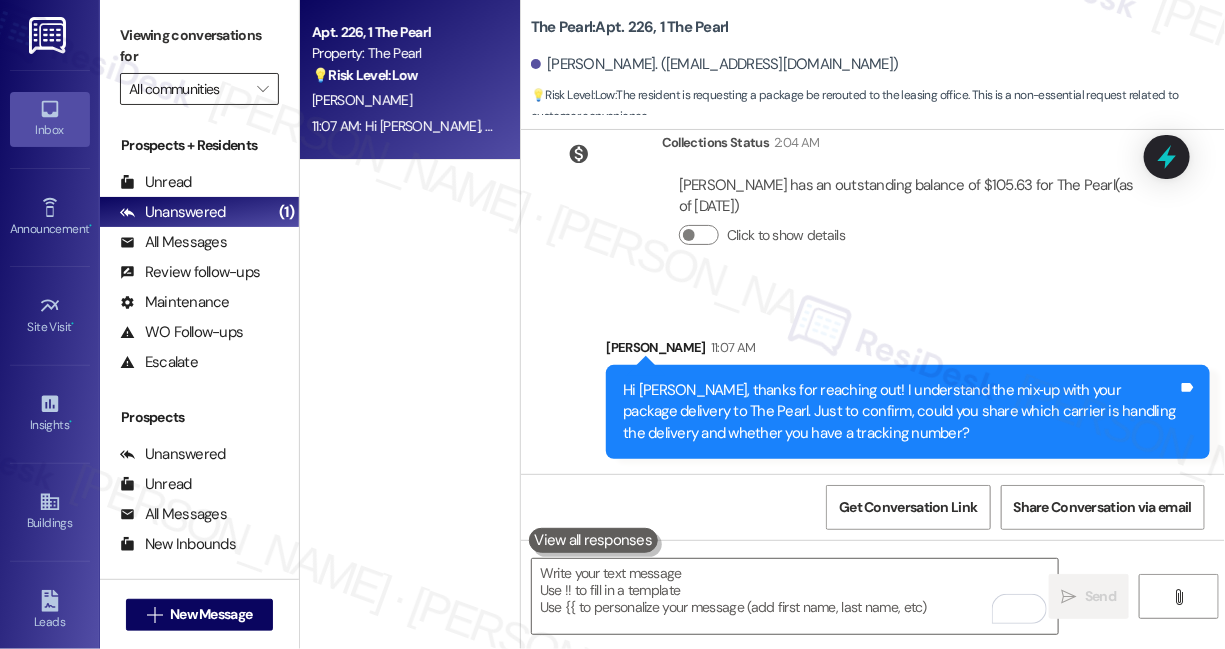 click on "All communities" at bounding box center [188, 89] 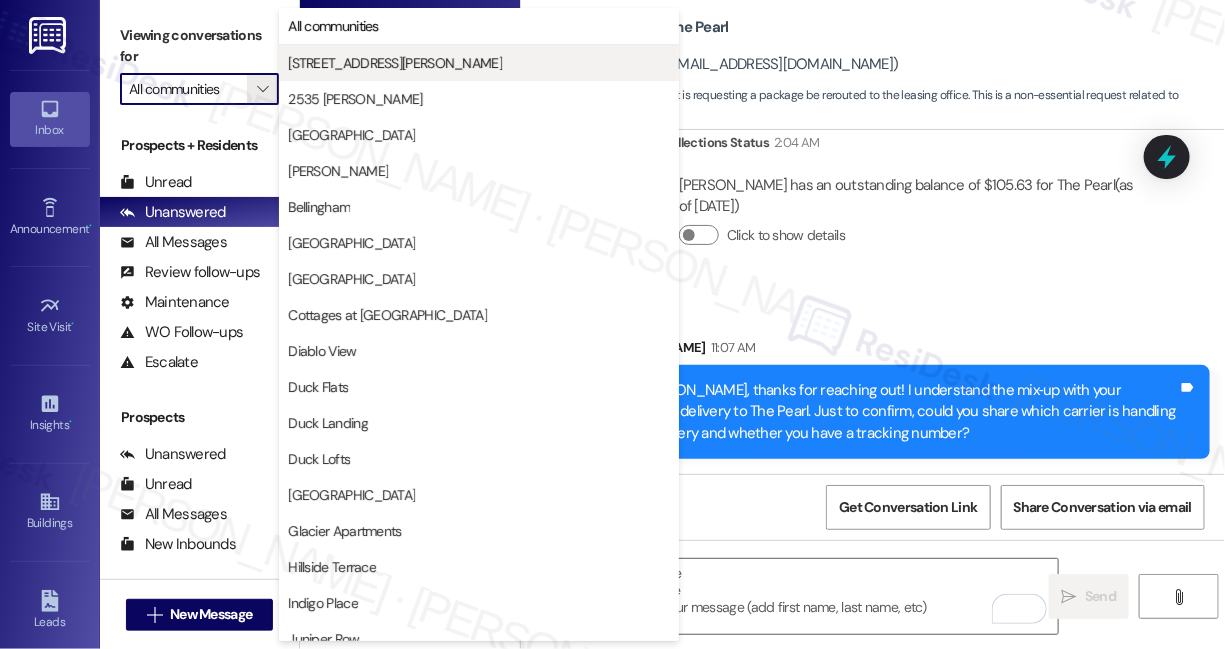 click on "2245 NW Harrison" at bounding box center (395, 63) 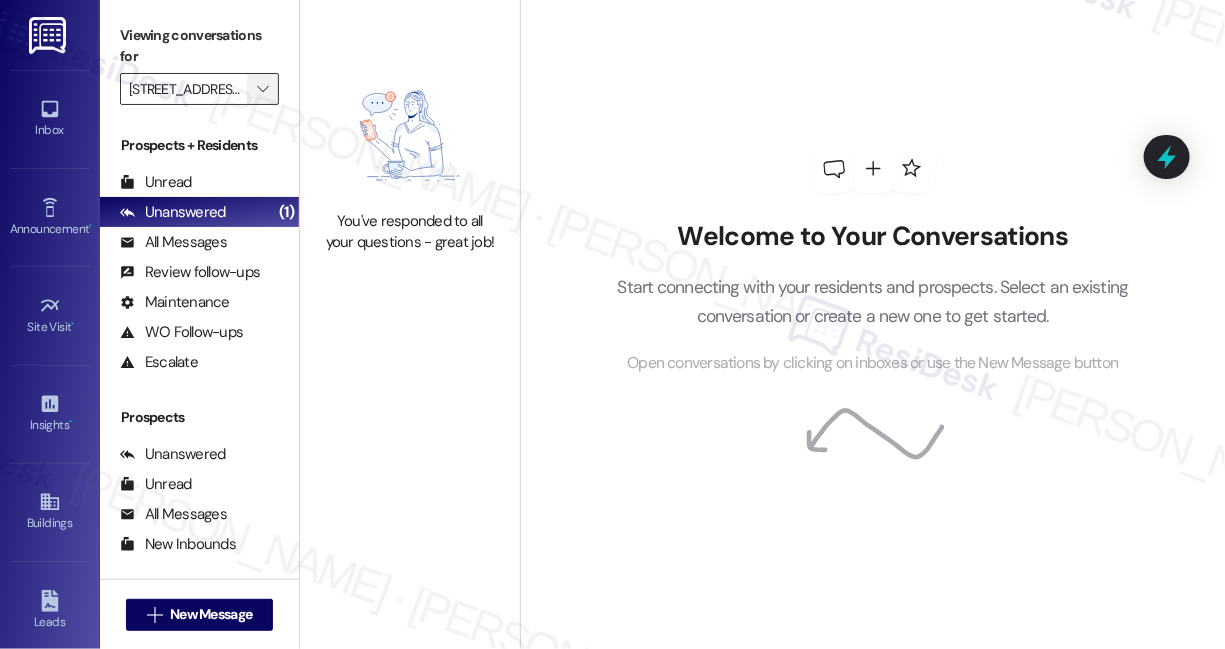 click on "" at bounding box center [263, 89] 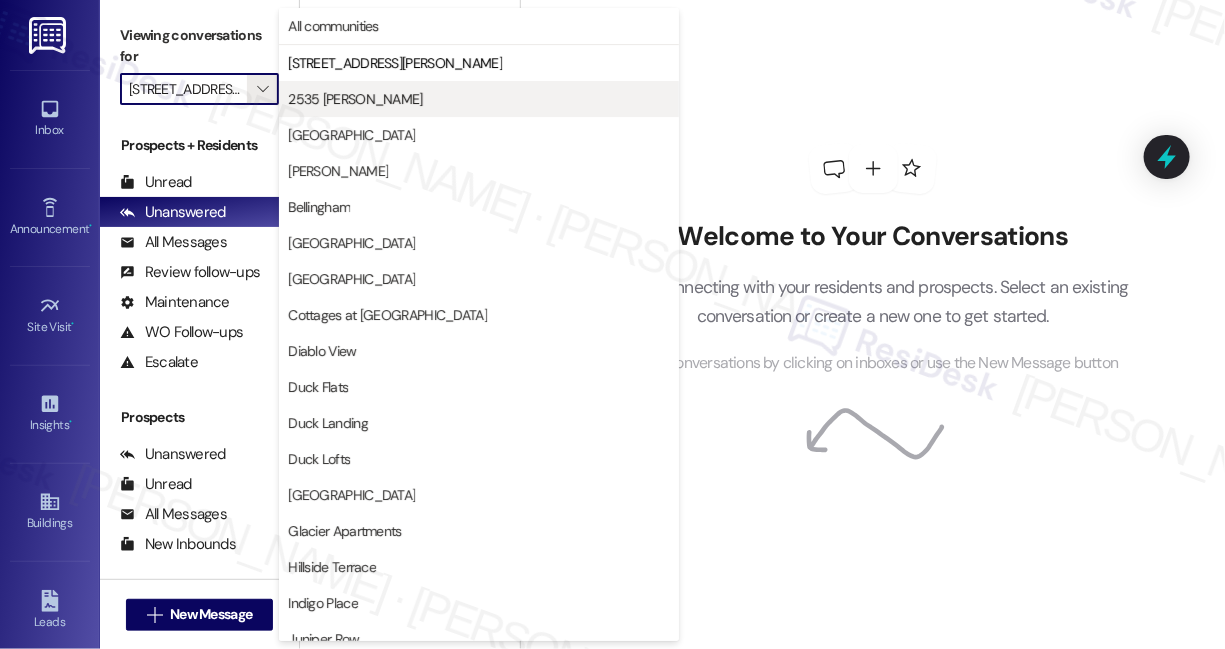 click on "2535 NW Taylor" at bounding box center [355, 99] 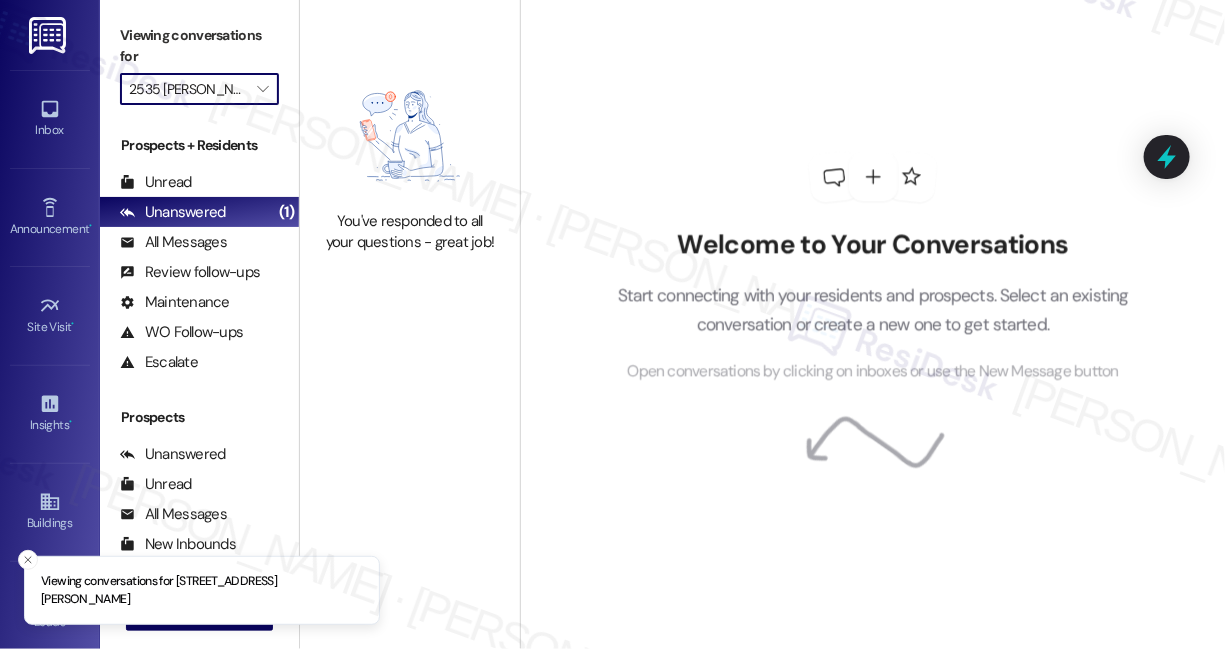 click on "2535 NW Taylor" at bounding box center [188, 89] 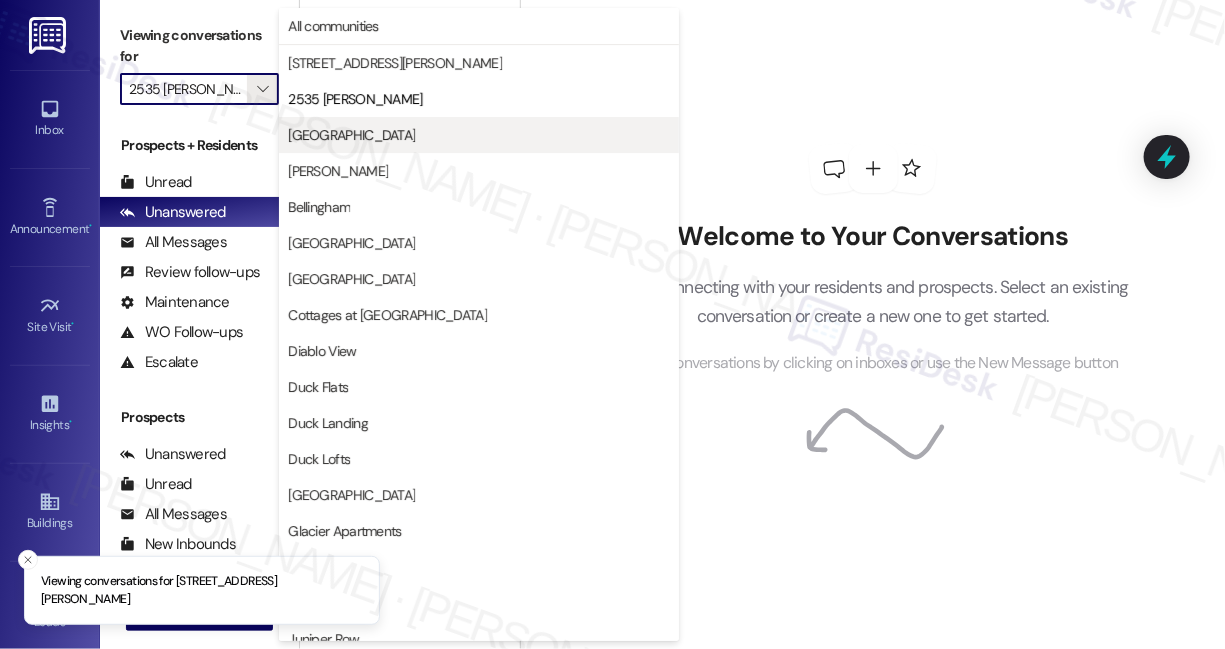 click on "Alder Park" at bounding box center [351, 135] 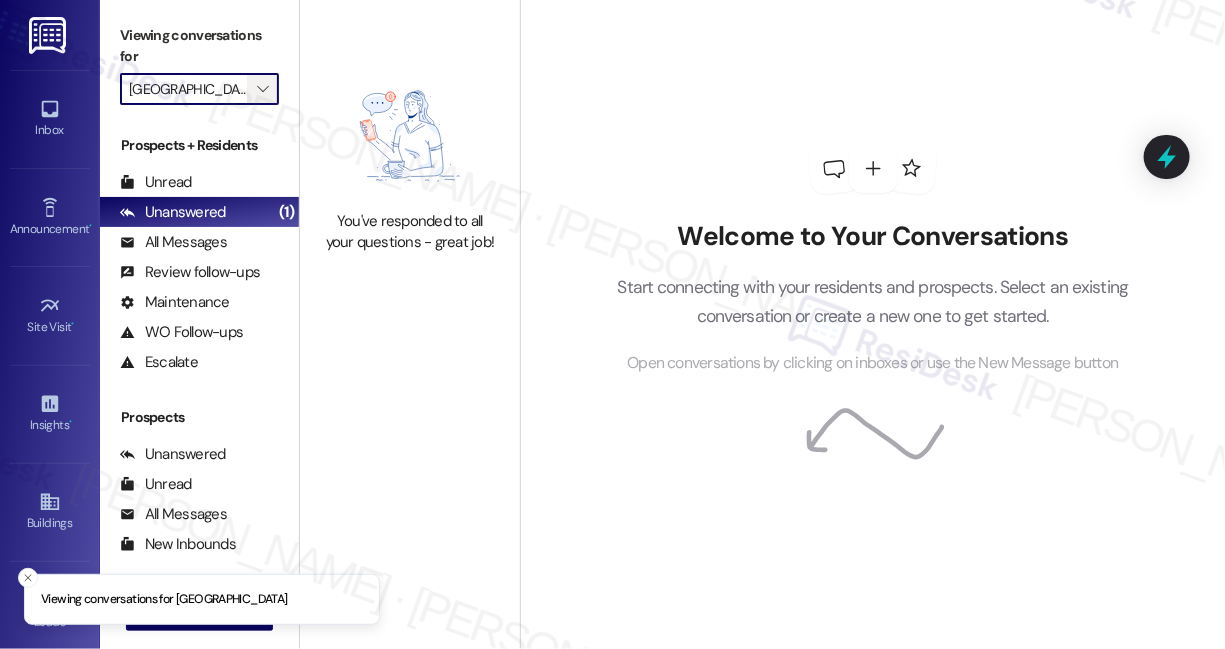 click on "" at bounding box center (262, 89) 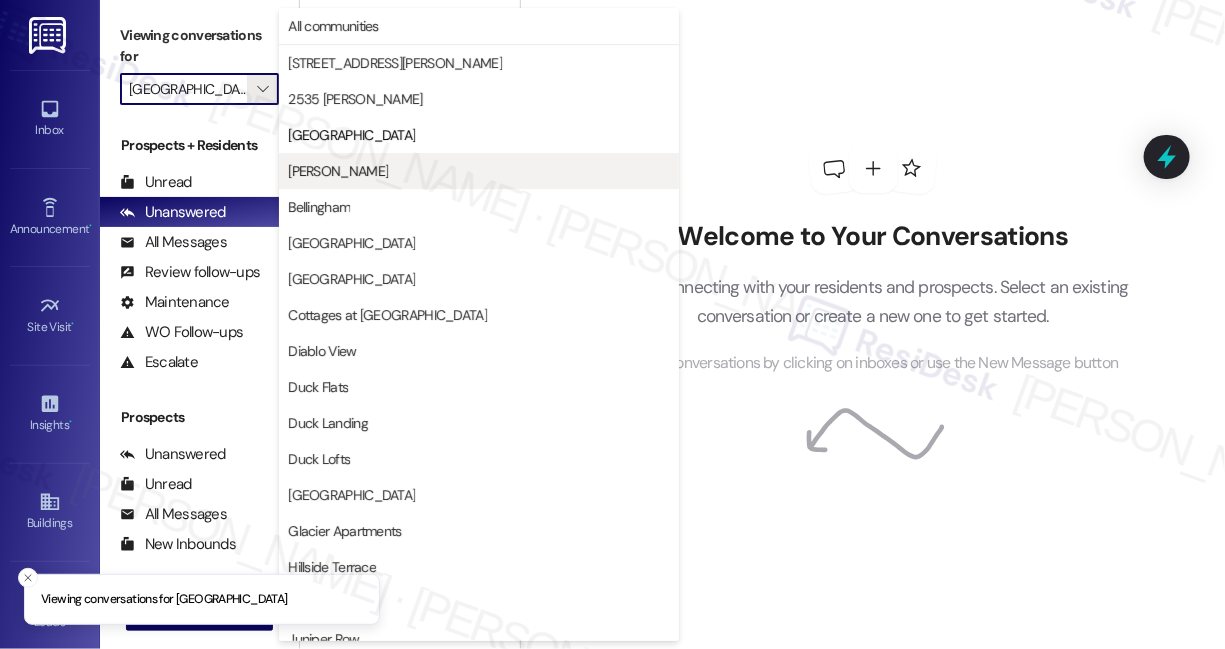 click on "Baker" at bounding box center [479, 171] 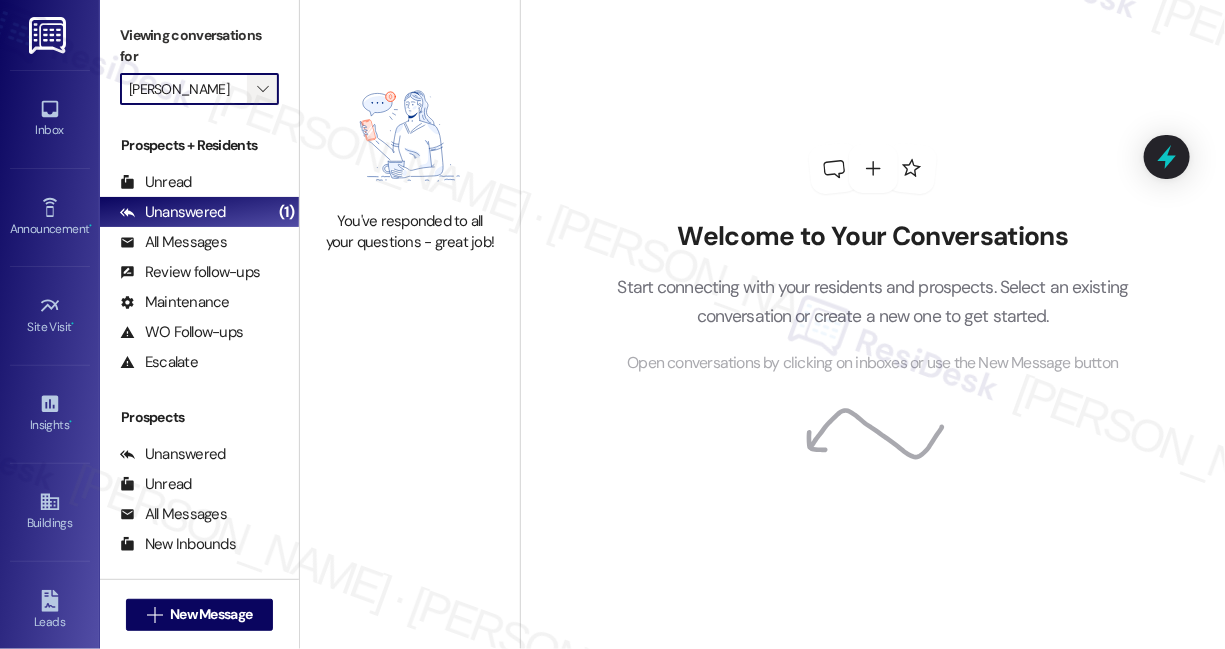 click on "" at bounding box center [262, 89] 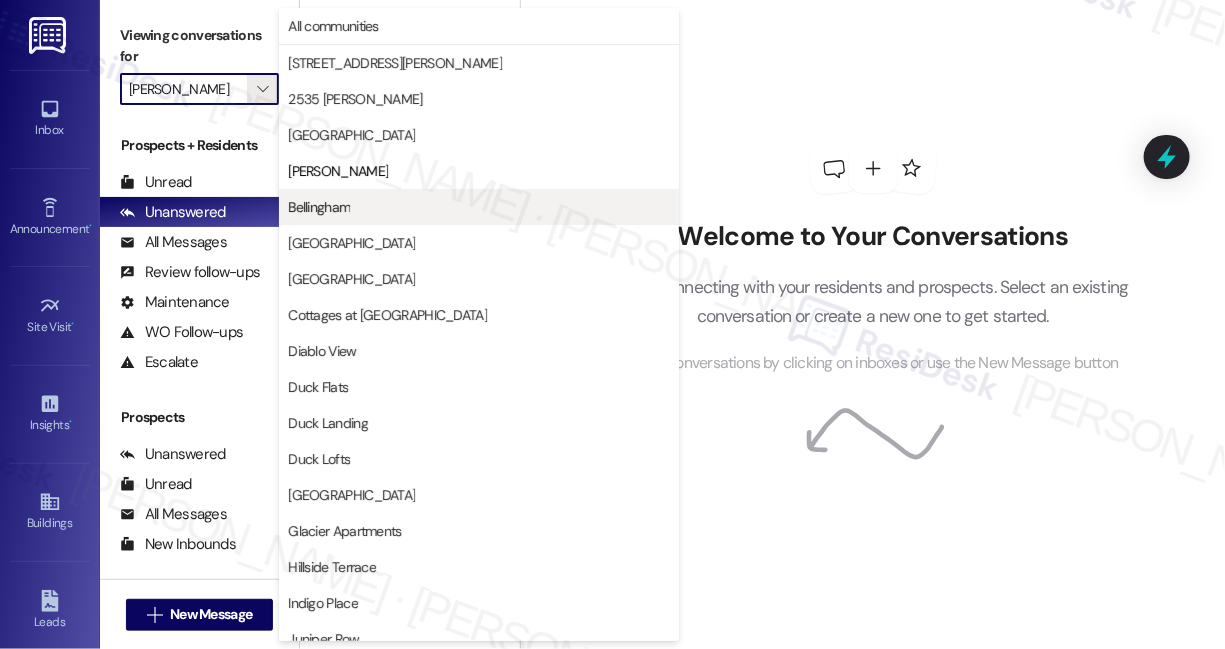 click on "Bellingham" at bounding box center (479, 207) 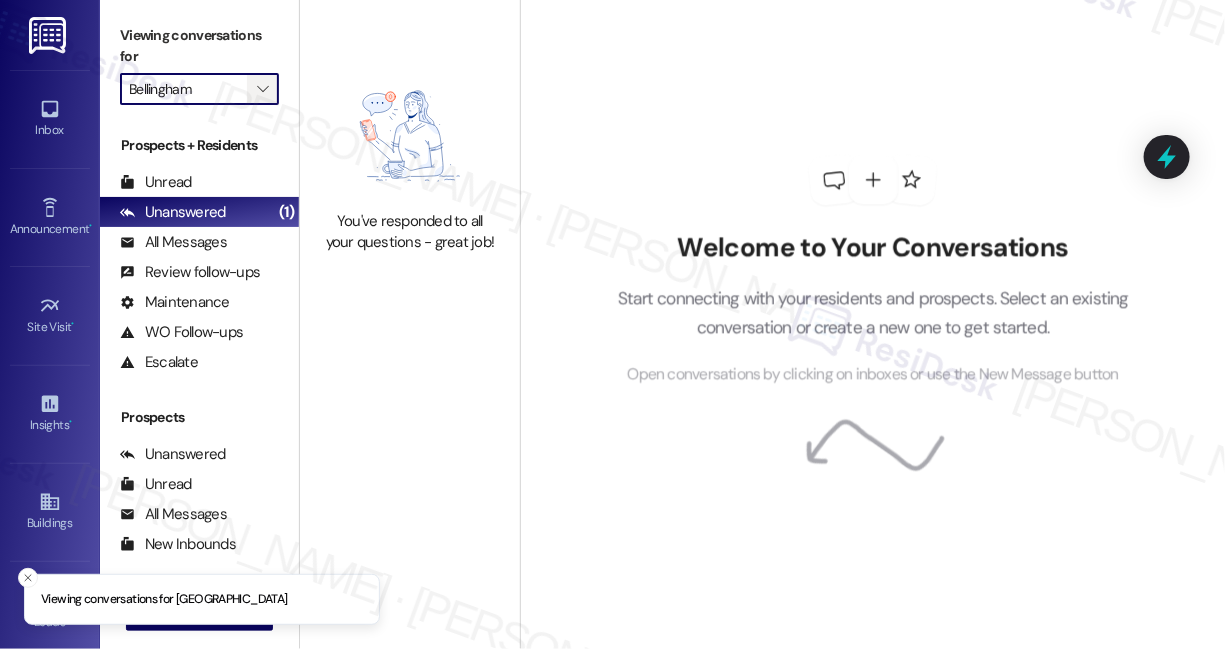 click on "" at bounding box center (262, 89) 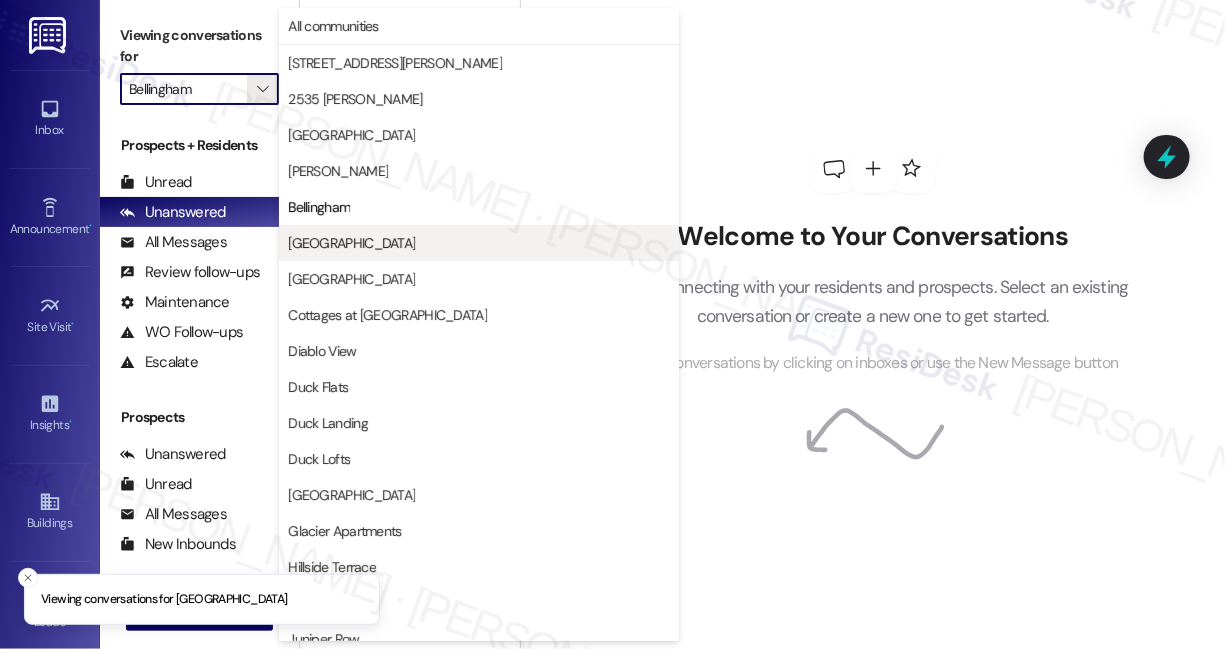 click on "Cascara Canyon" at bounding box center [351, 243] 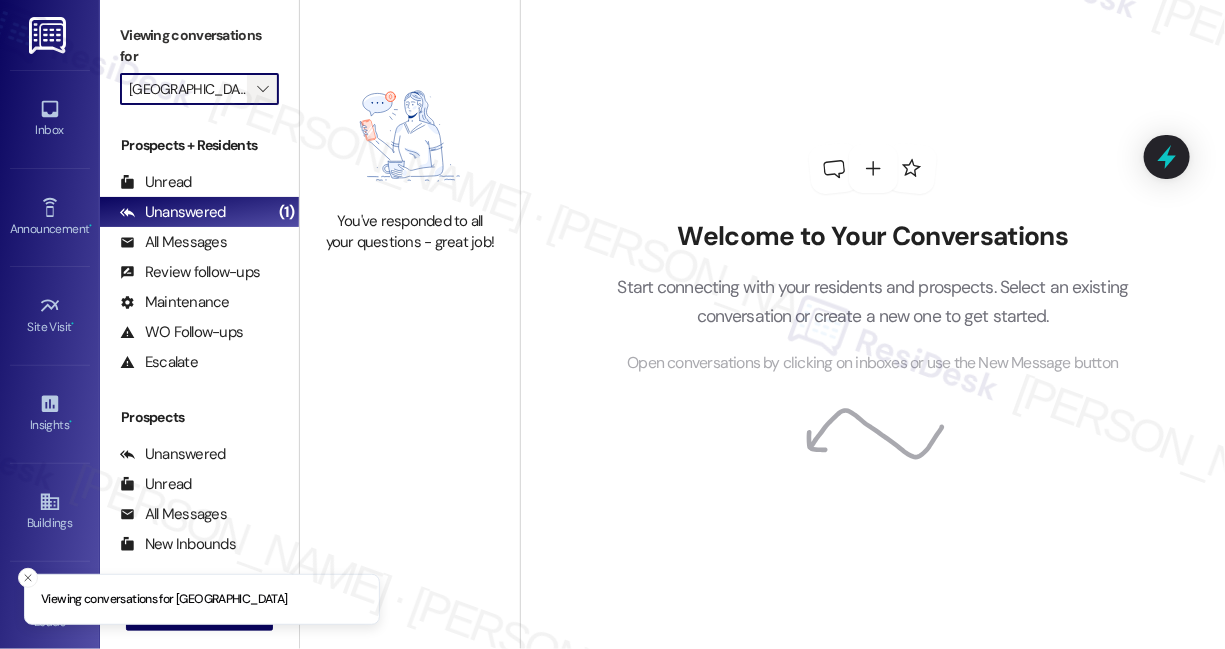 click on "" at bounding box center (262, 89) 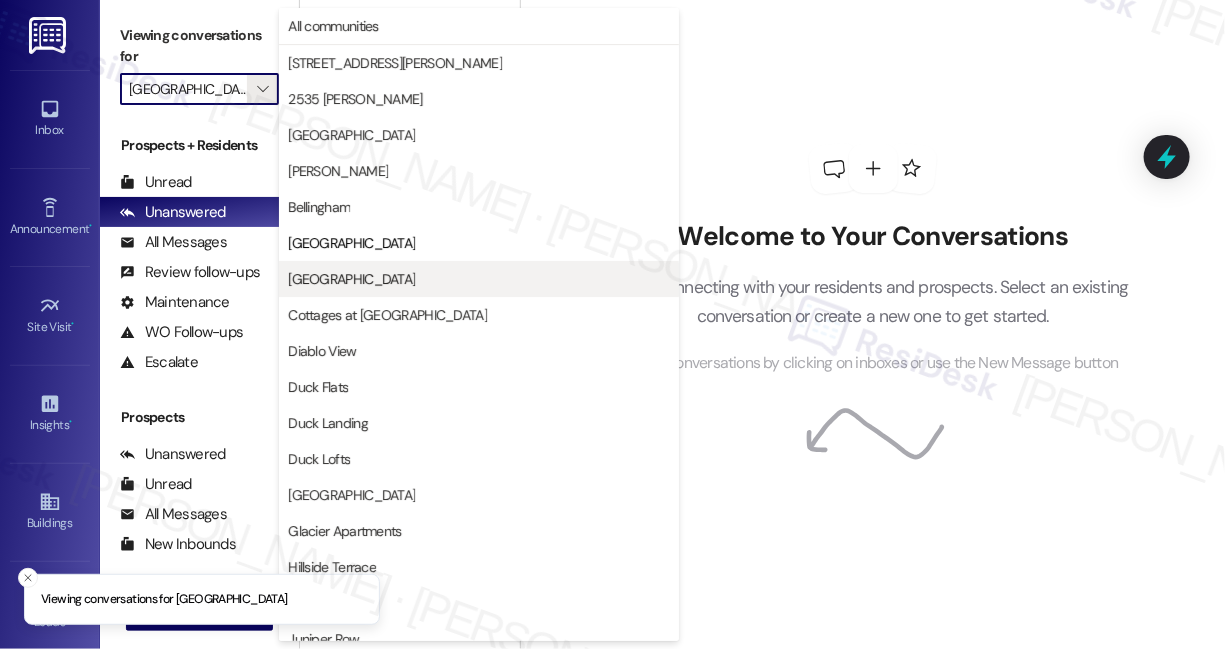 click on "Central Crossing" at bounding box center [479, 279] 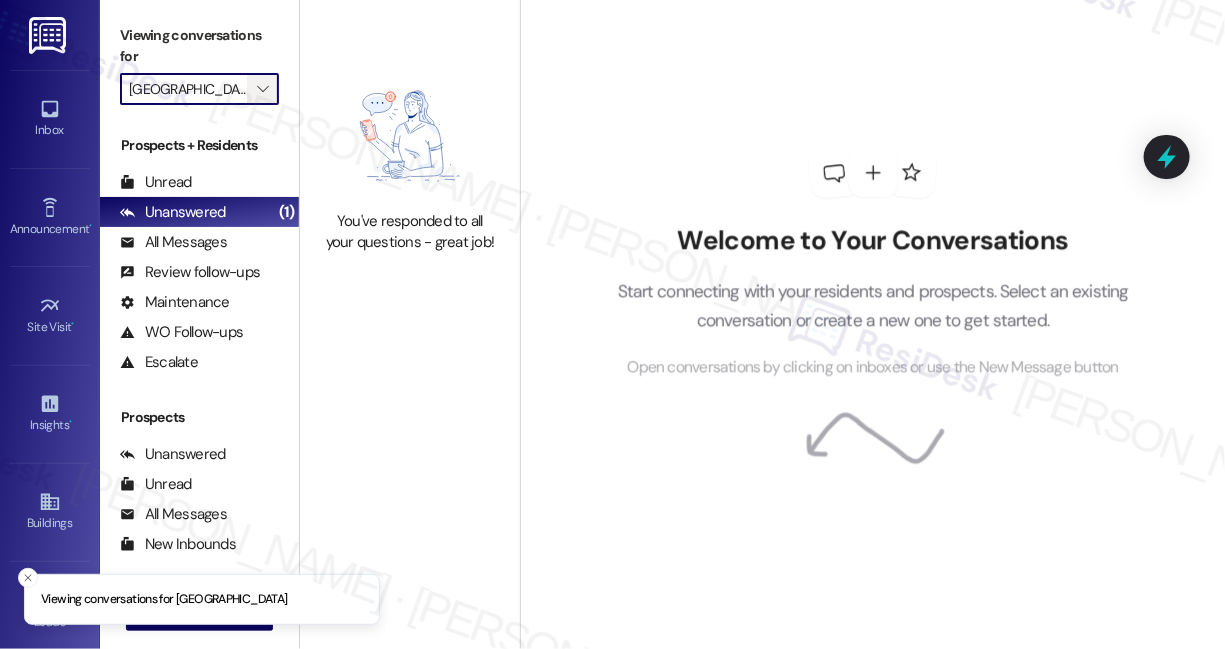 click on "" at bounding box center (262, 89) 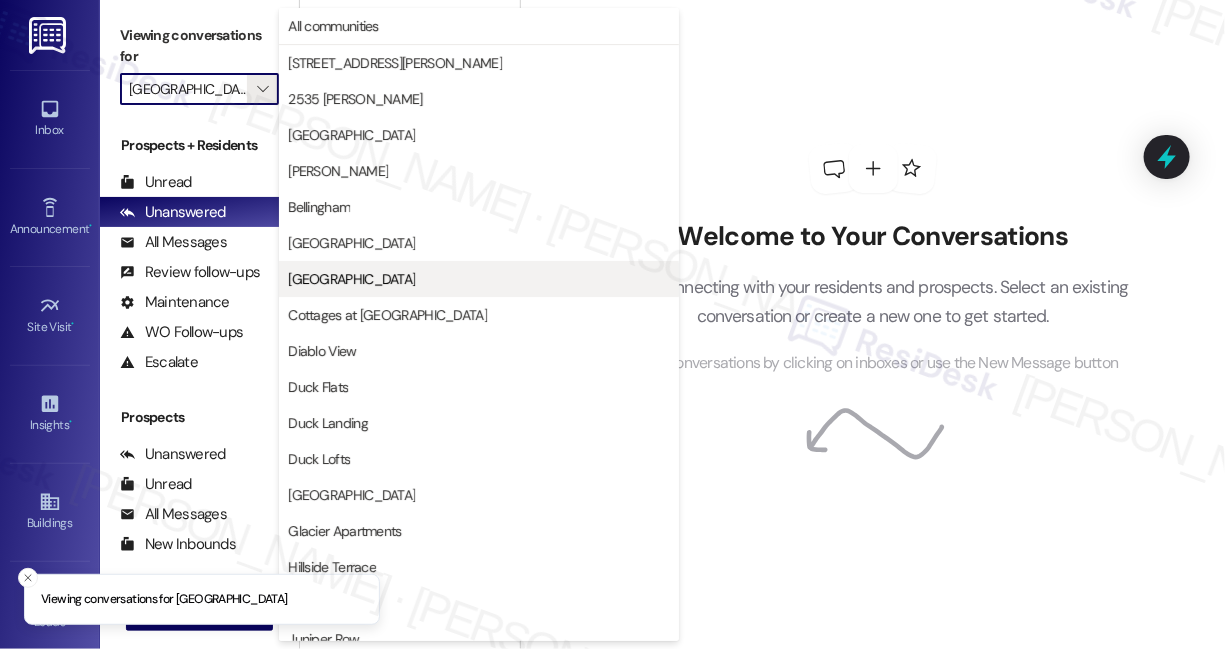 click on "Central Crossing" at bounding box center (479, 279) 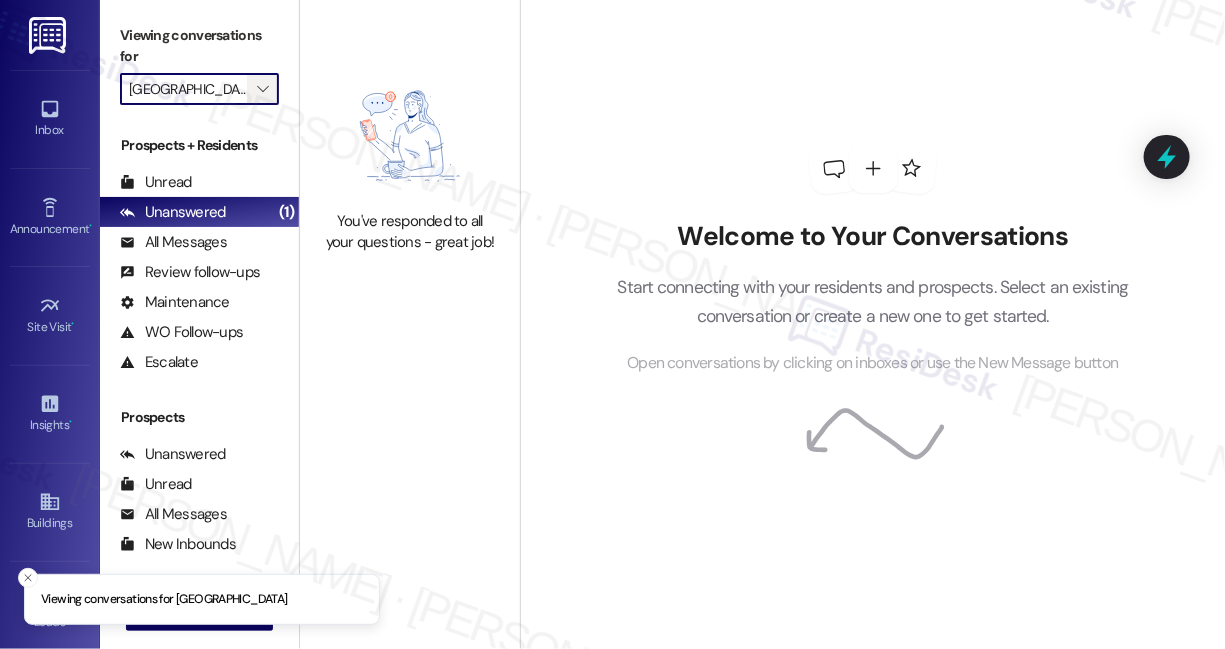 click on "" at bounding box center [262, 89] 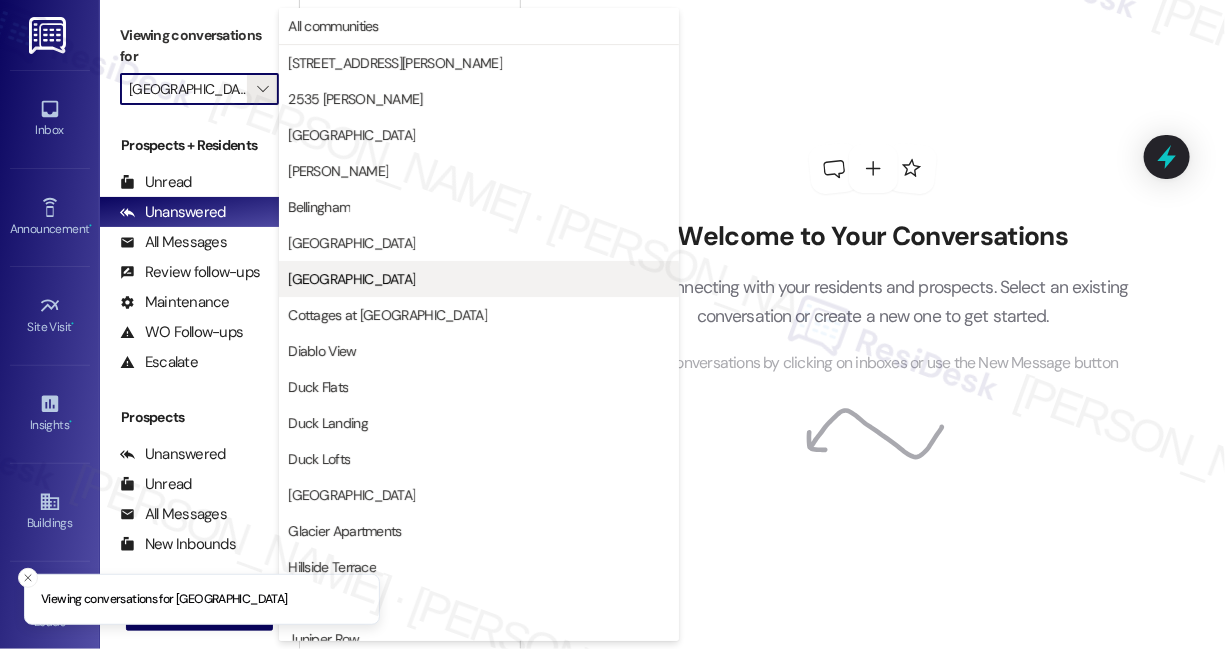 click on "Central Crossing" at bounding box center (479, 279) 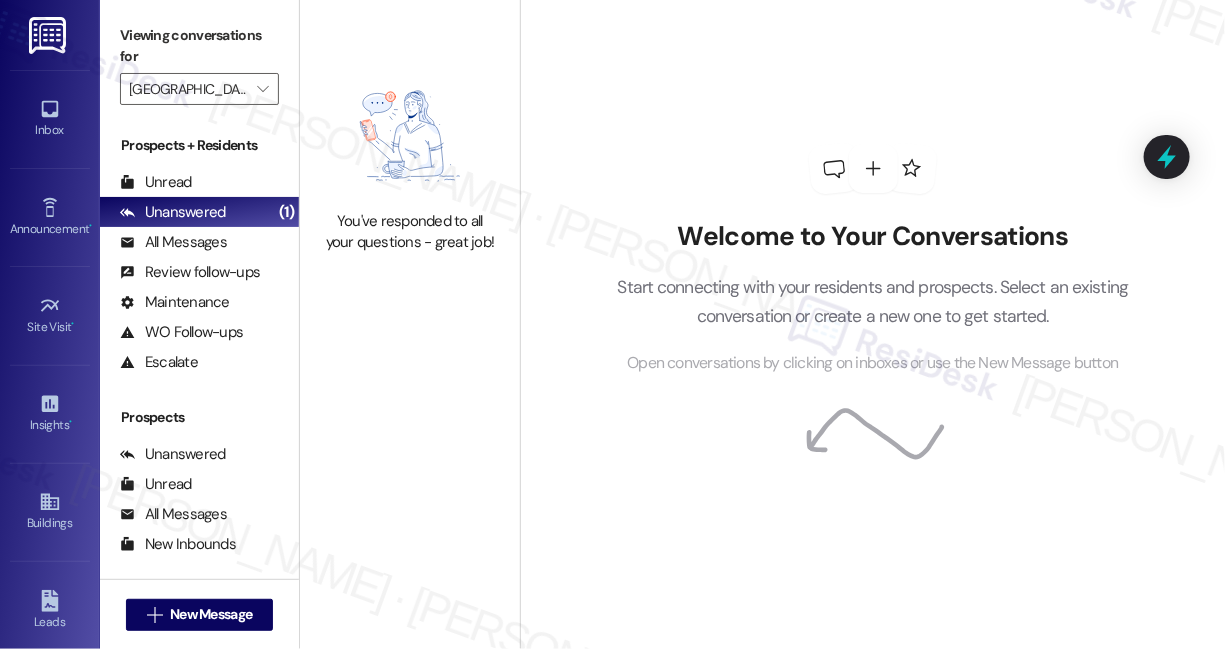 click on "Viewing conversations for Central Crossing " at bounding box center (199, 62) 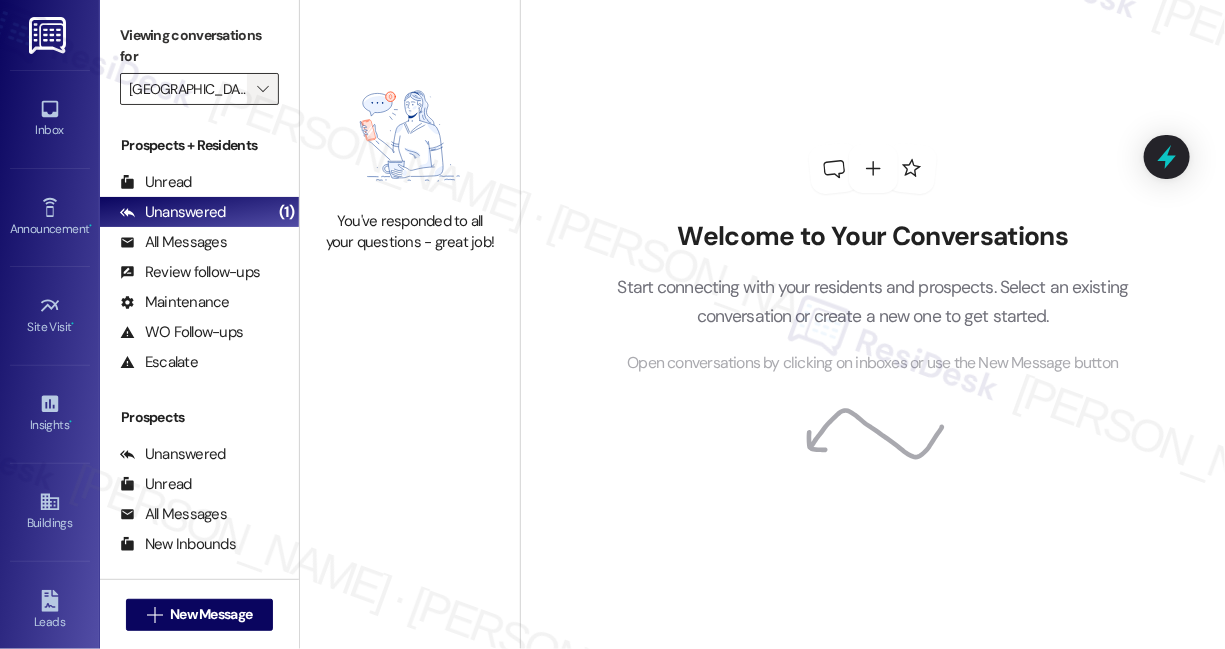 click on "" at bounding box center (262, 89) 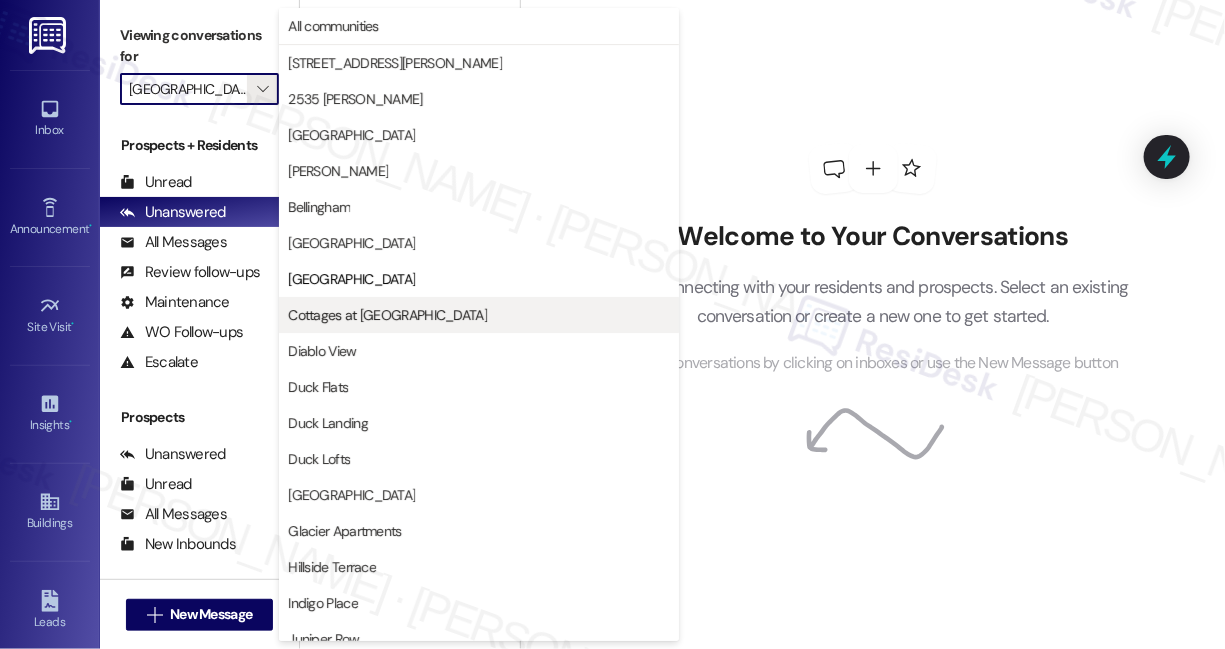 click on "Cottages at Vine Hill" at bounding box center [387, 315] 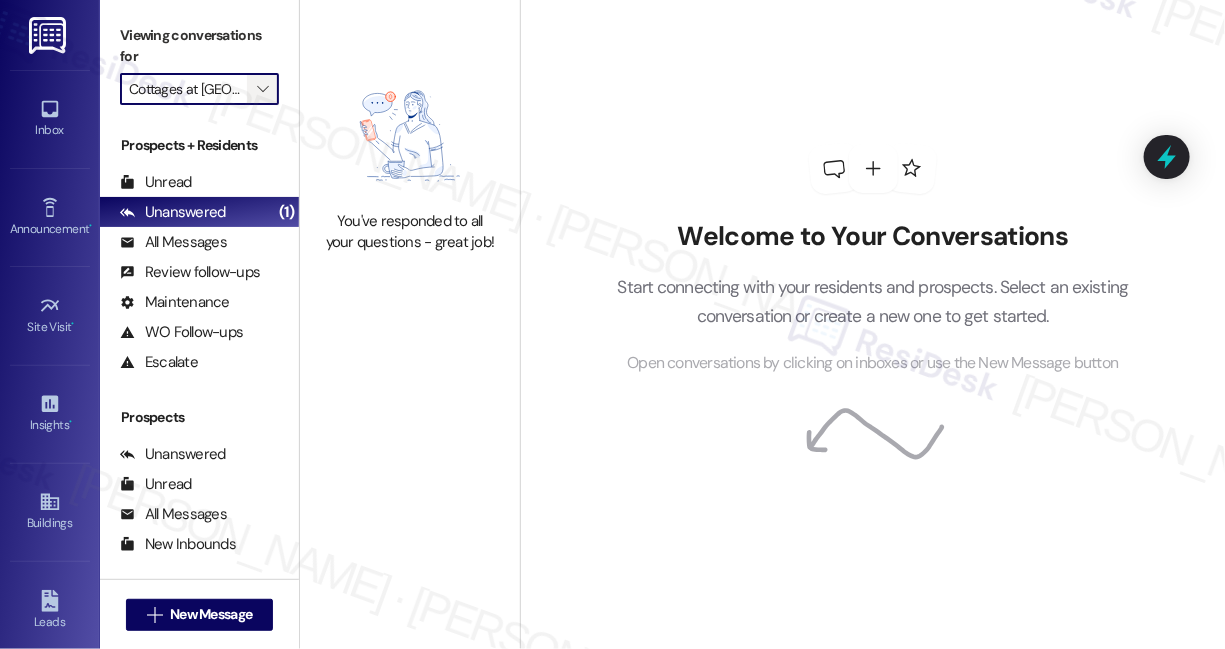 click on "" at bounding box center (262, 89) 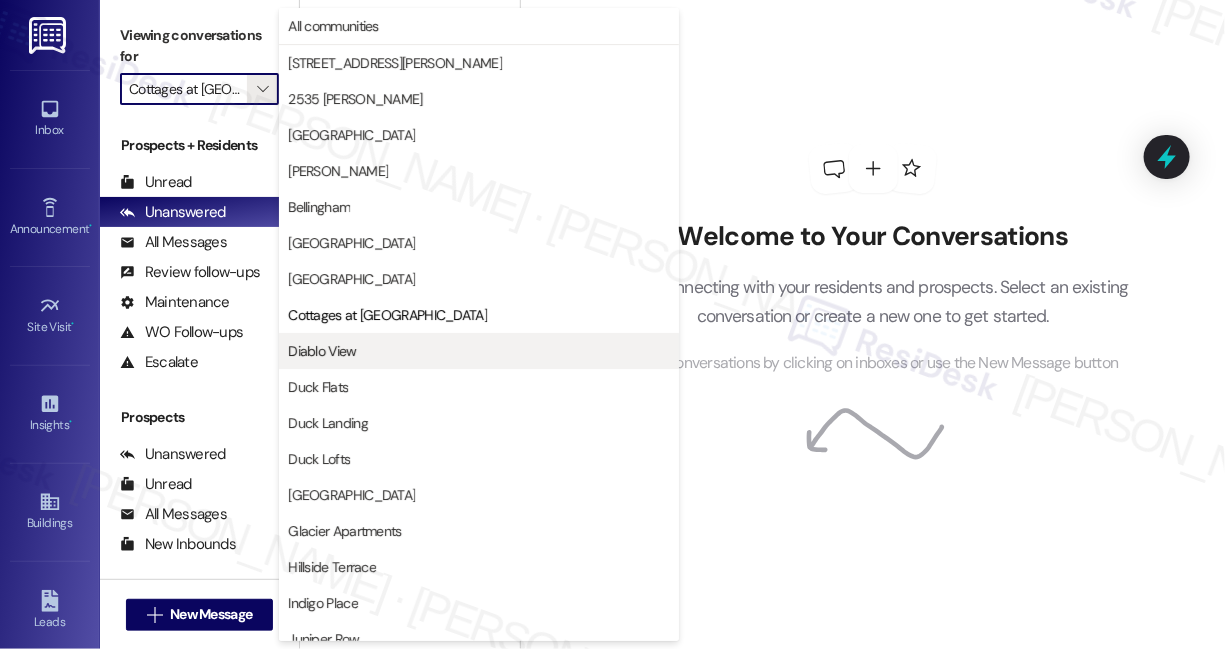 click on "Diablo View" at bounding box center (479, 351) 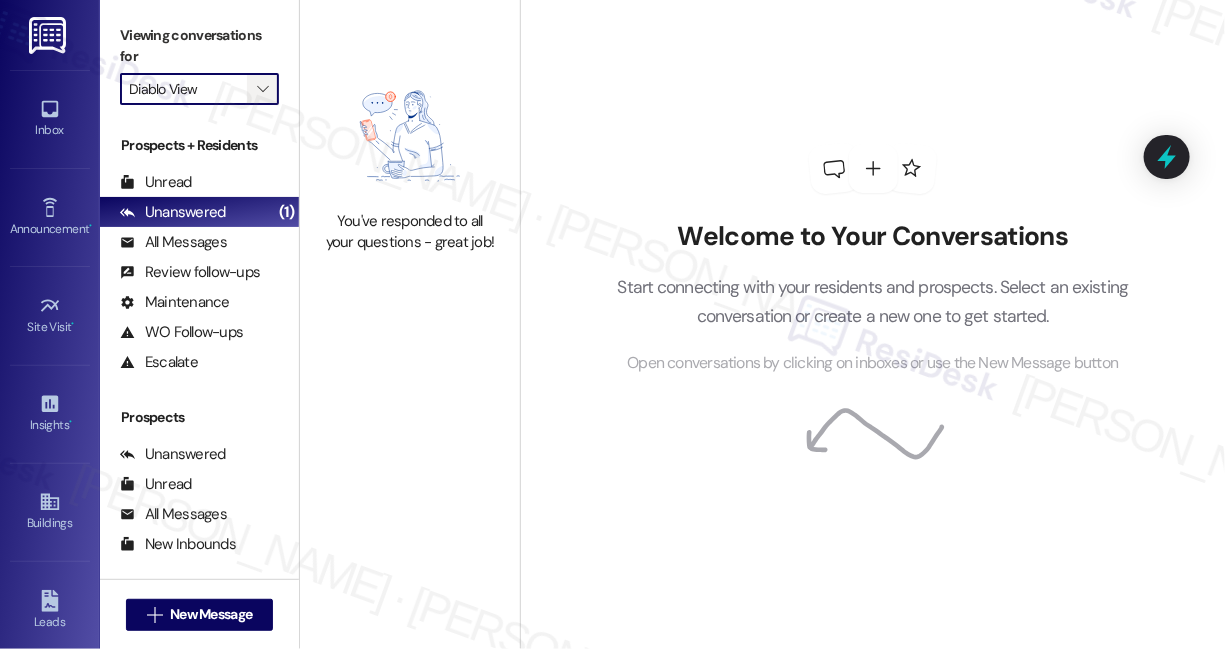 click on "" at bounding box center [262, 89] 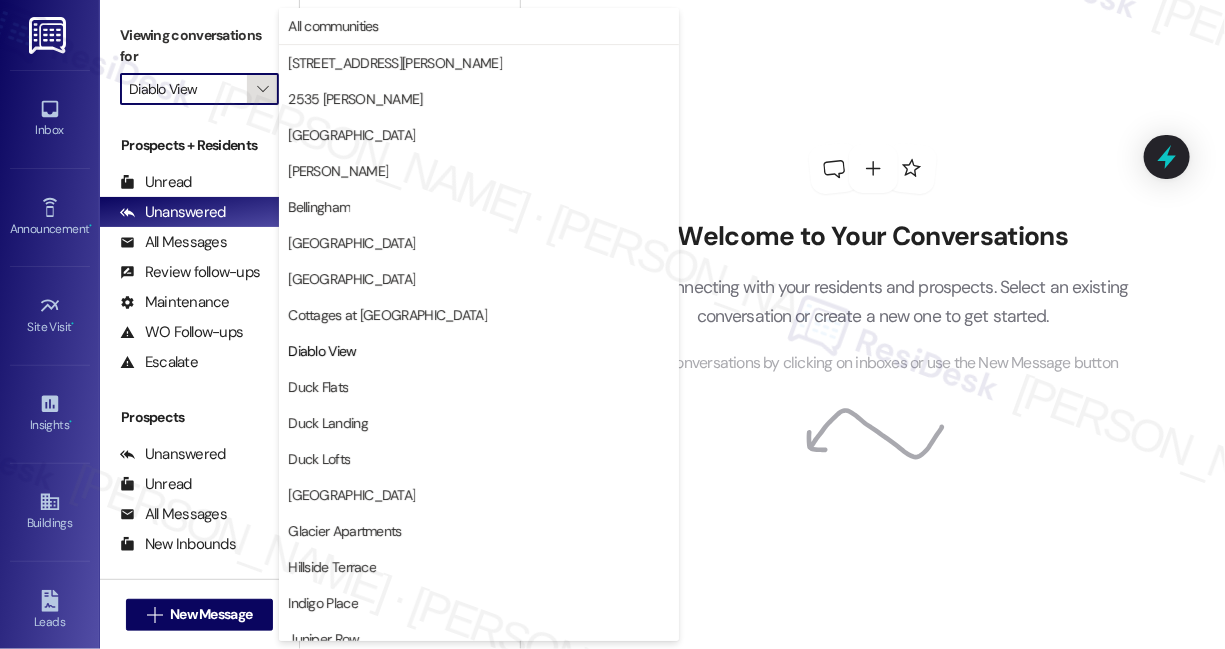 scroll, scrollTop: 325, scrollLeft: 0, axis: vertical 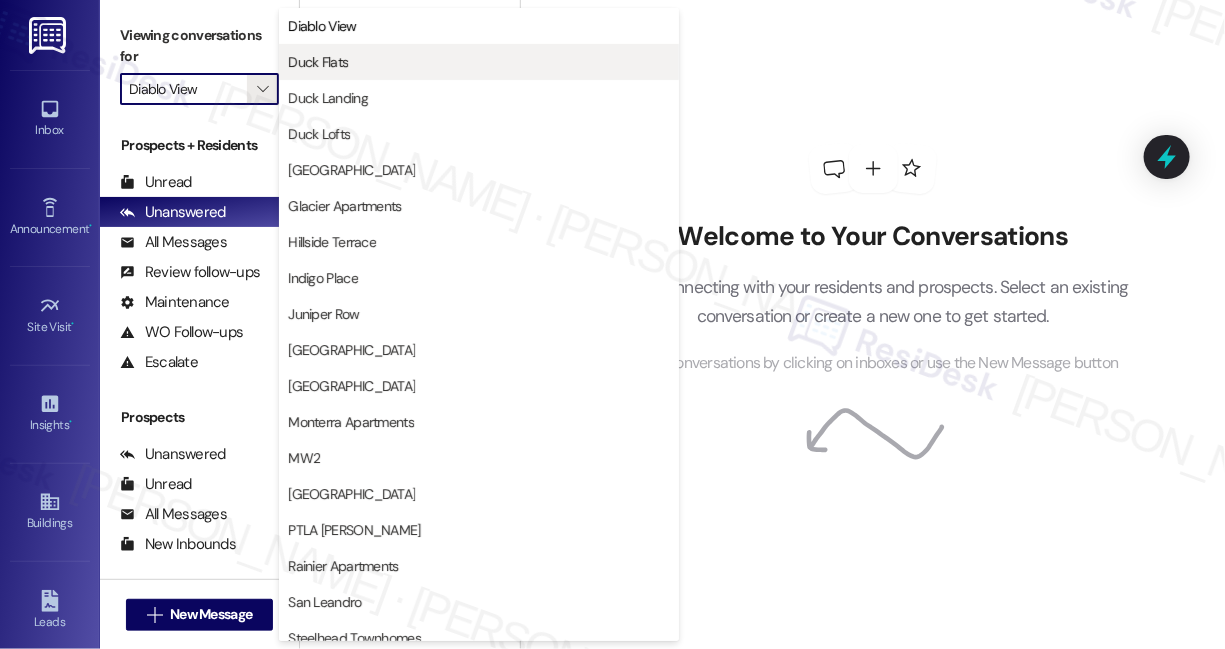 click on "Duck Flats" at bounding box center [479, 62] 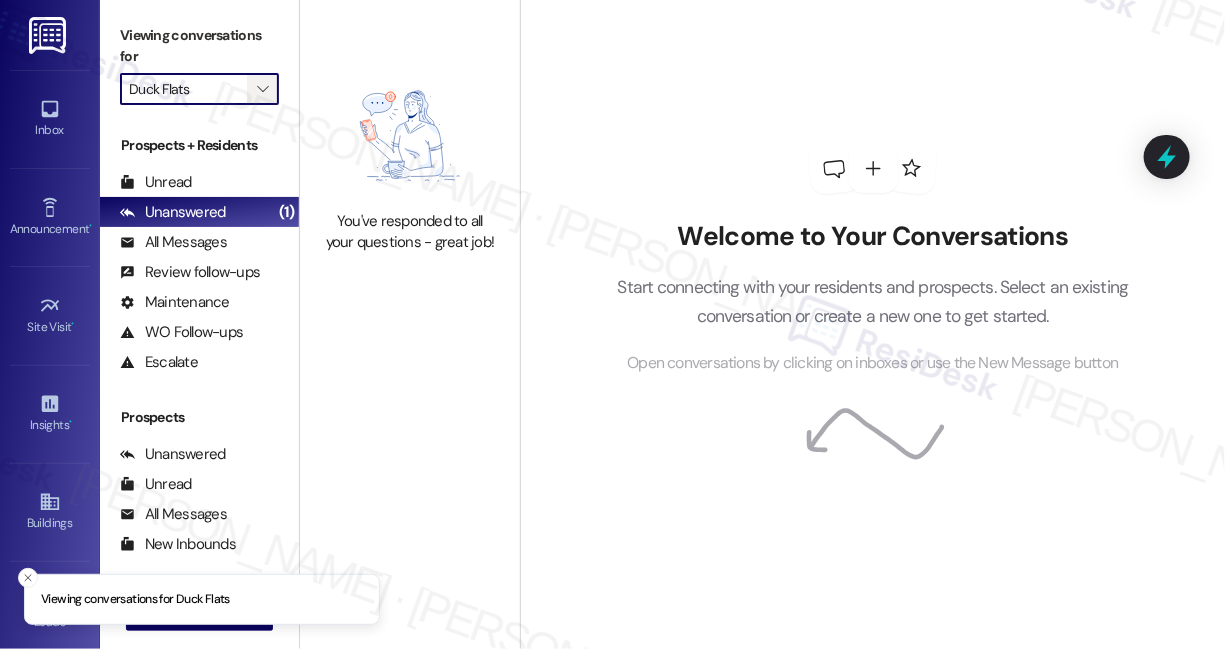 click on "" at bounding box center [262, 89] 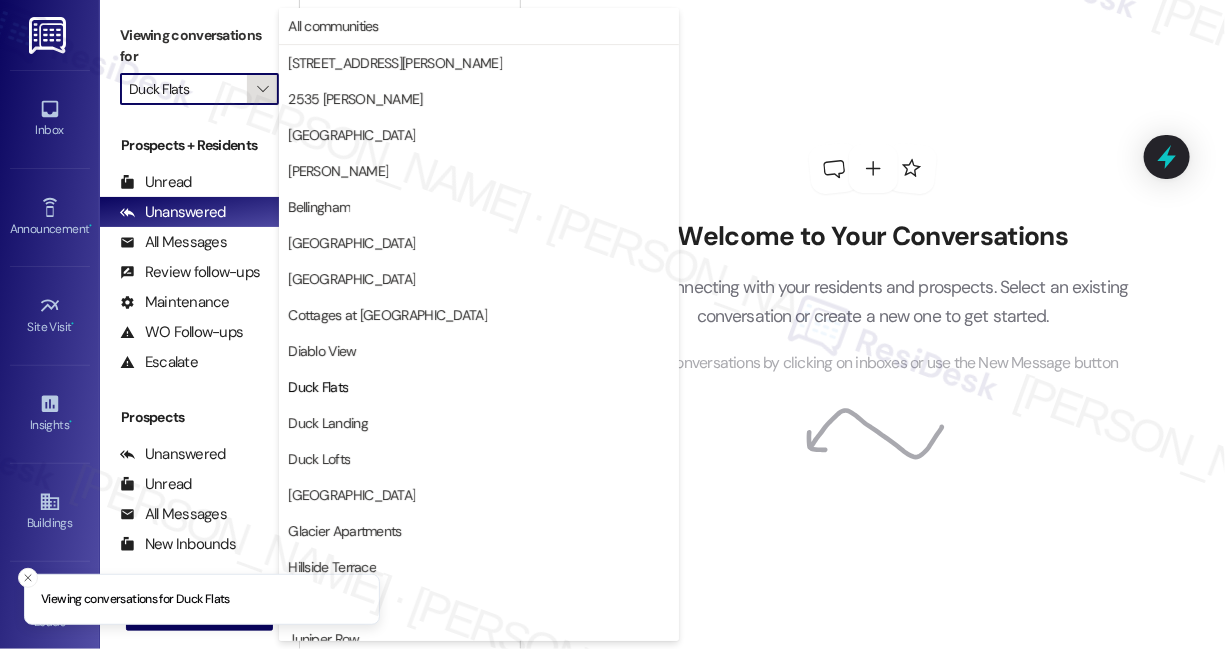 scroll, scrollTop: 325, scrollLeft: 0, axis: vertical 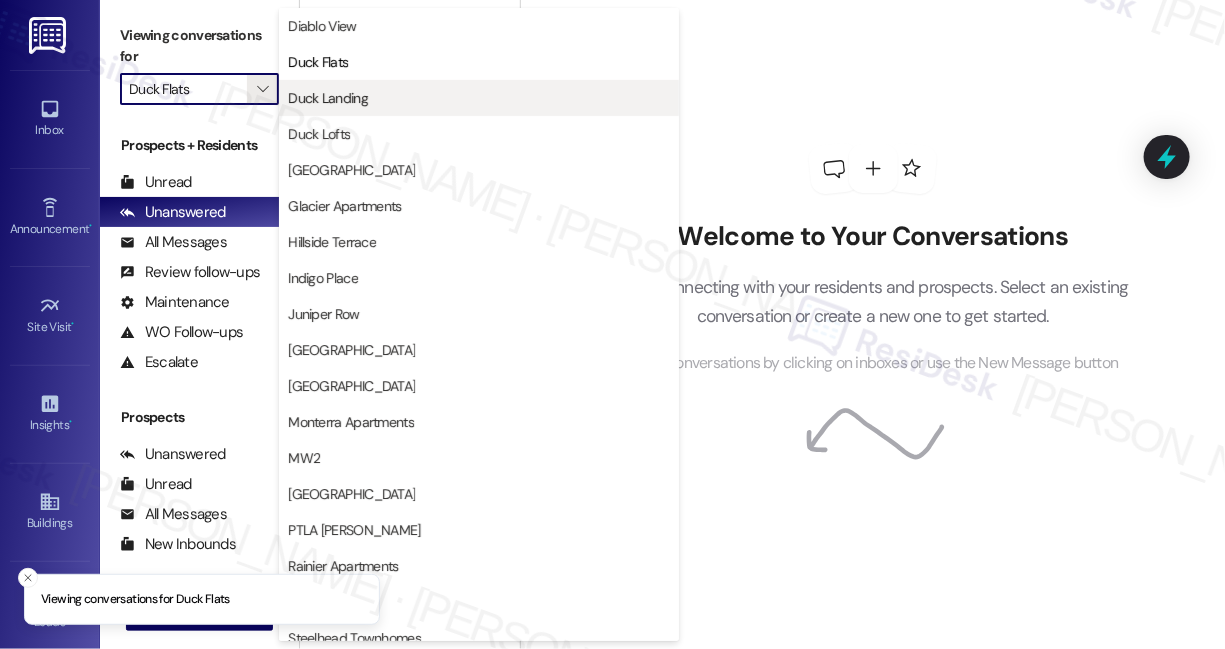 click on "Duck Landing" at bounding box center (479, 98) 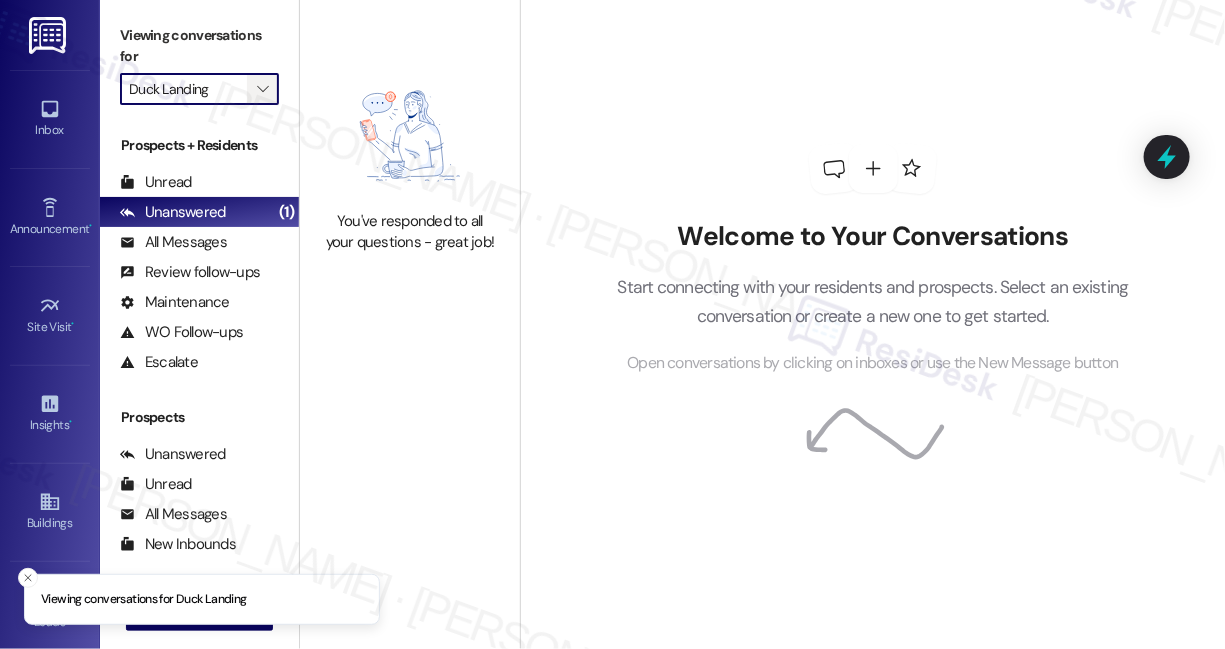 click on "" at bounding box center [262, 89] 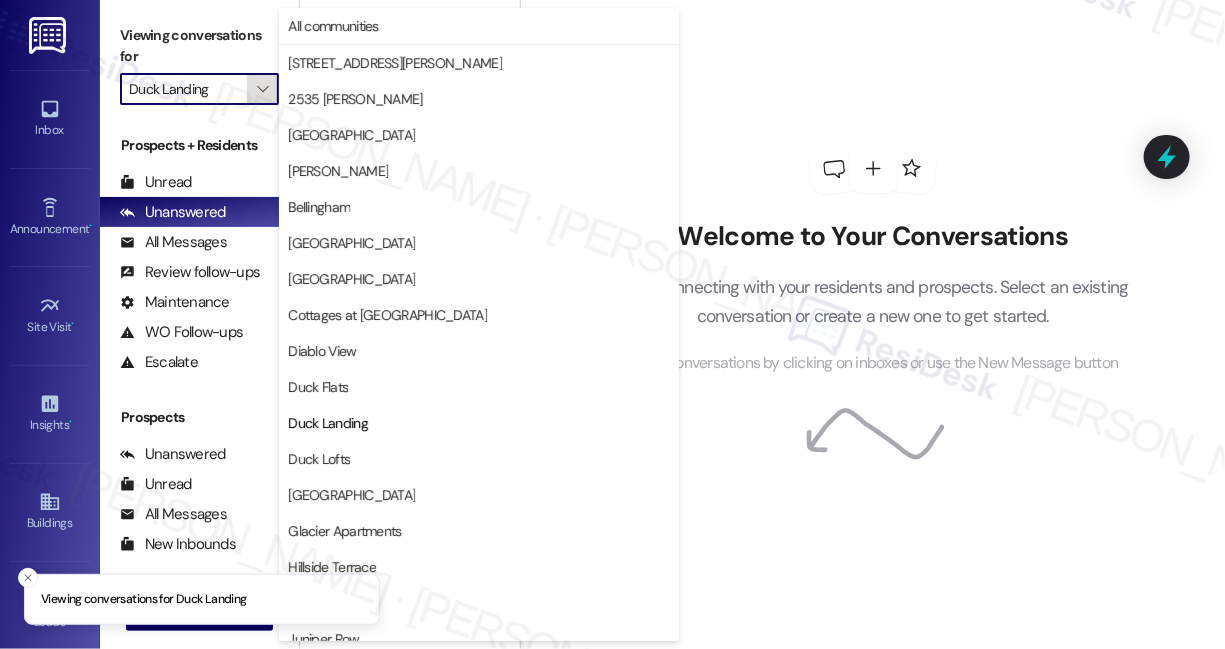 scroll, scrollTop: 325, scrollLeft: 0, axis: vertical 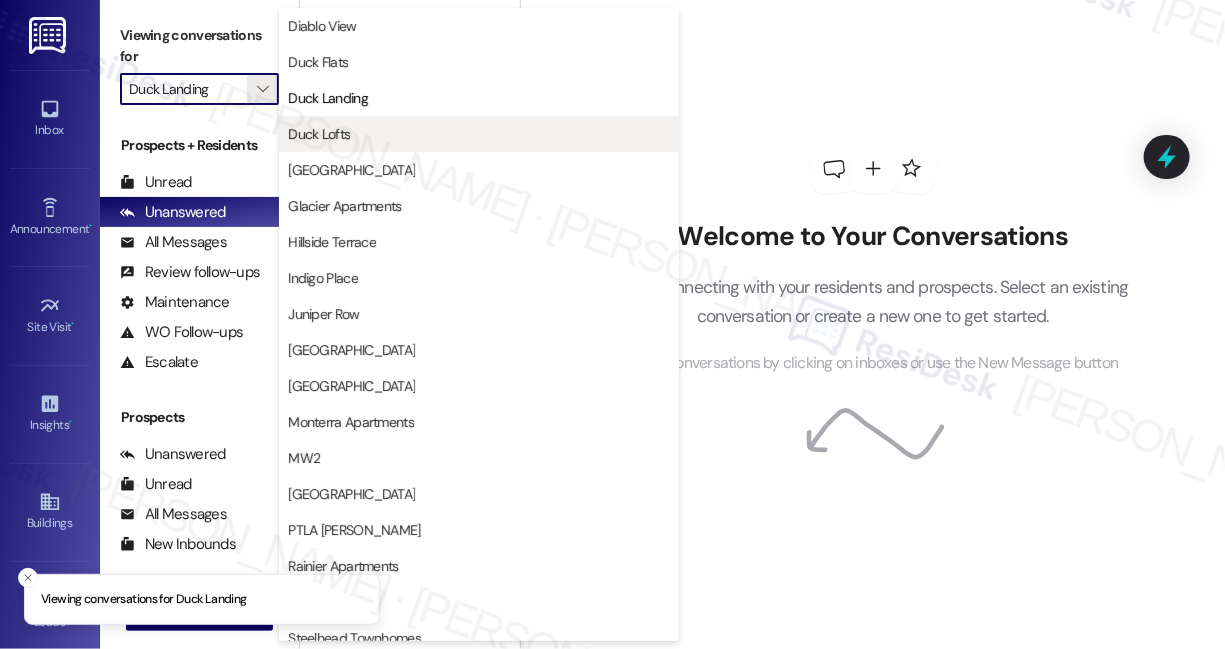 click on "Duck Lofts" at bounding box center (319, 134) 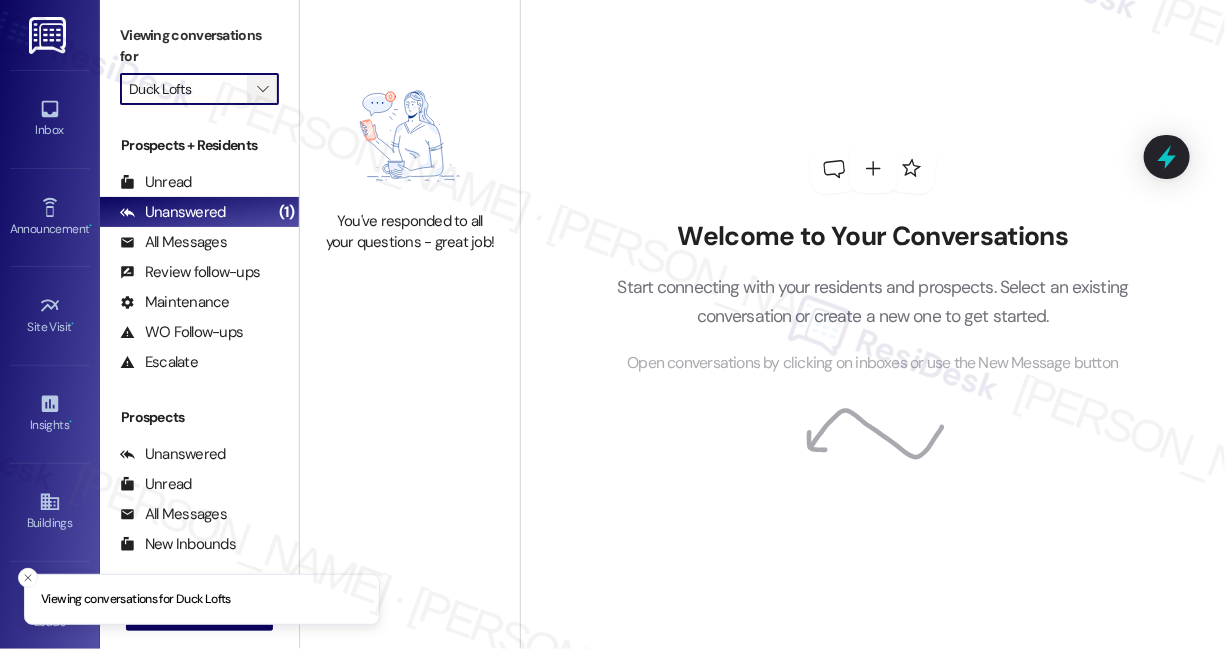 click on "" at bounding box center (262, 89) 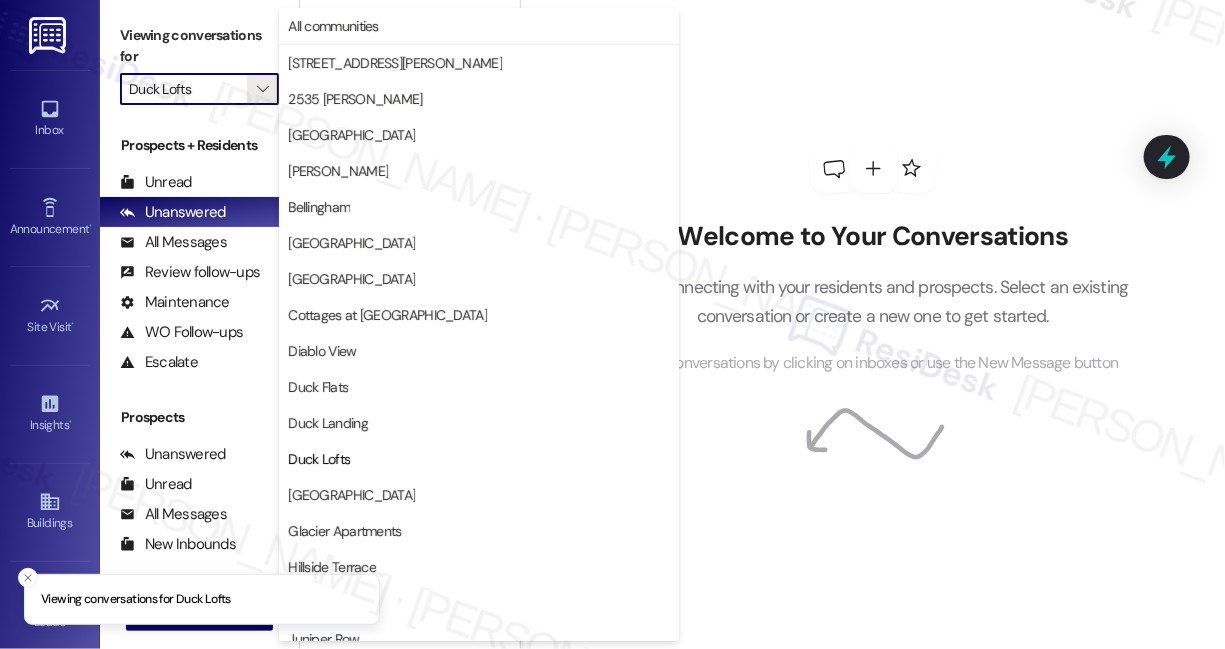 scroll, scrollTop: 325, scrollLeft: 0, axis: vertical 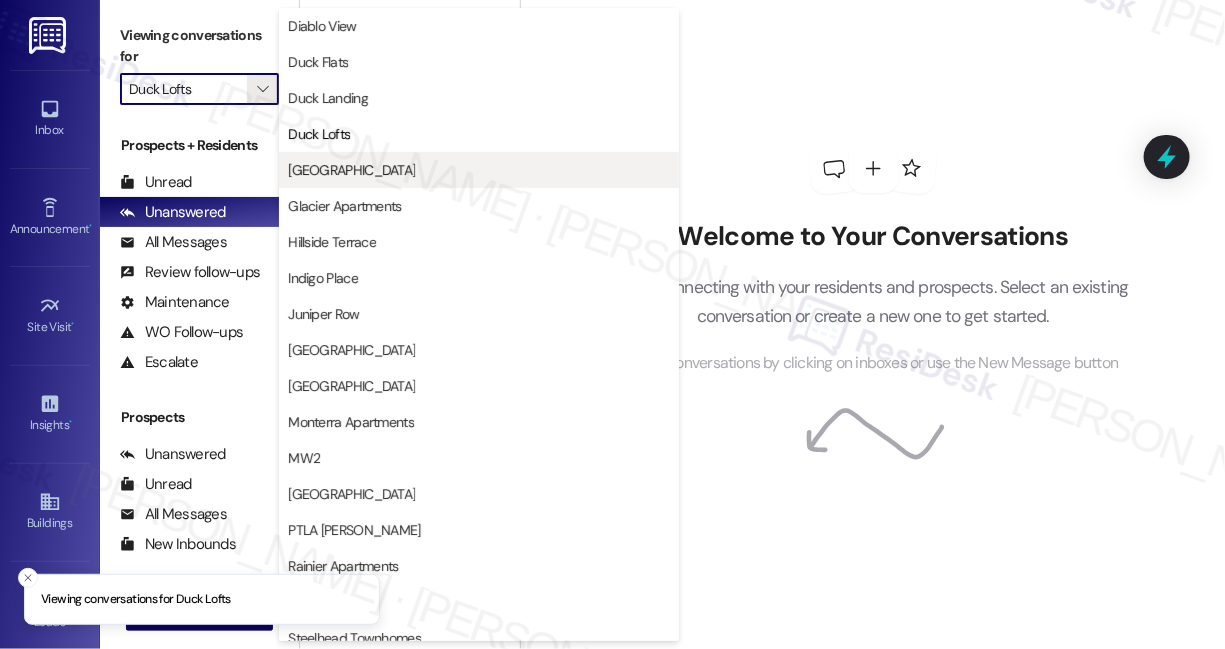 click on "Ellensburg" at bounding box center [351, 170] 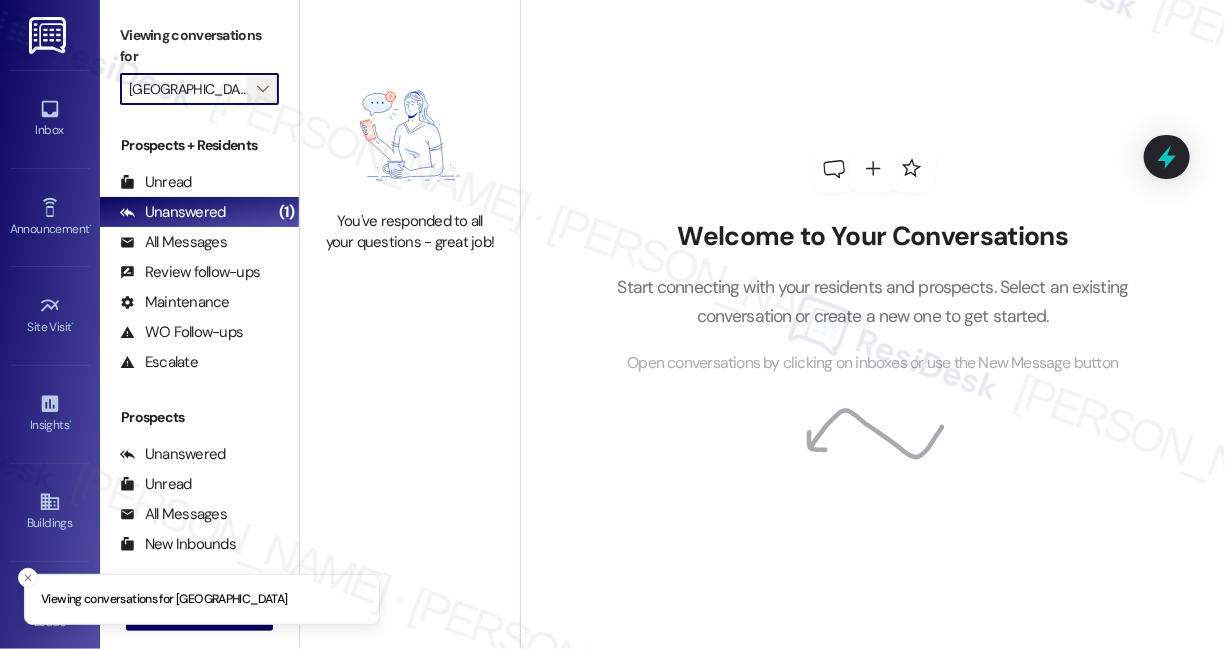 click on "" at bounding box center (262, 89) 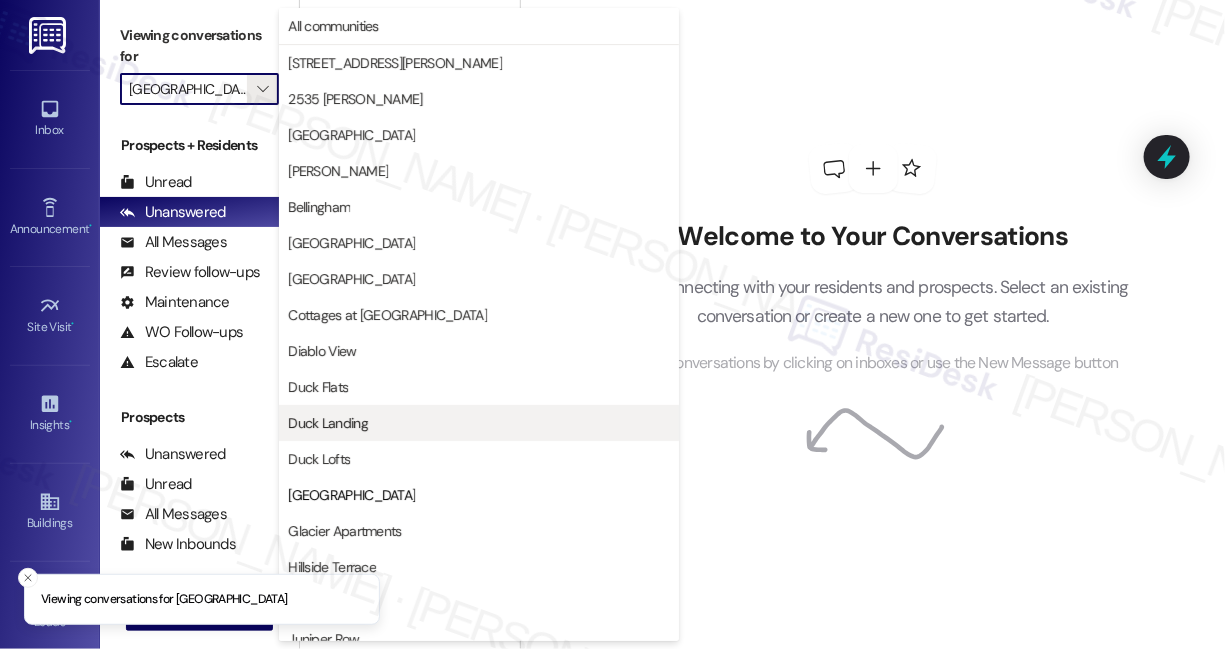 scroll, scrollTop: 325, scrollLeft: 0, axis: vertical 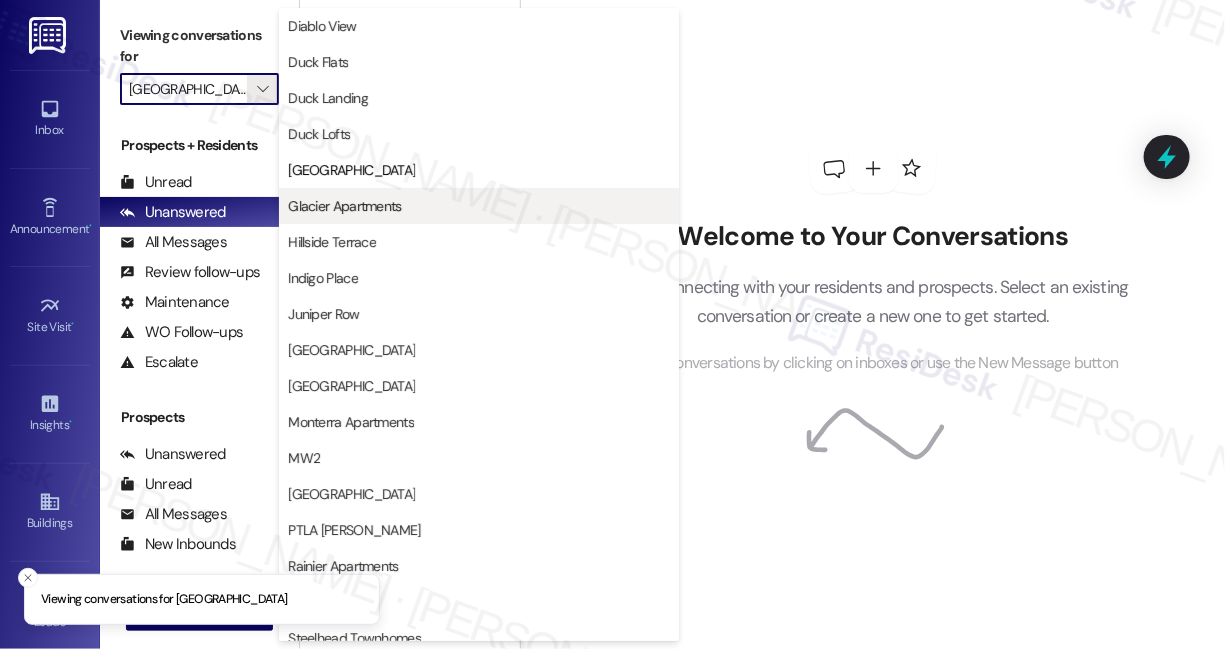 click on "Glacier Apartments" at bounding box center (344, 206) 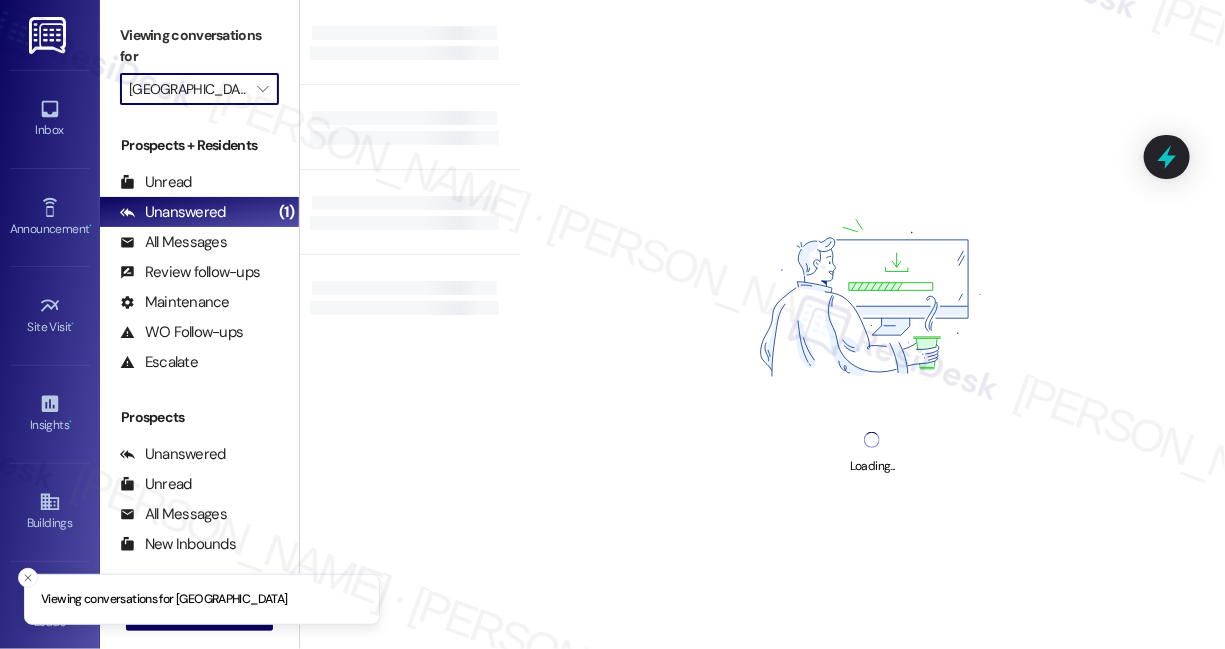 type on "Glacier Apartments" 